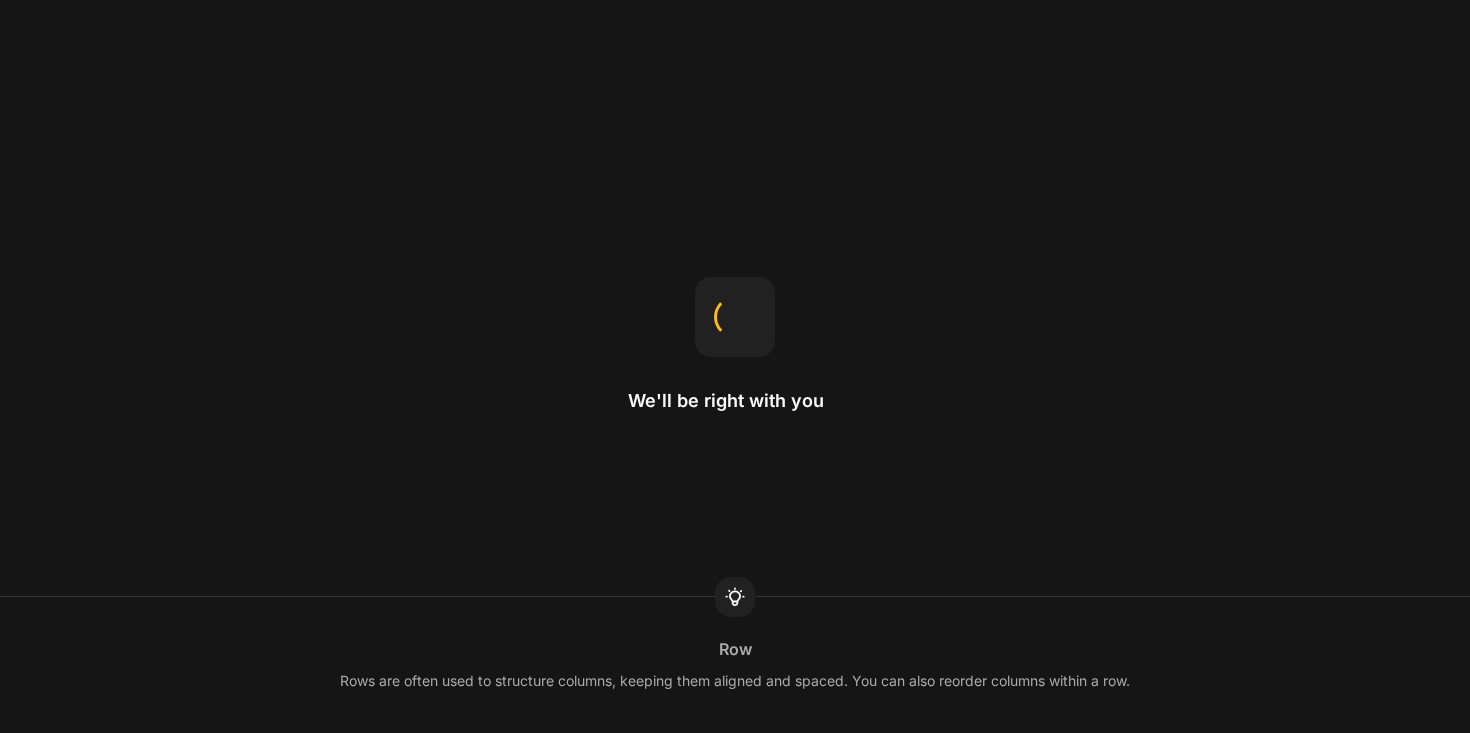 scroll, scrollTop: 0, scrollLeft: 0, axis: both 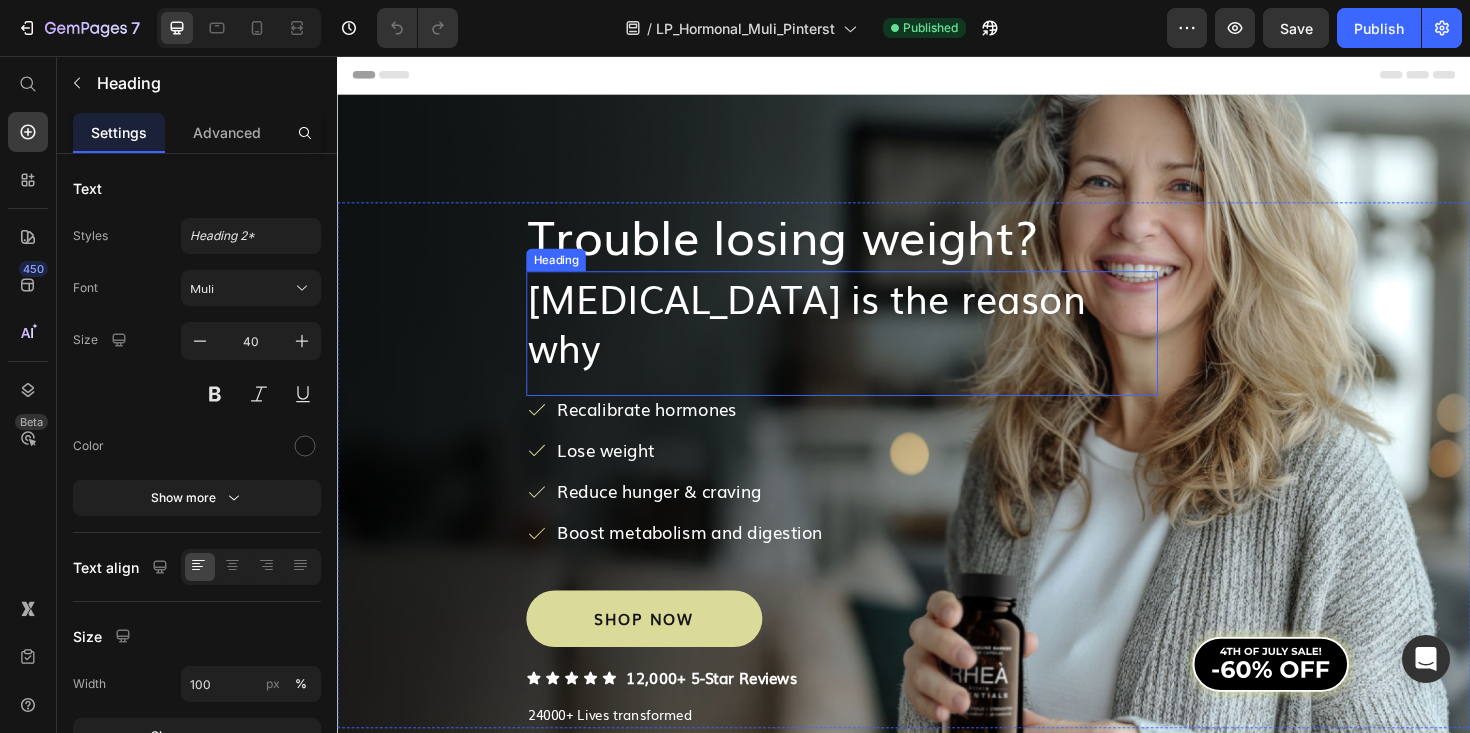 click on "[MEDICAL_DATA] is the reason why" at bounding box center [871, 338] 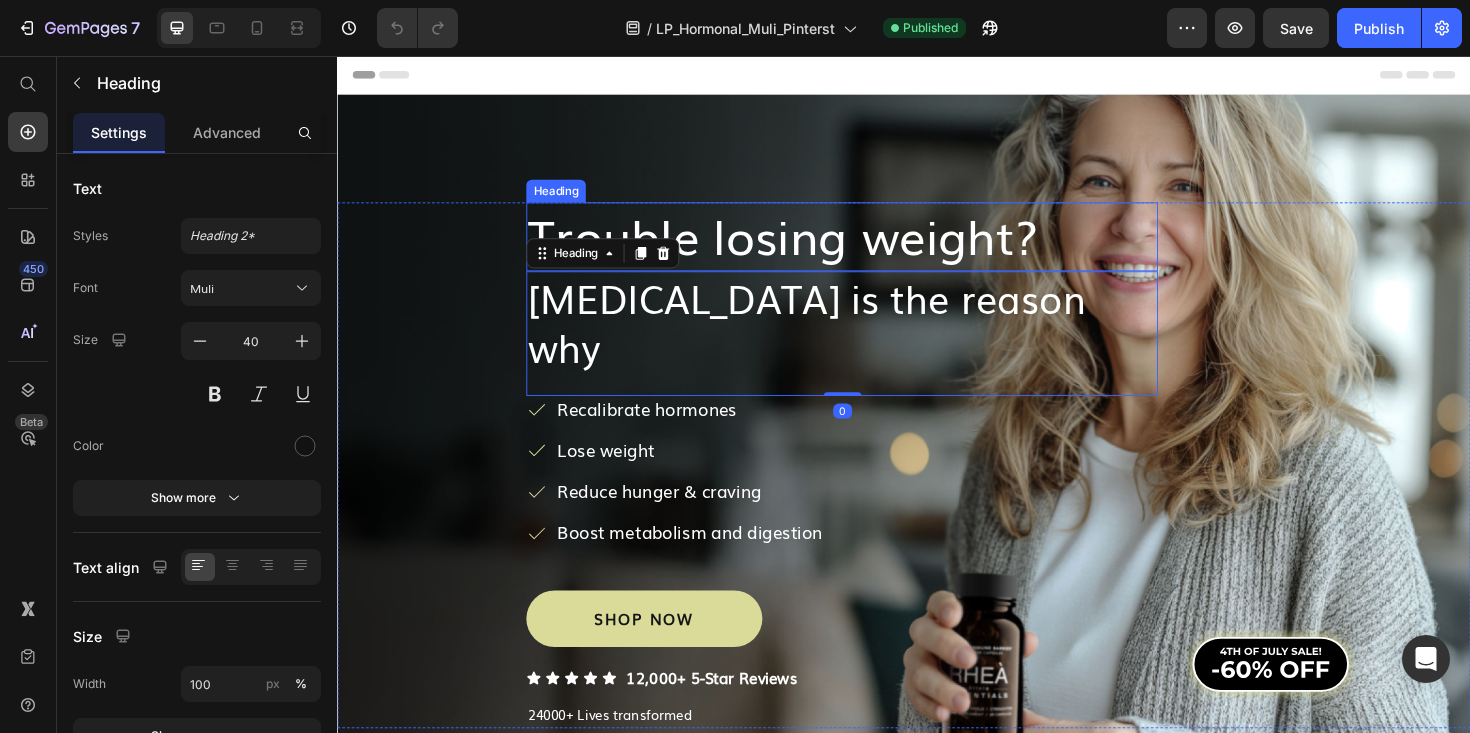 click on "Trouble losing weight?" at bounding box center [809, 245] 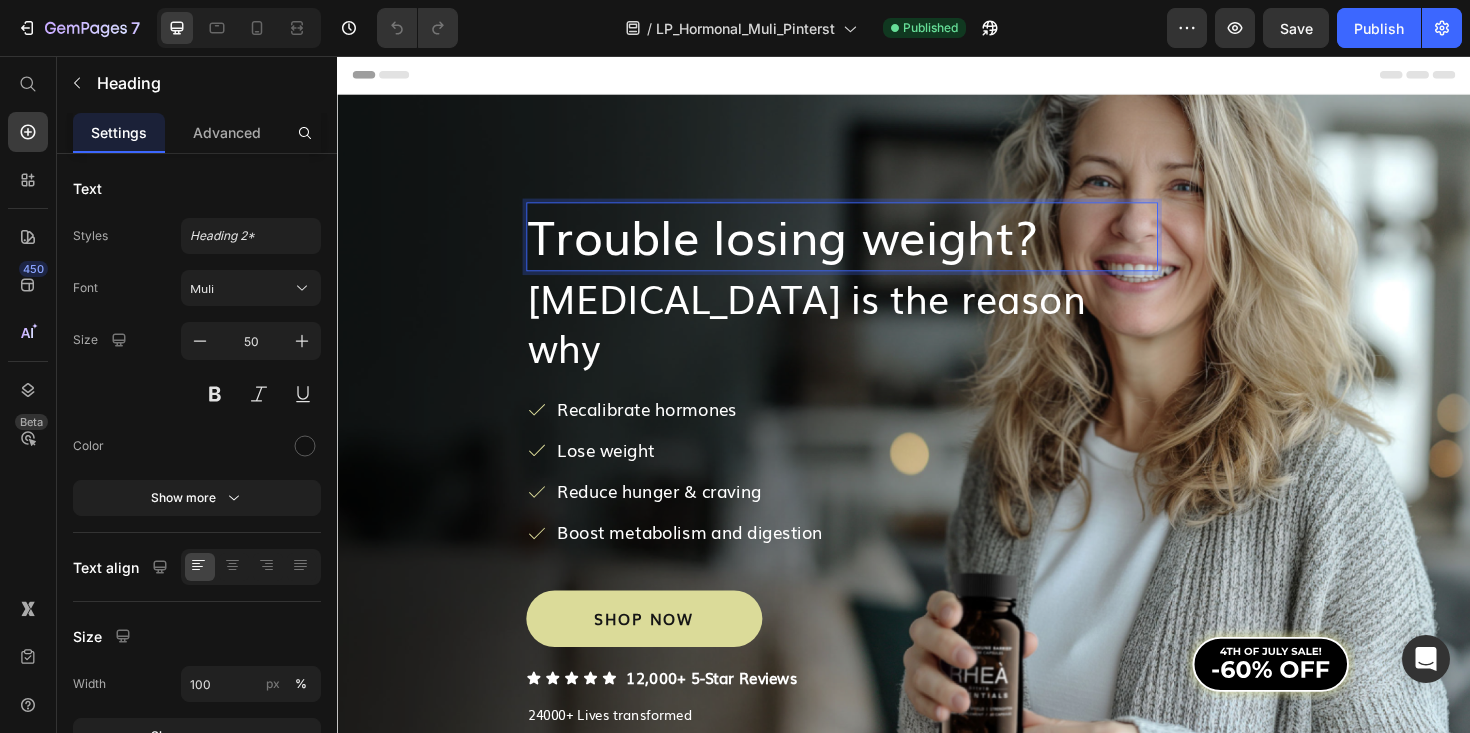 click on "Trouble losing weight?" at bounding box center (809, 245) 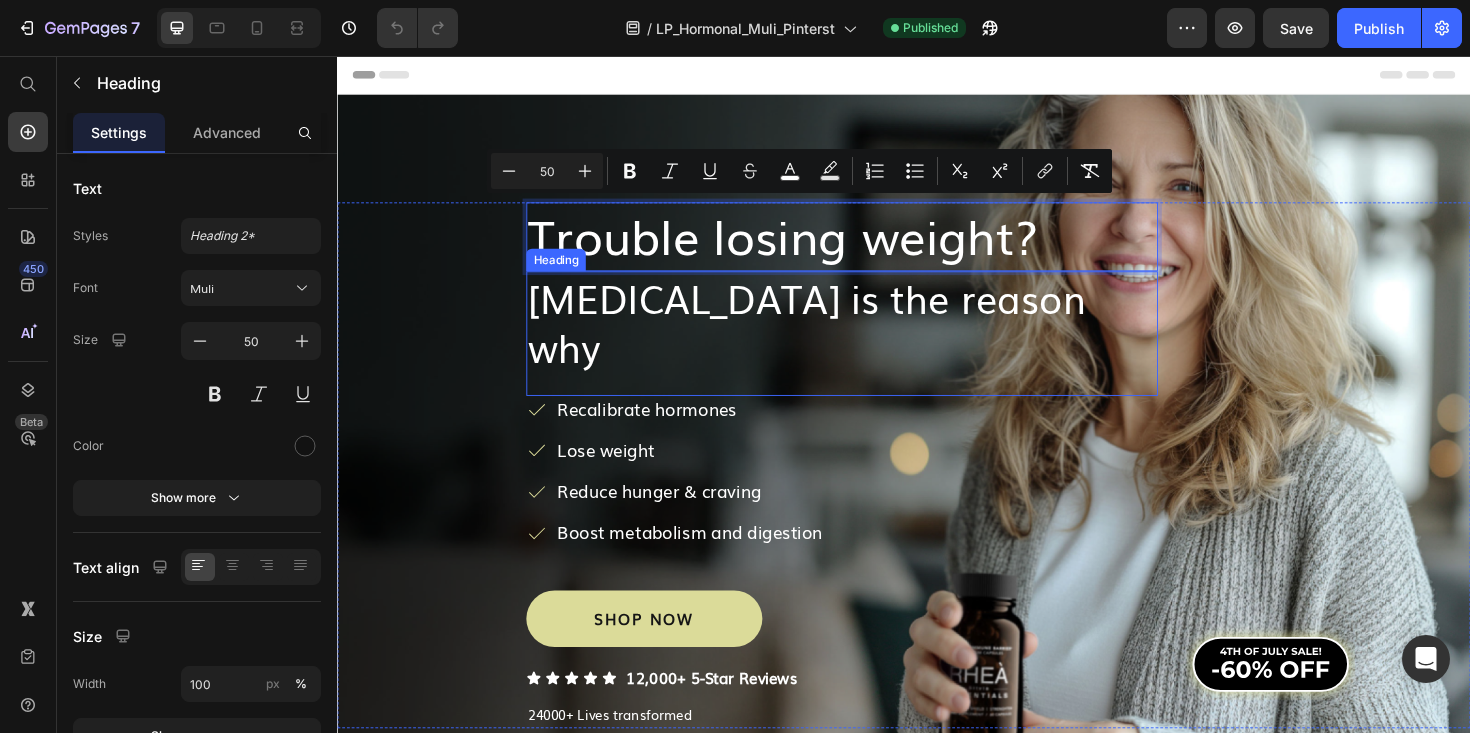 click on "[MEDICAL_DATA] is the reason why" at bounding box center (834, 337) 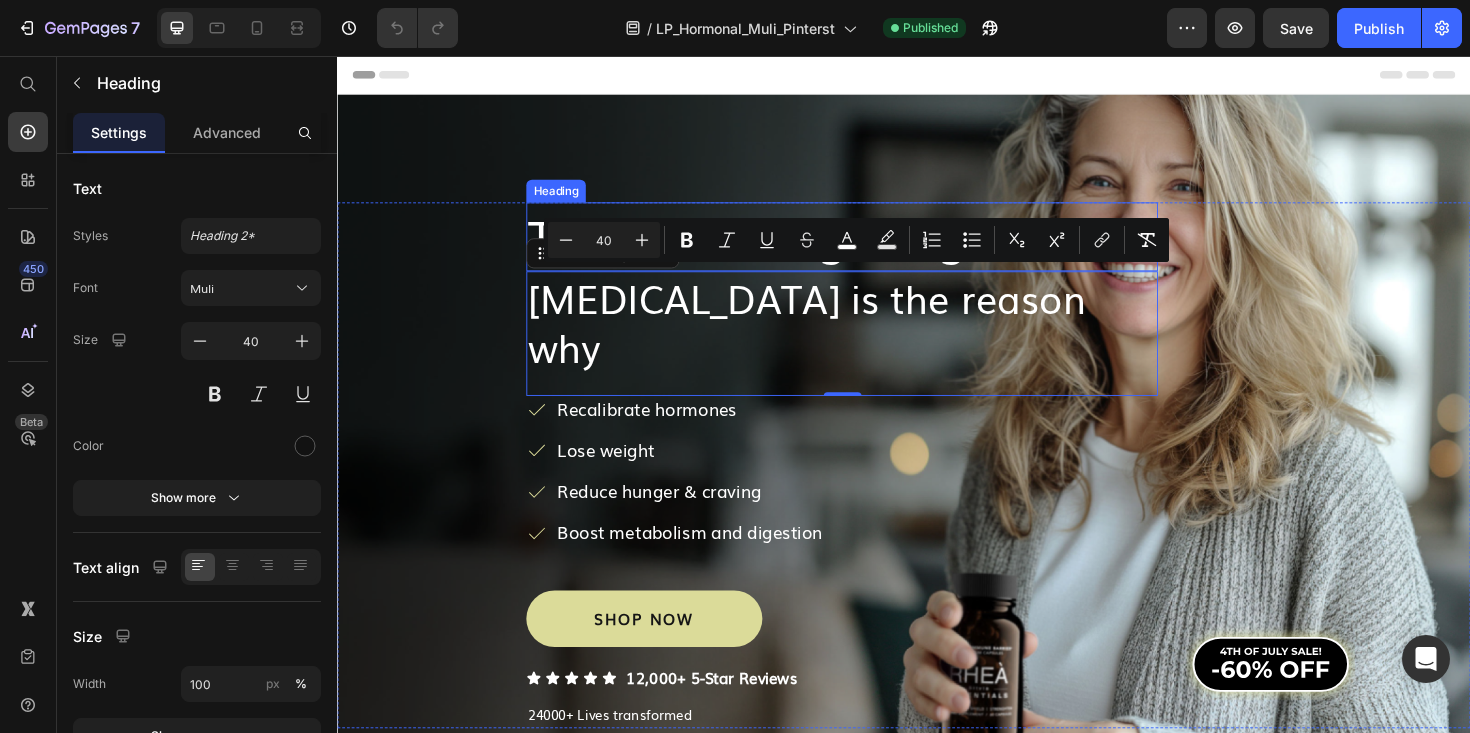 click on "Text Background Color" at bounding box center [887, 240] 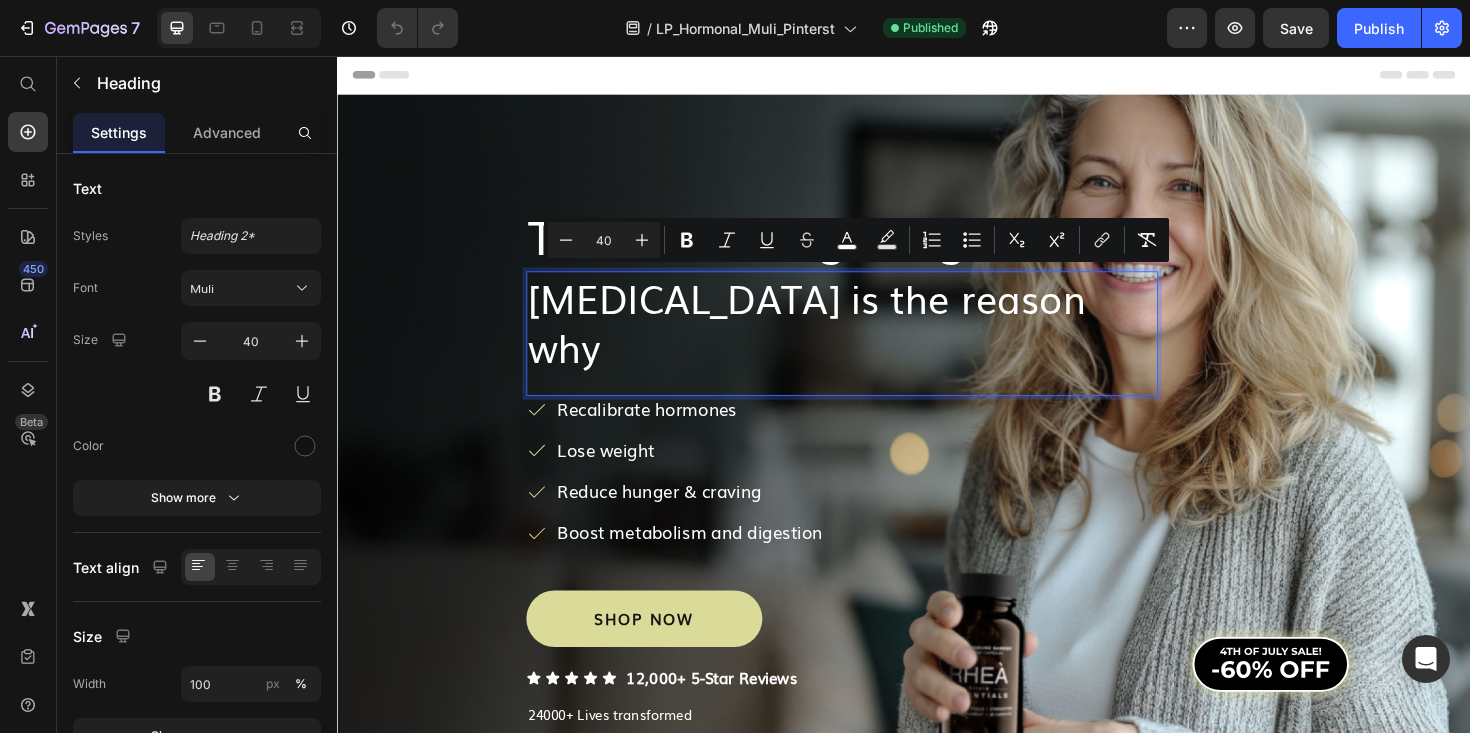 click on "Text Background Color" at bounding box center [887, 240] 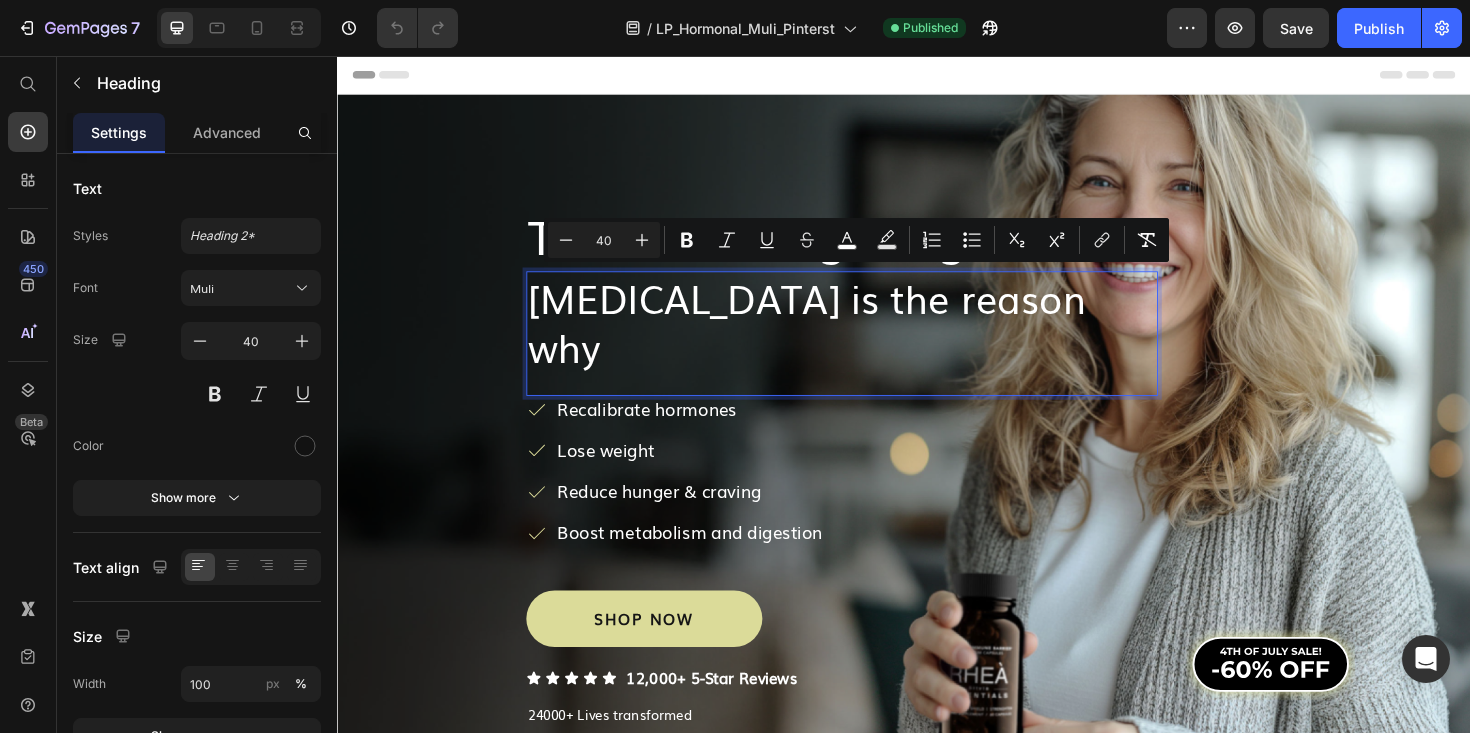 click on "[MEDICAL_DATA] is the reason why" at bounding box center [871, 338] 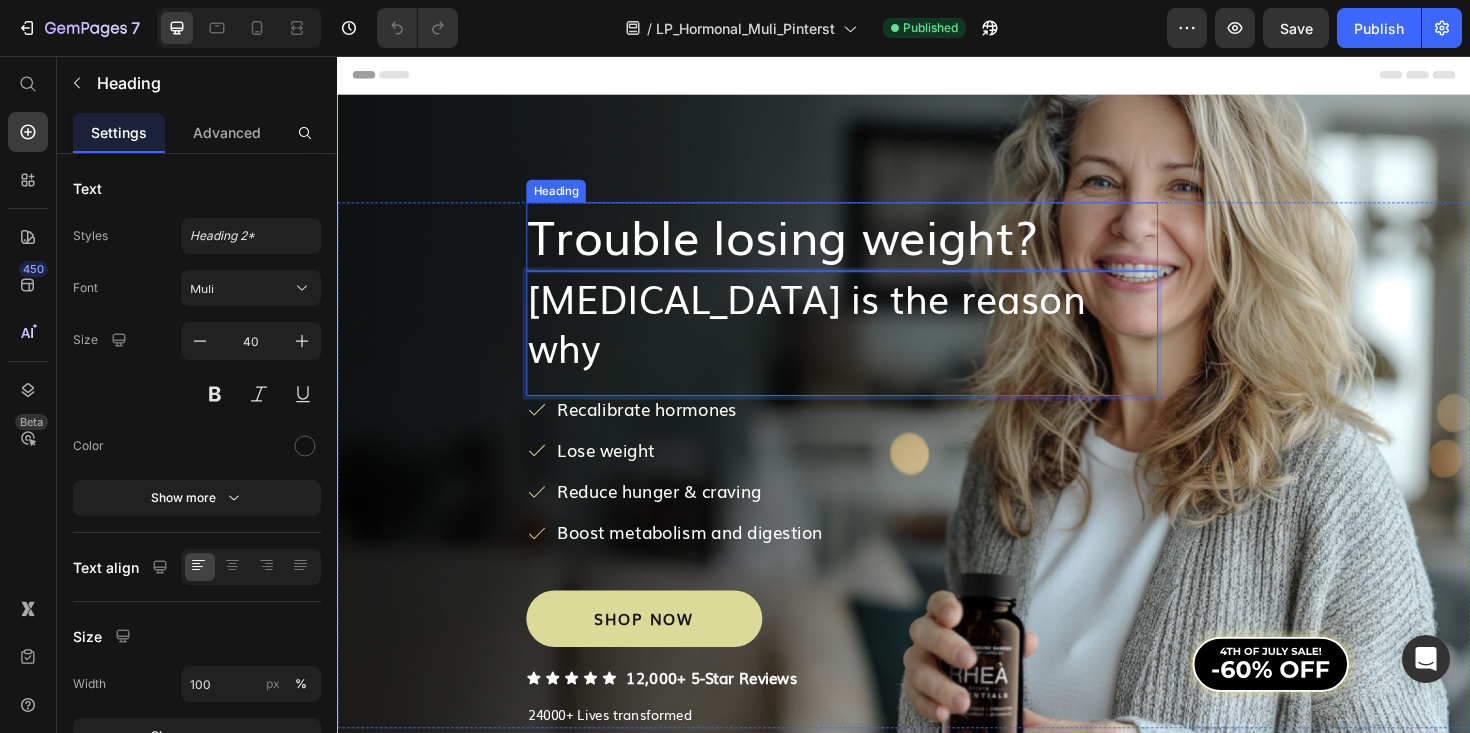 click on "Trouble losing weight?" at bounding box center (809, 245) 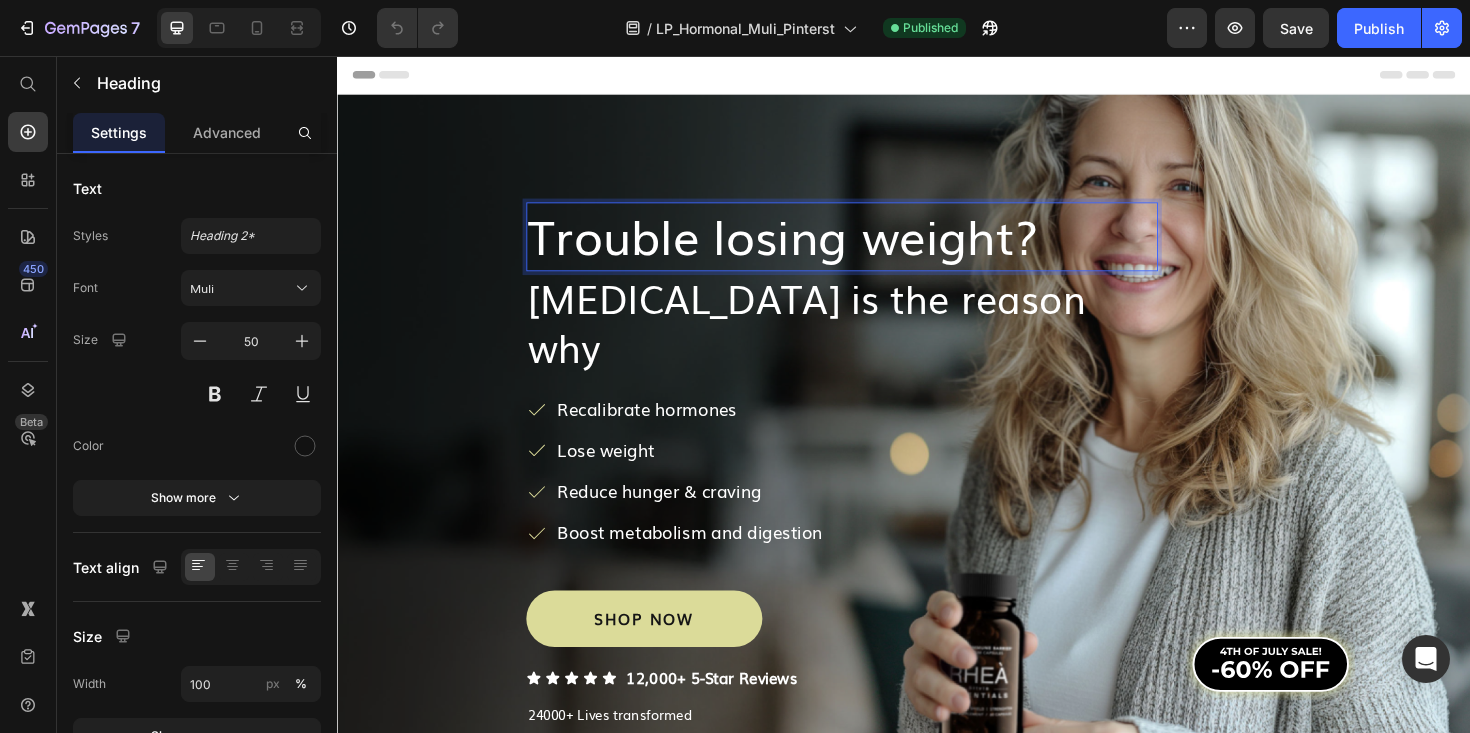 click on "Trouble losing weight?" at bounding box center [809, 245] 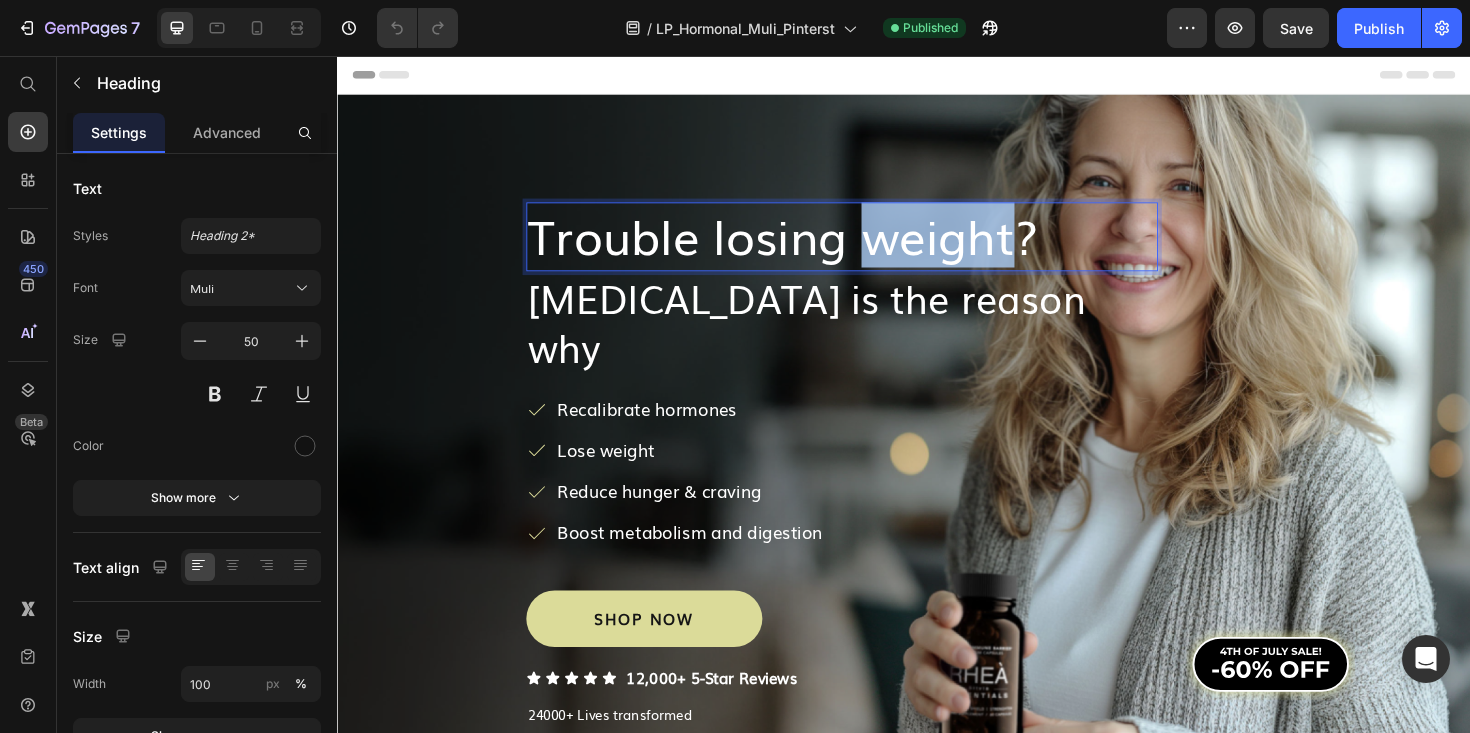 click on "Trouble losing weight?" at bounding box center (809, 245) 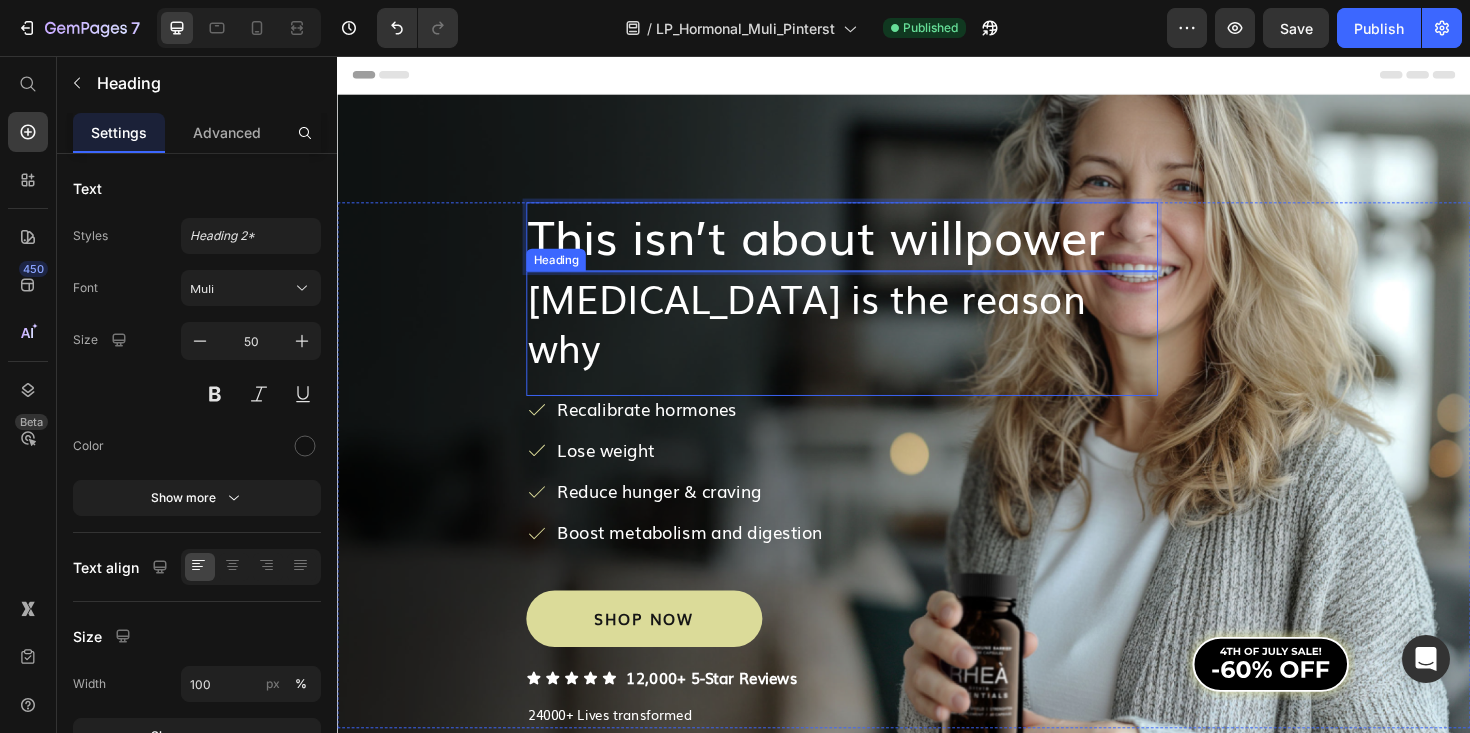 click on "[MEDICAL_DATA] is the reason why" at bounding box center [834, 337] 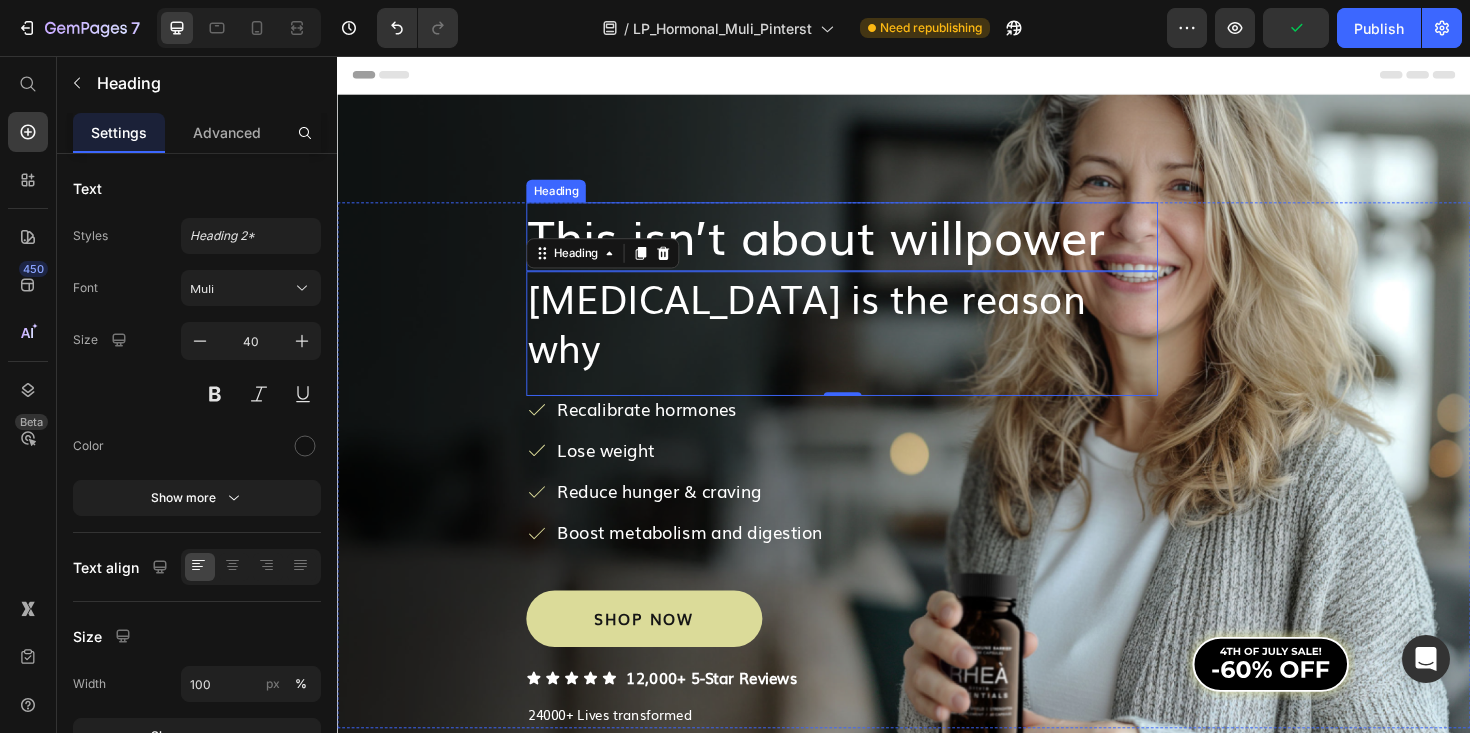 click on "This isn’t about willpower" at bounding box center (845, 245) 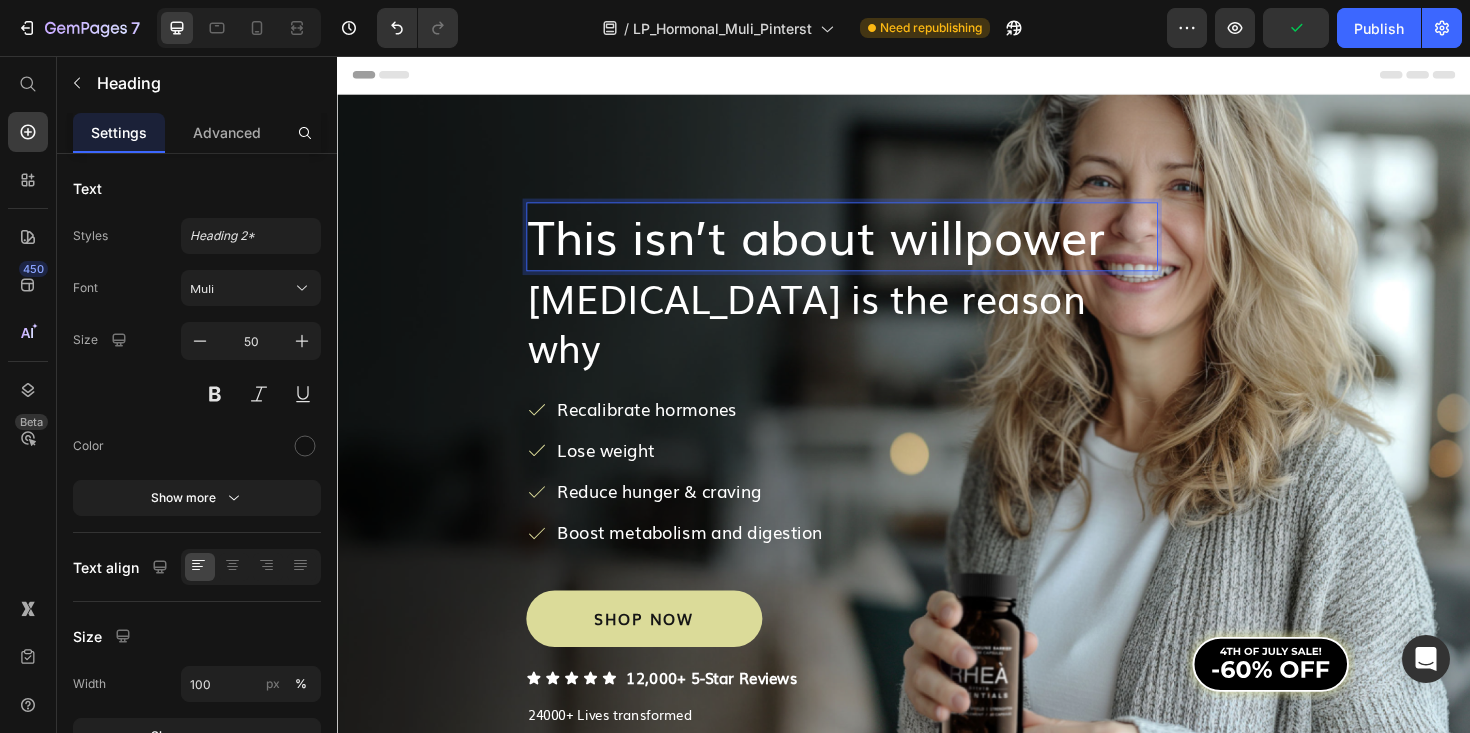 click on "This isn’t about willpower" at bounding box center [845, 245] 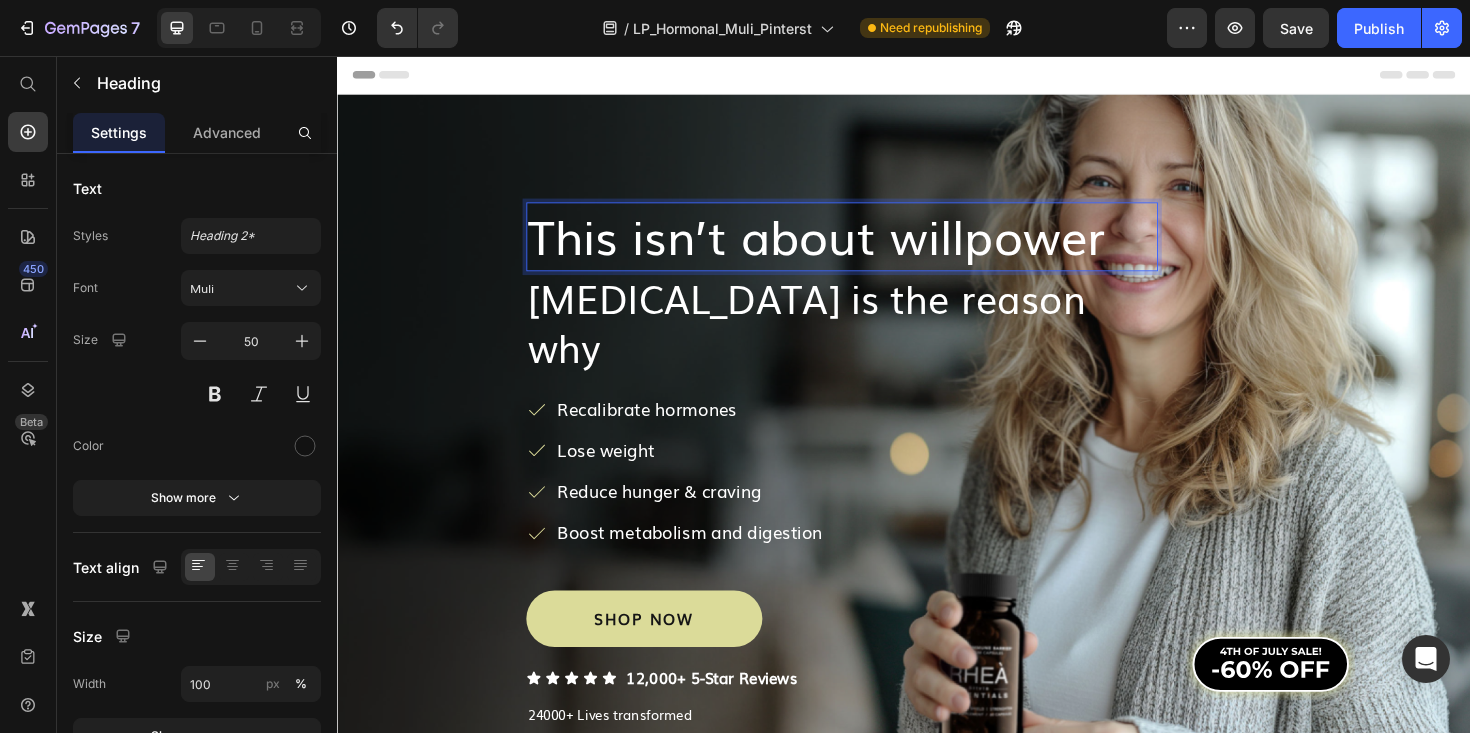 scroll, scrollTop: 2, scrollLeft: 0, axis: vertical 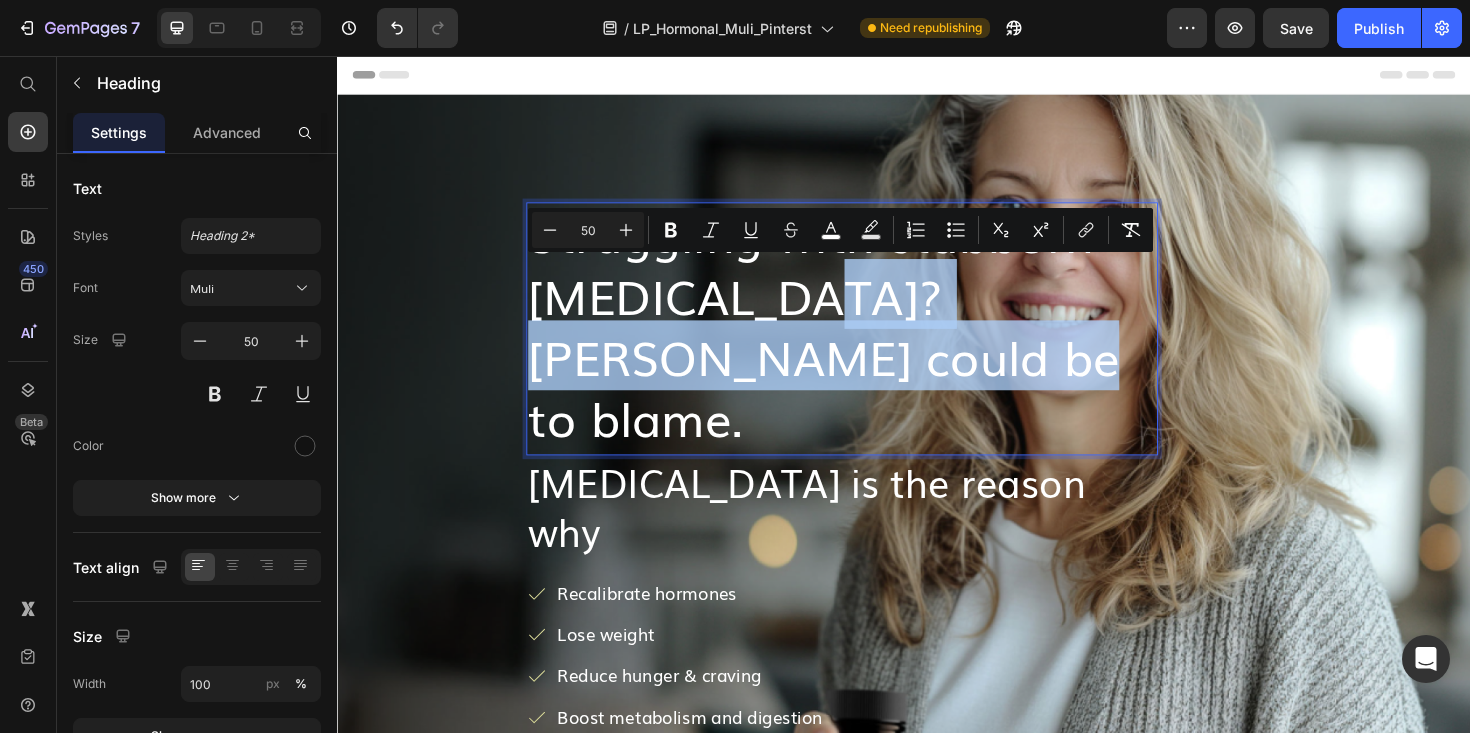 drag, startPoint x: 856, startPoint y: 385, endPoint x: 788, endPoint y: 313, distance: 99.03535 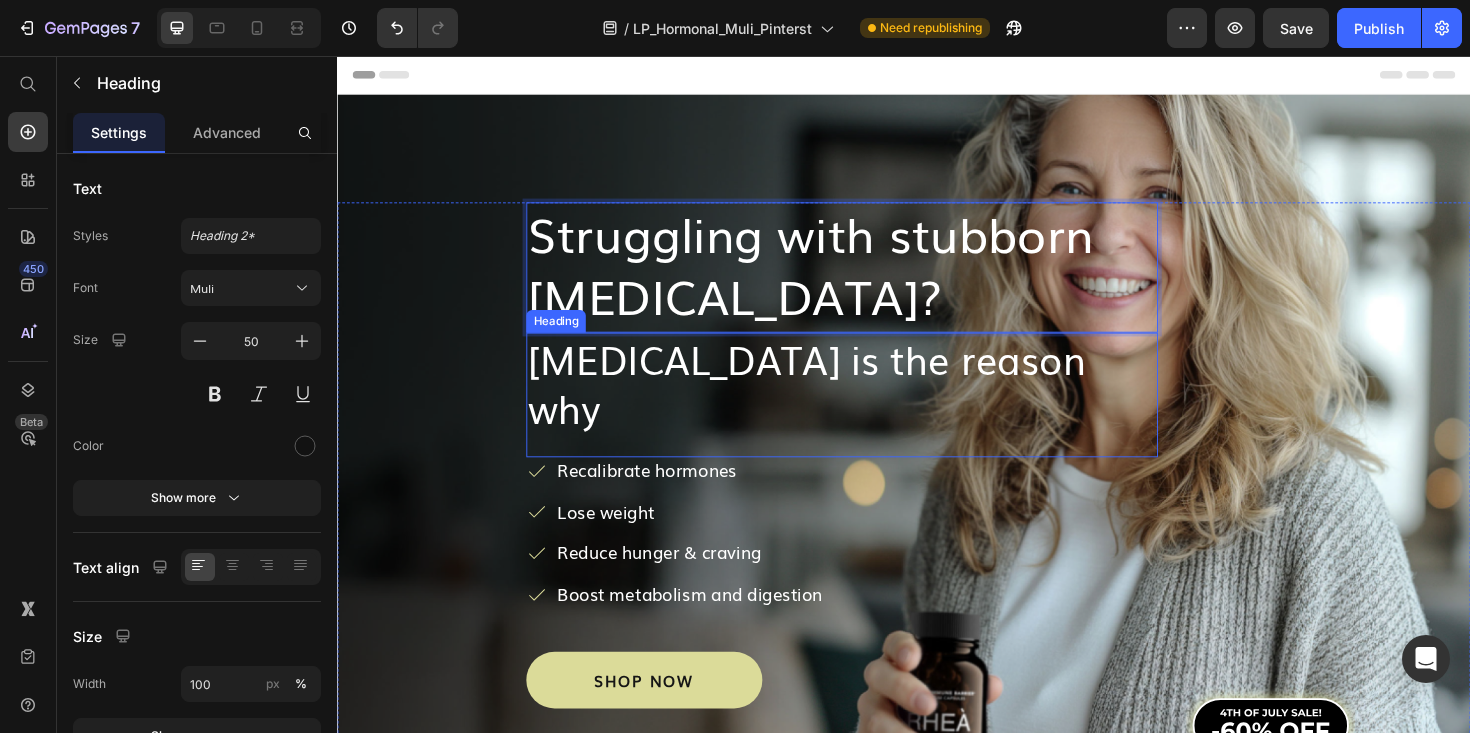 click on "[MEDICAL_DATA] is the reason why" at bounding box center [834, 402] 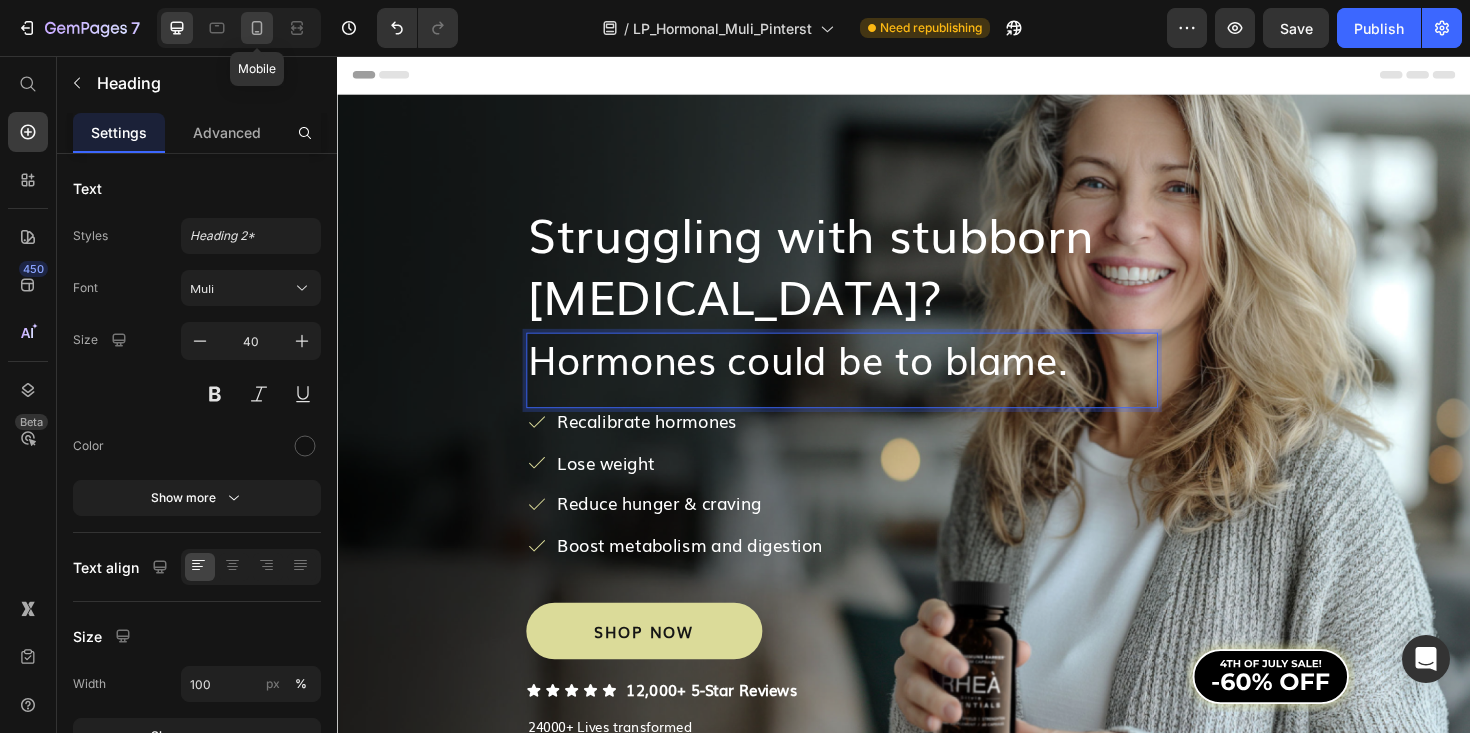 click 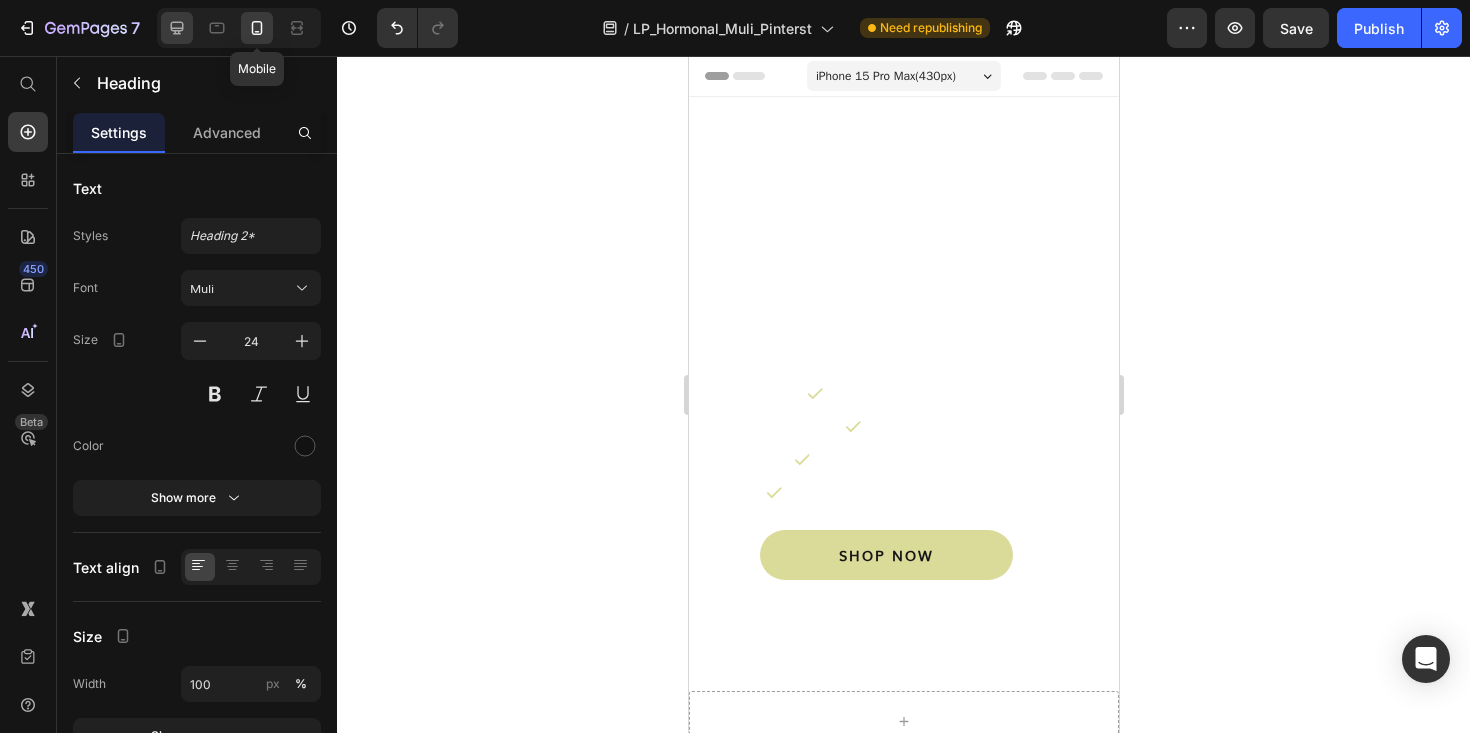 scroll, scrollTop: 0, scrollLeft: 0, axis: both 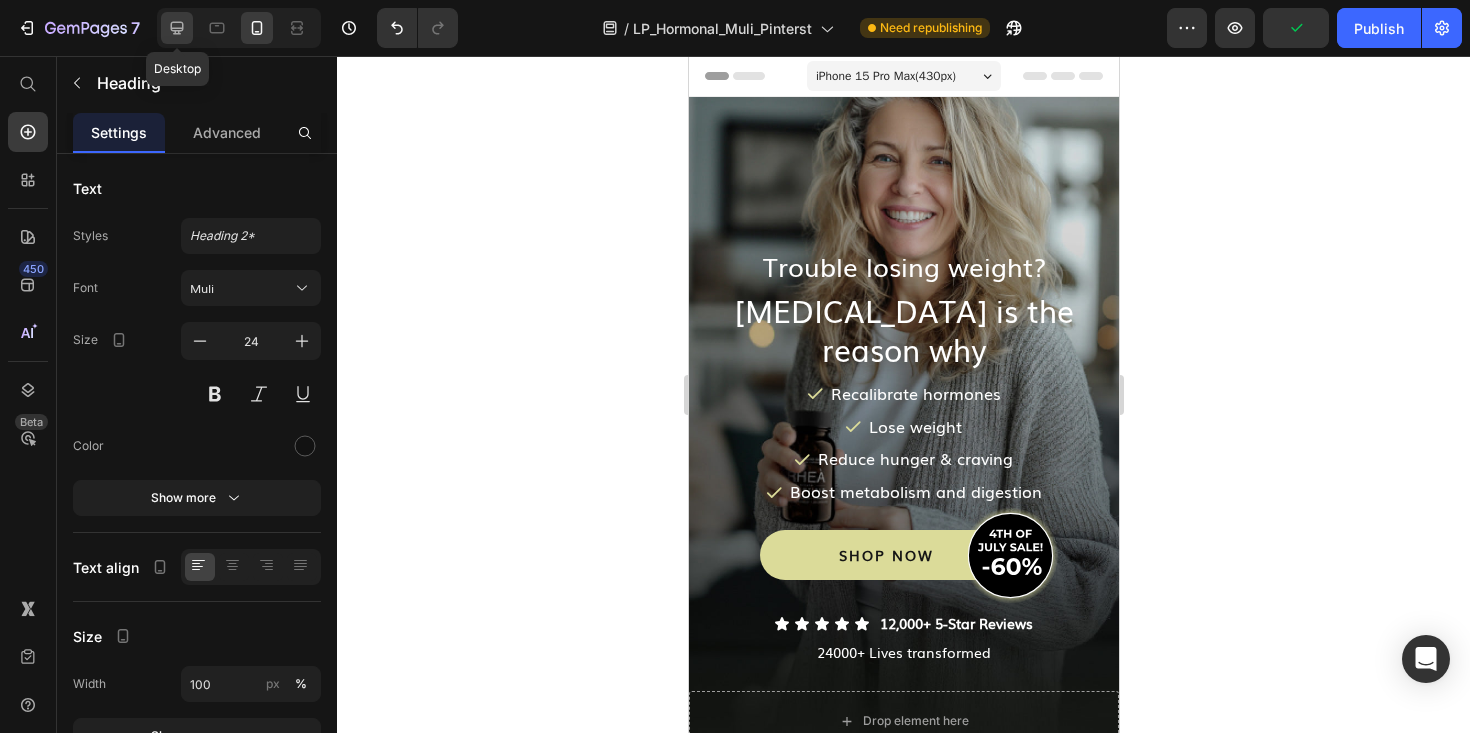 click 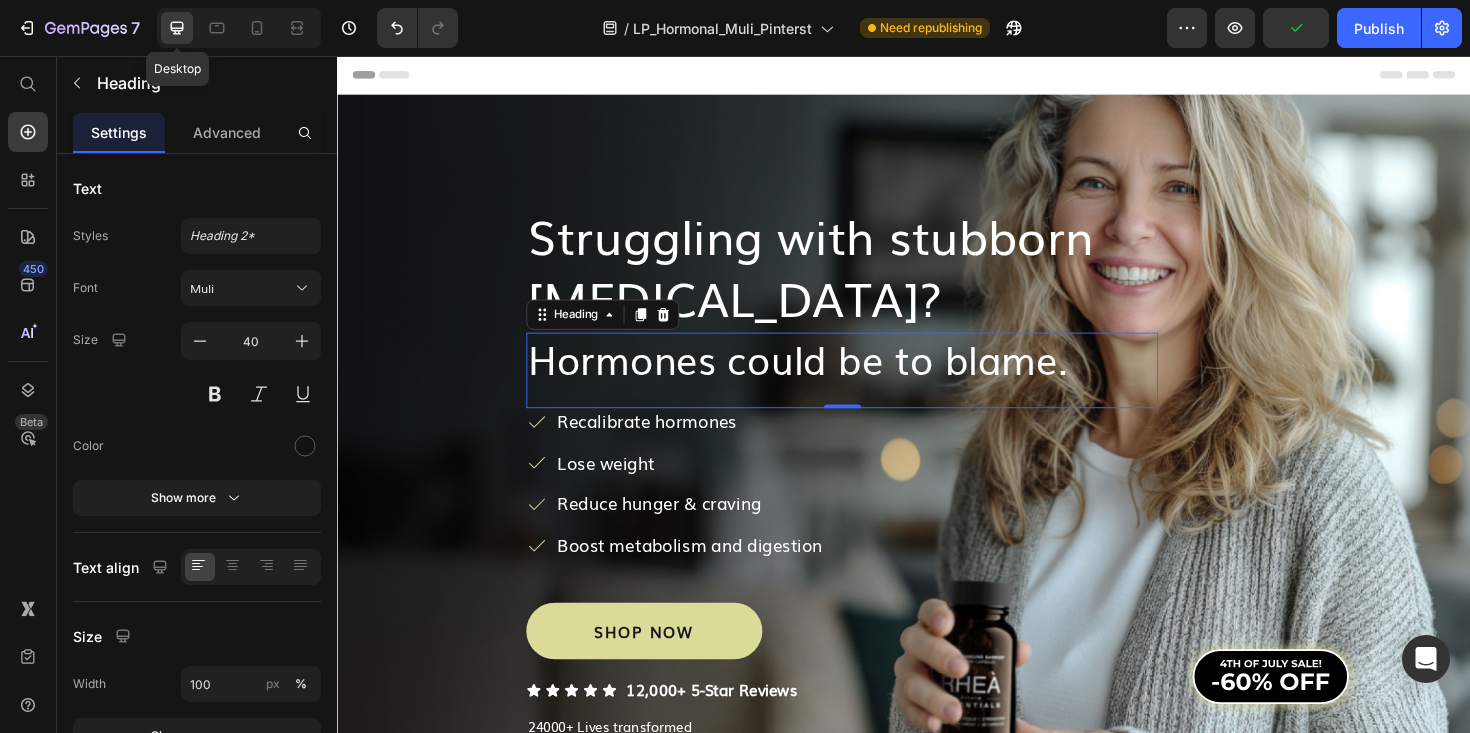 scroll, scrollTop: 1, scrollLeft: 0, axis: vertical 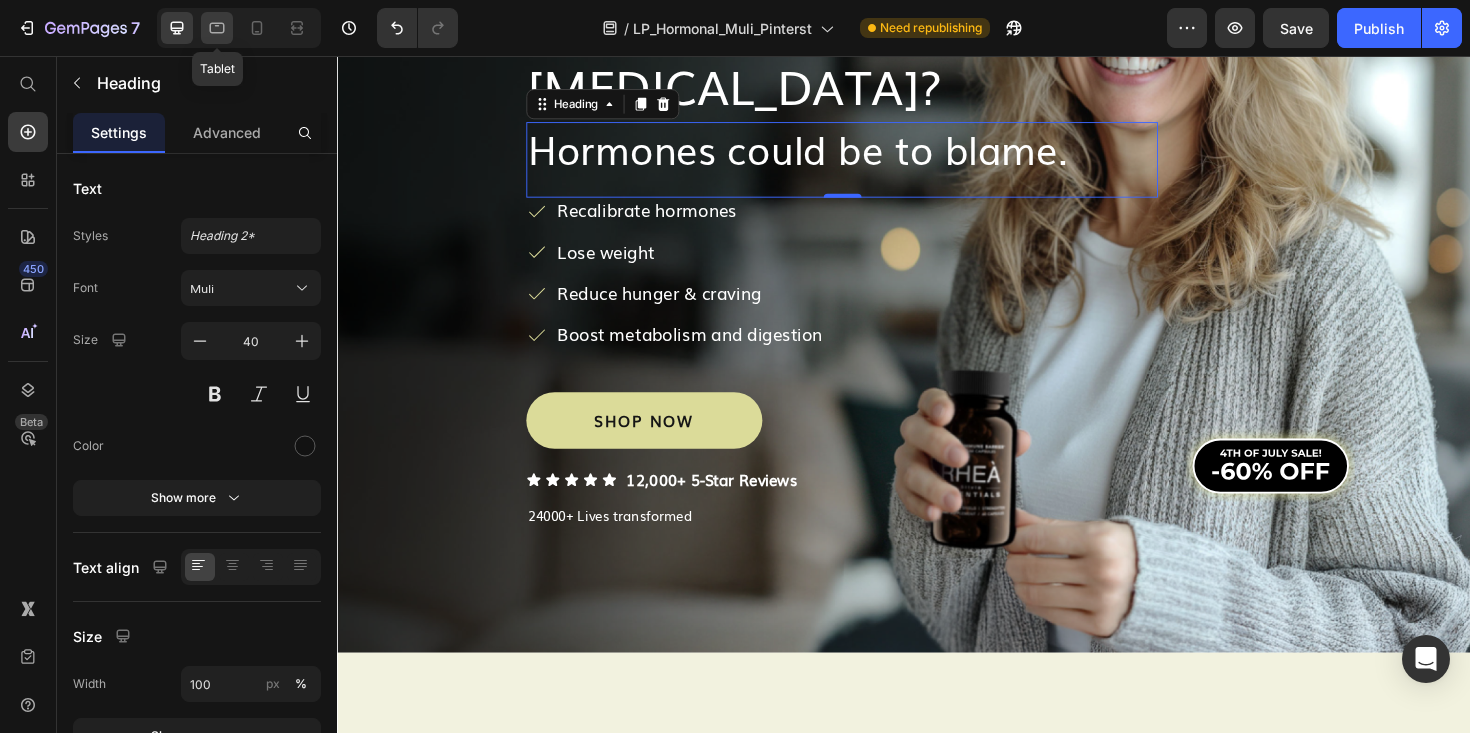 click 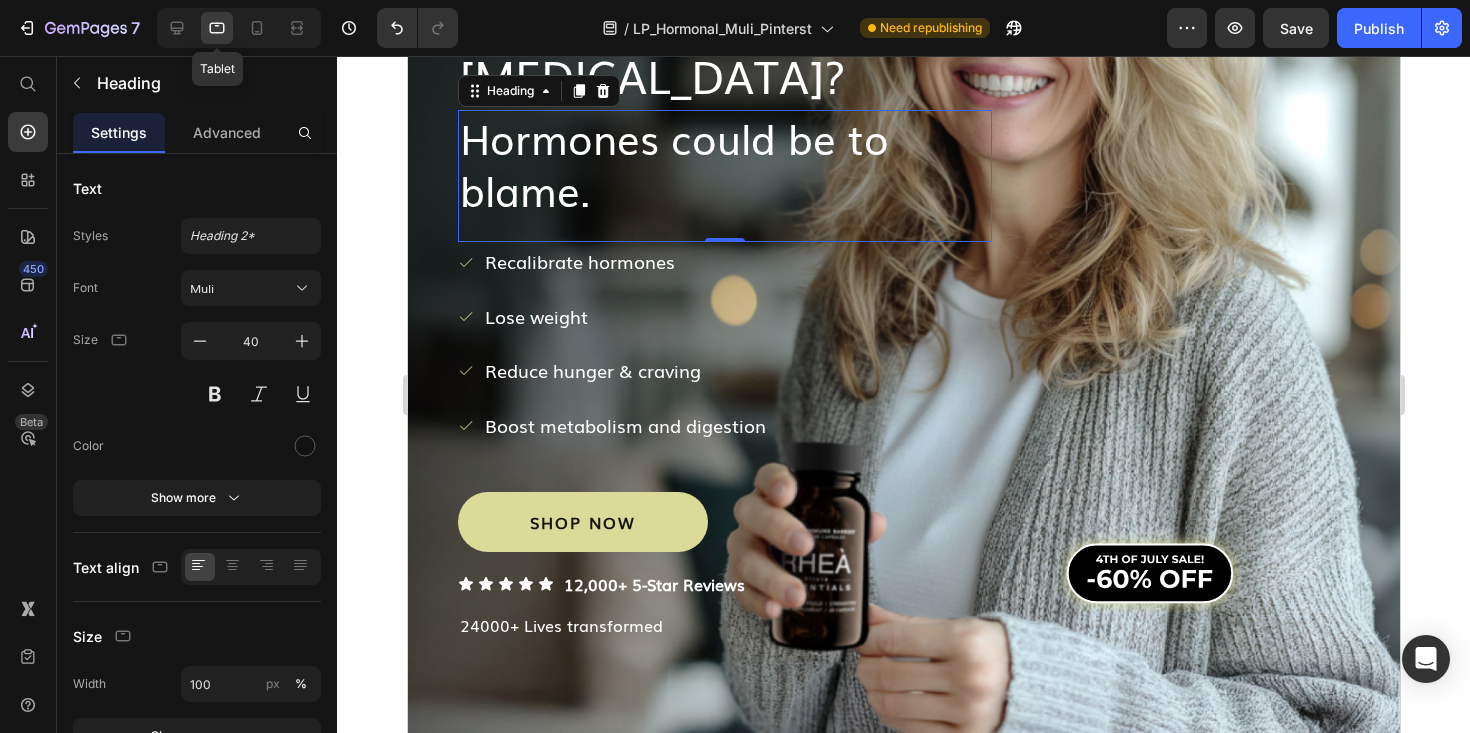 scroll, scrollTop: 1, scrollLeft: 0, axis: vertical 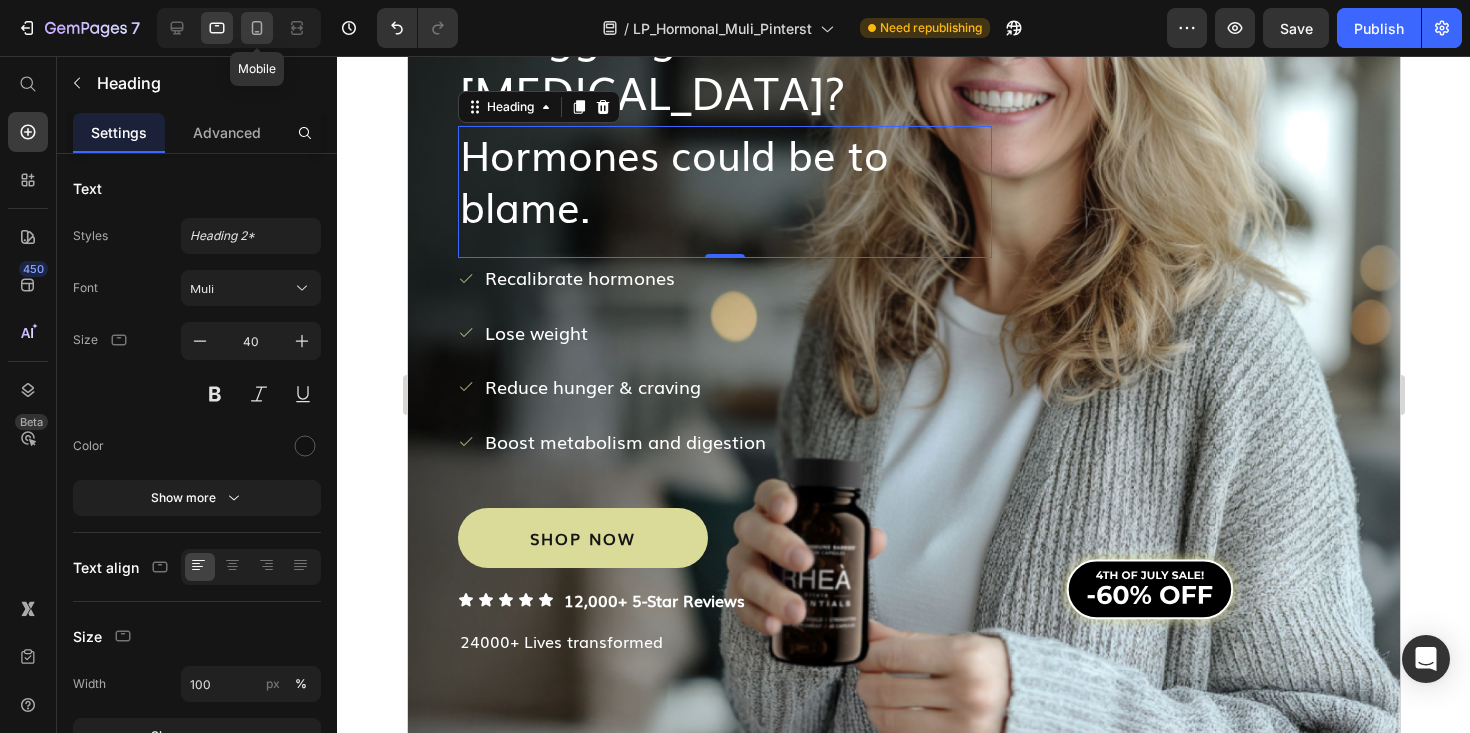 click 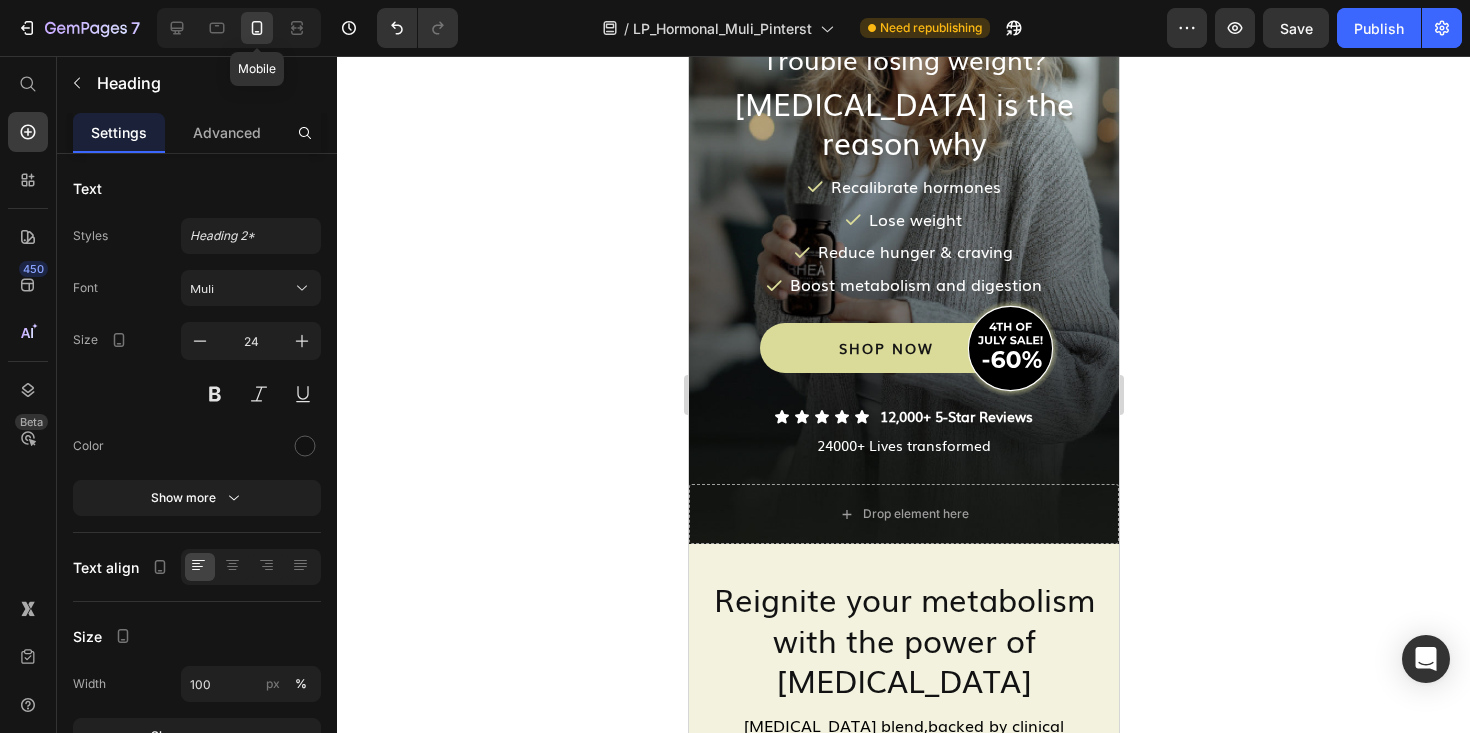 scroll, scrollTop: 137, scrollLeft: 0, axis: vertical 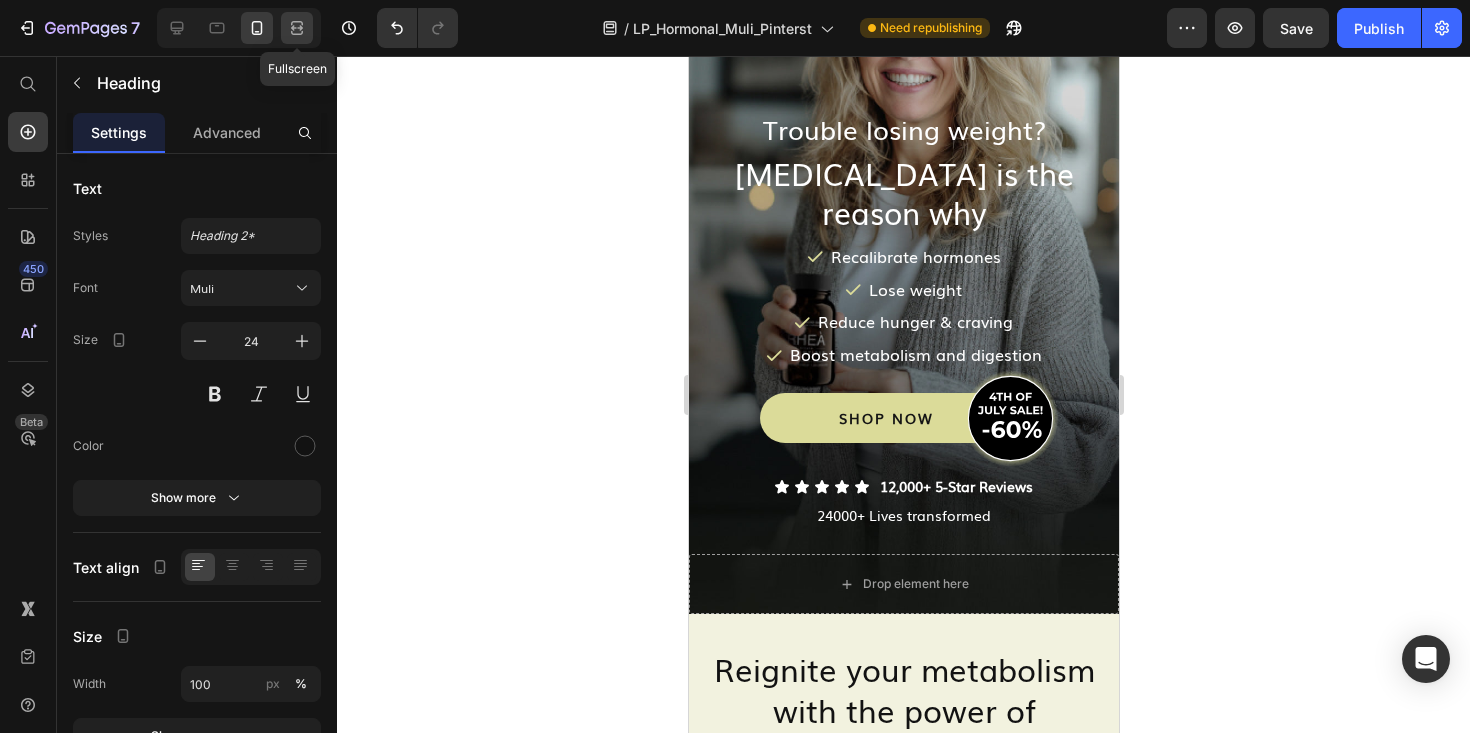 click 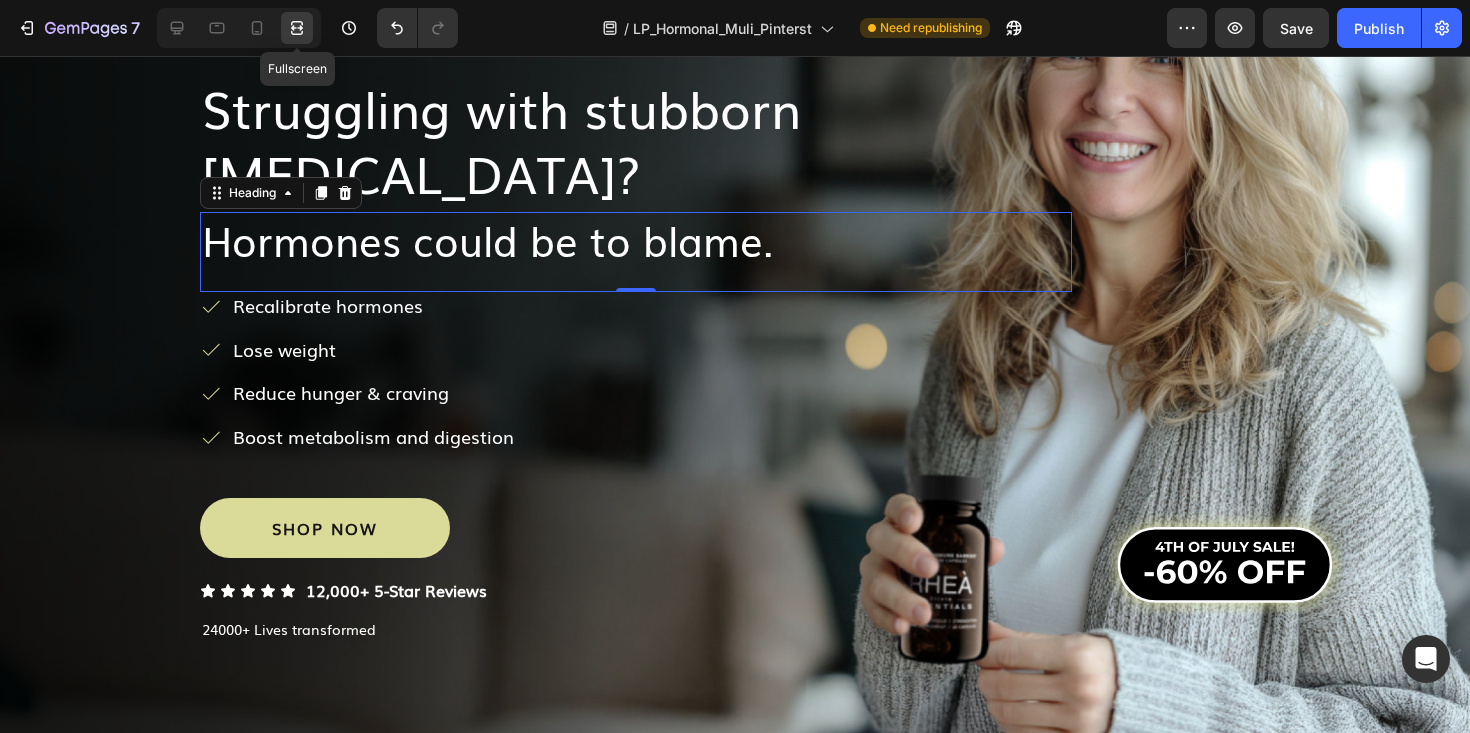 scroll, scrollTop: 1, scrollLeft: 0, axis: vertical 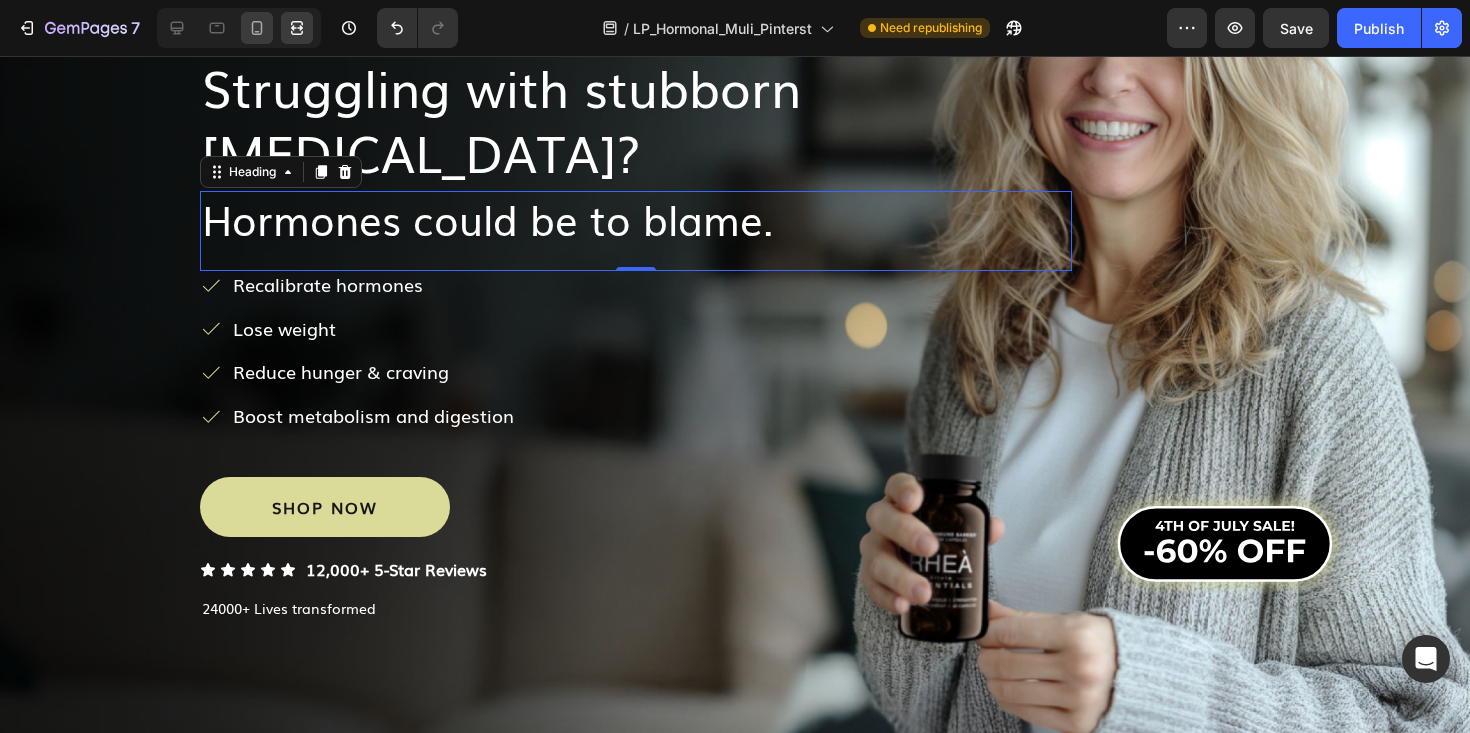 click 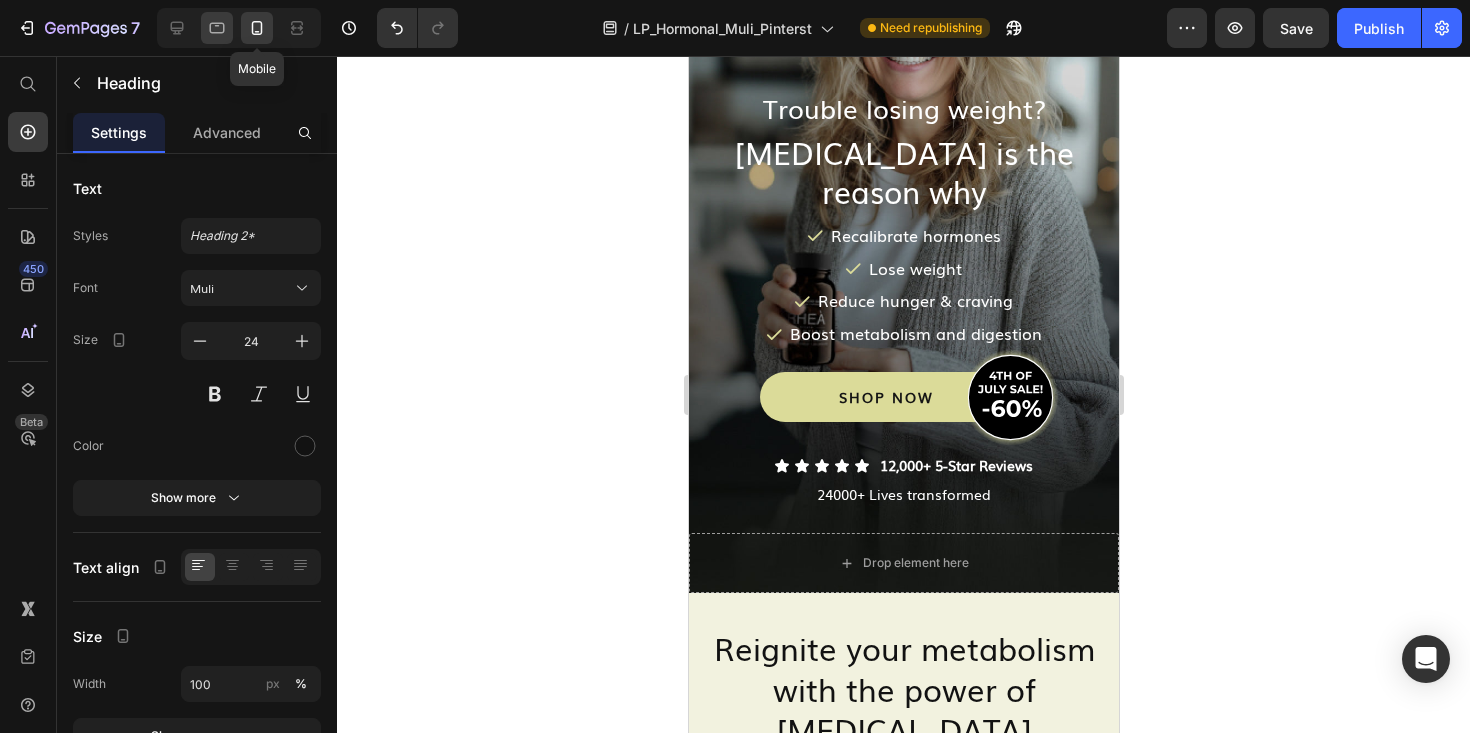 scroll, scrollTop: 0, scrollLeft: 0, axis: both 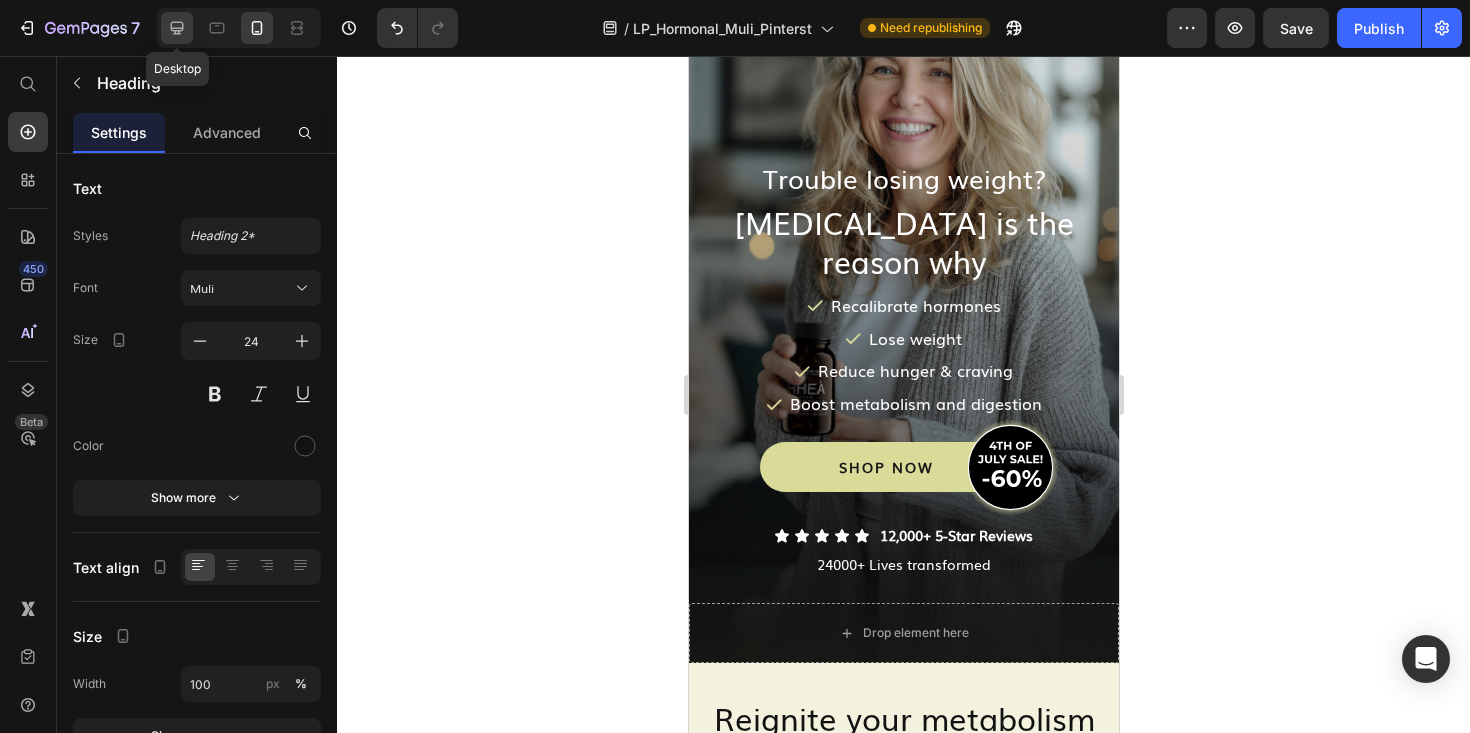 click 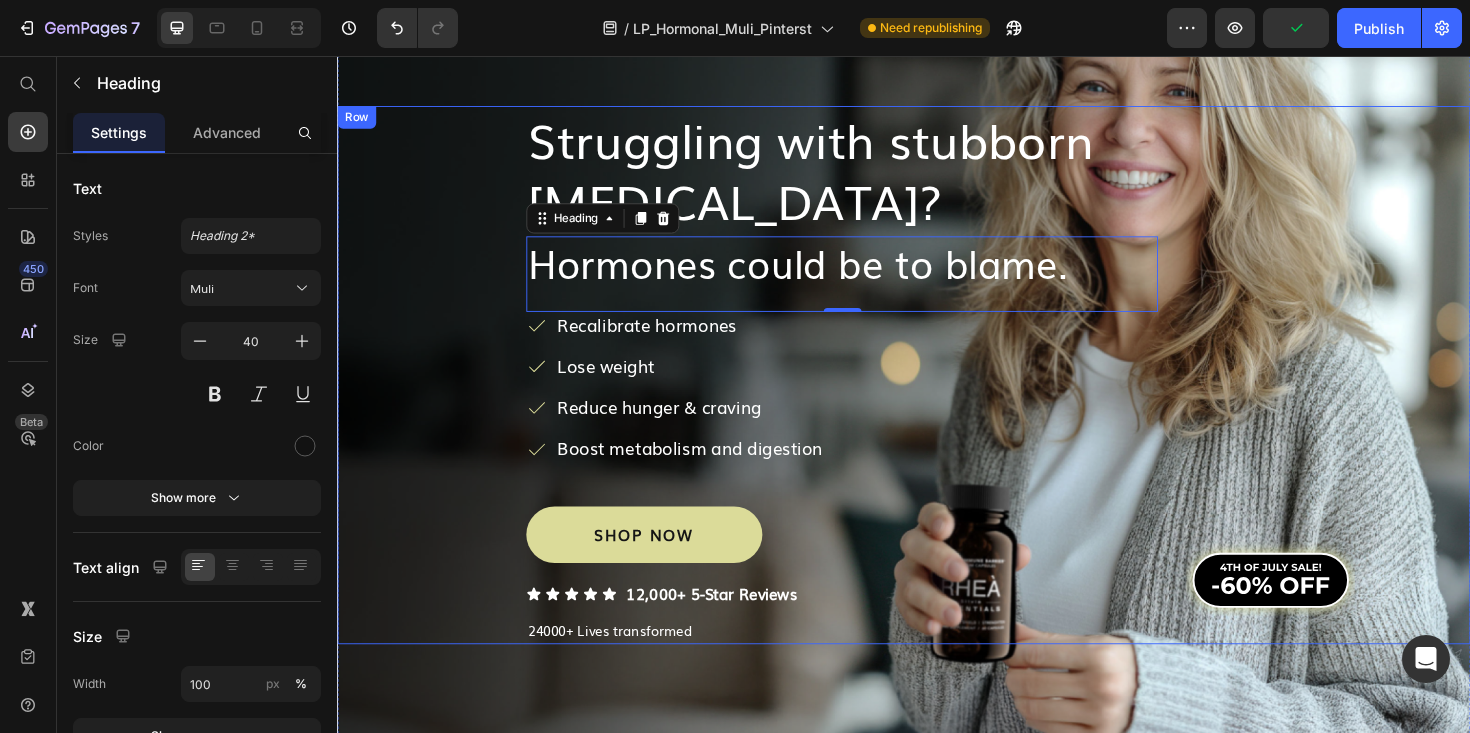 scroll, scrollTop: 0, scrollLeft: 0, axis: both 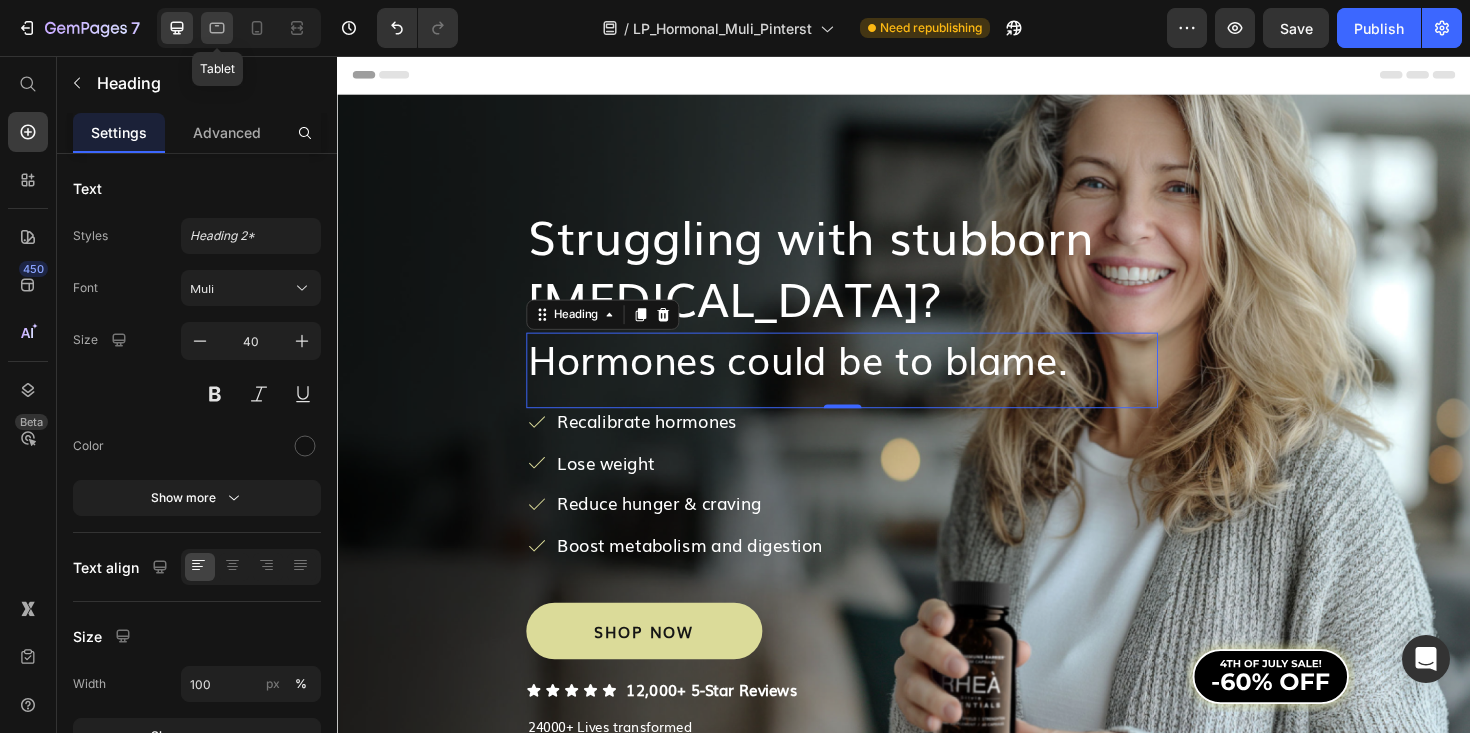 click 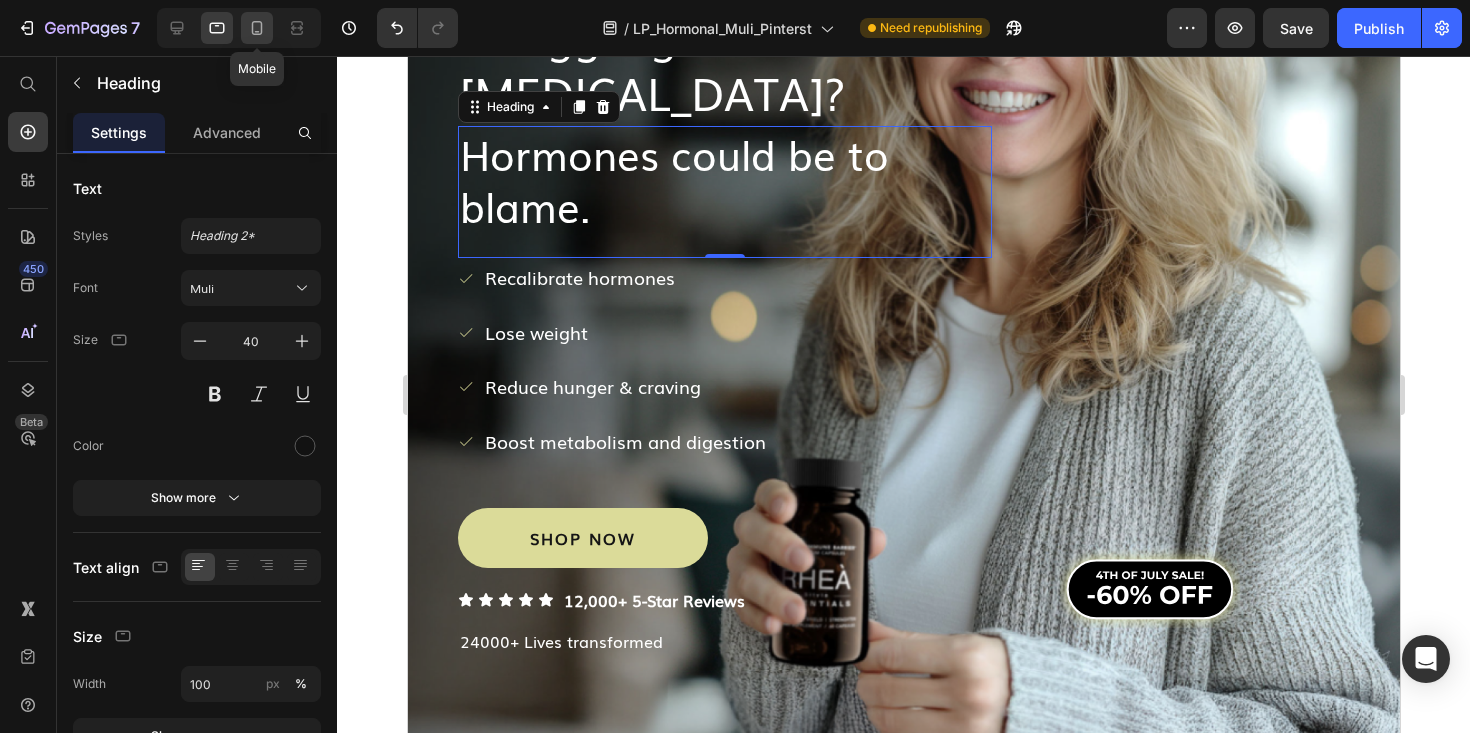 click 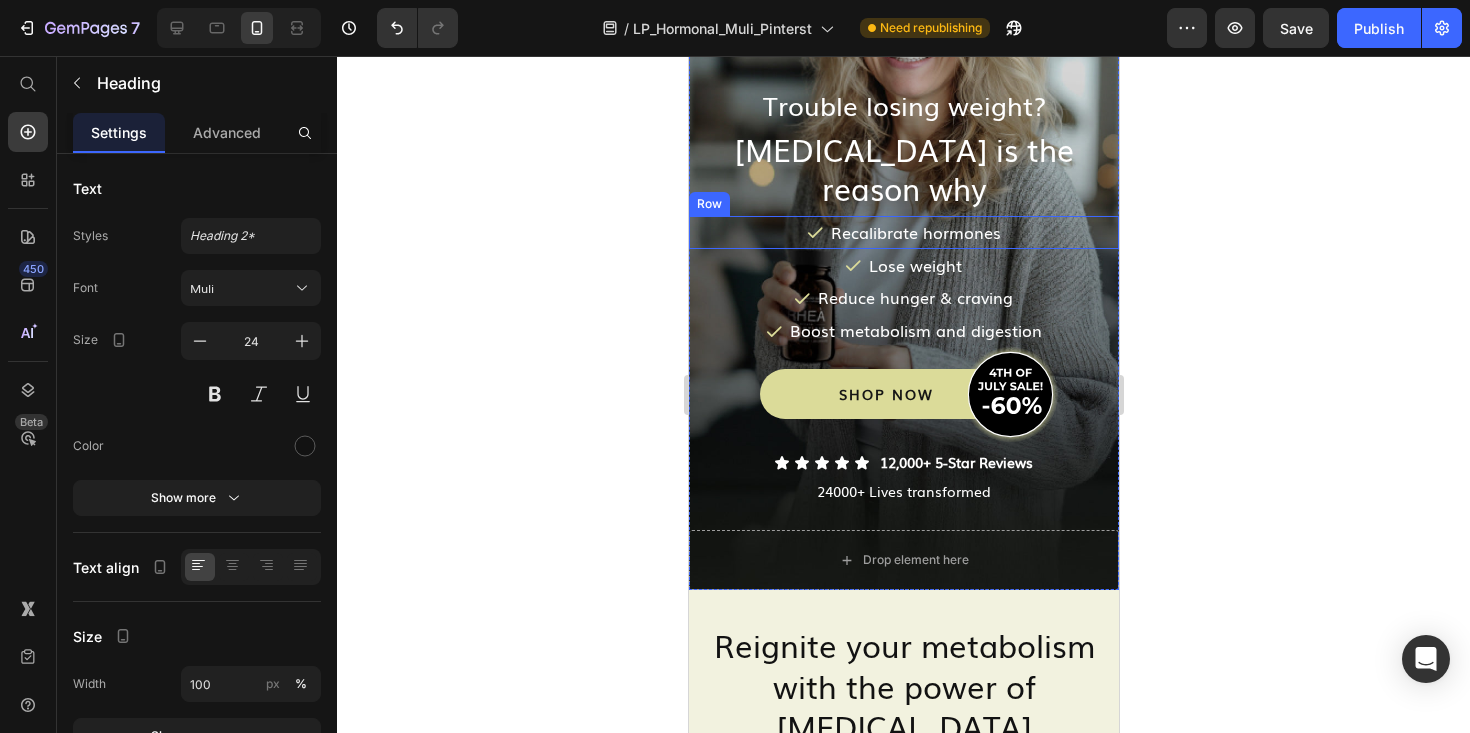 scroll, scrollTop: 137, scrollLeft: 0, axis: vertical 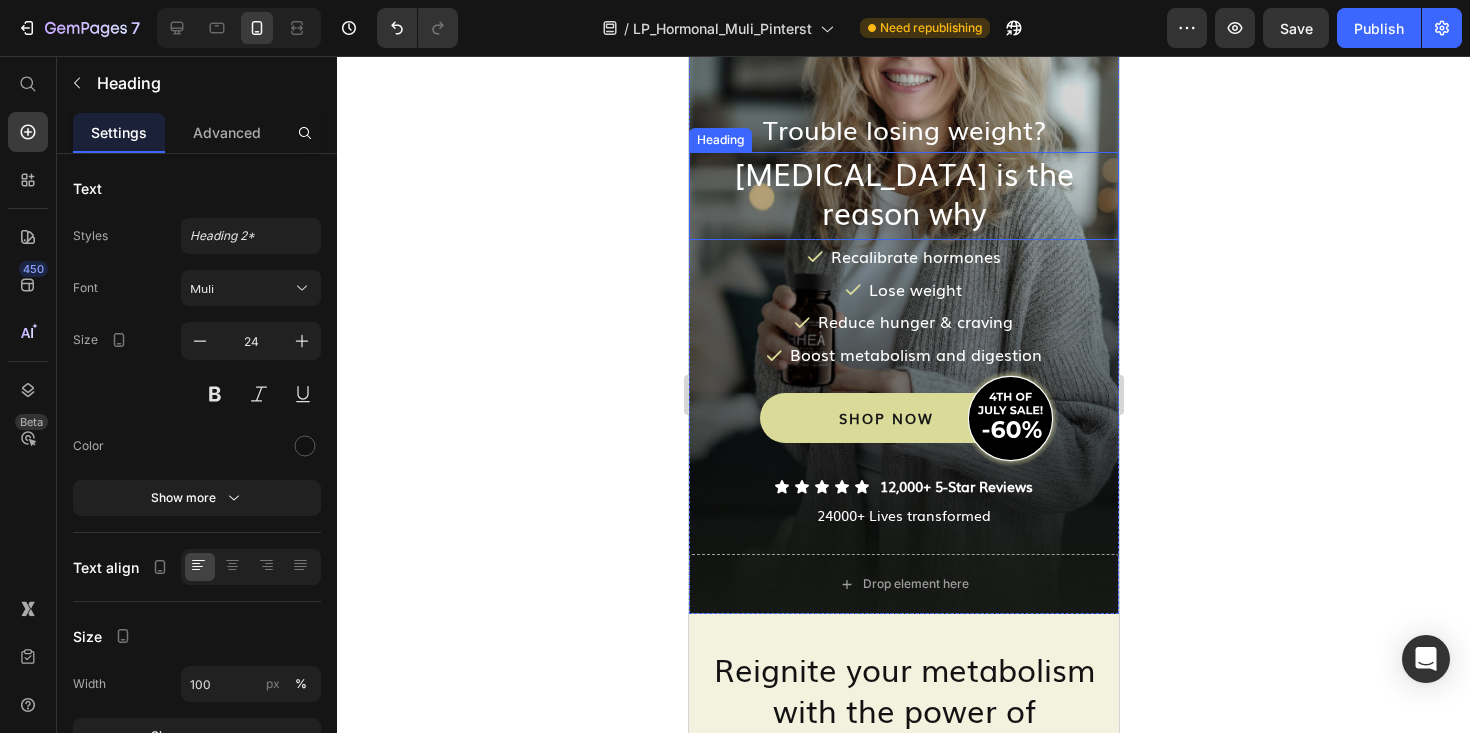 click on "[MEDICAL_DATA] is the reason why" at bounding box center [903, 192] 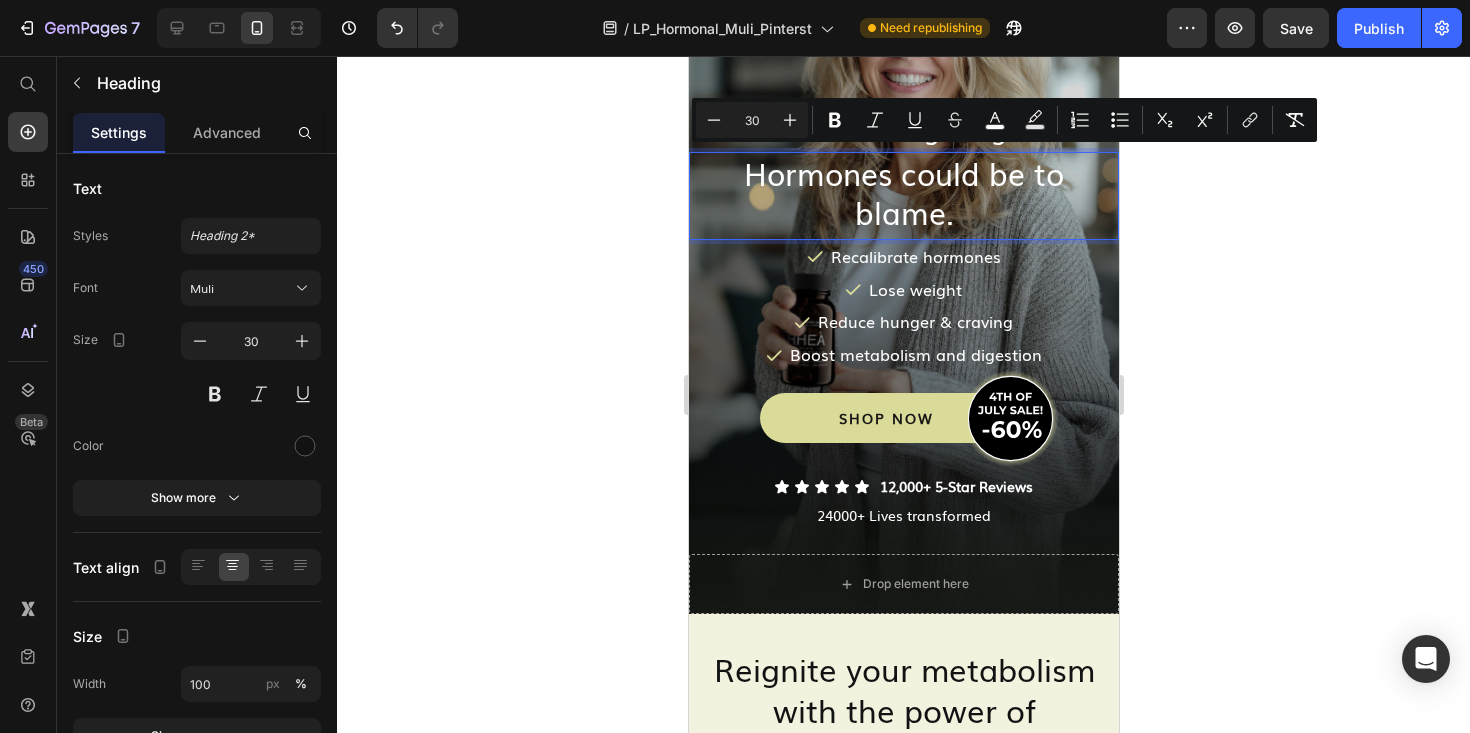 scroll, scrollTop: 0, scrollLeft: 0, axis: both 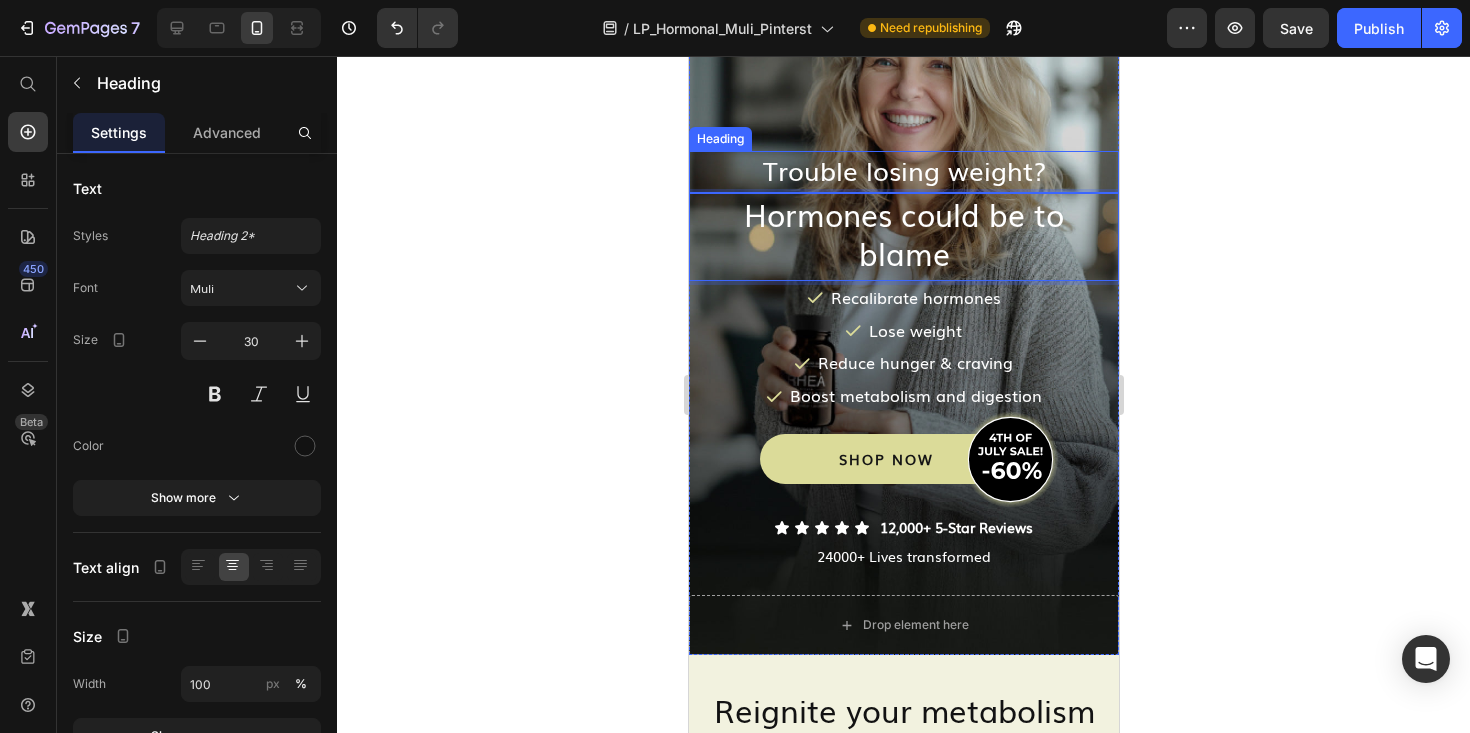 click on "Trouble losing weight?" at bounding box center [903, 169] 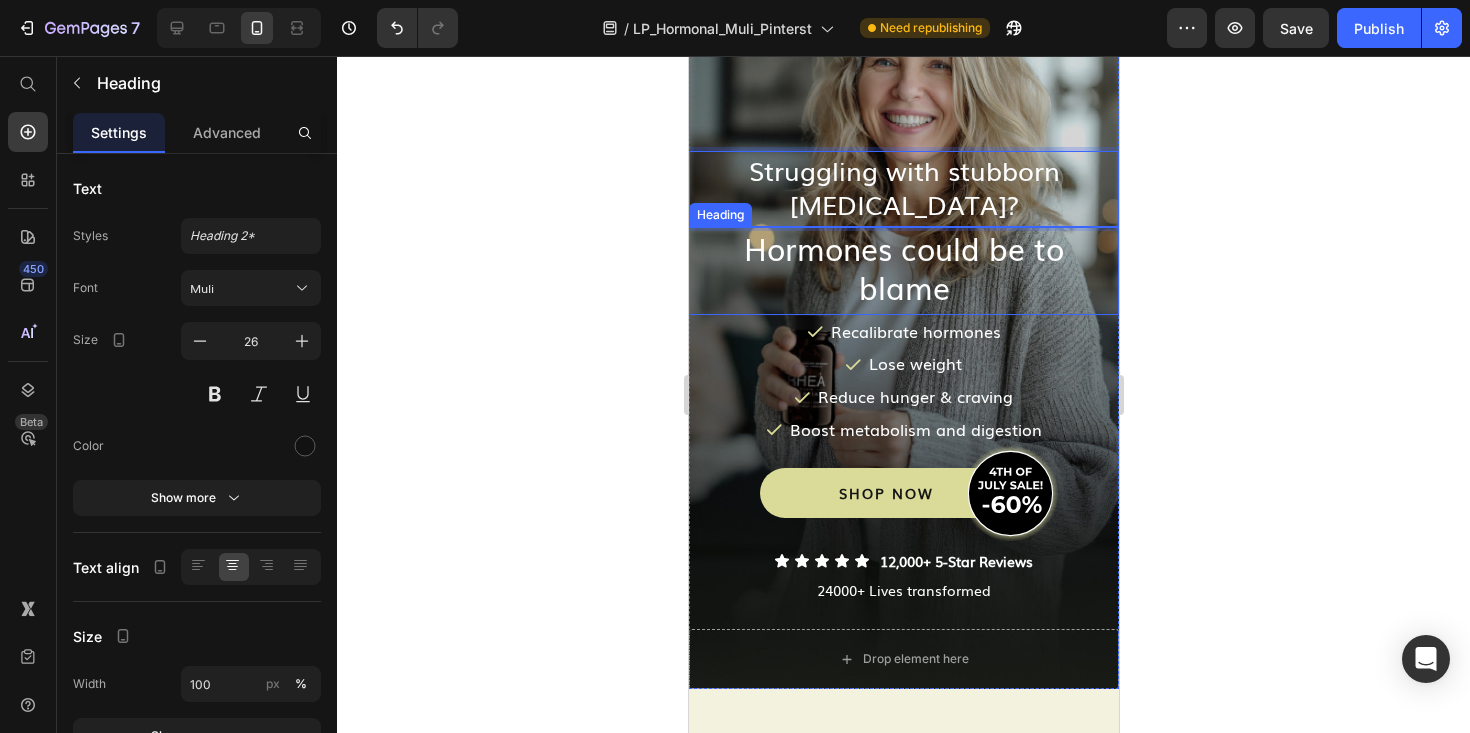 scroll, scrollTop: 64, scrollLeft: 0, axis: vertical 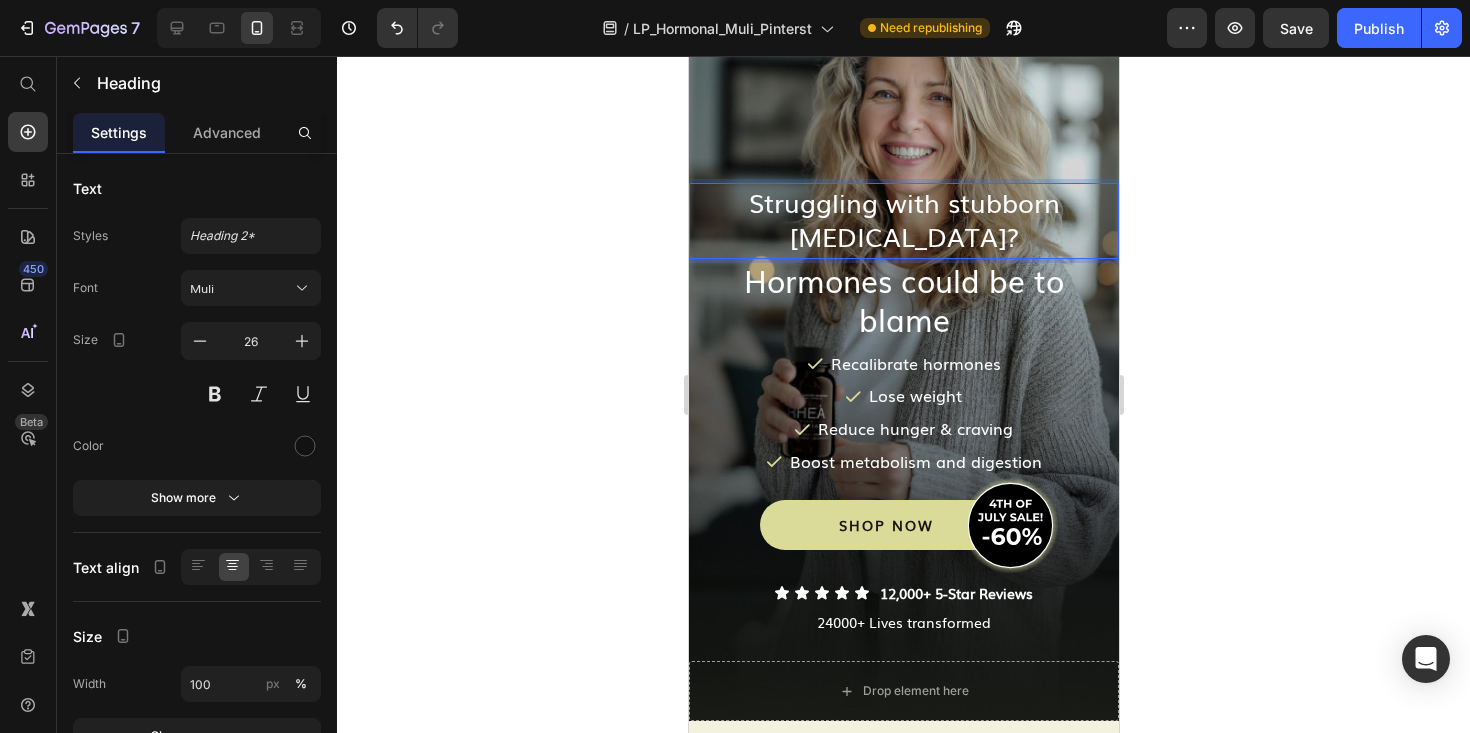 click on "Struggling with stubborn [MEDICAL_DATA]?" at bounding box center (903, 218) 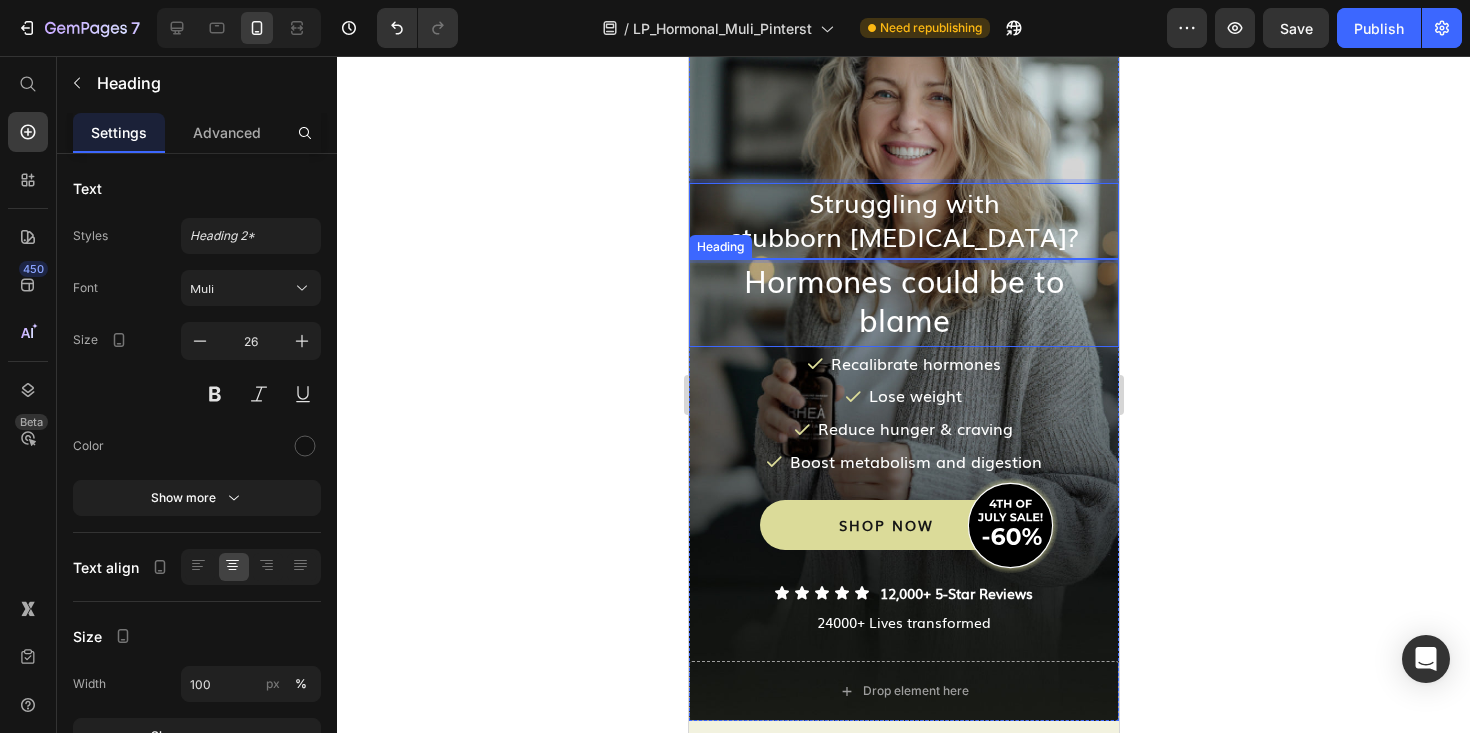 scroll, scrollTop: 9, scrollLeft: 0, axis: vertical 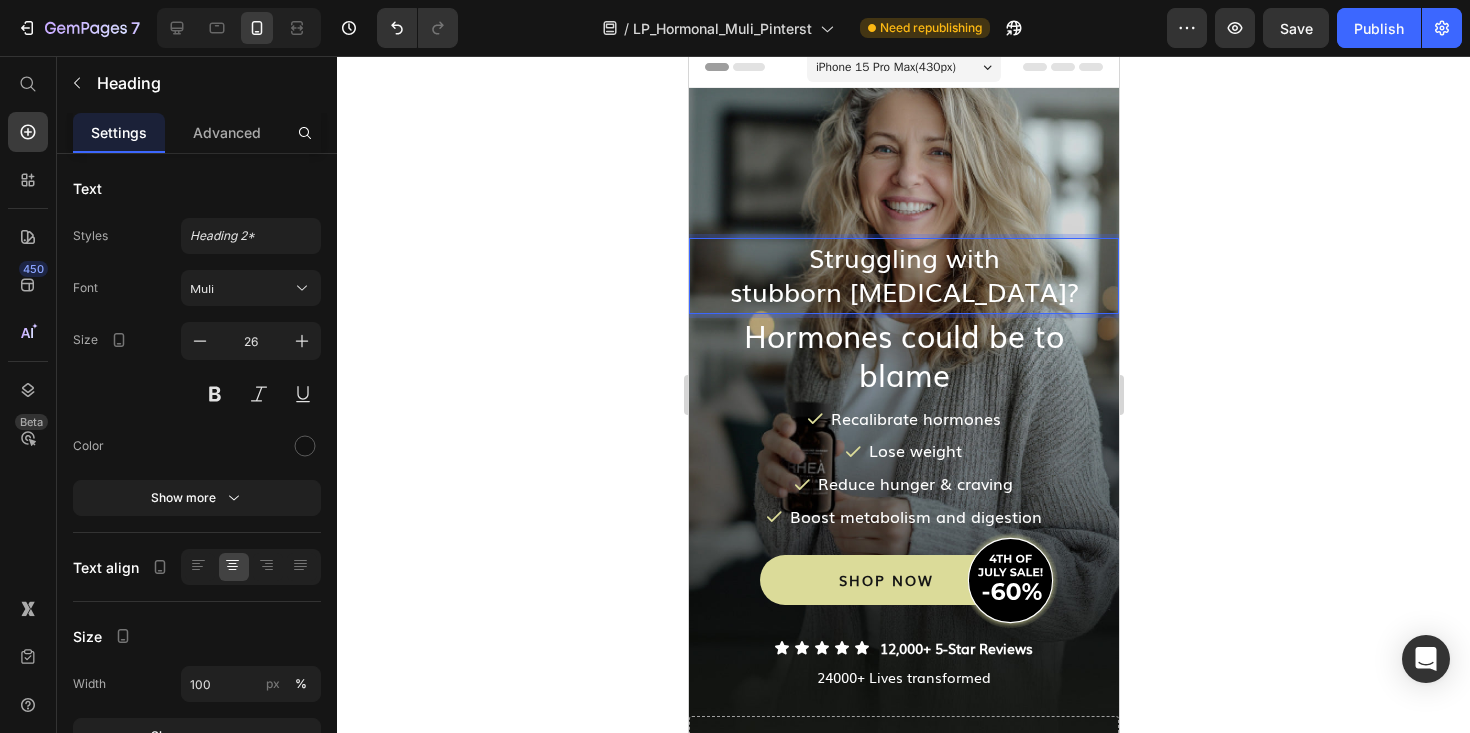 click 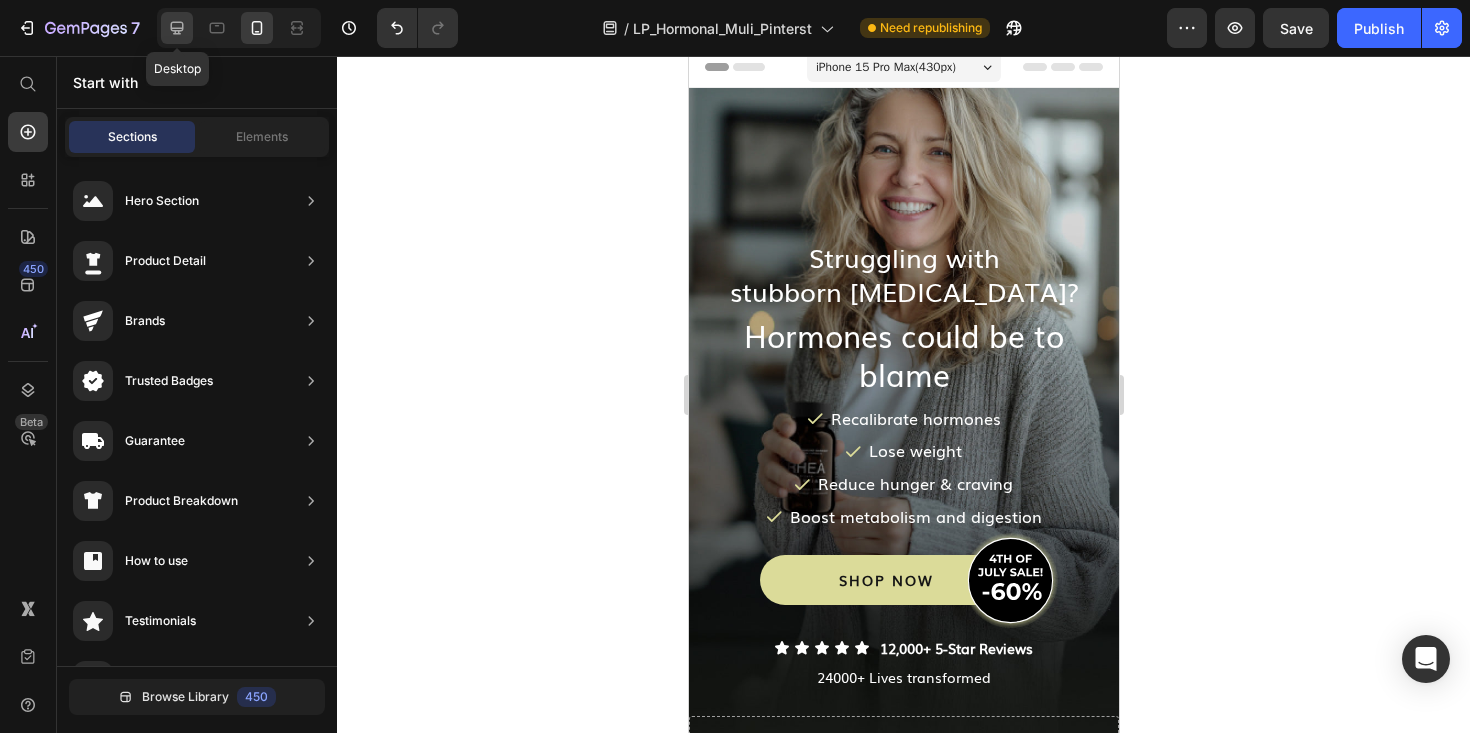 click 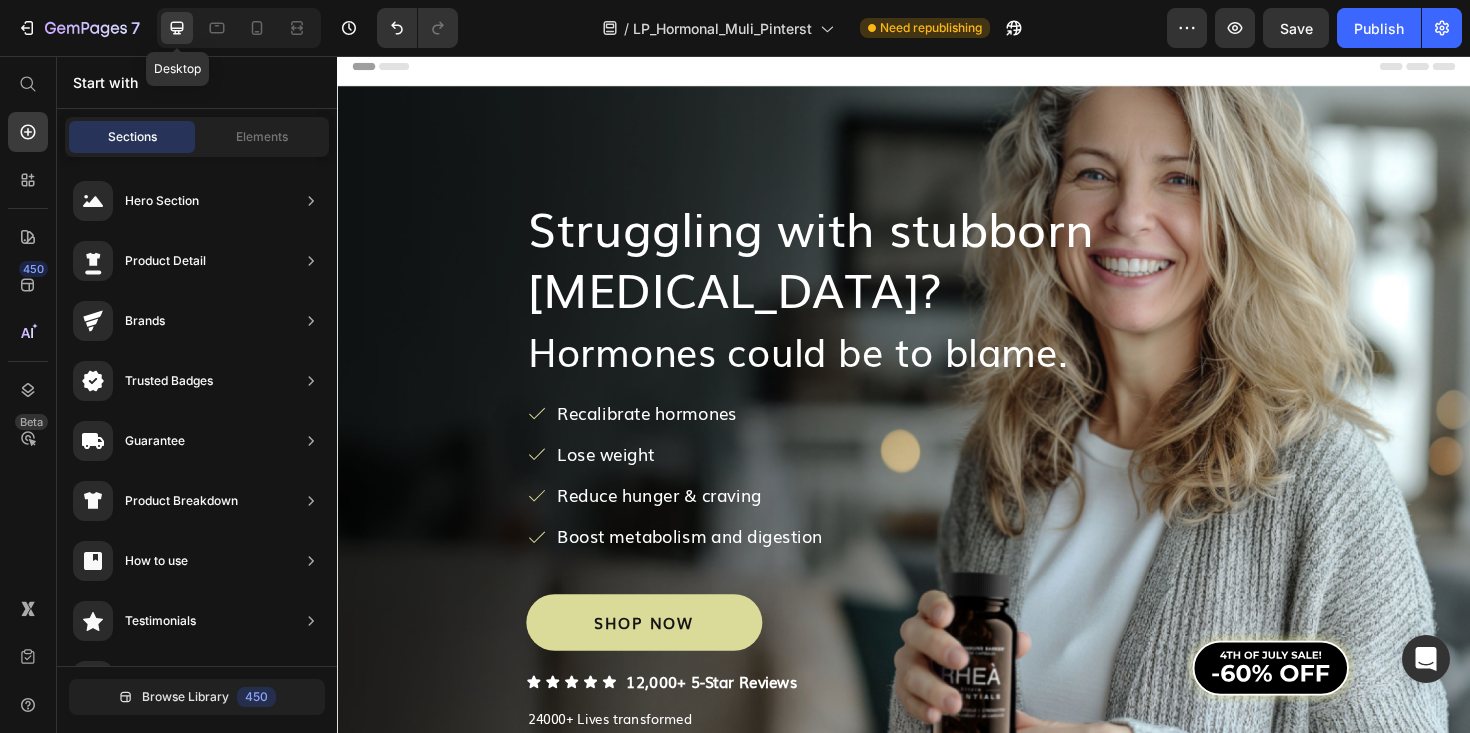 scroll, scrollTop: 1, scrollLeft: 0, axis: vertical 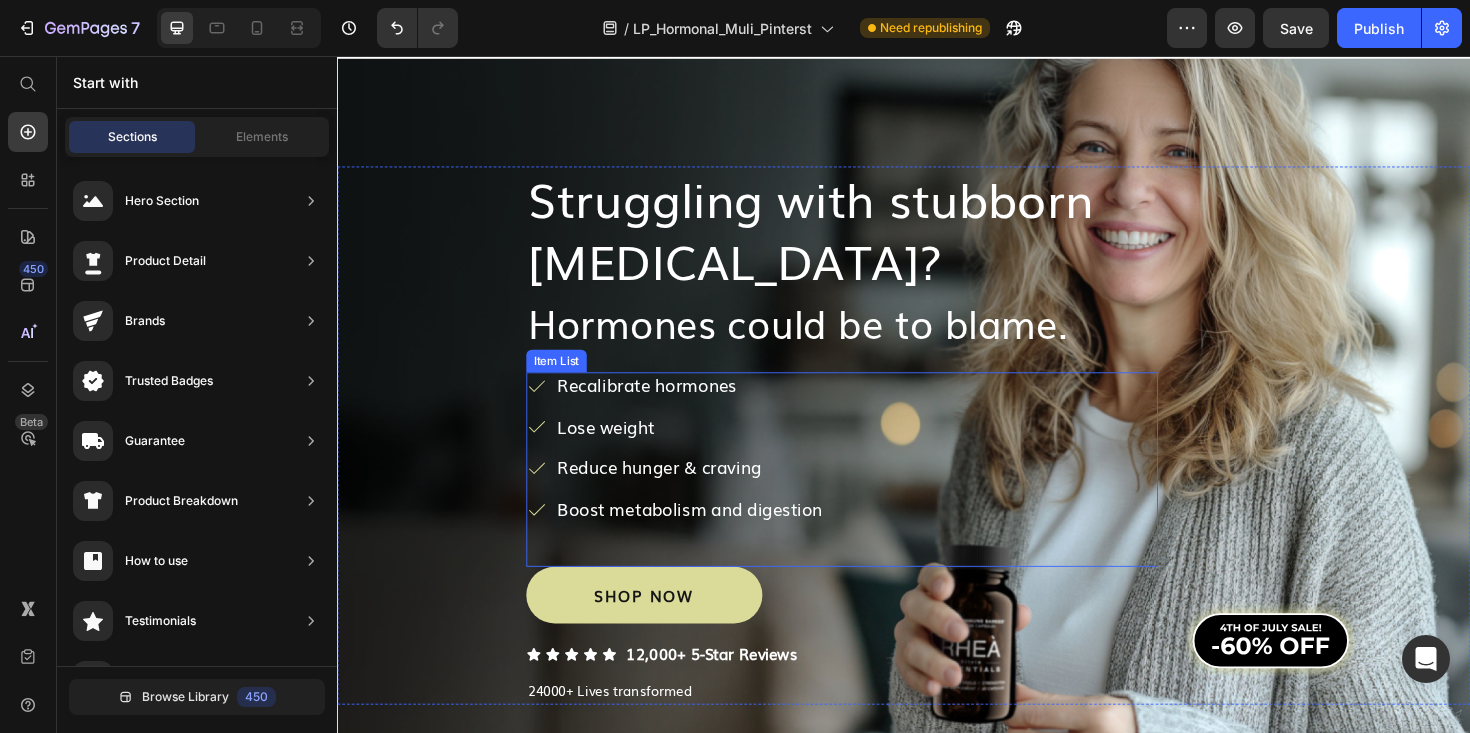 click on "﻿Recalibrate hormones" at bounding box center [710, 405] 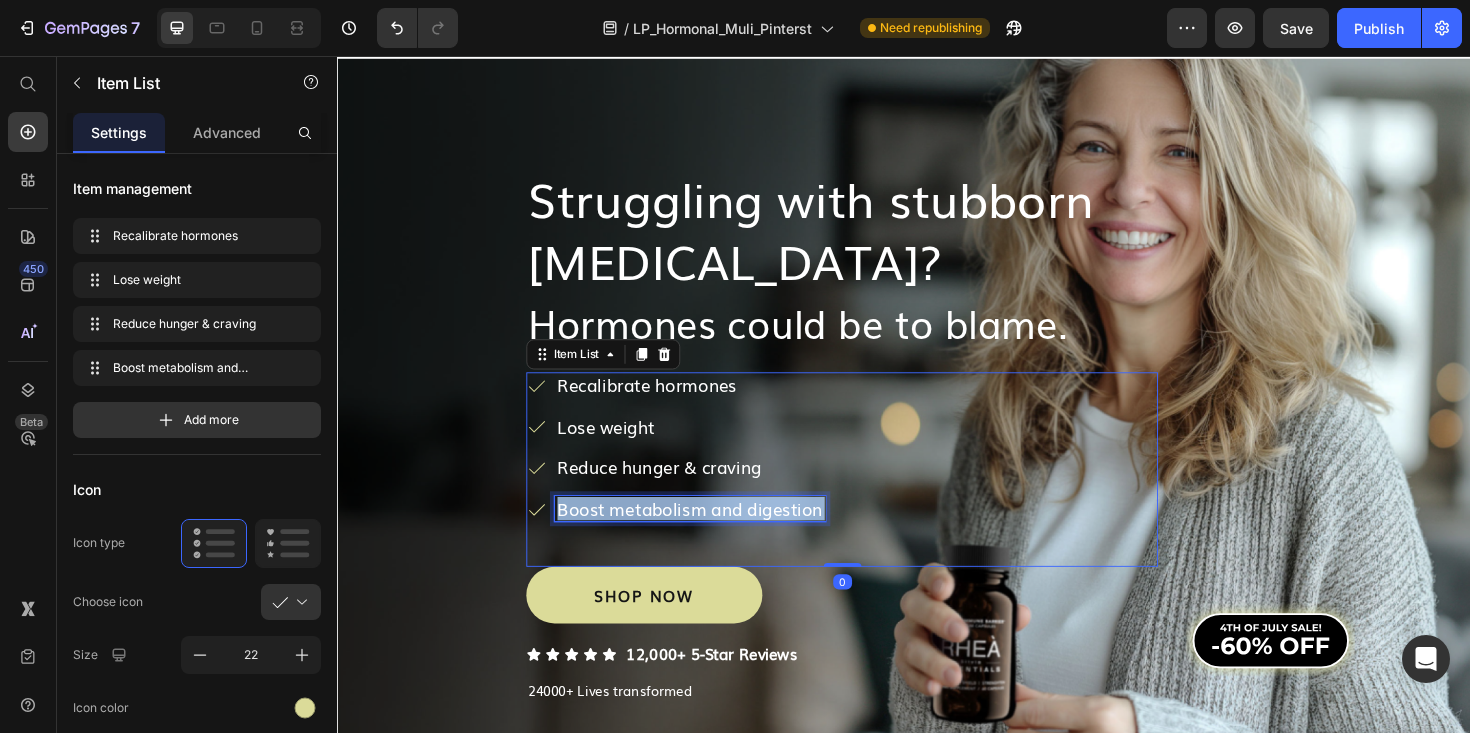 click on "﻿Boost metabolism and digestion" at bounding box center [710, 536] 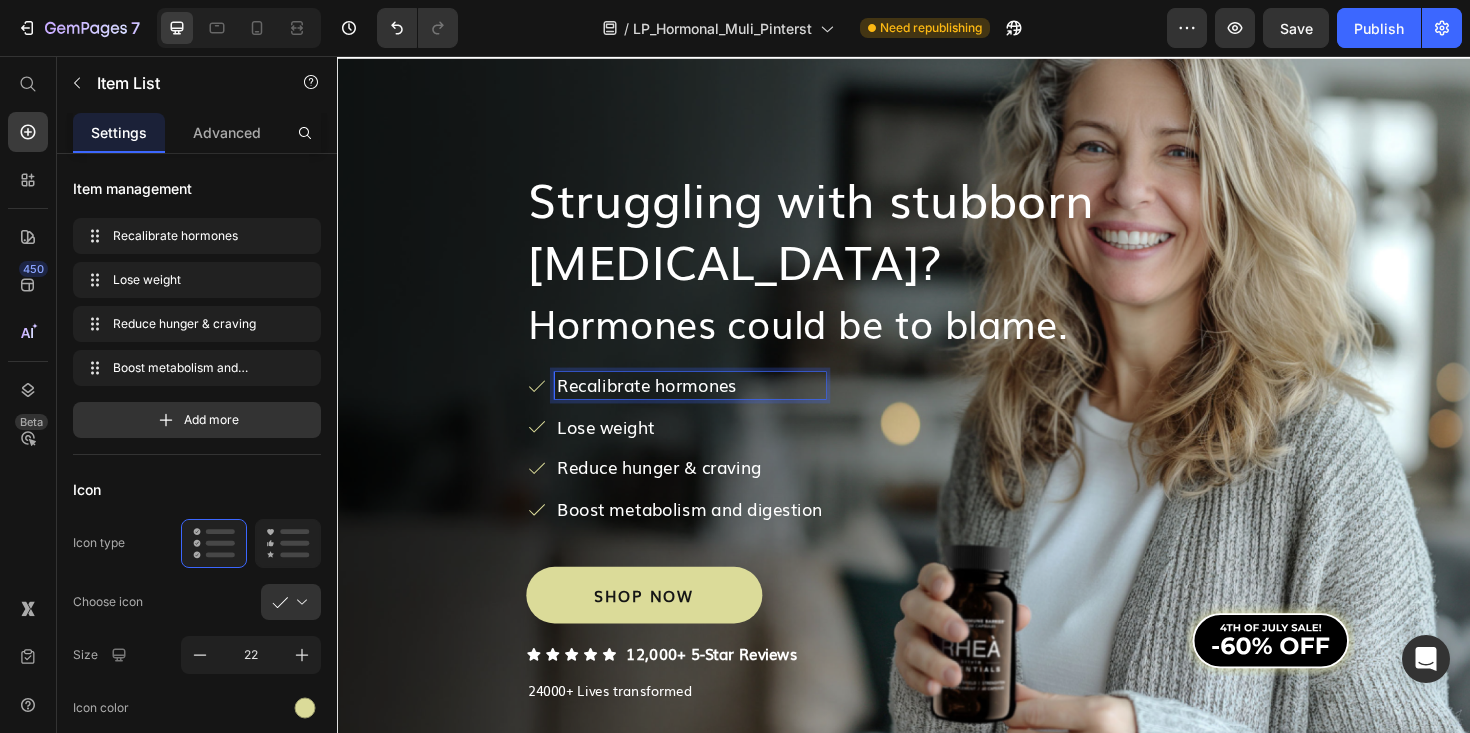 click on "﻿Recalibrate hormones" at bounding box center [710, 405] 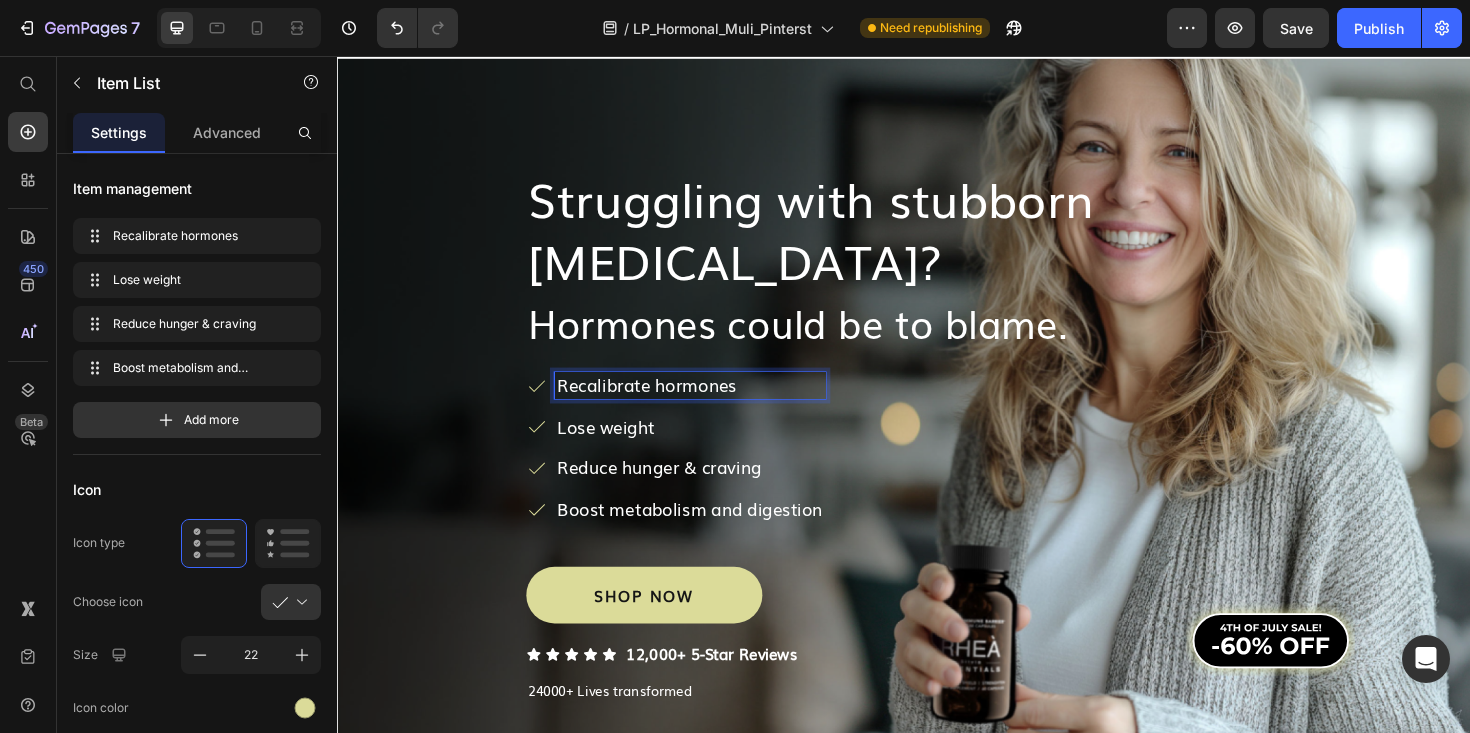 click on "﻿Recalibrate hormones" at bounding box center (710, 405) 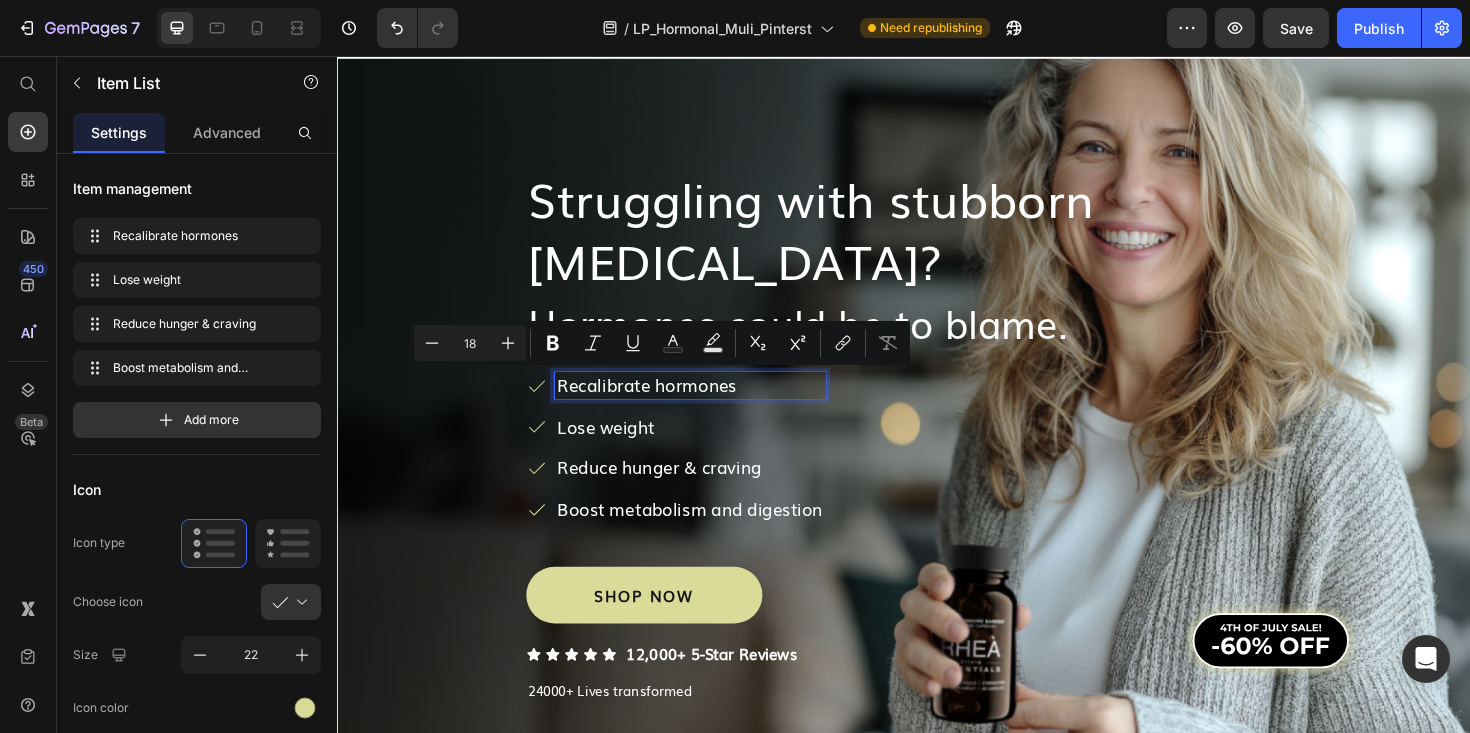 copy on "﻿Recalibrate hormones" 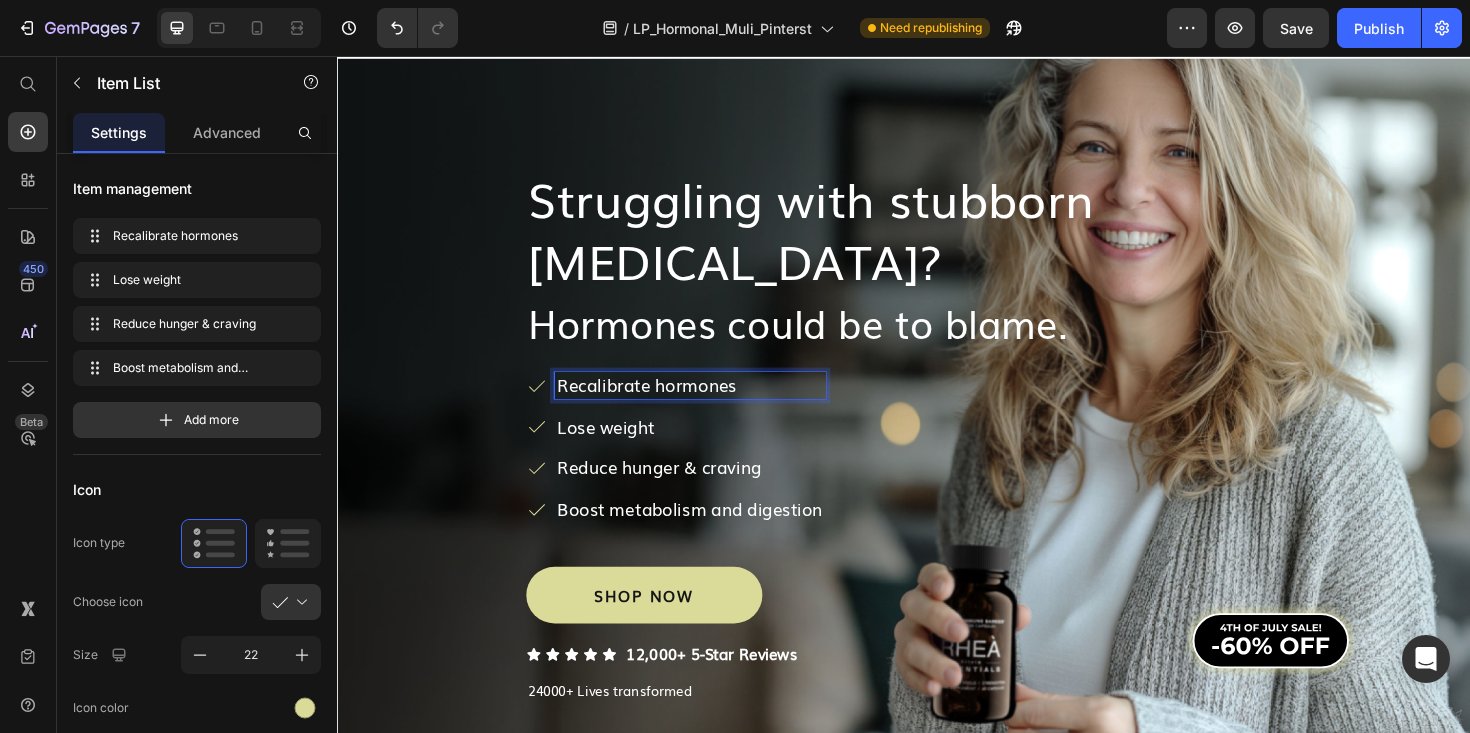 click on "﻿Lose weight" at bounding box center (710, 449) 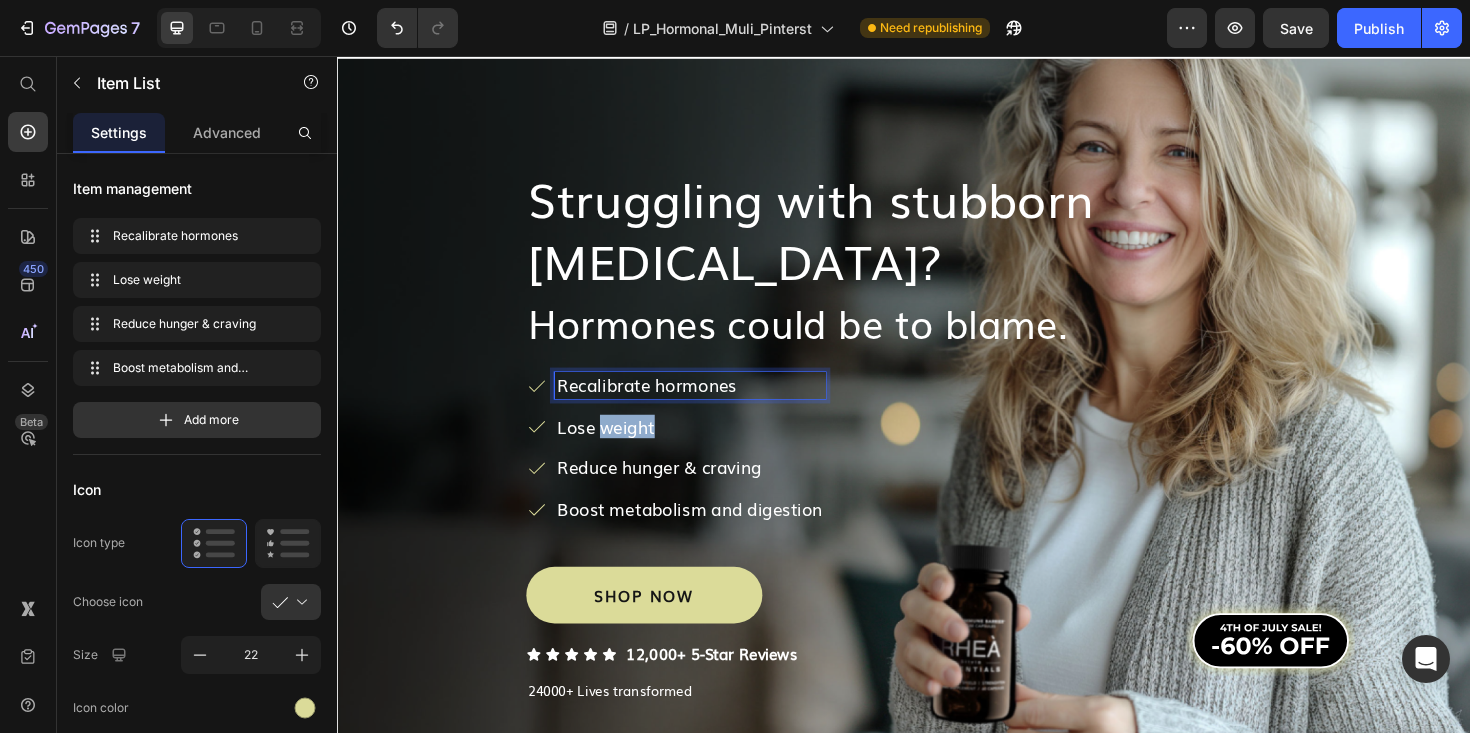click on "﻿Lose weight" at bounding box center [710, 449] 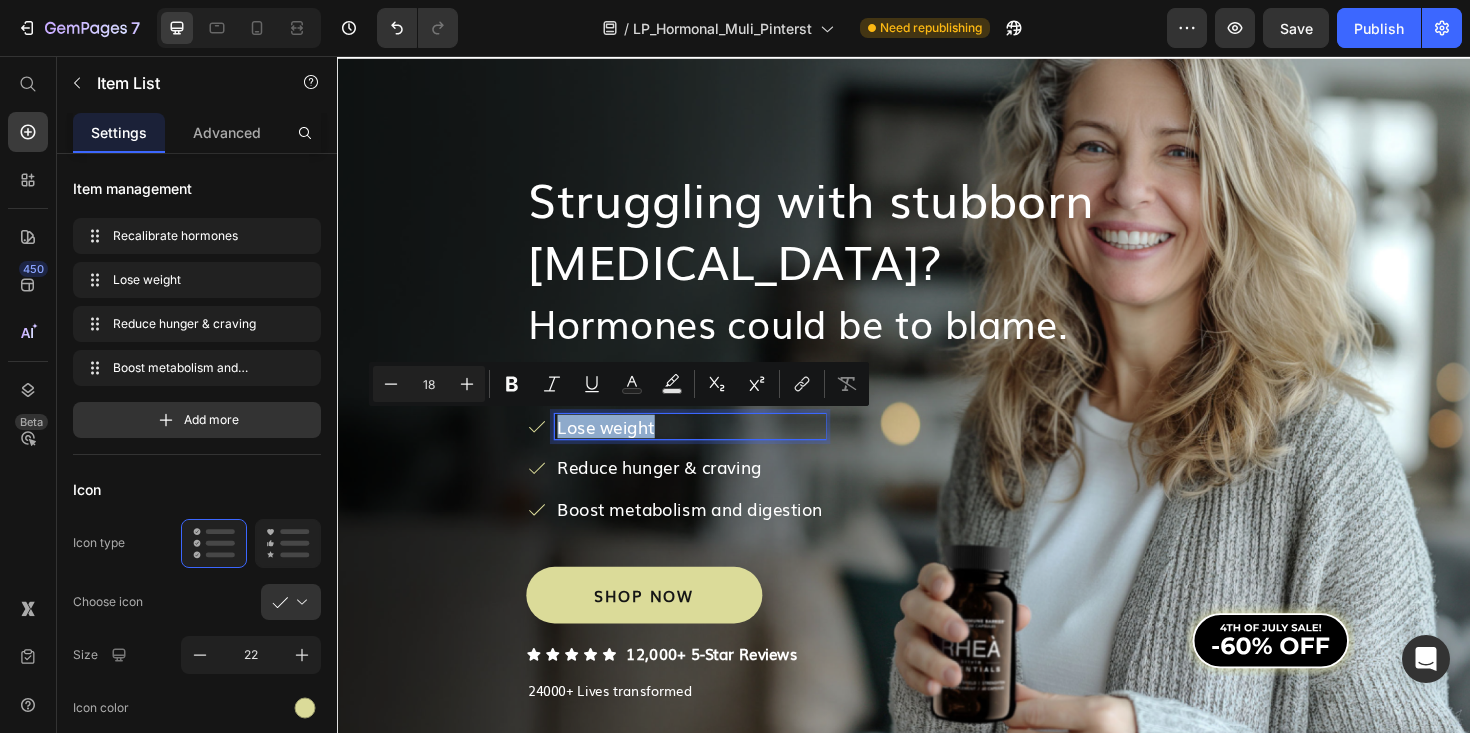 copy on "﻿Lose weight" 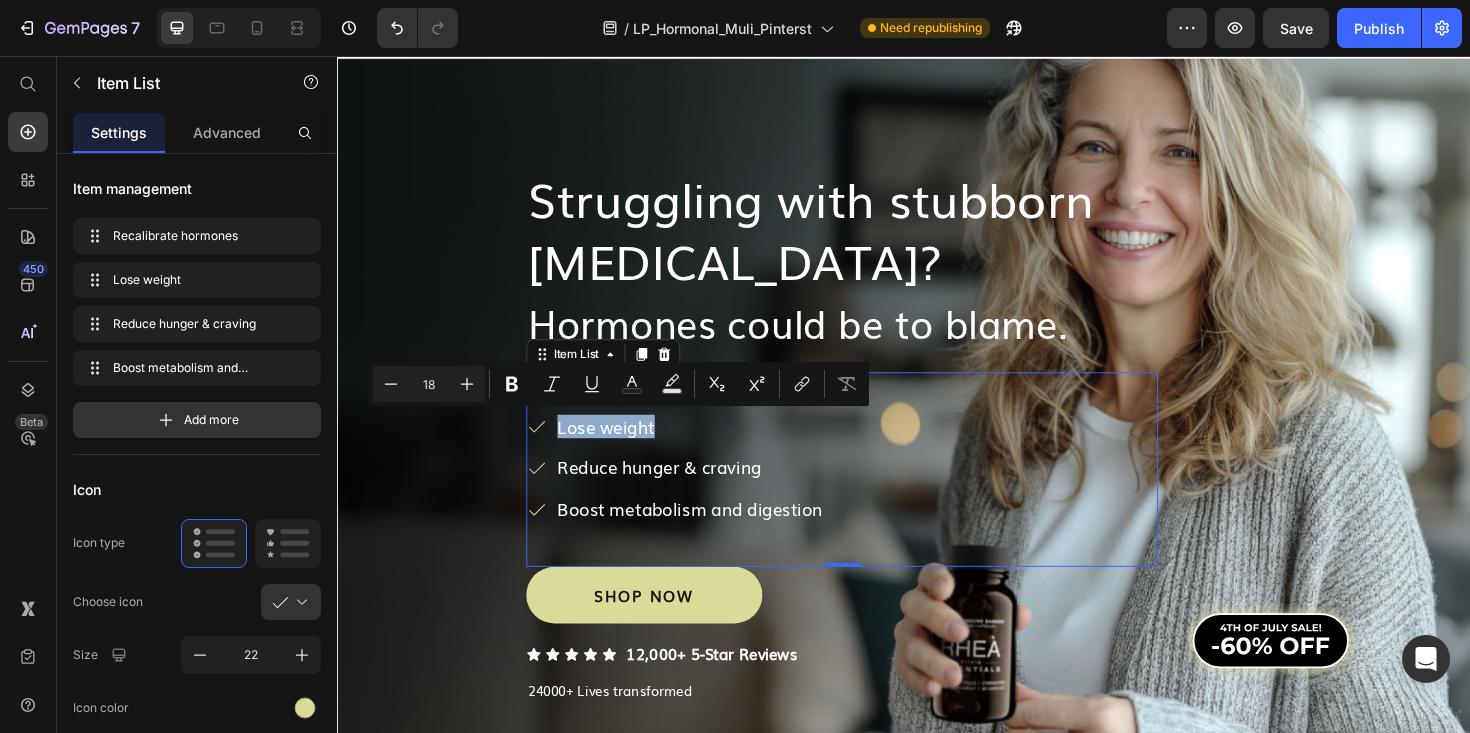 click on "﻿Reduce hunger & craving" at bounding box center (710, 492) 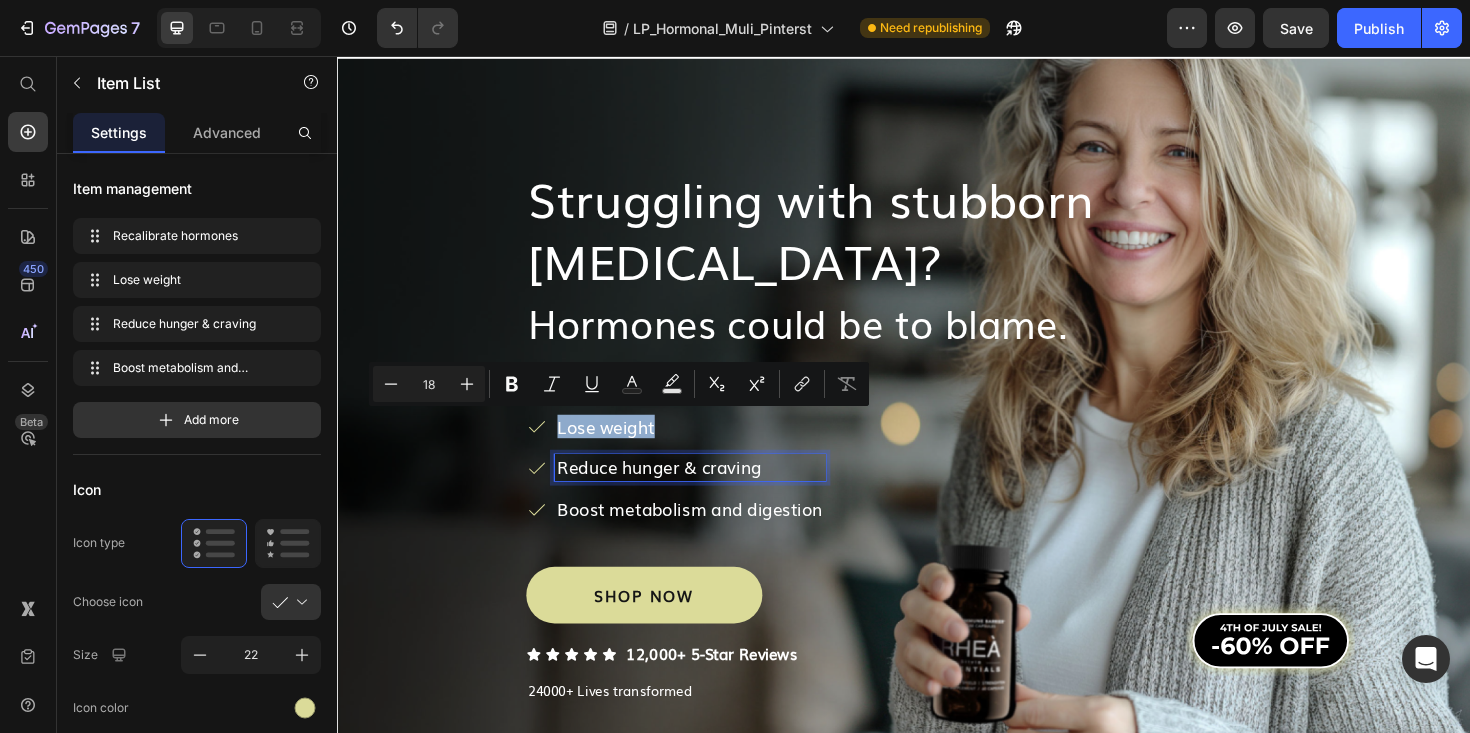 click on "﻿Reduce hunger & craving" at bounding box center [710, 492] 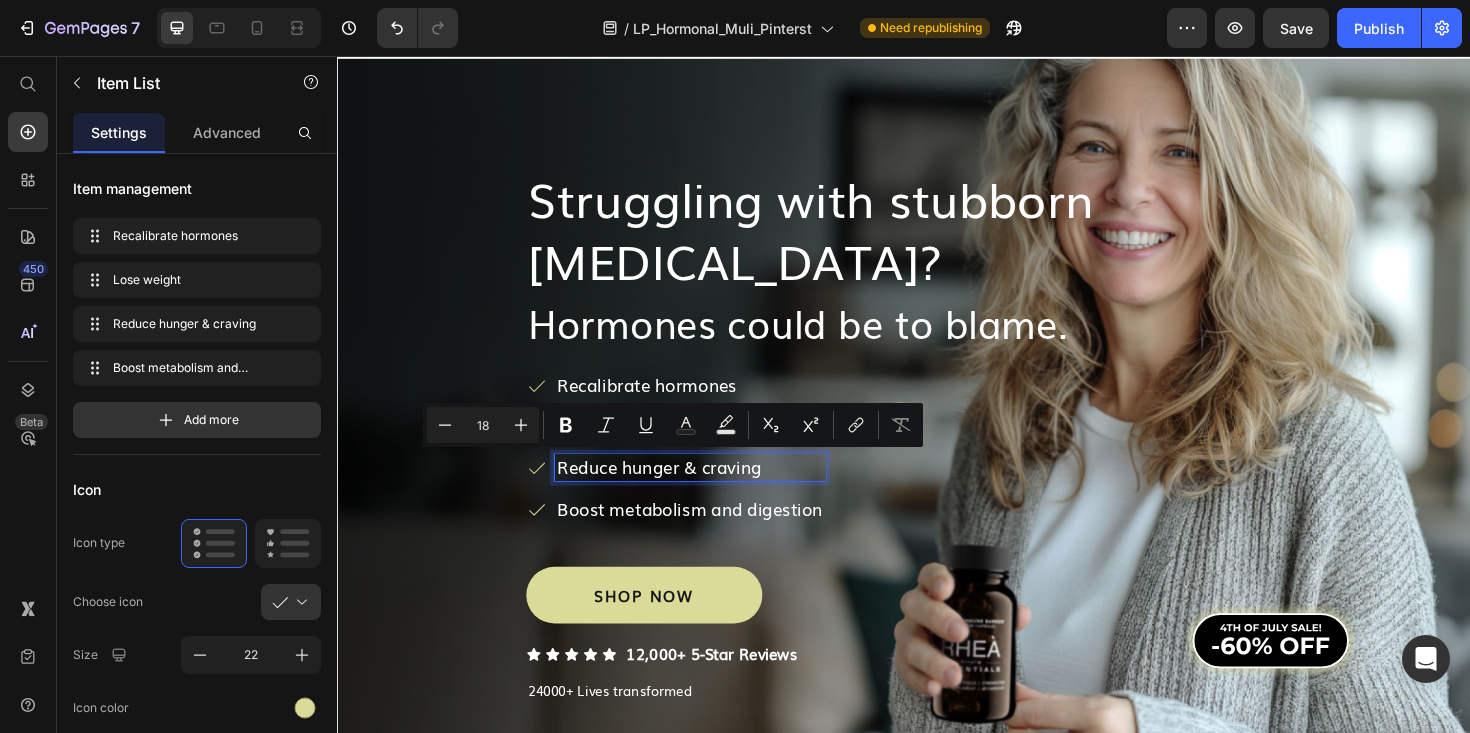 copy on "﻿Reduce hunger & craving" 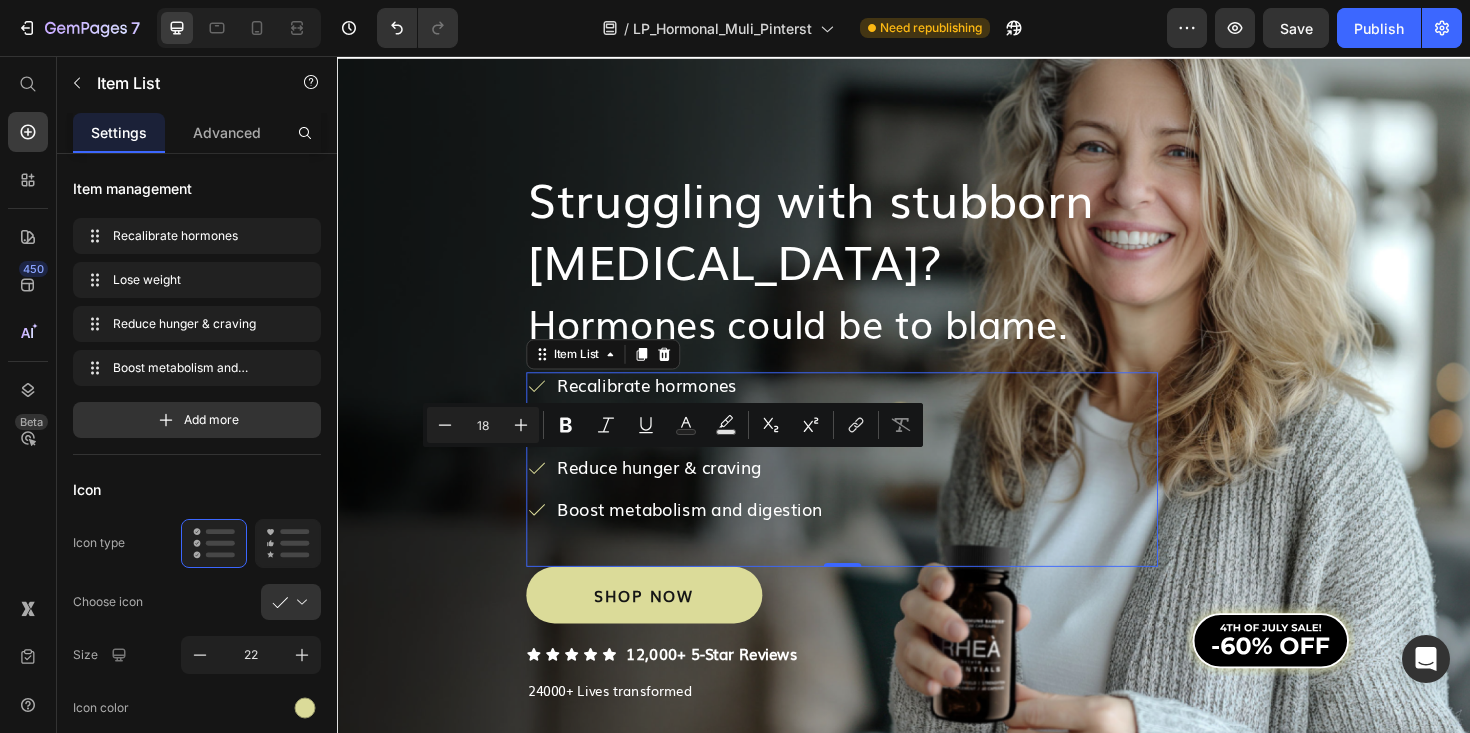 click on "﻿Boost metabolism and digestion" at bounding box center [710, 536] 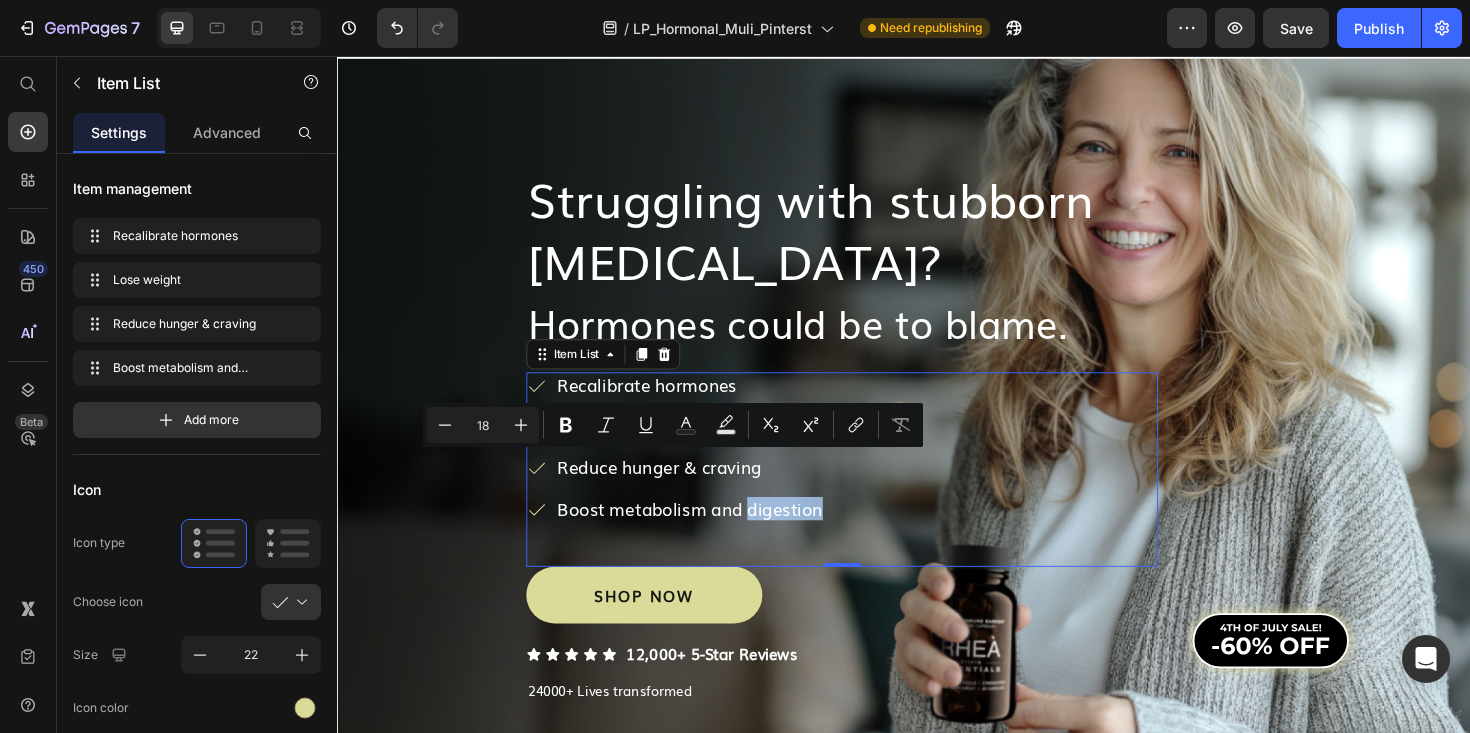 click on "﻿Boost metabolism and digestion" at bounding box center (710, 536) 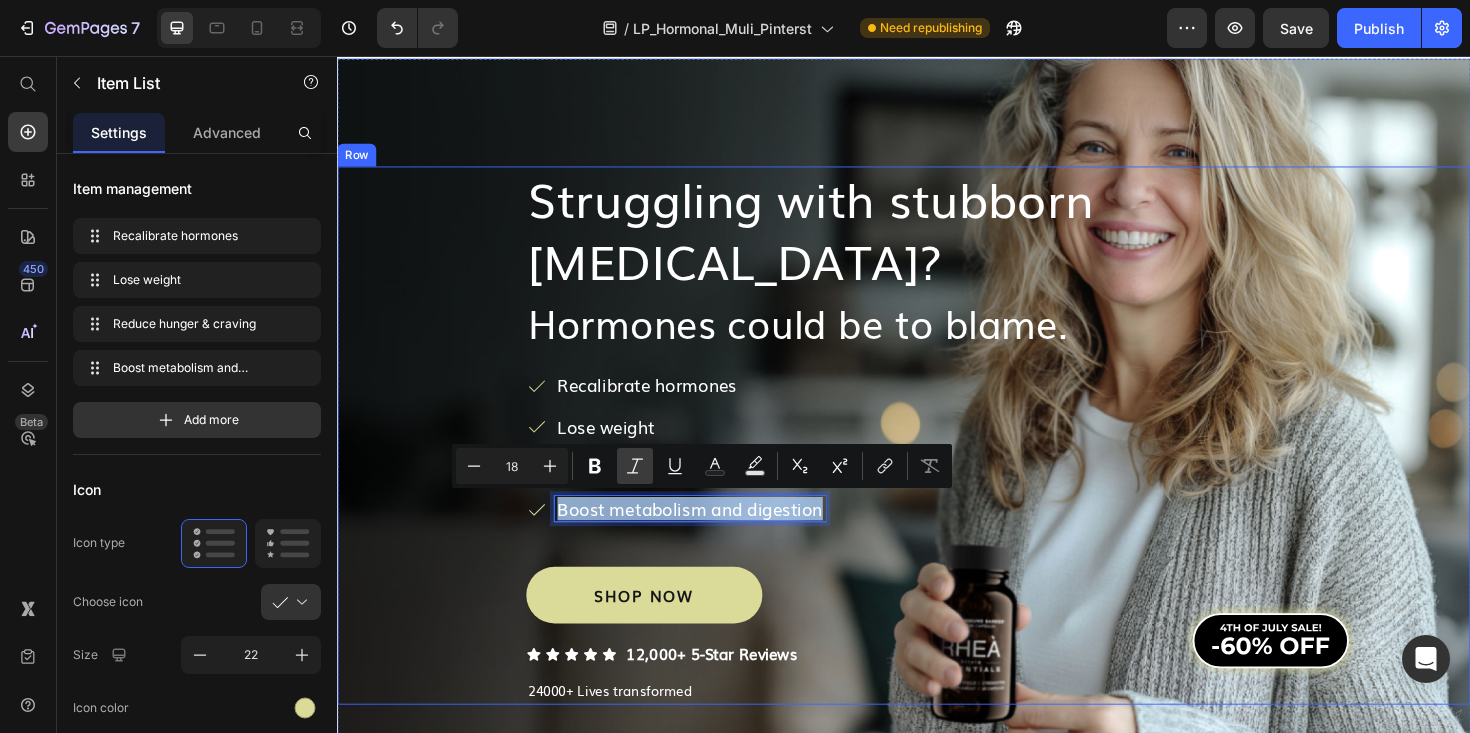 copy on "﻿Boost metabolism and digestion" 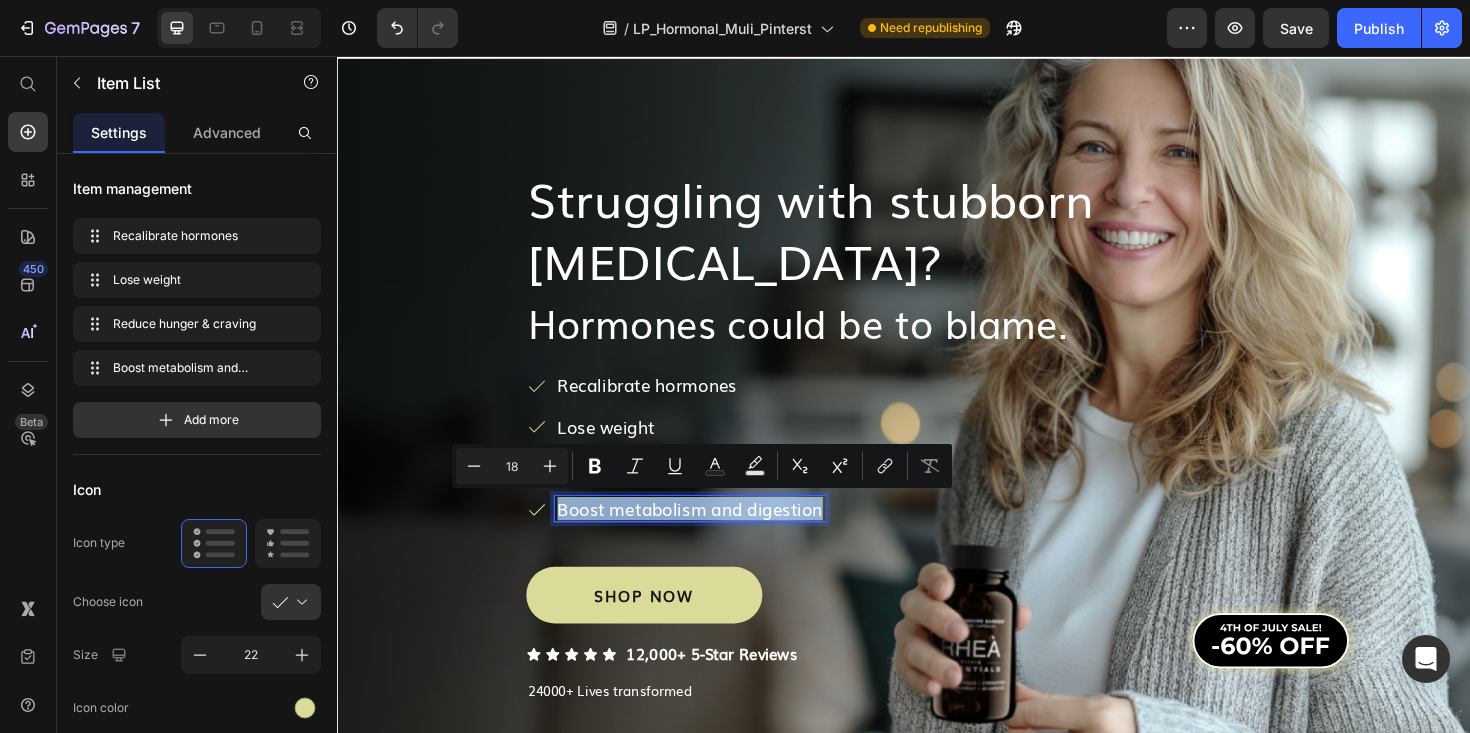 click on "﻿Recalibrate hormones" at bounding box center (710, 405) 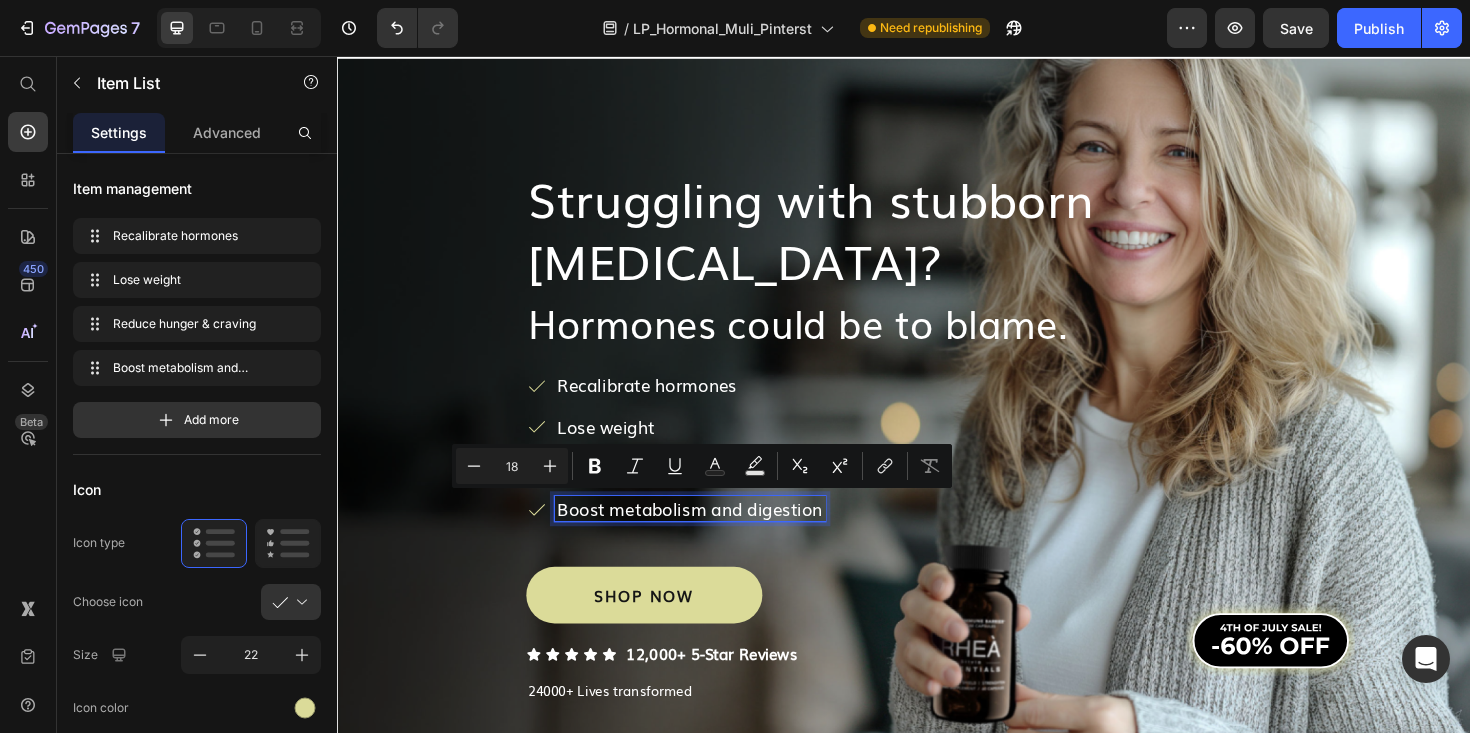 click on "﻿Recalibrate hormones" at bounding box center [710, 405] 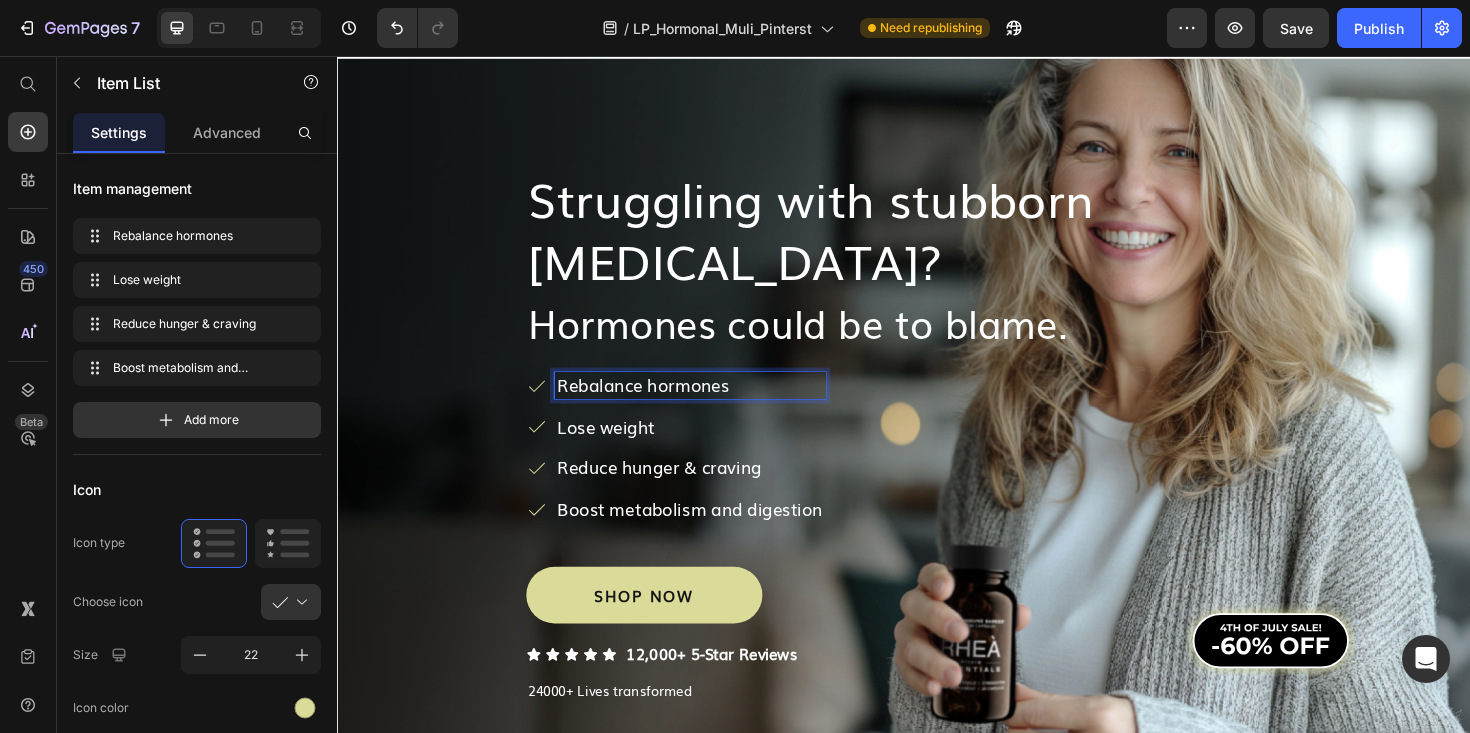 click on "Rebalance hormones" at bounding box center (710, 405) 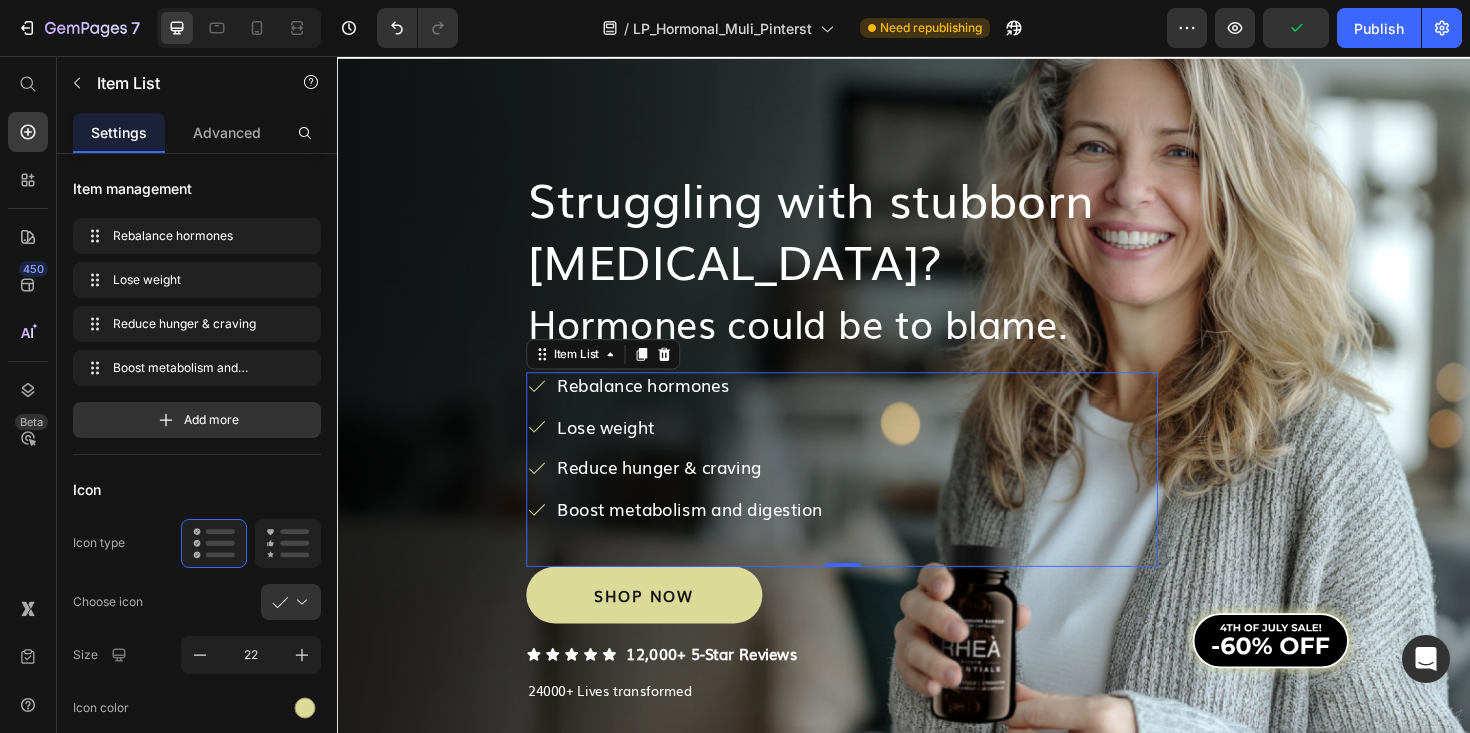 click on "﻿Lose weight" at bounding box center (710, 449) 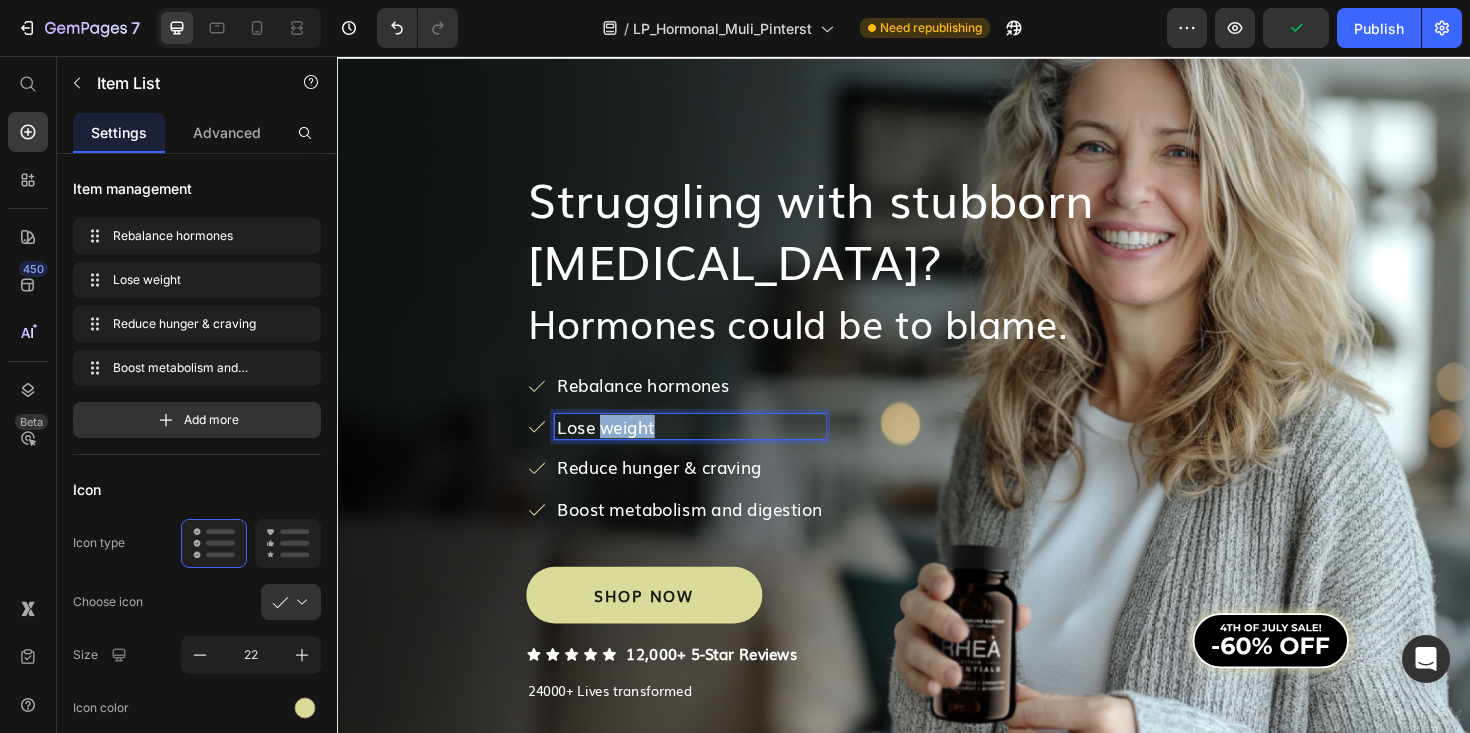click on "﻿Lose weight" at bounding box center (710, 449) 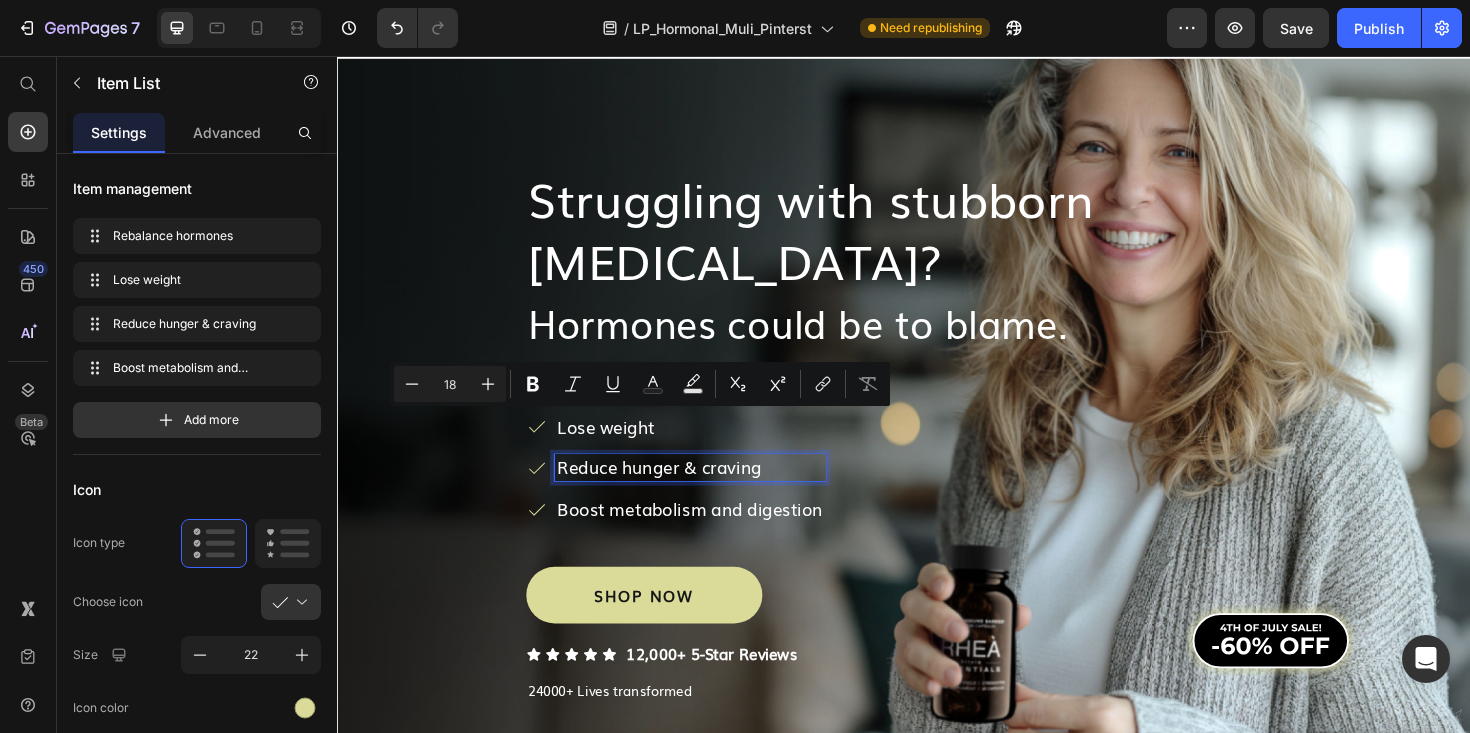 click on "﻿Reduce hunger & craving" at bounding box center (710, 492) 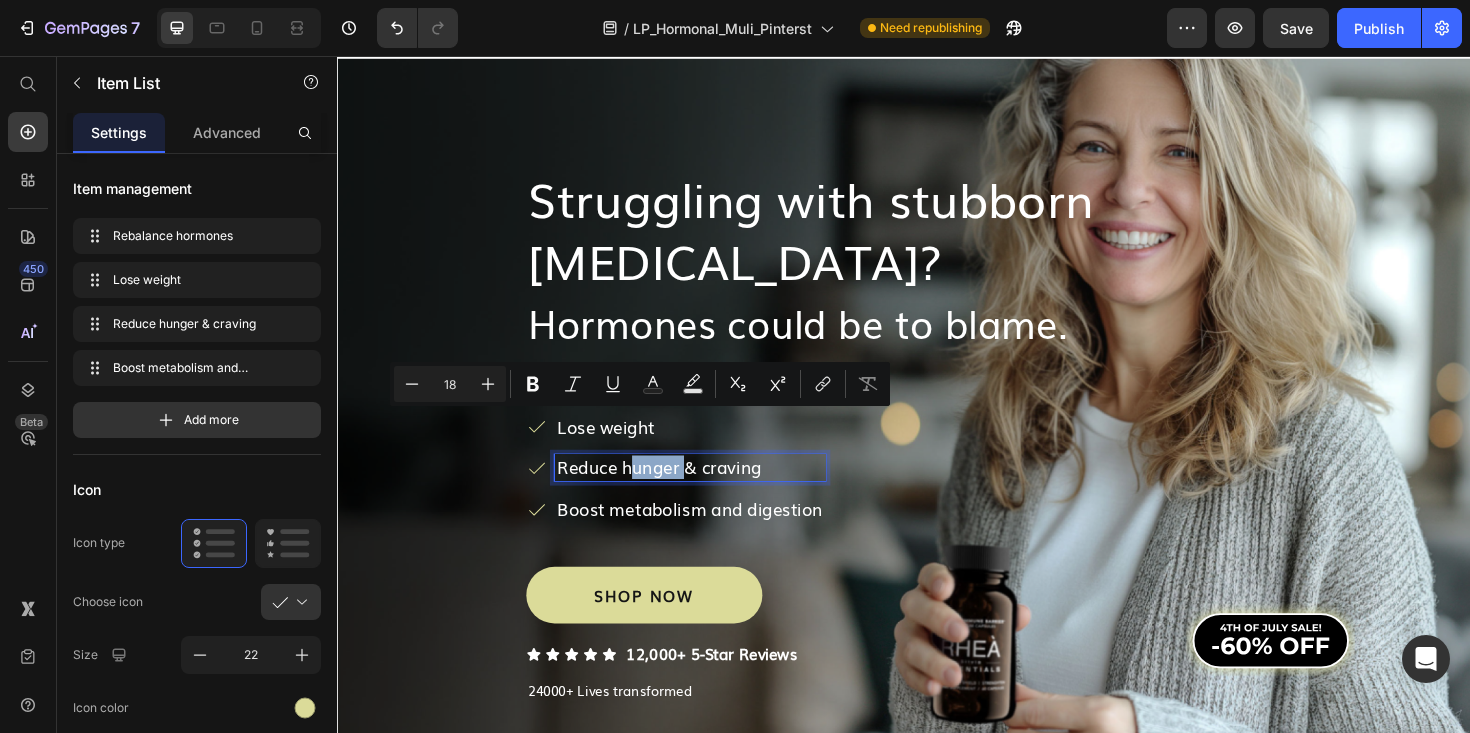 click on "﻿Reduce hunger & craving" at bounding box center [710, 492] 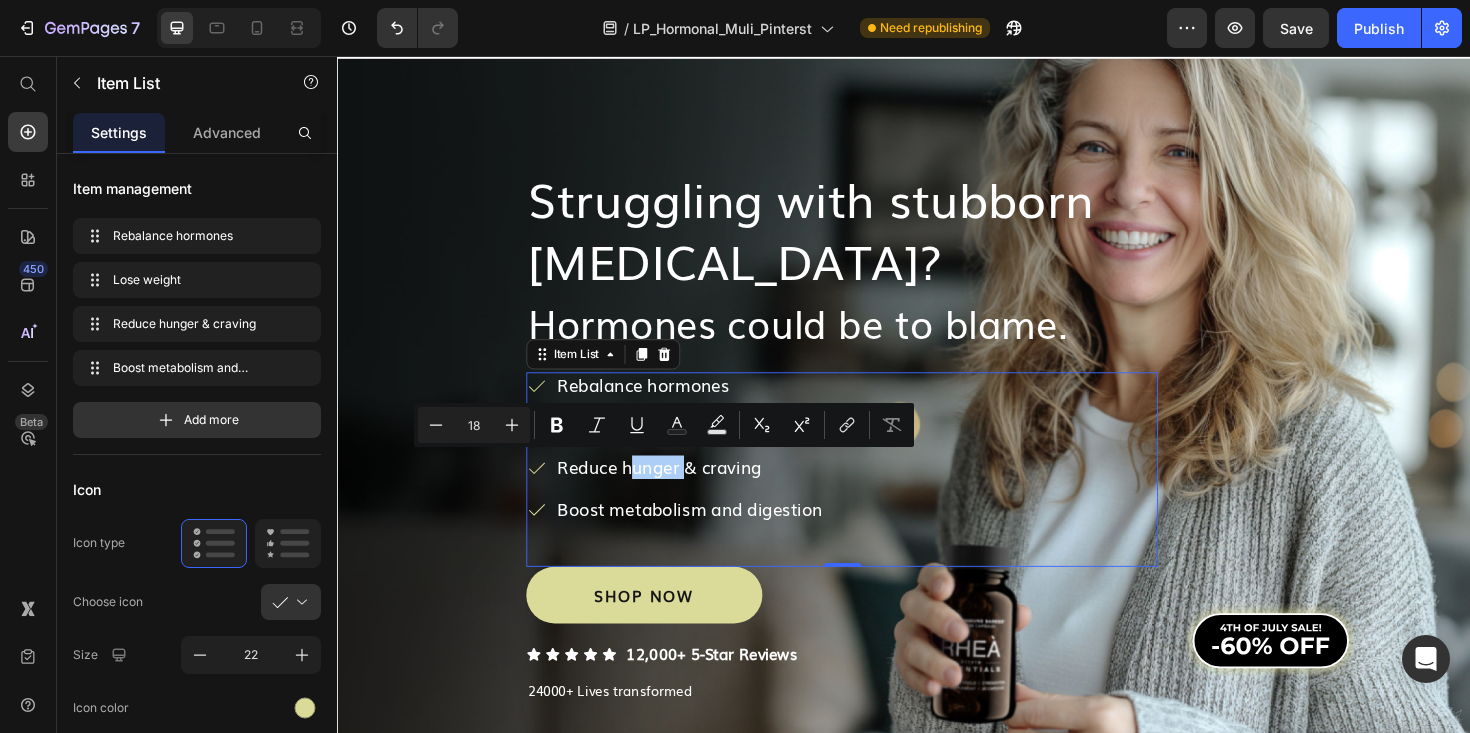 click 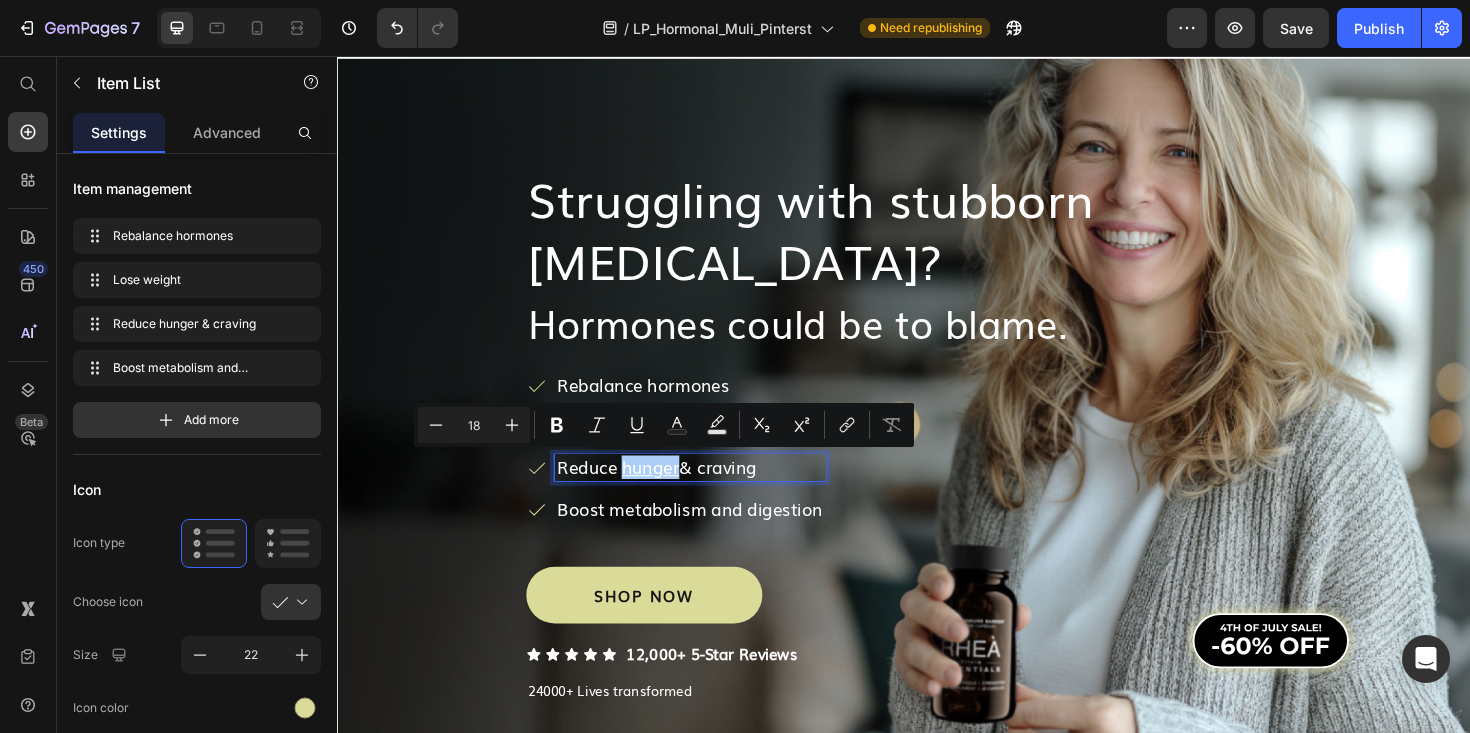 click 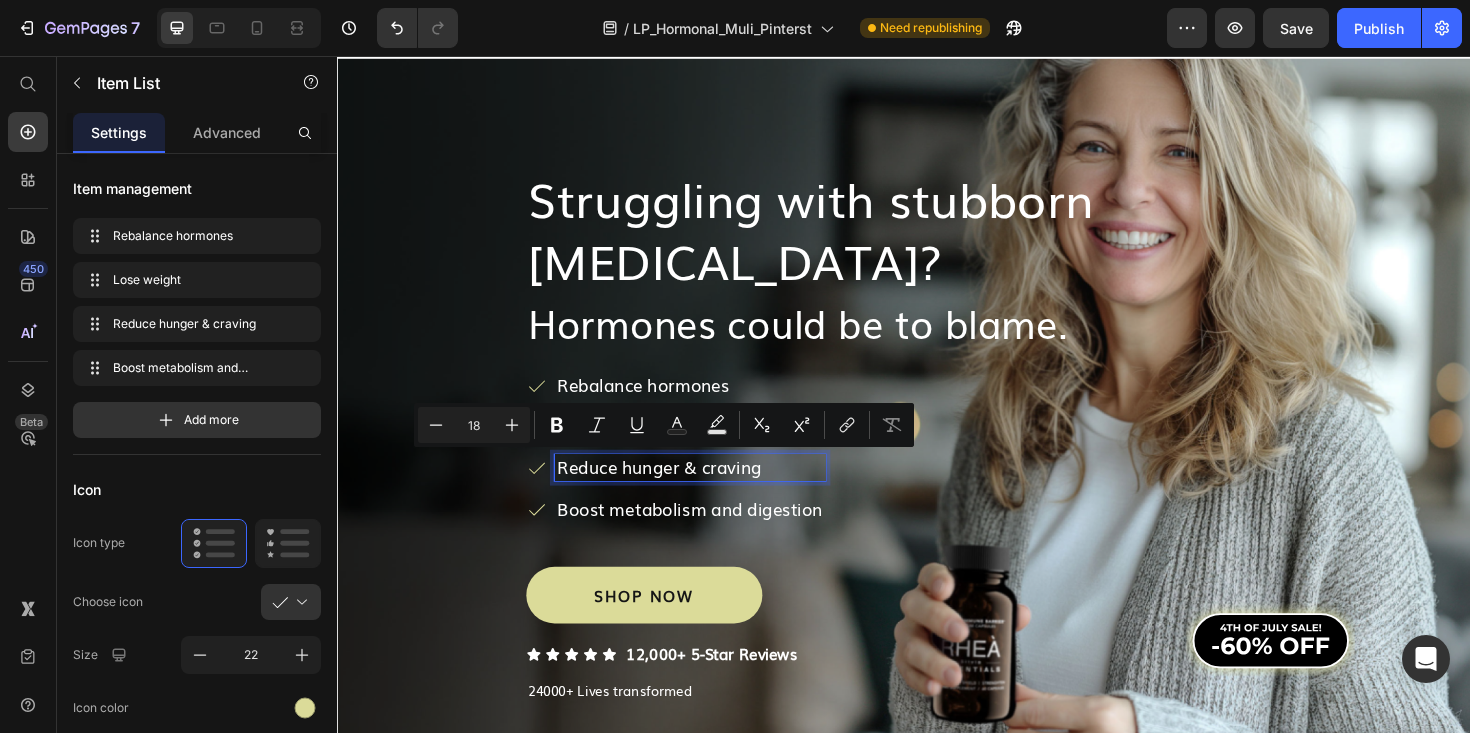 click on "﻿Reduce hunger & craving" at bounding box center [710, 492] 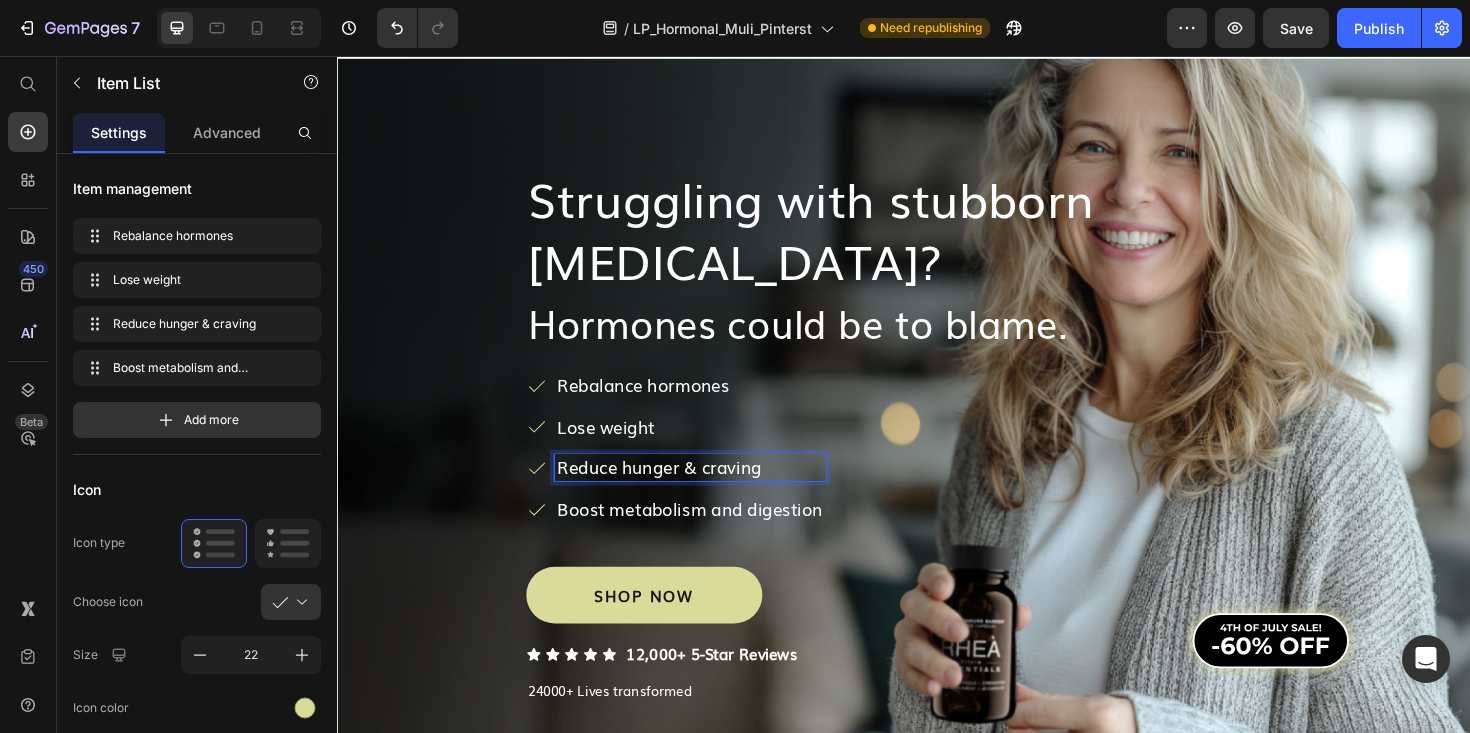 click on "﻿Lose weight" at bounding box center [710, 449] 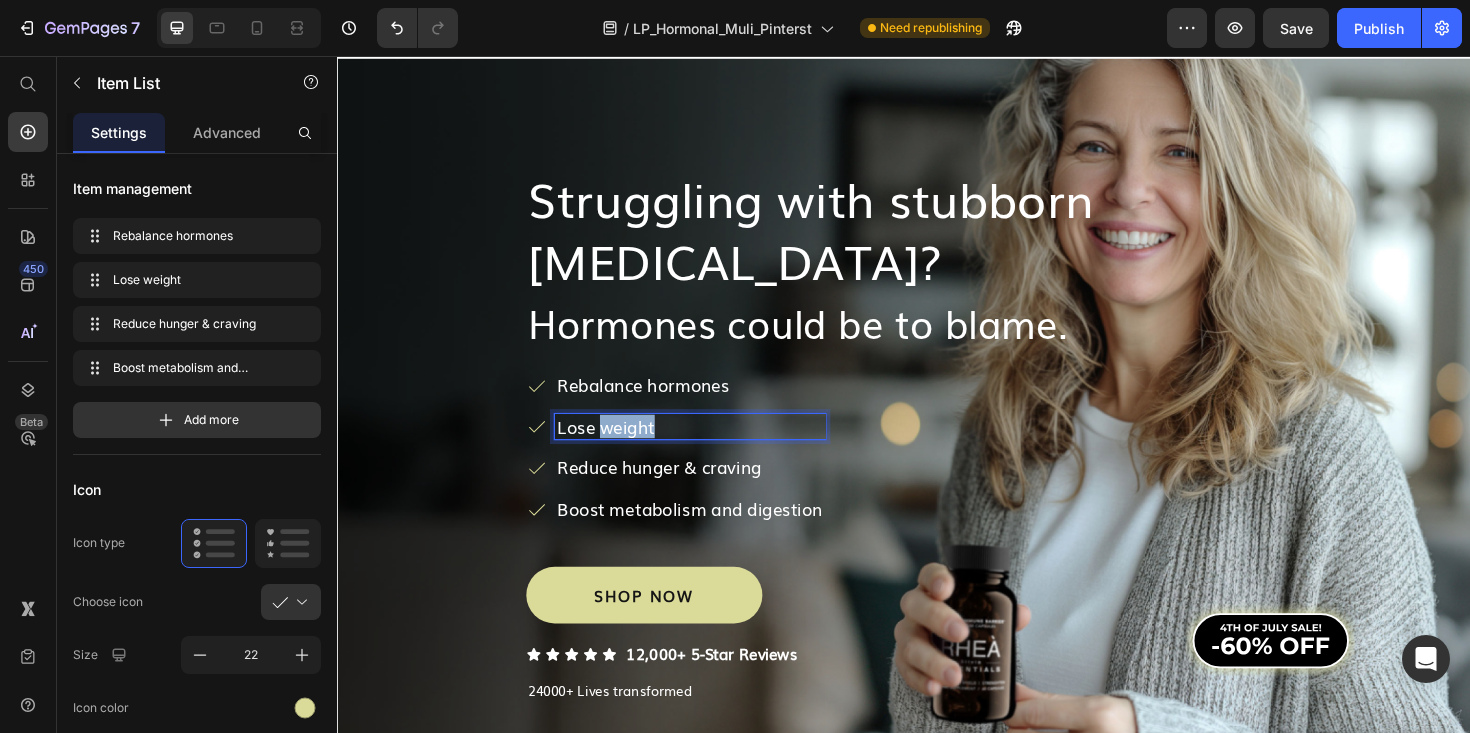 click on "﻿Lose weight" at bounding box center (710, 449) 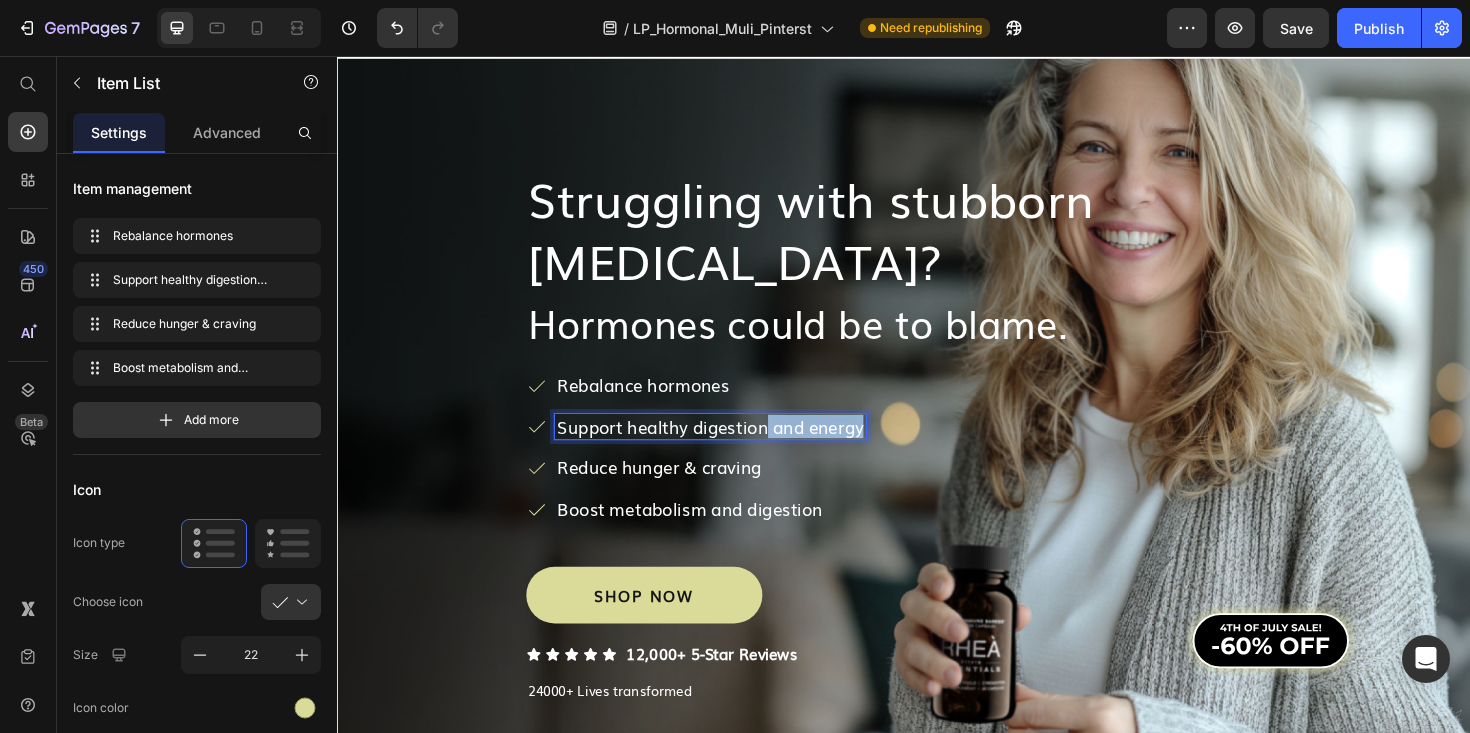 drag, startPoint x: 793, startPoint y: 451, endPoint x: 902, endPoint y: 455, distance: 109.07337 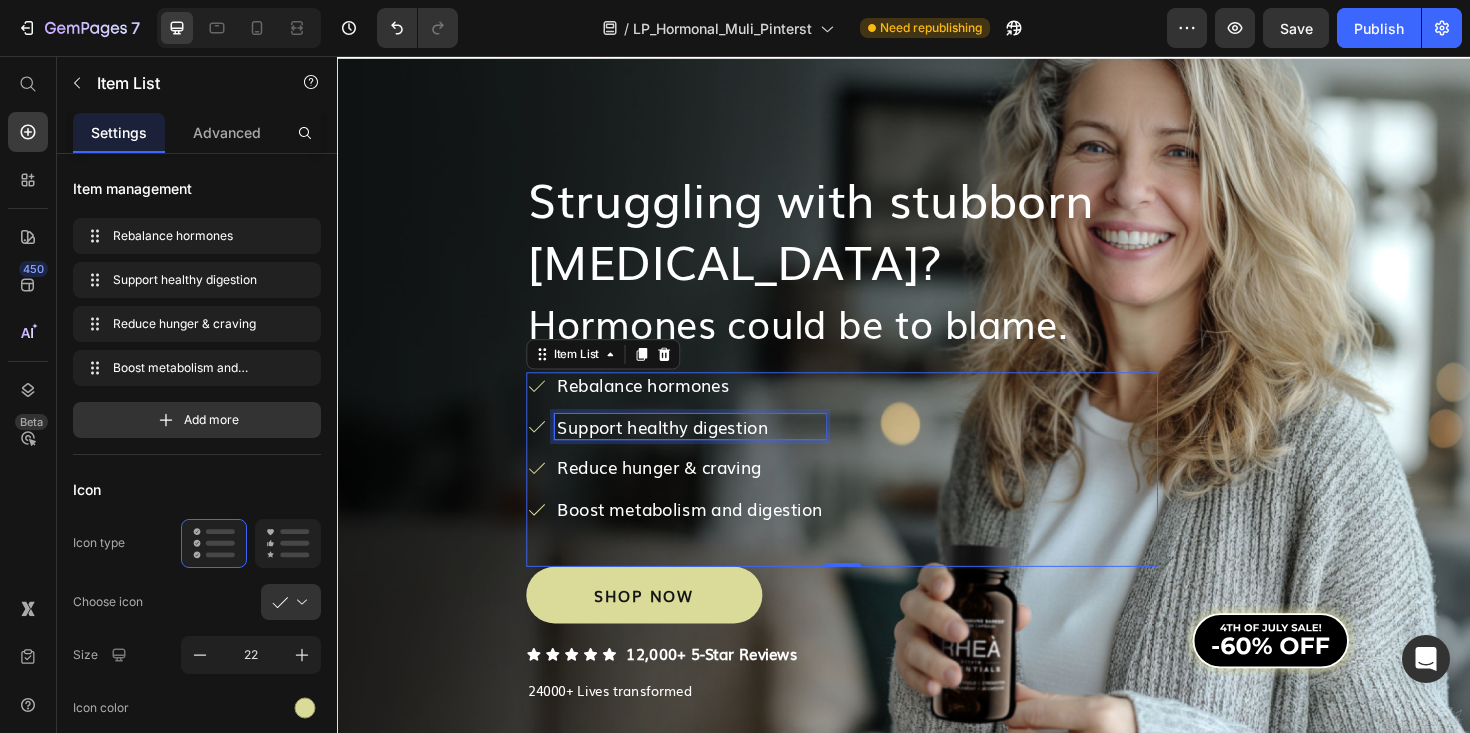 click on "﻿Boost metabolism and digestion" at bounding box center [710, 536] 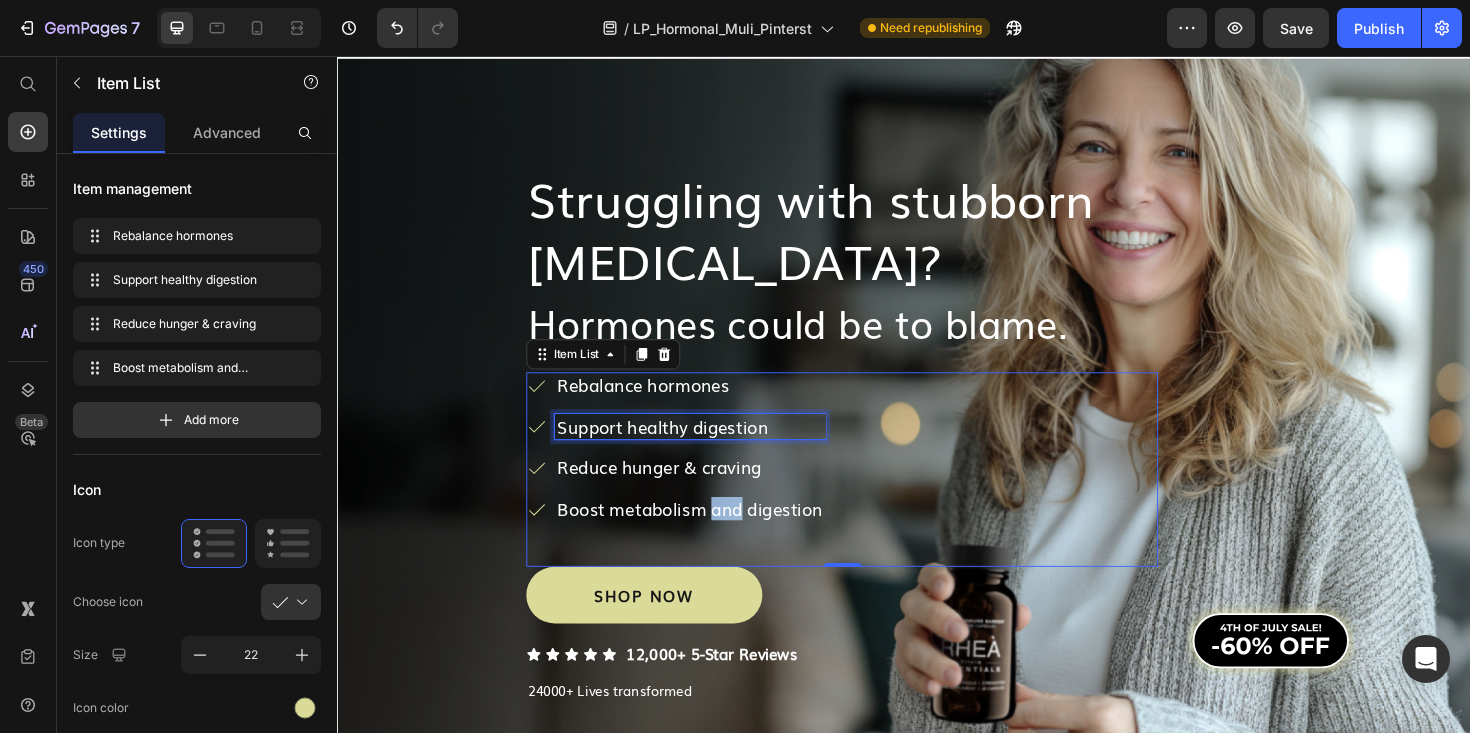 click on "﻿Boost metabolism and digestion" at bounding box center (710, 536) 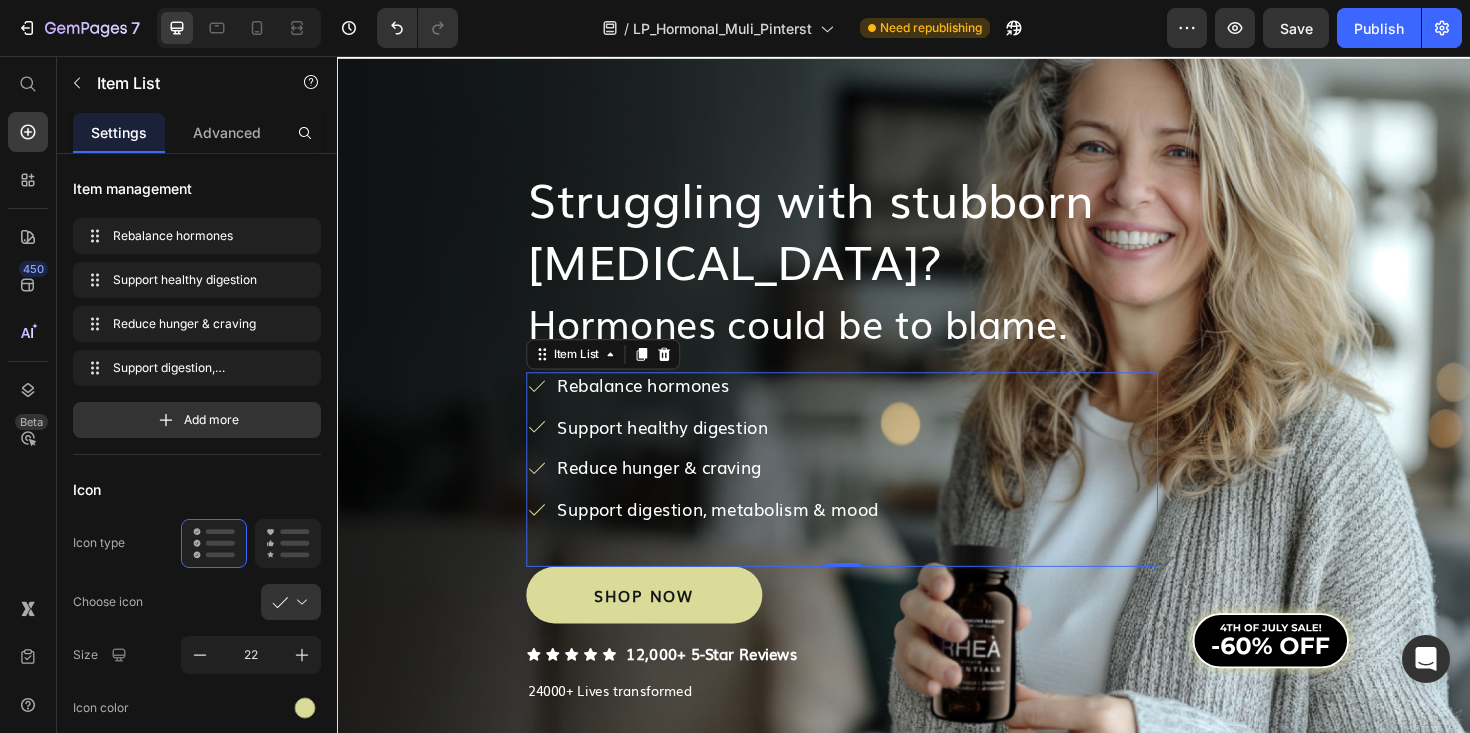 click on "Support digestion, metabolism & mood" at bounding box center (740, 536) 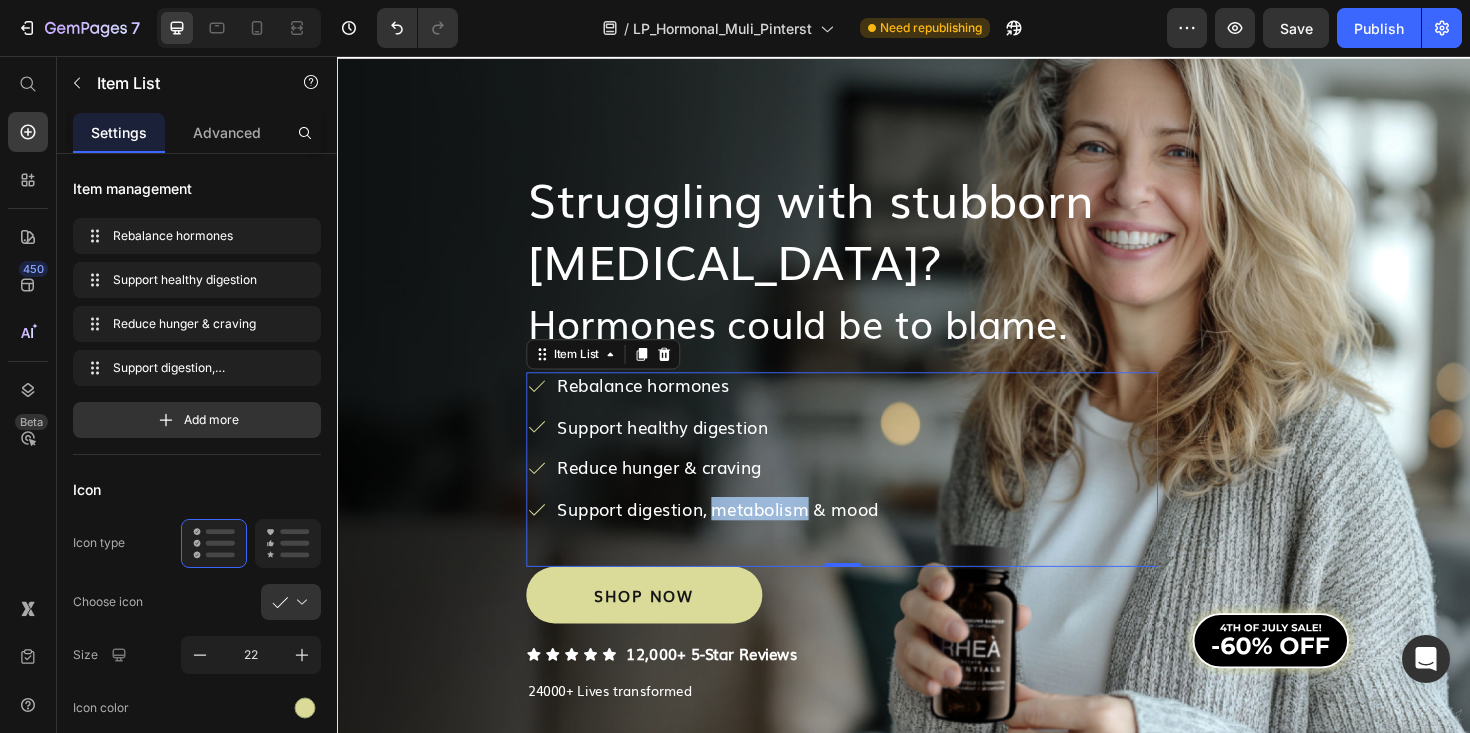 click on "Support digestion, metabolism & mood" at bounding box center [740, 536] 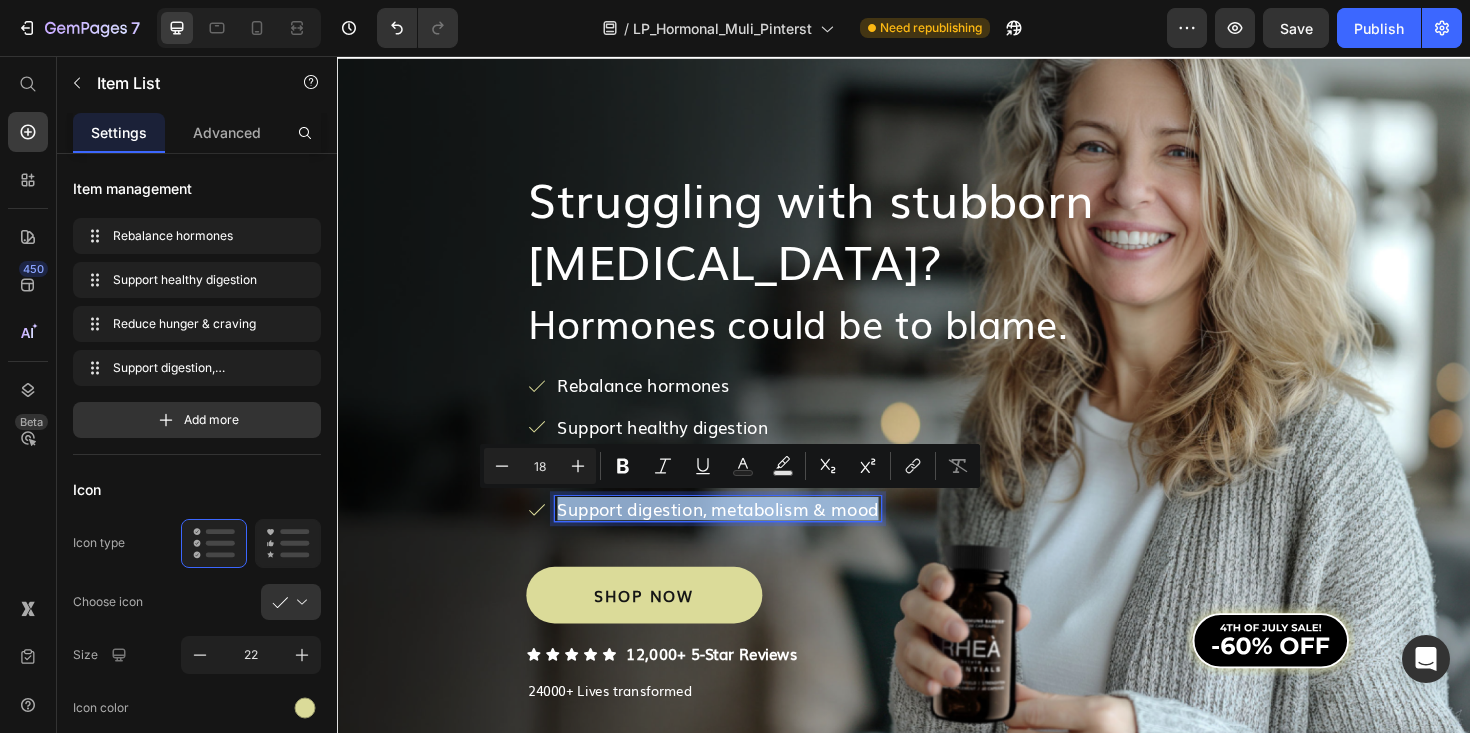 click on "Support digestion, metabolism & mood" at bounding box center (740, 536) 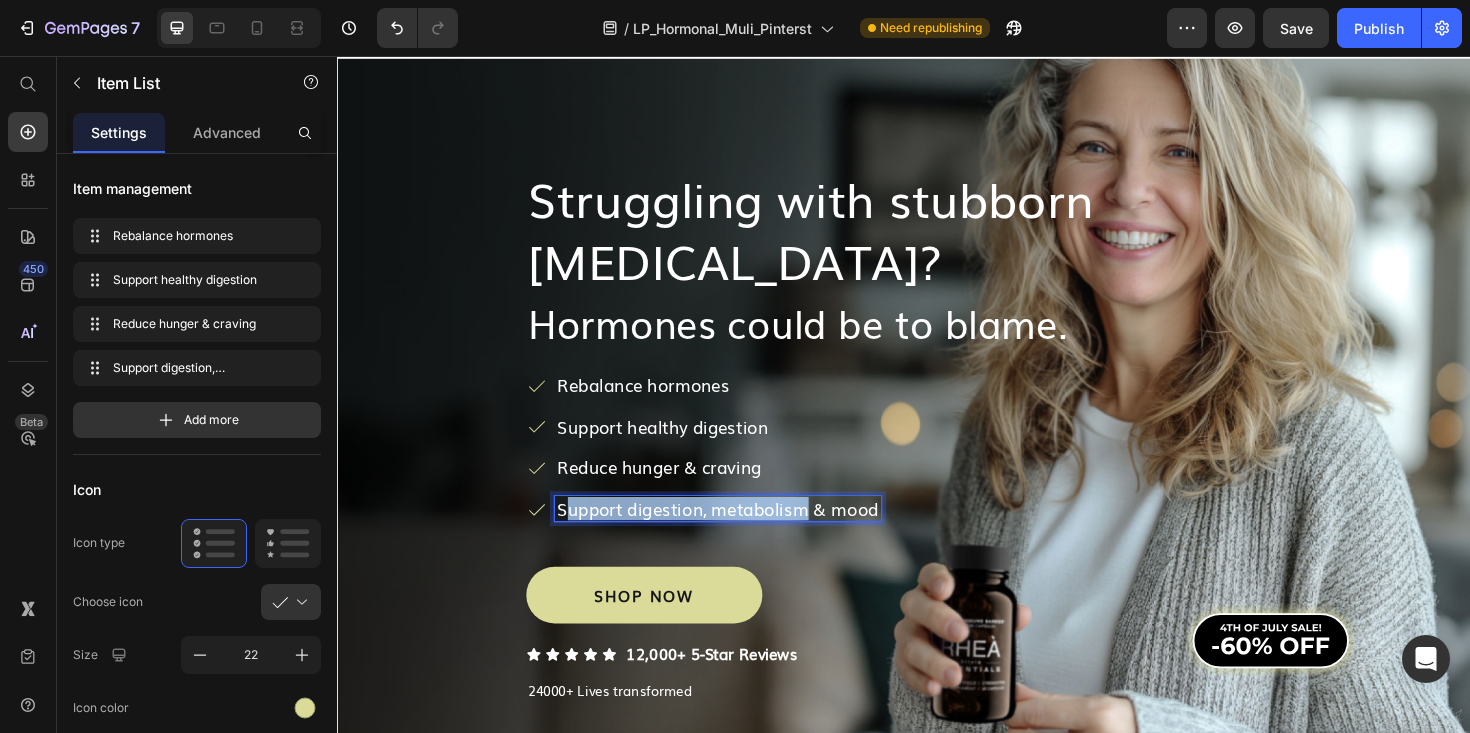 drag, startPoint x: 833, startPoint y: 539, endPoint x: 576, endPoint y: 539, distance: 257 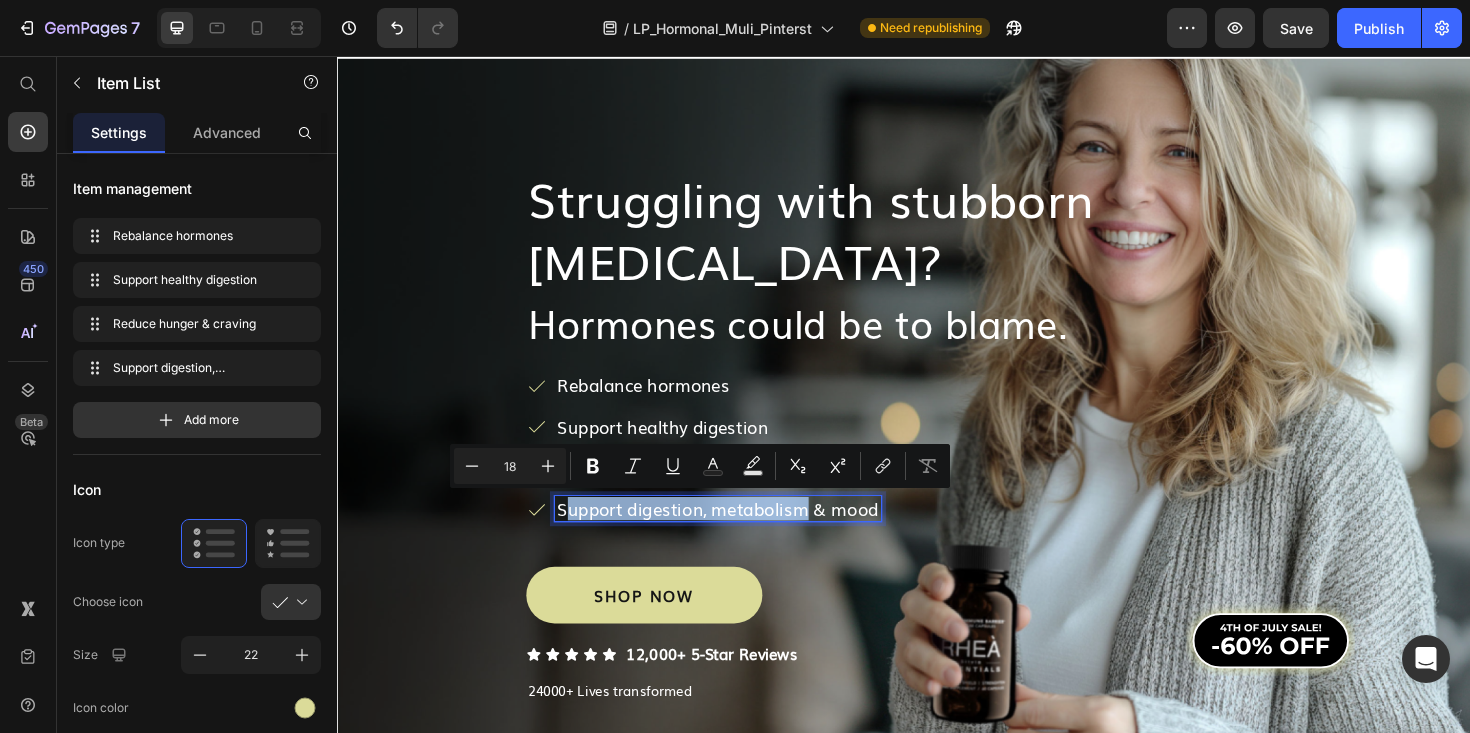 click on "Support digestion, metabolism & mood" at bounding box center [740, 536] 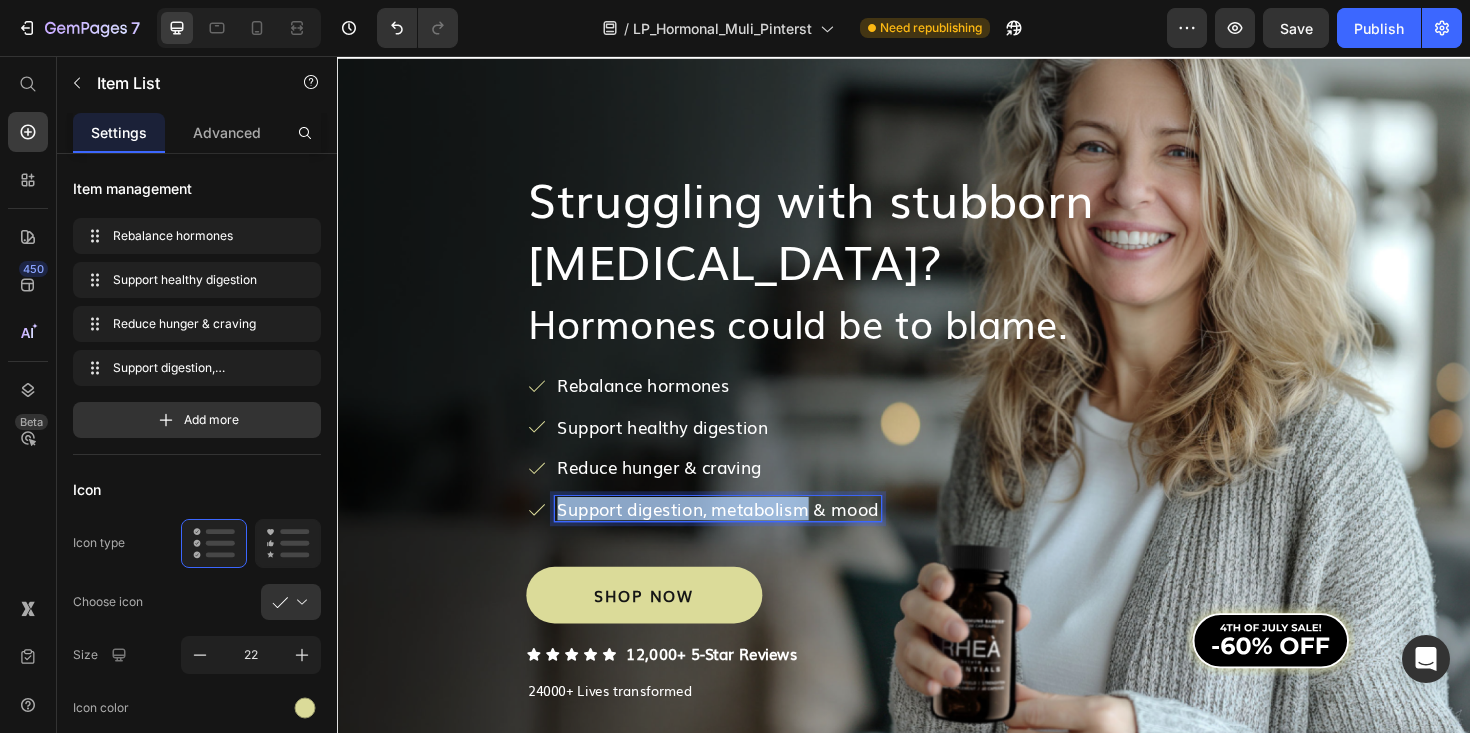 drag, startPoint x: 830, startPoint y: 538, endPoint x: 574, endPoint y: 539, distance: 256.00195 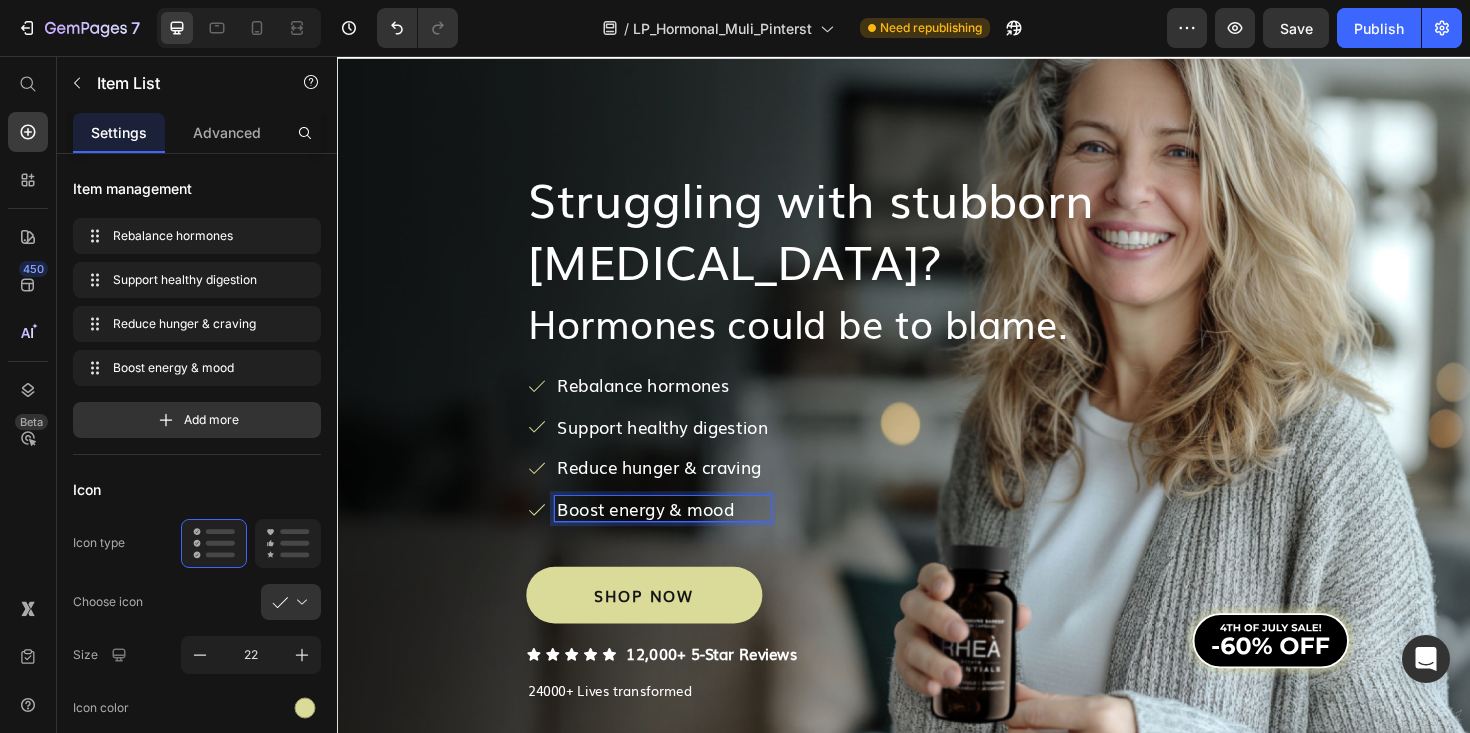 click on "﻿Reduce hunger & craving" at bounding box center [681, 492] 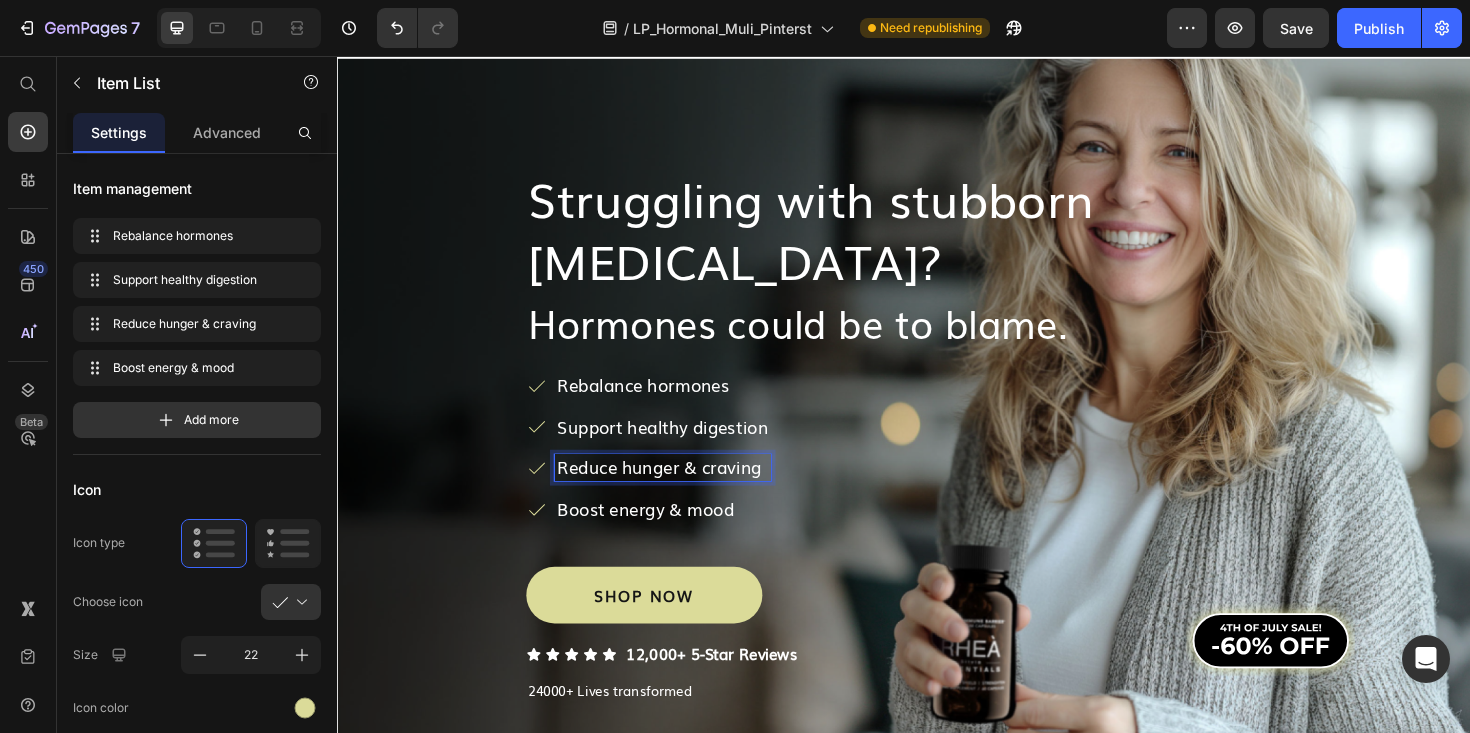 click on "﻿Reduce hunger & craving" at bounding box center [681, 492] 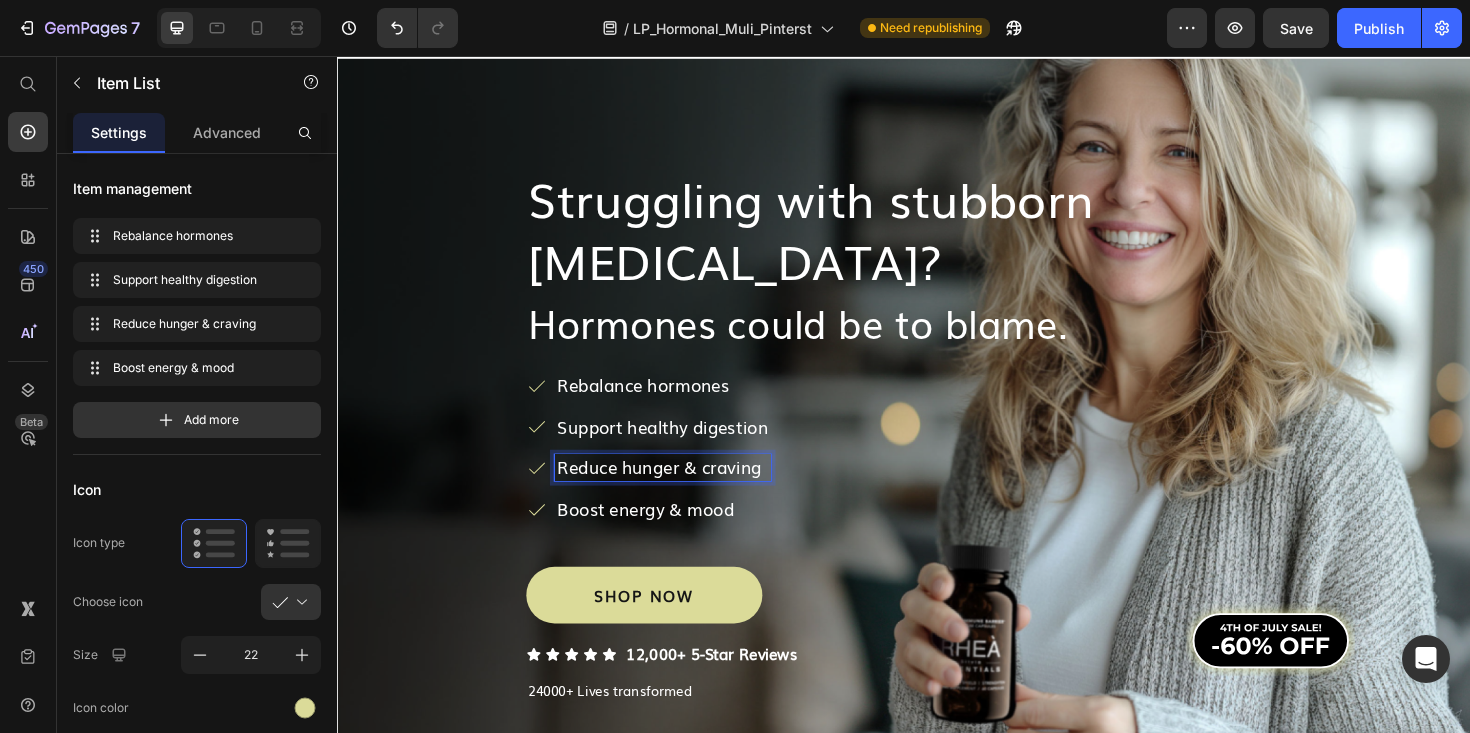 drag, startPoint x: 788, startPoint y: 496, endPoint x: 572, endPoint y: 489, distance: 216.1134 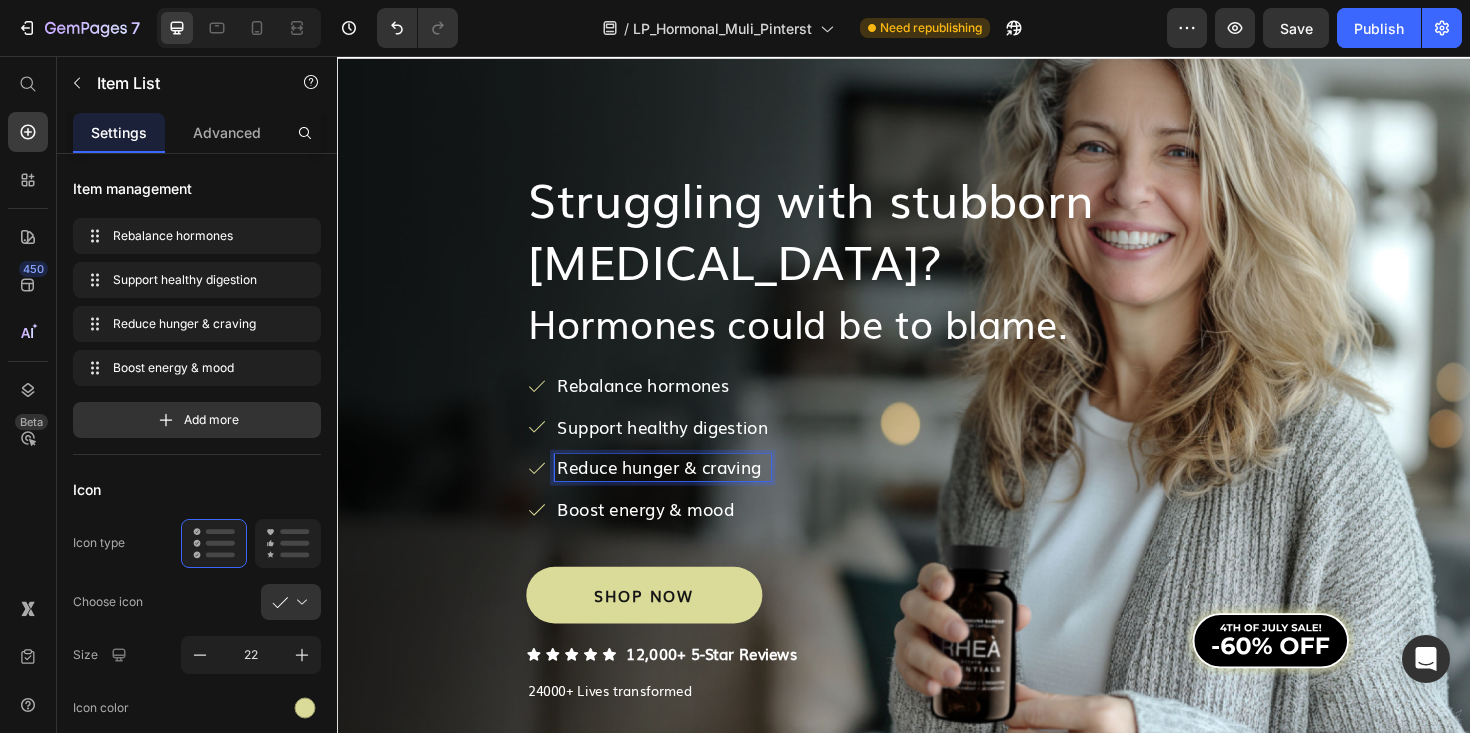 click on "﻿Reduce hunger & craving" at bounding box center [681, 492] 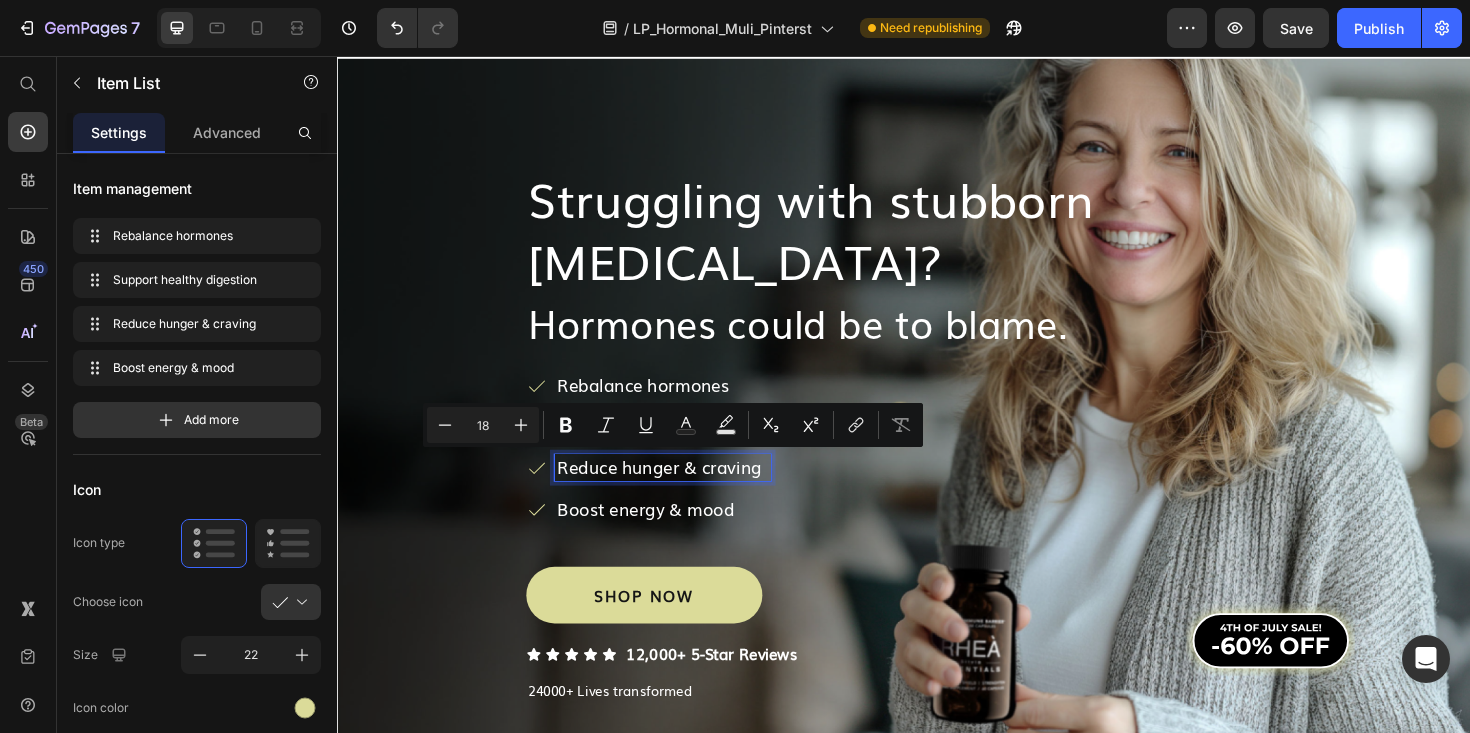 copy on "Reduce hunger & craving" 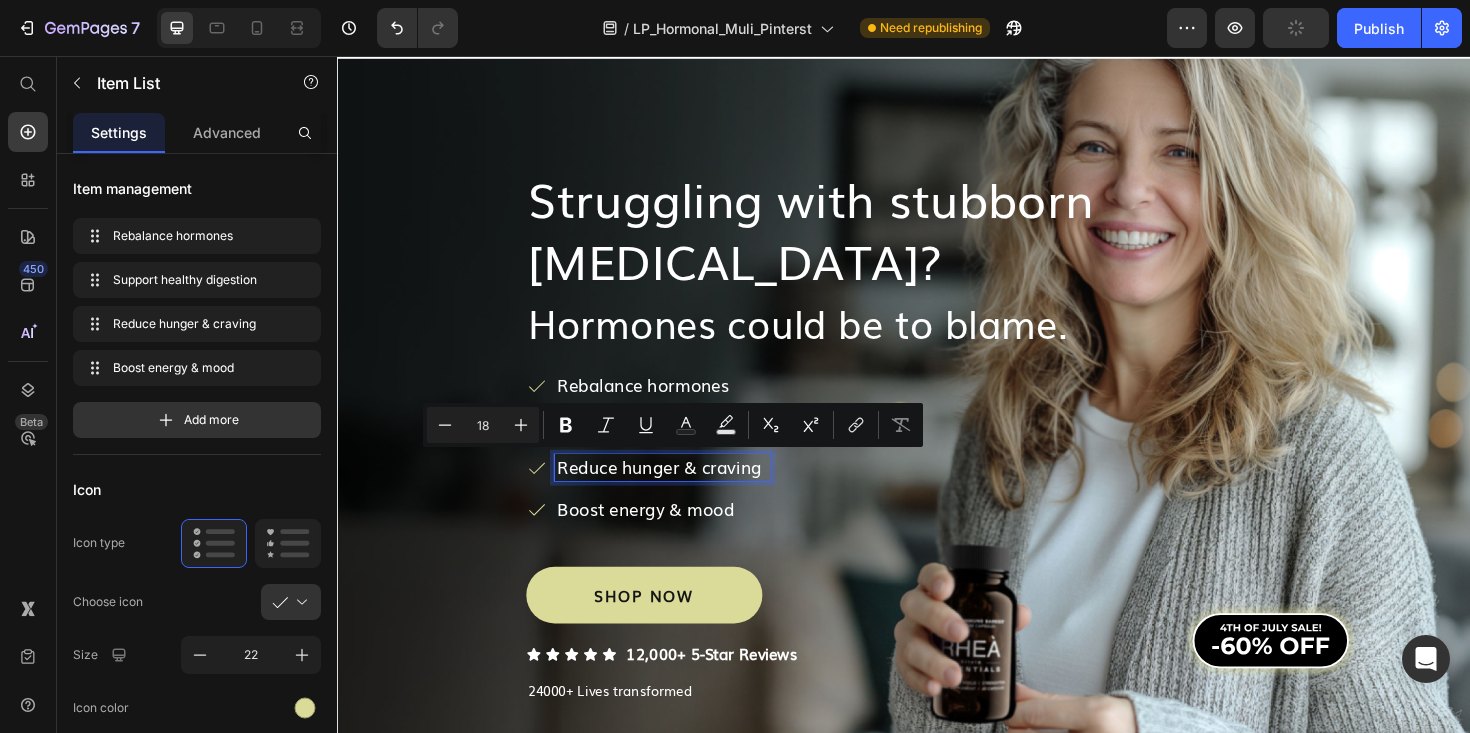 click on "Boost energy & mood" at bounding box center [681, 536] 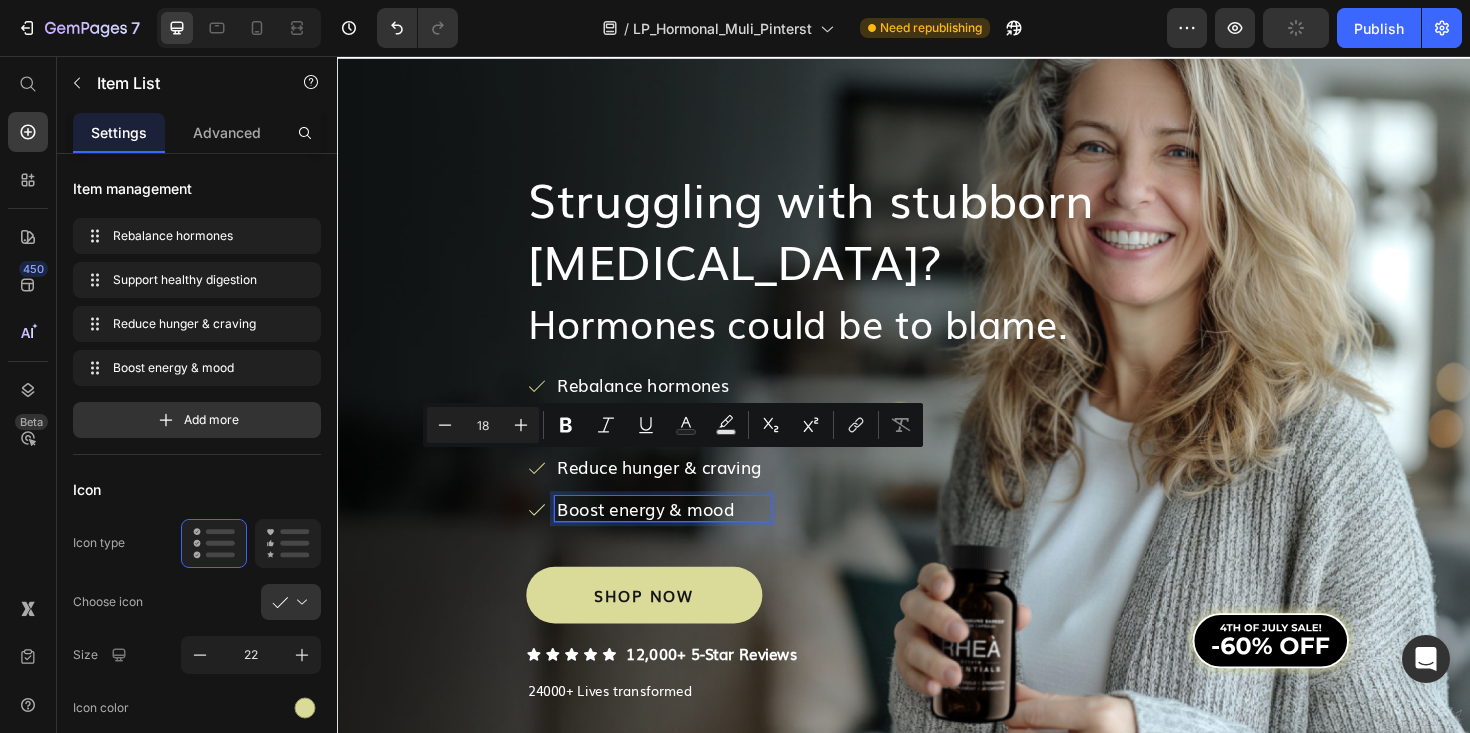 click on "Boost energy & mood" at bounding box center (681, 536) 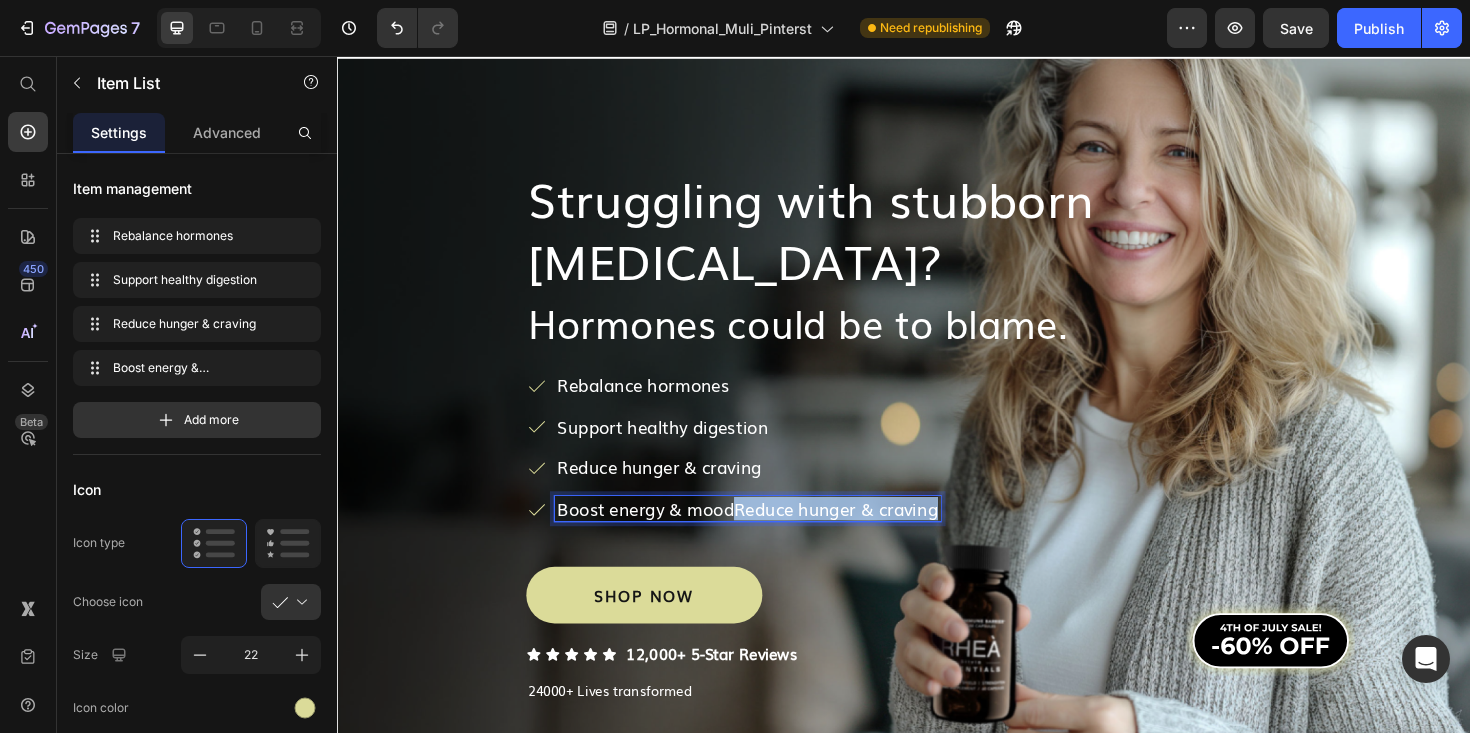 drag, startPoint x: 756, startPoint y: 540, endPoint x: 565, endPoint y: 547, distance: 191.12823 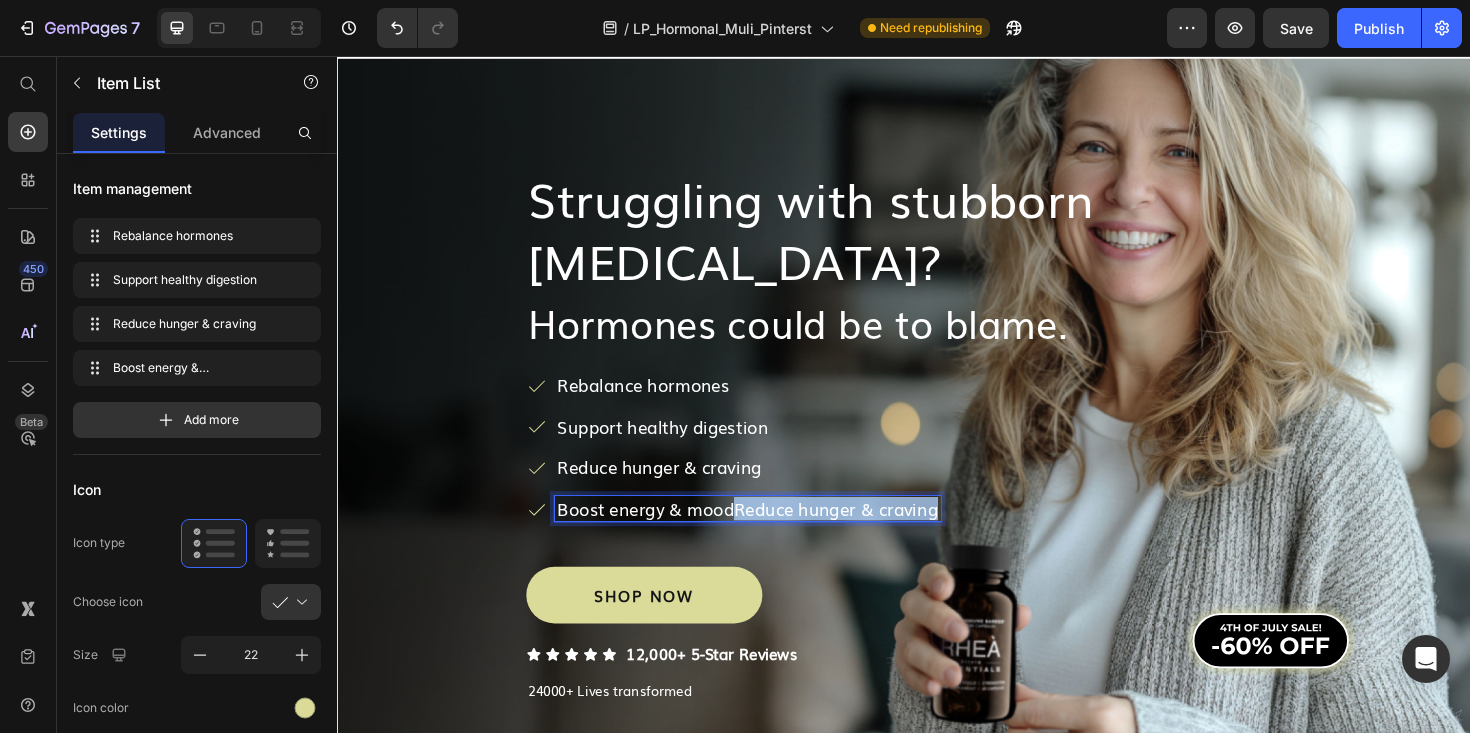 click on "Boost energy & moodReduce hunger & craving" at bounding box center (756, 536) 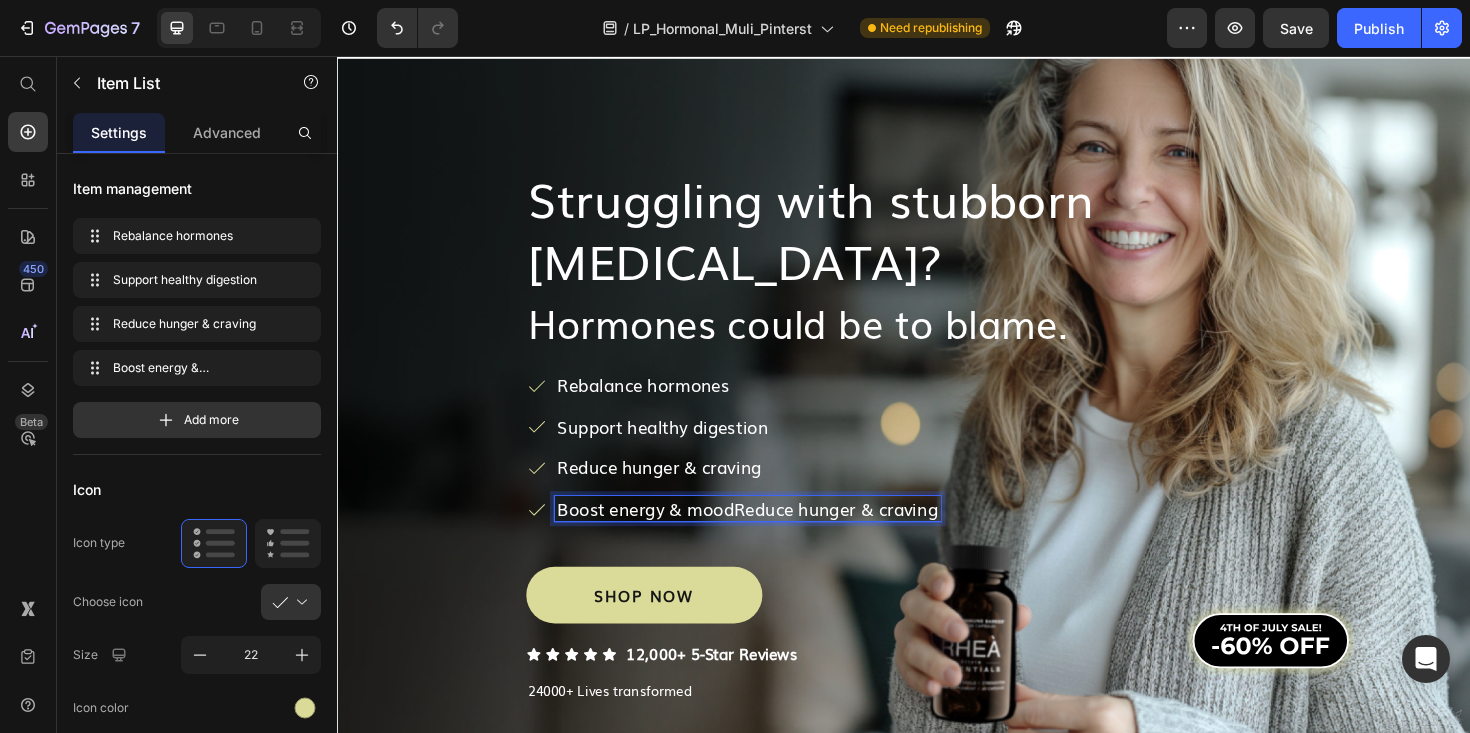 click on "Boost energy & moodReduce hunger & craving" at bounding box center (771, 536) 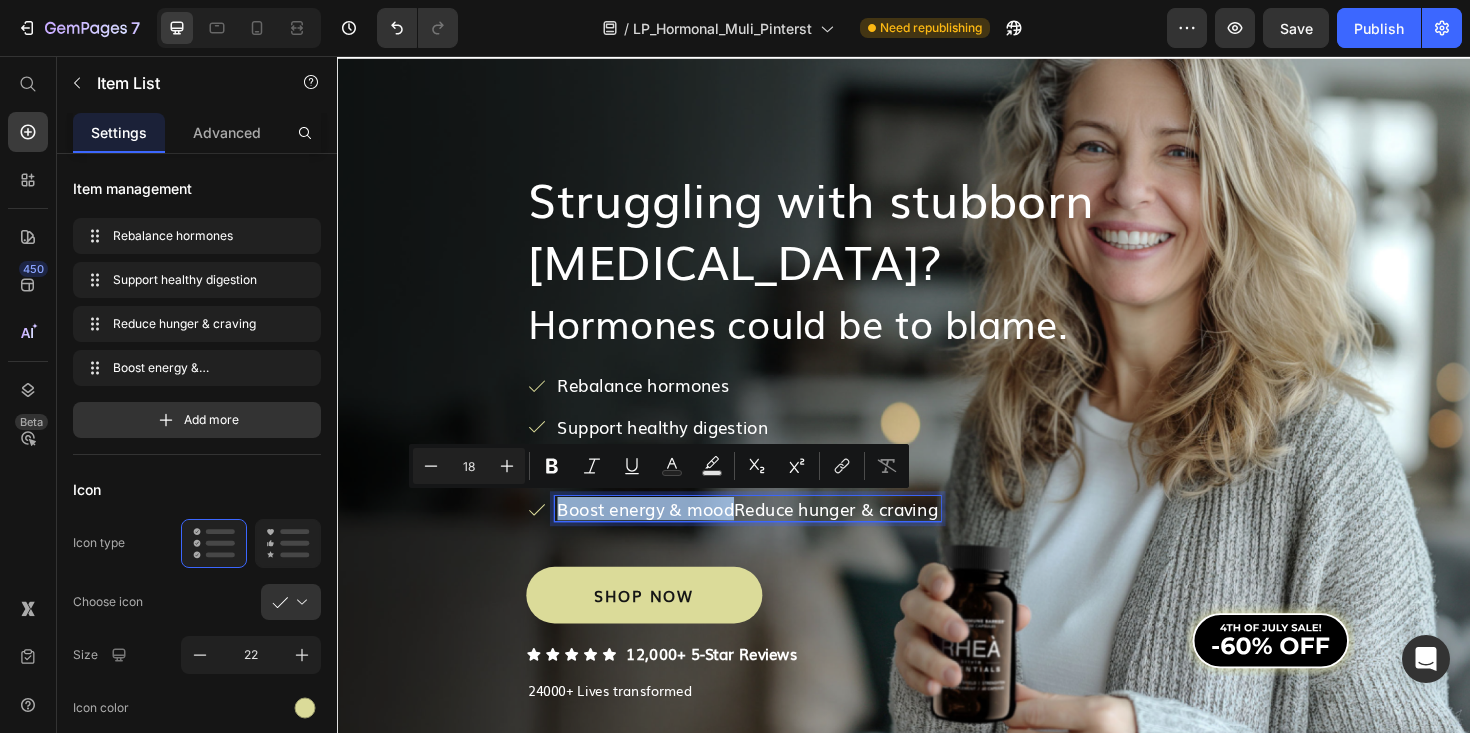 drag, startPoint x: 758, startPoint y: 538, endPoint x: 575, endPoint y: 538, distance: 183 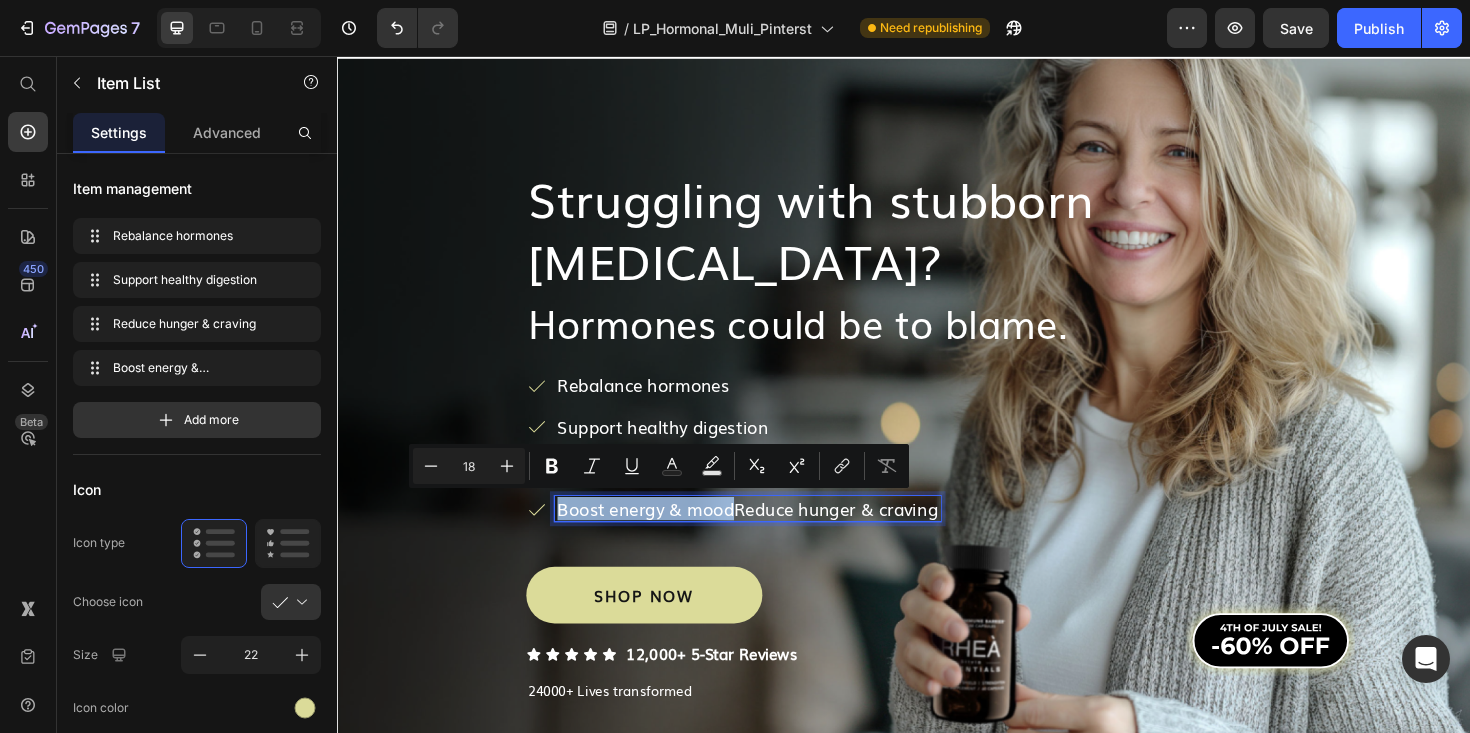 click on "Boost energy & moodReduce hunger & craving" at bounding box center (771, 536) 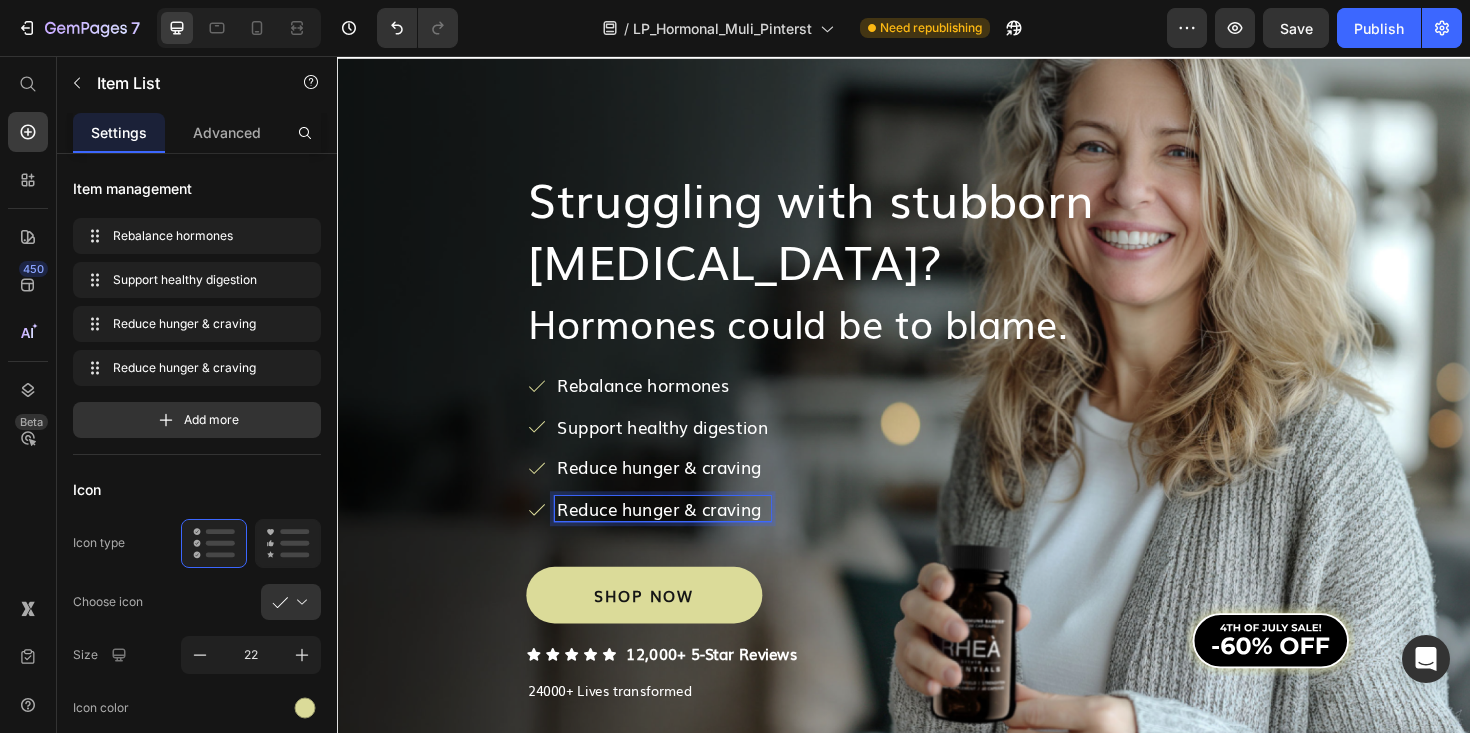 click on "﻿Reduce hunger & craving" at bounding box center [681, 492] 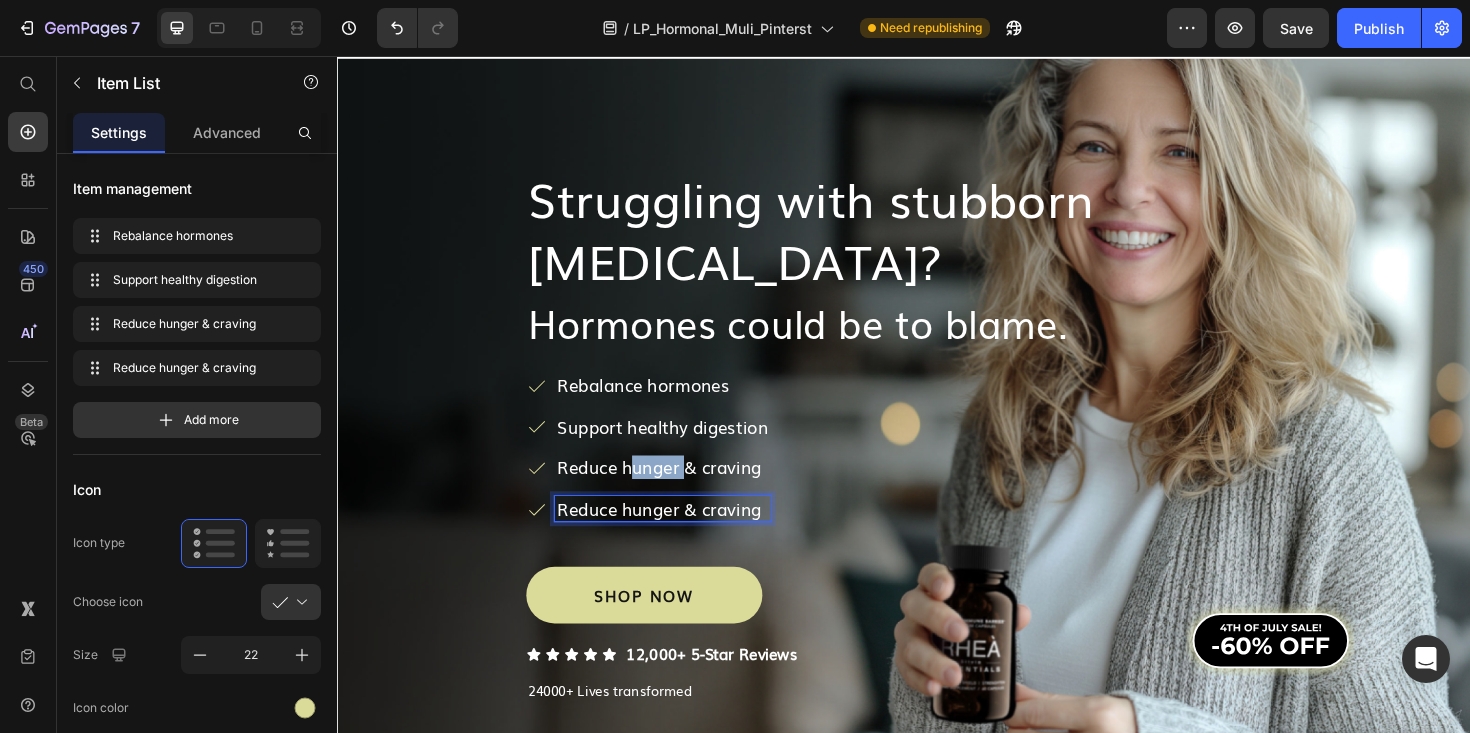 click on "﻿Reduce hunger & craving" at bounding box center (681, 492) 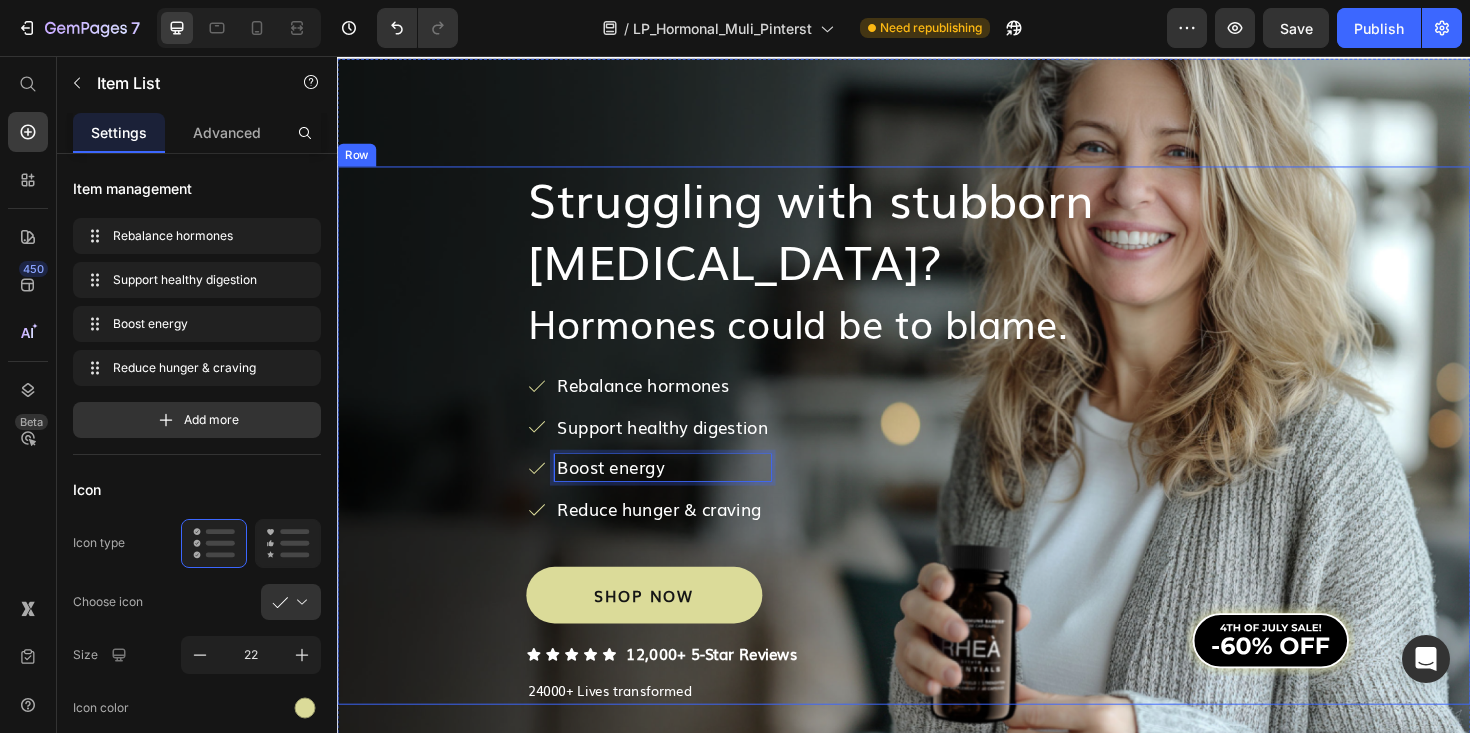 click on "⁠⁠⁠⁠⁠⁠⁠ Struggling with stubborn [MEDICAL_DATA]? Heading ⁠⁠⁠⁠⁠⁠⁠ Hormones could be to blame. Heading
Rebalance hormones
Support healthy digestion
Boost energy
Reduce hunger & craving Item List   0 SHOP NOW Button Icon Icon Icon Icon
Icon Icon List 12,000+ 5-Star Reviews Text Block Row 24000+ Lives transformed Text Block Image Row" at bounding box center (937, 458) 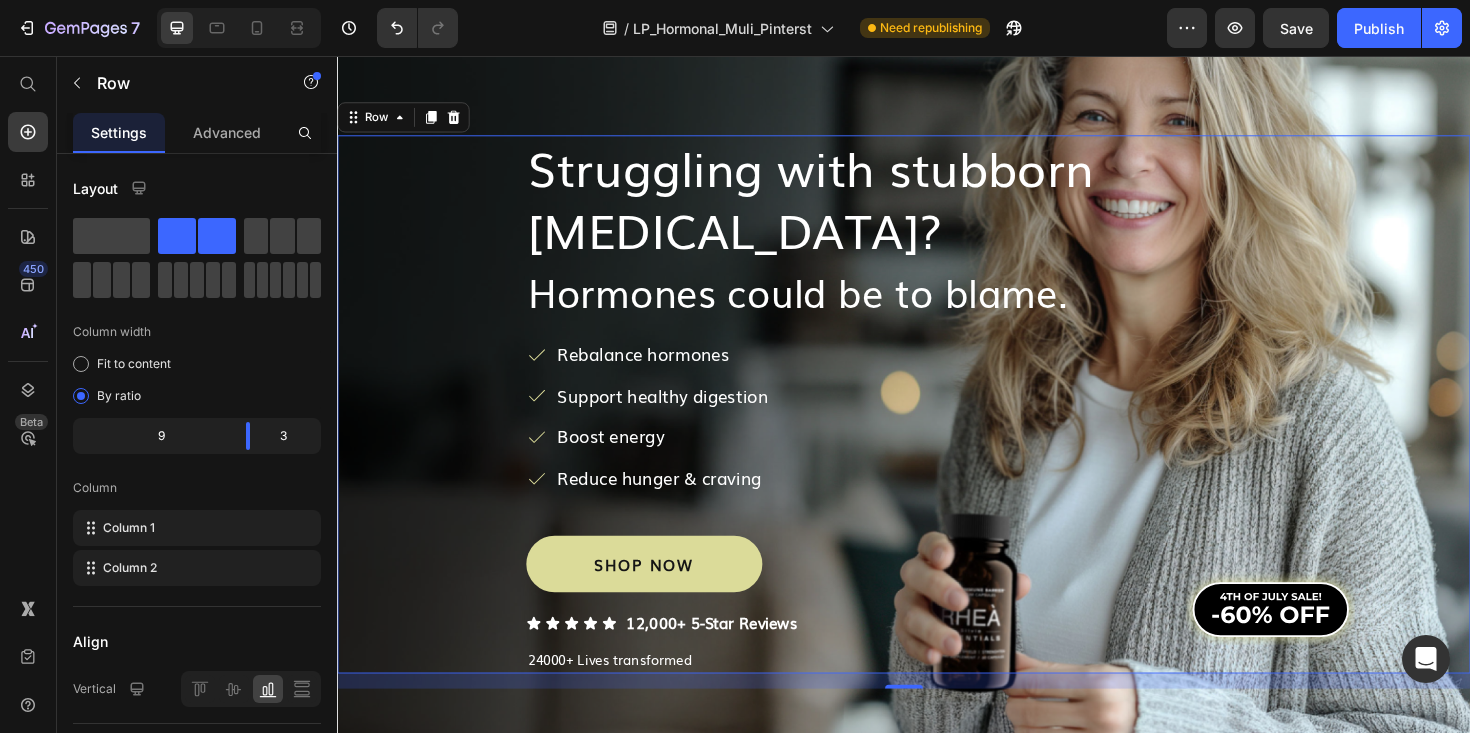 scroll, scrollTop: 73, scrollLeft: 0, axis: vertical 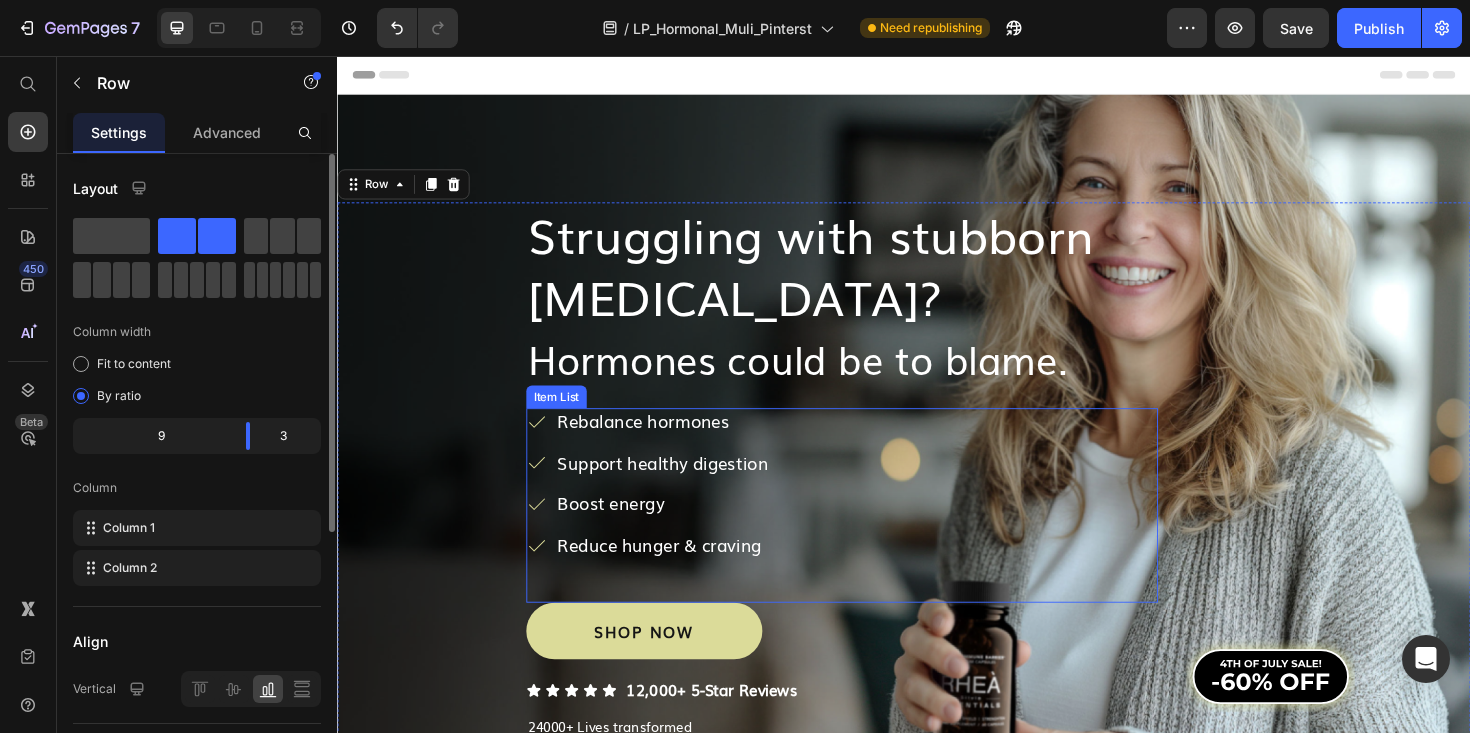 click on "Rebalance hormones" at bounding box center (681, 443) 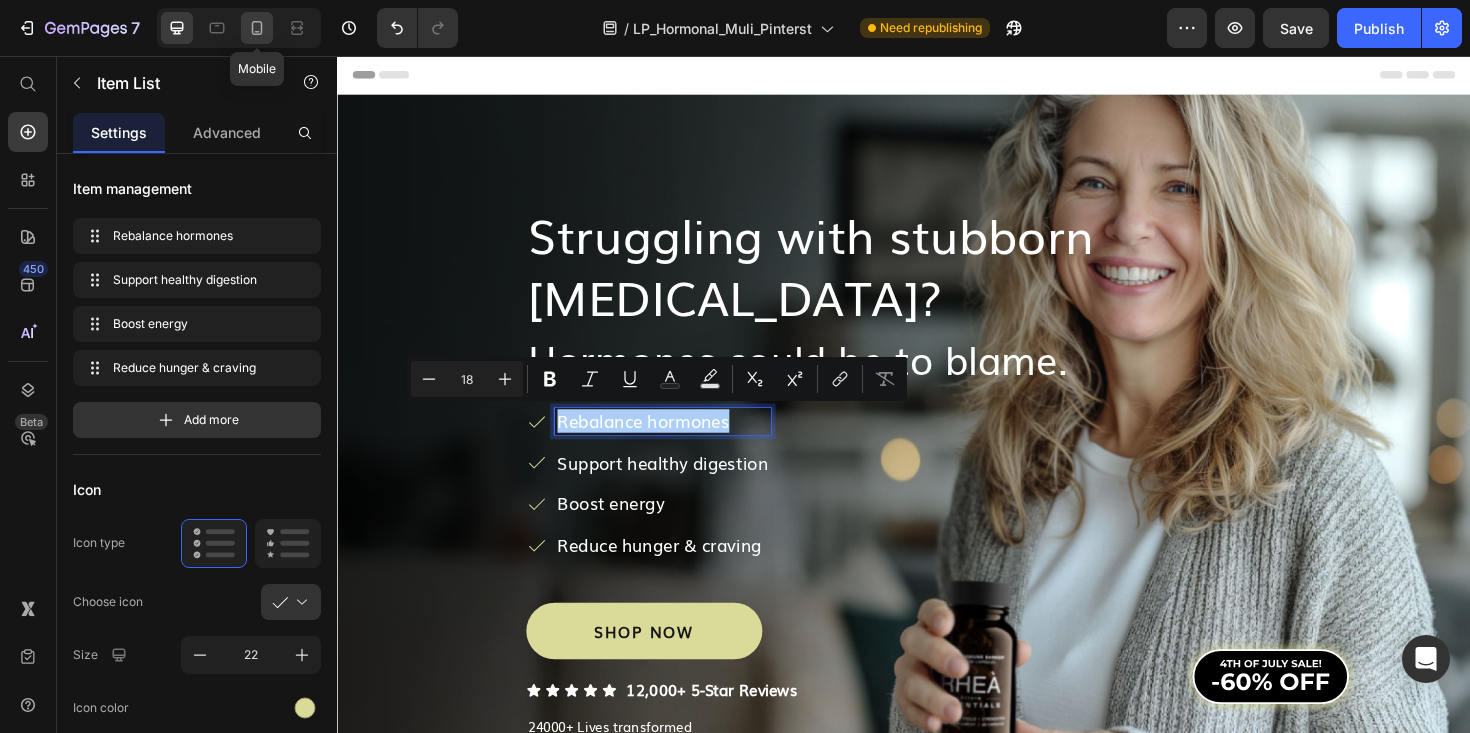 click 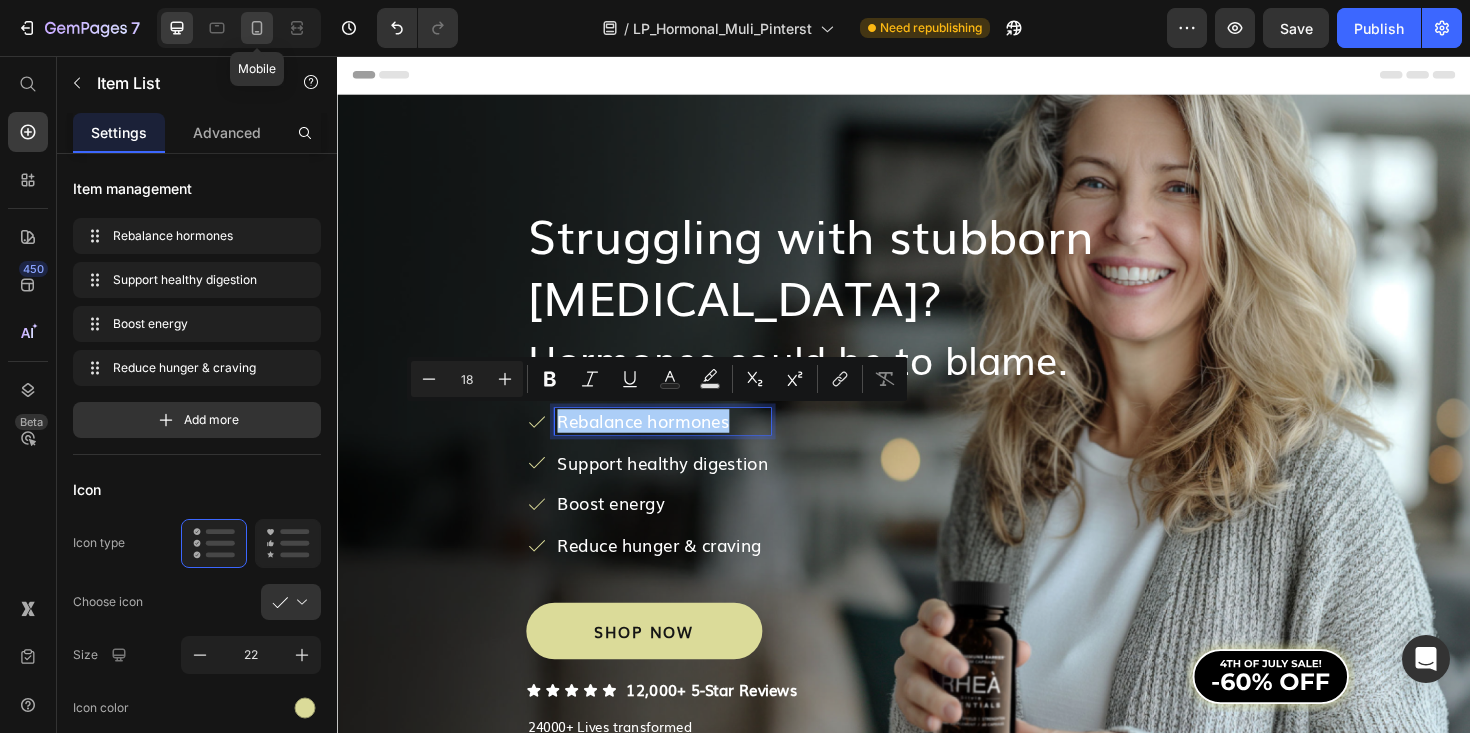 type on "16" 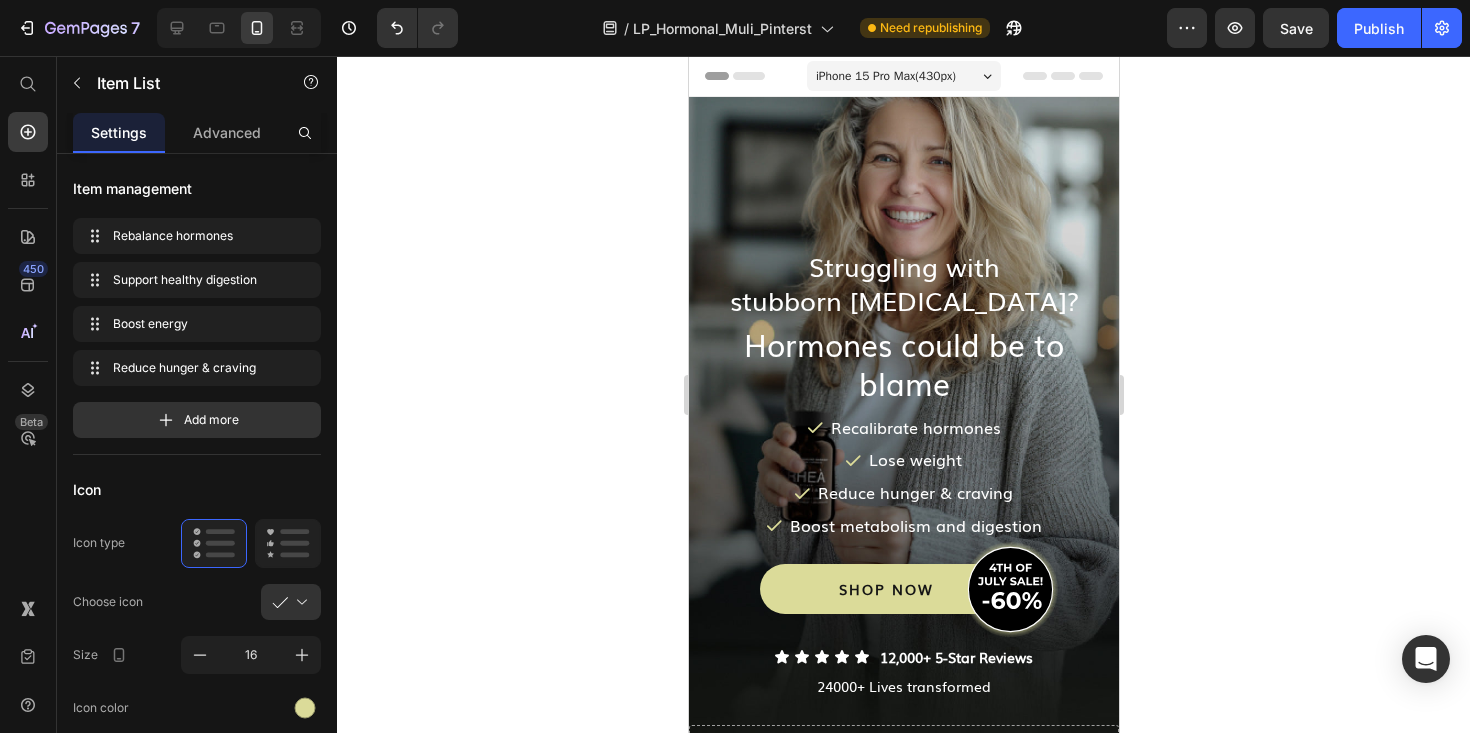 scroll, scrollTop: 0, scrollLeft: 0, axis: both 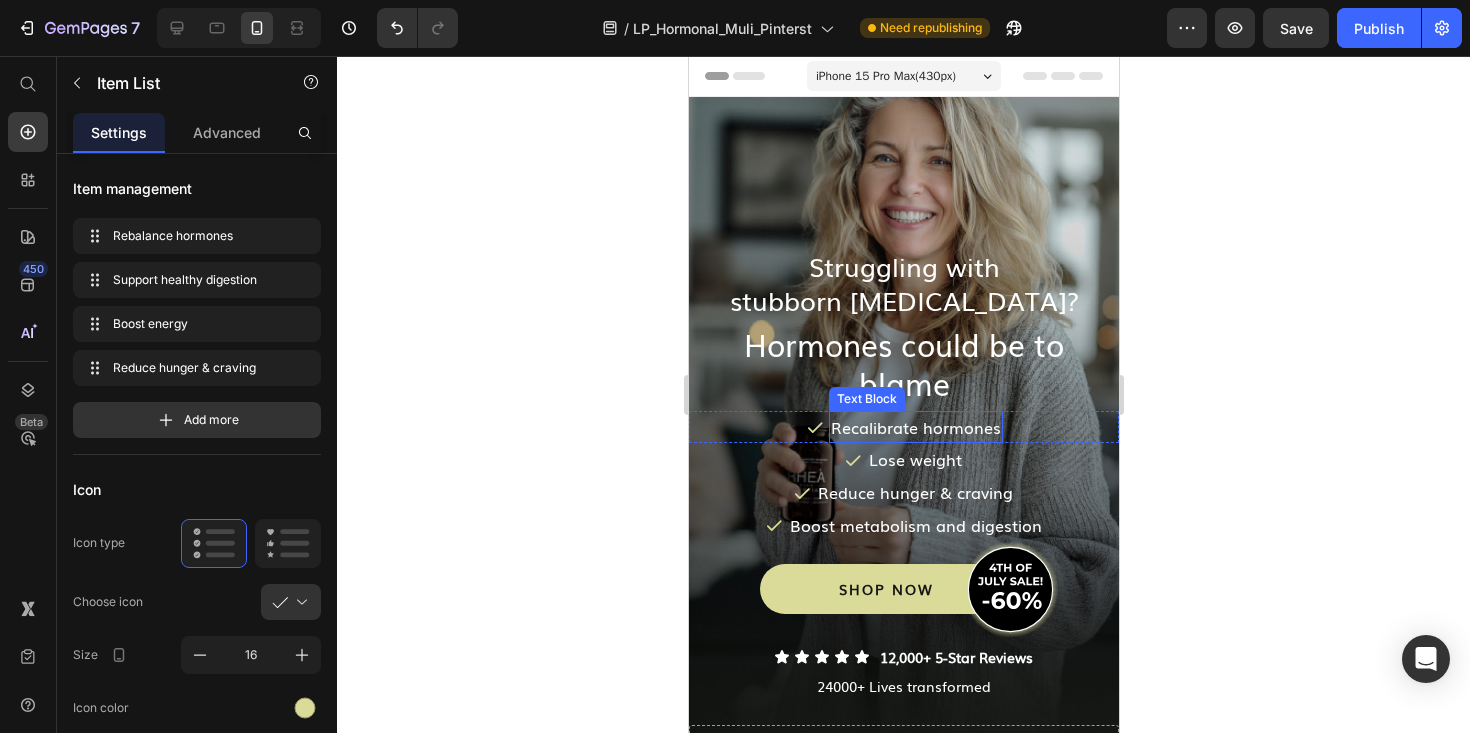 click on "Recalibrate hormones" at bounding box center (915, 427) 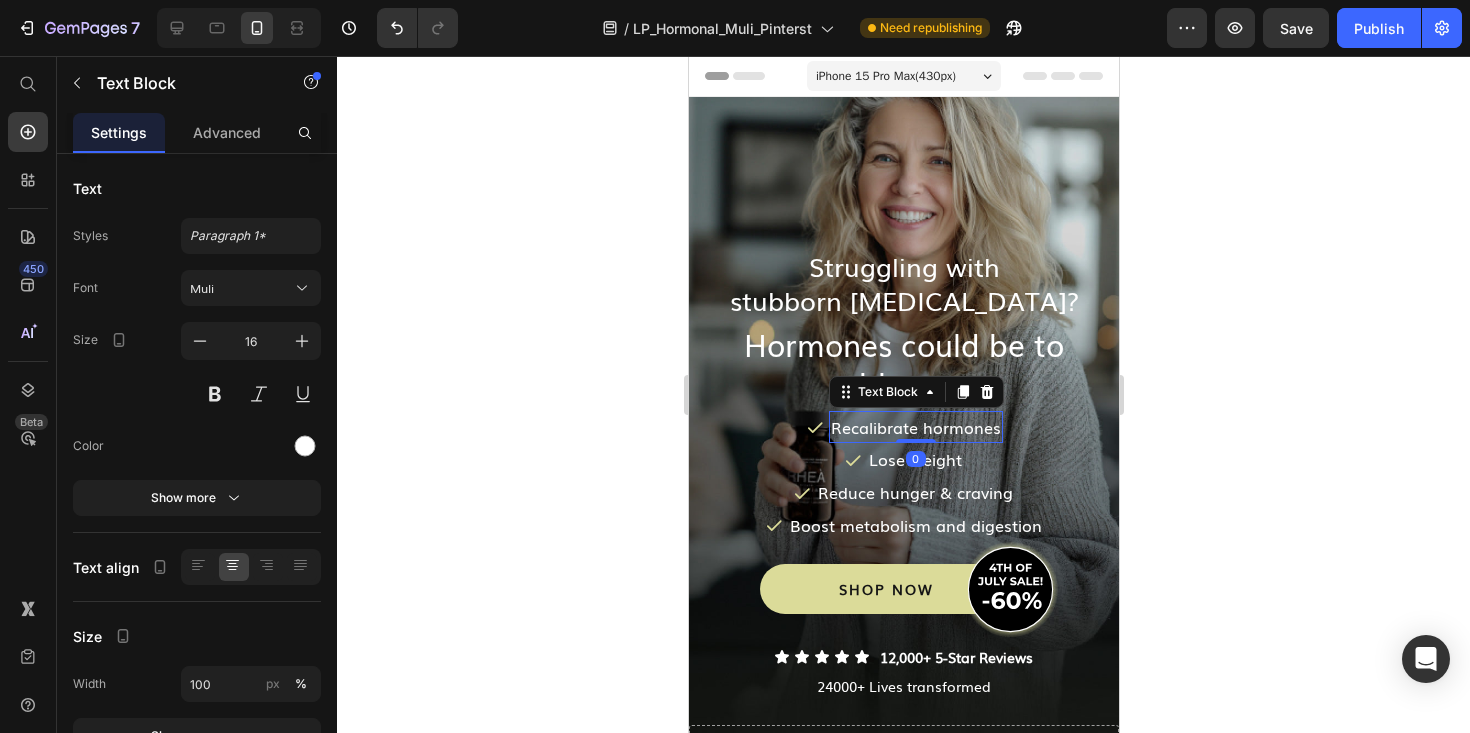 click on "Recalibrate hormones" at bounding box center (915, 427) 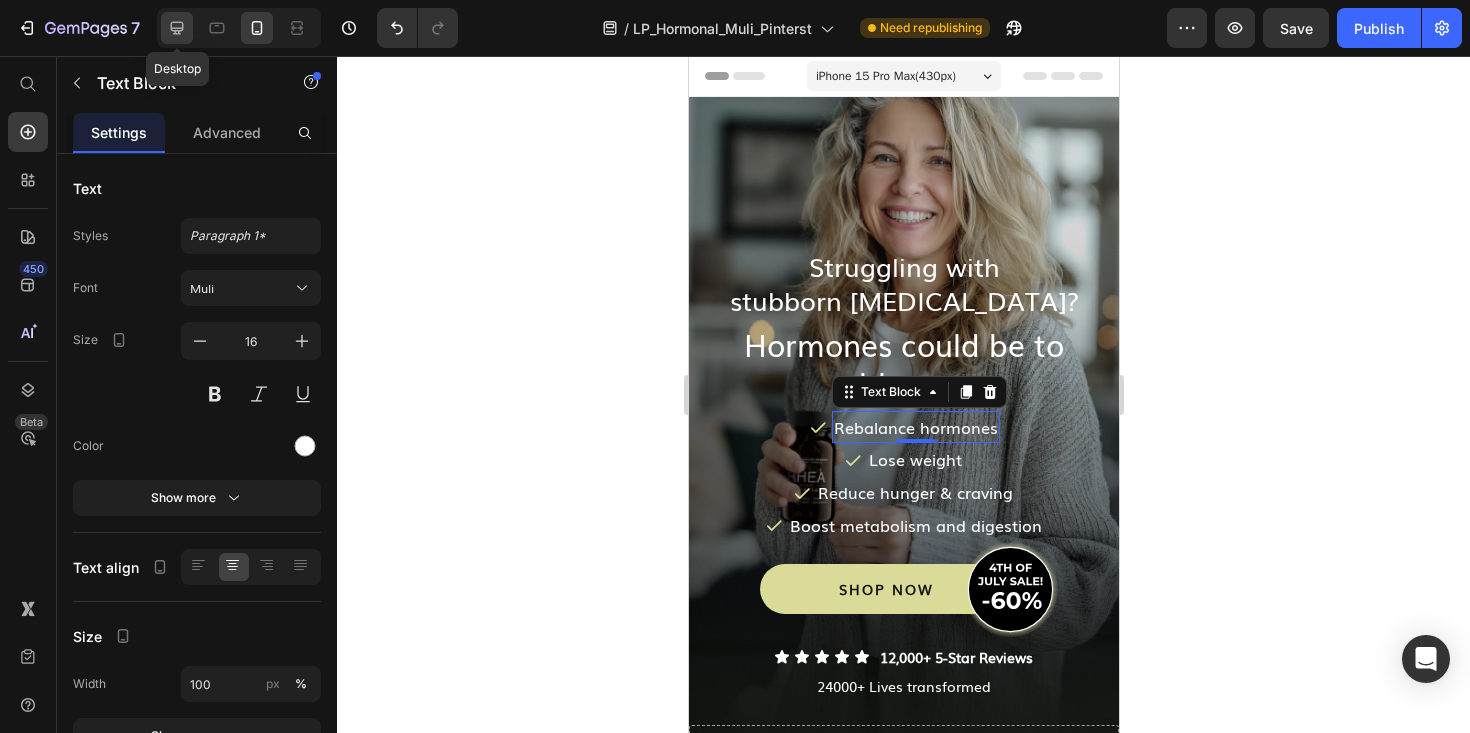 click 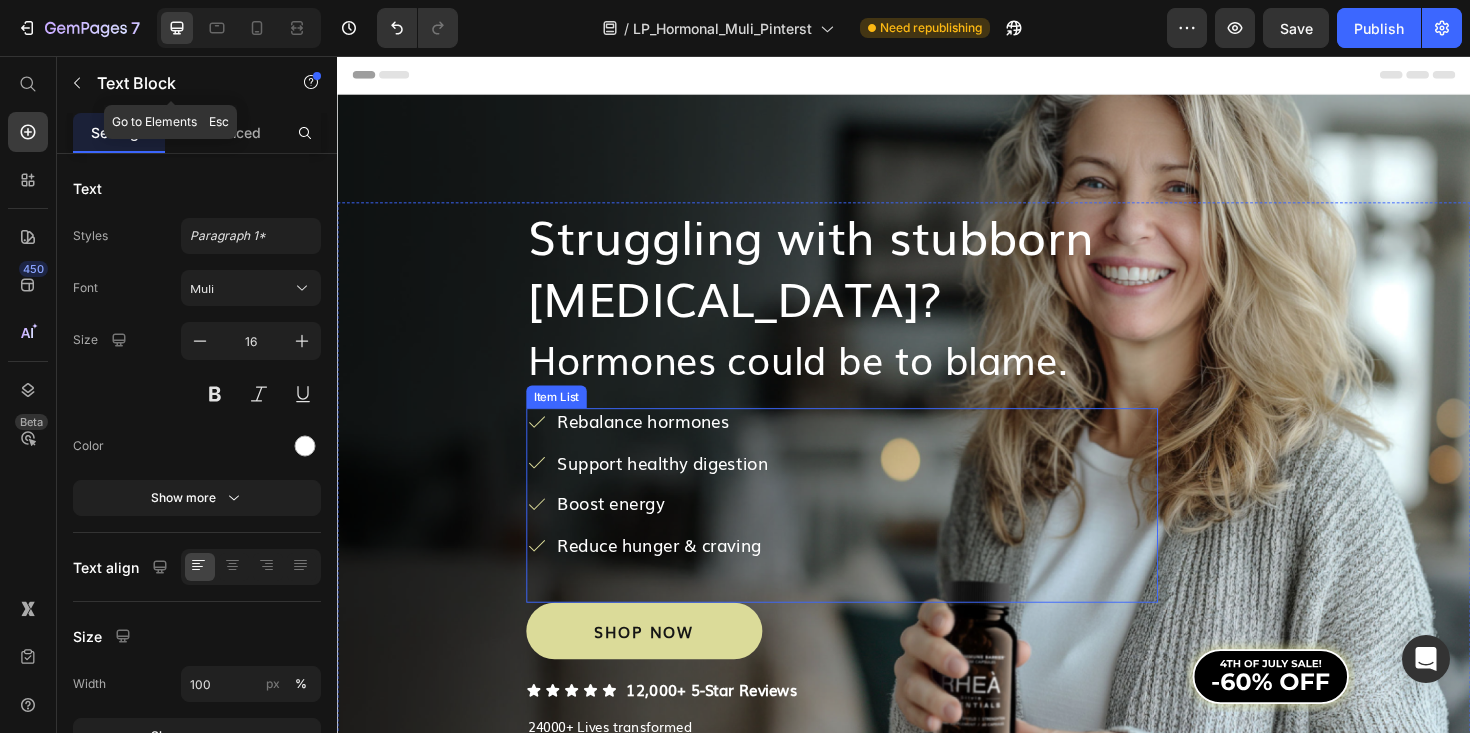scroll, scrollTop: 1, scrollLeft: 0, axis: vertical 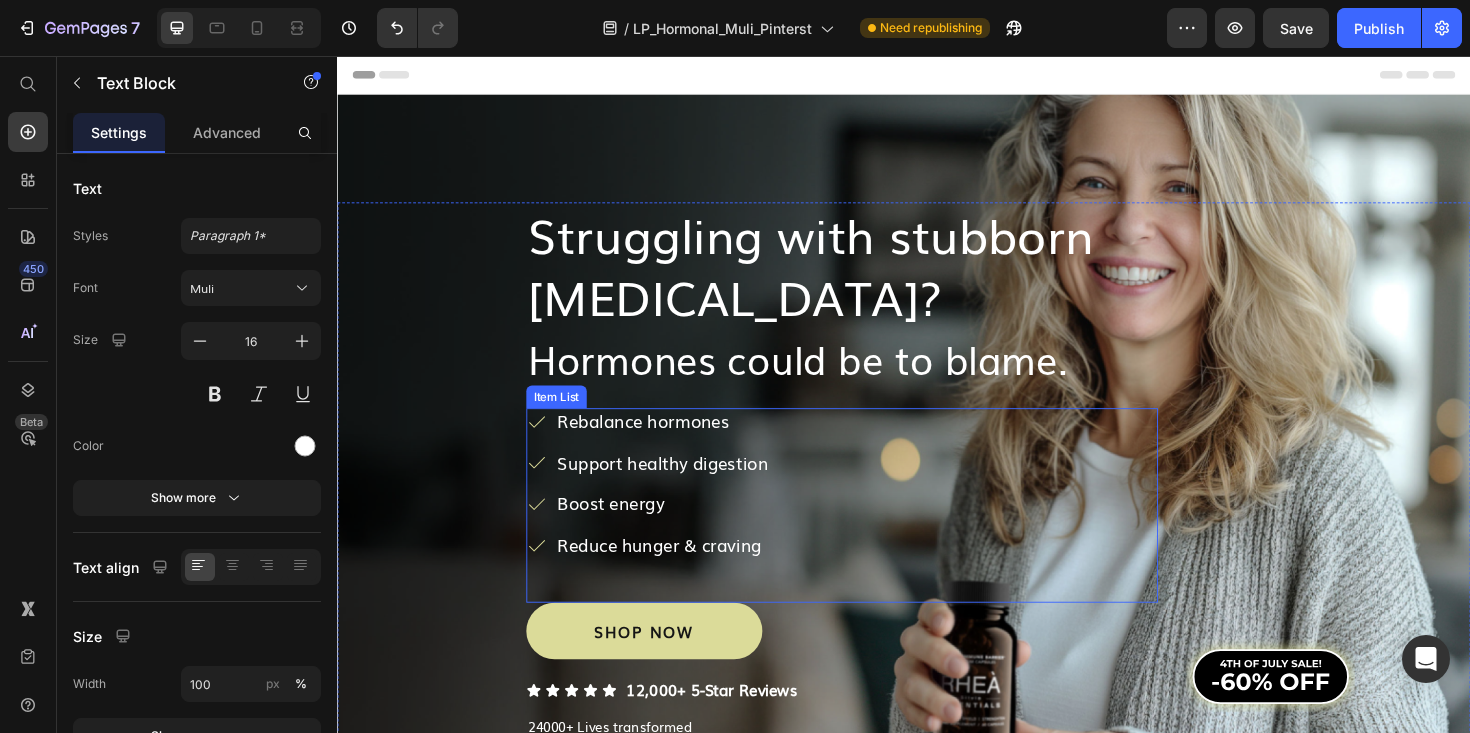 click on "Support healthy digestion" at bounding box center [681, 487] 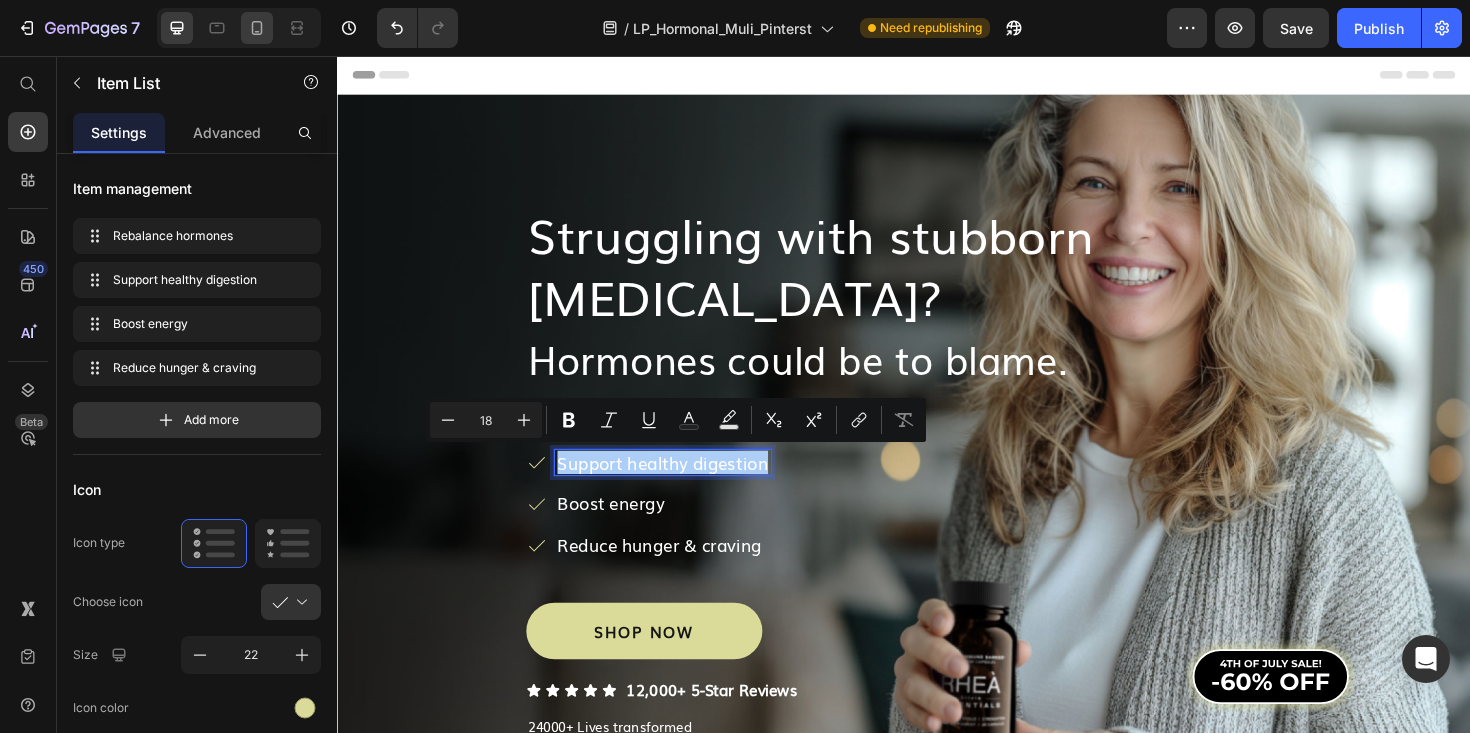 click 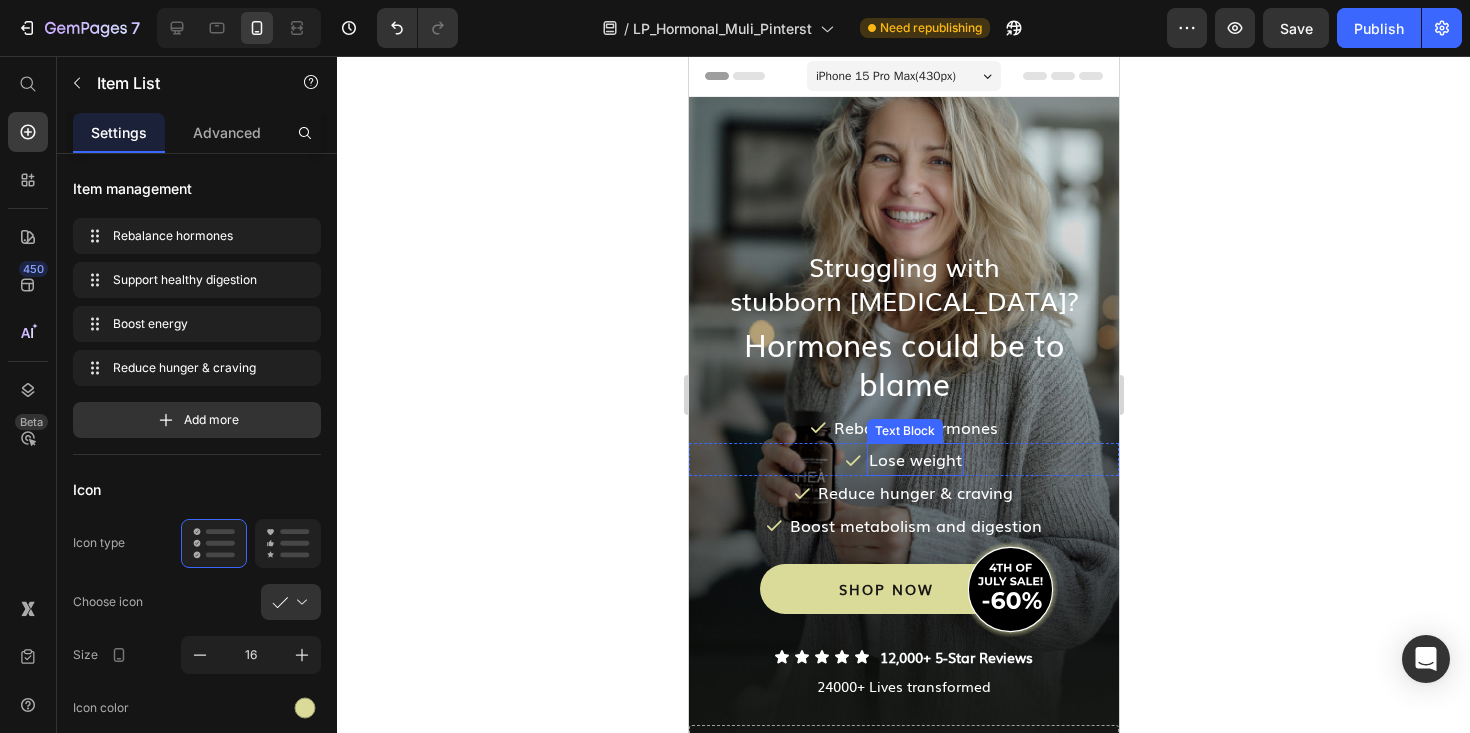 click on "﻿Lose weight" at bounding box center [914, 459] 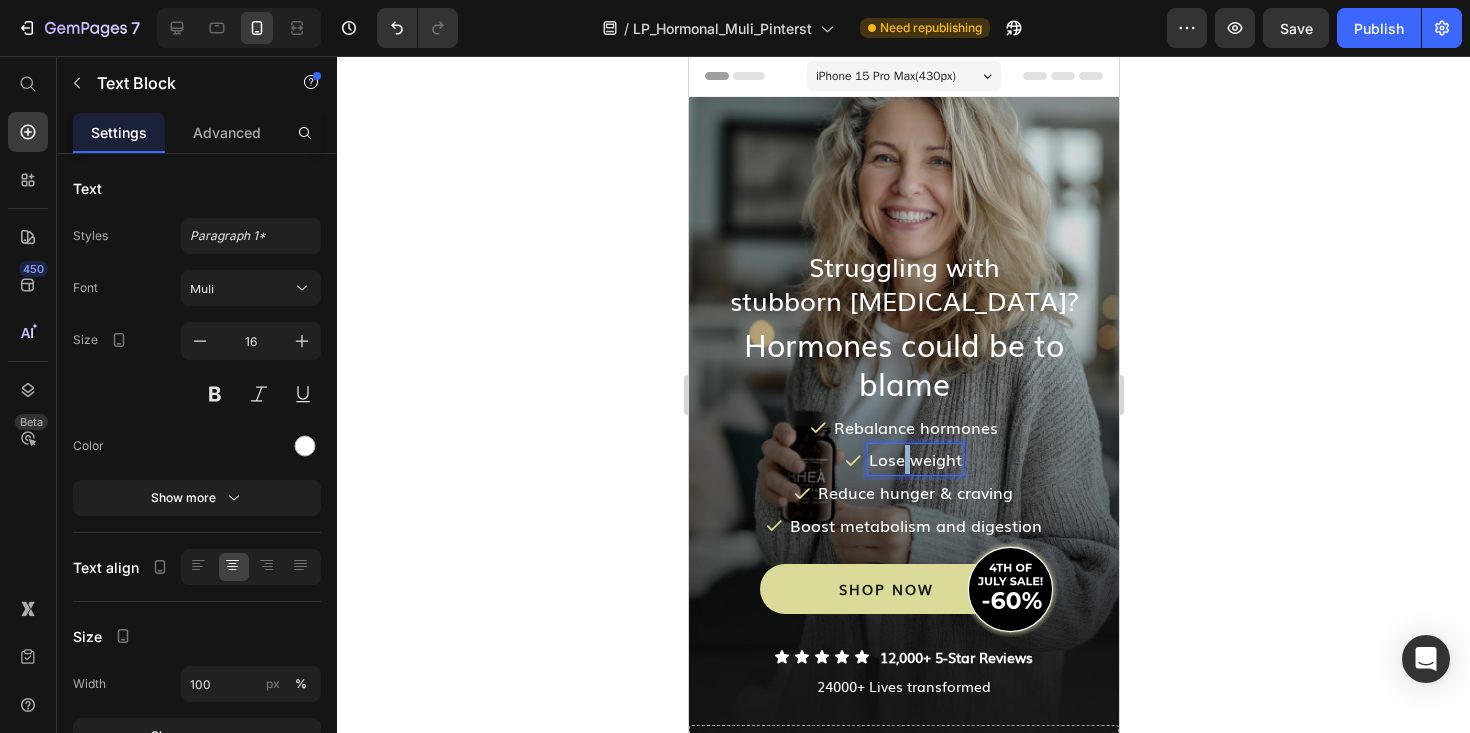 click on "﻿Lose weight" at bounding box center (914, 459) 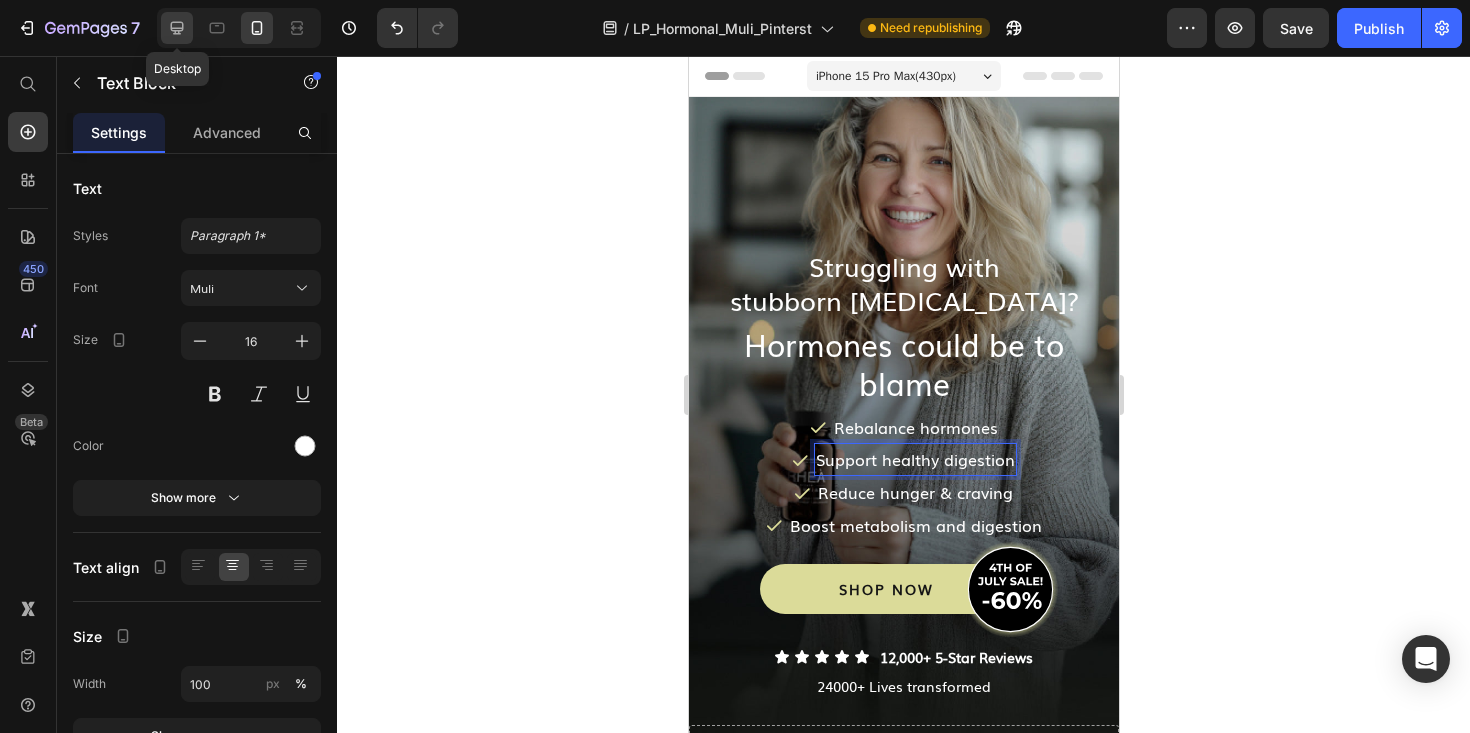 drag, startPoint x: 183, startPoint y: 40, endPoint x: 111, endPoint y: 469, distance: 435 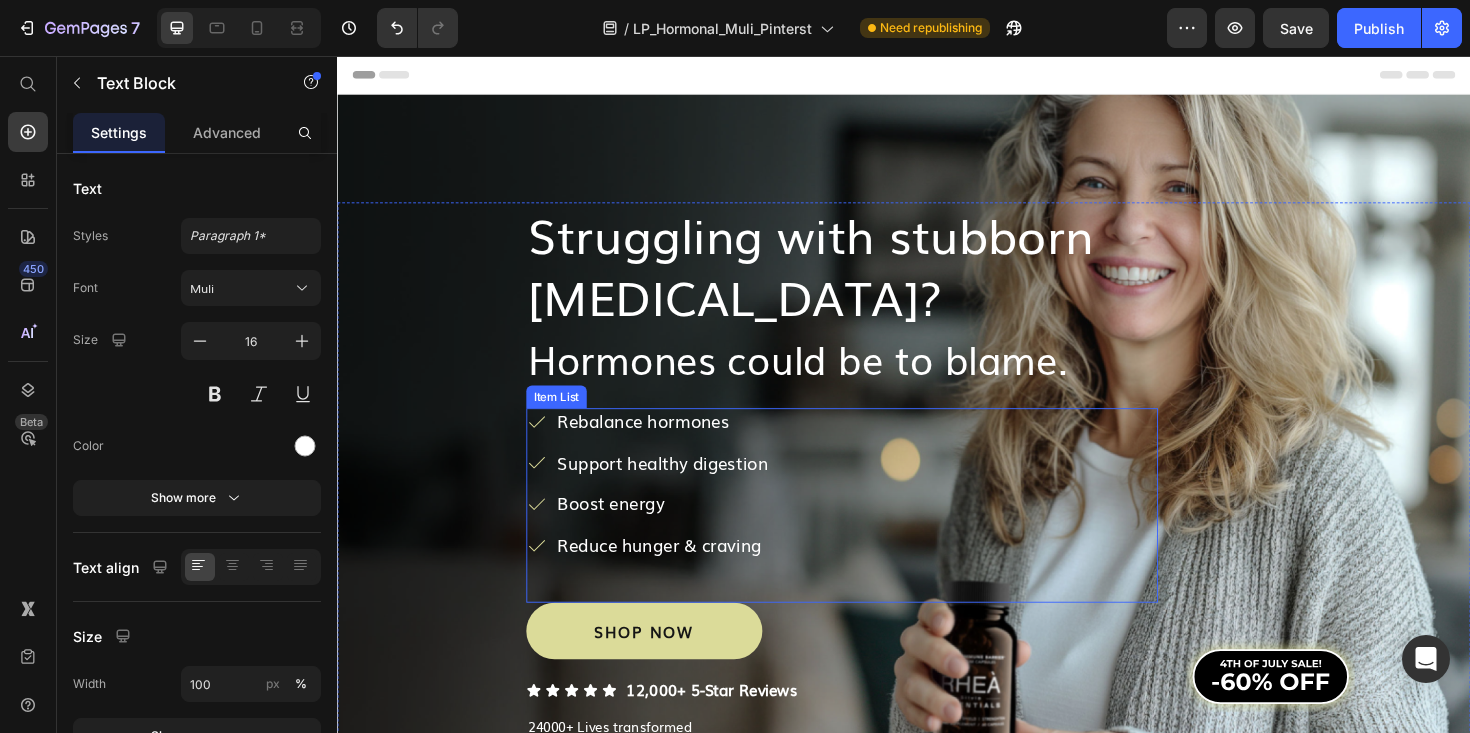 scroll, scrollTop: 1, scrollLeft: 0, axis: vertical 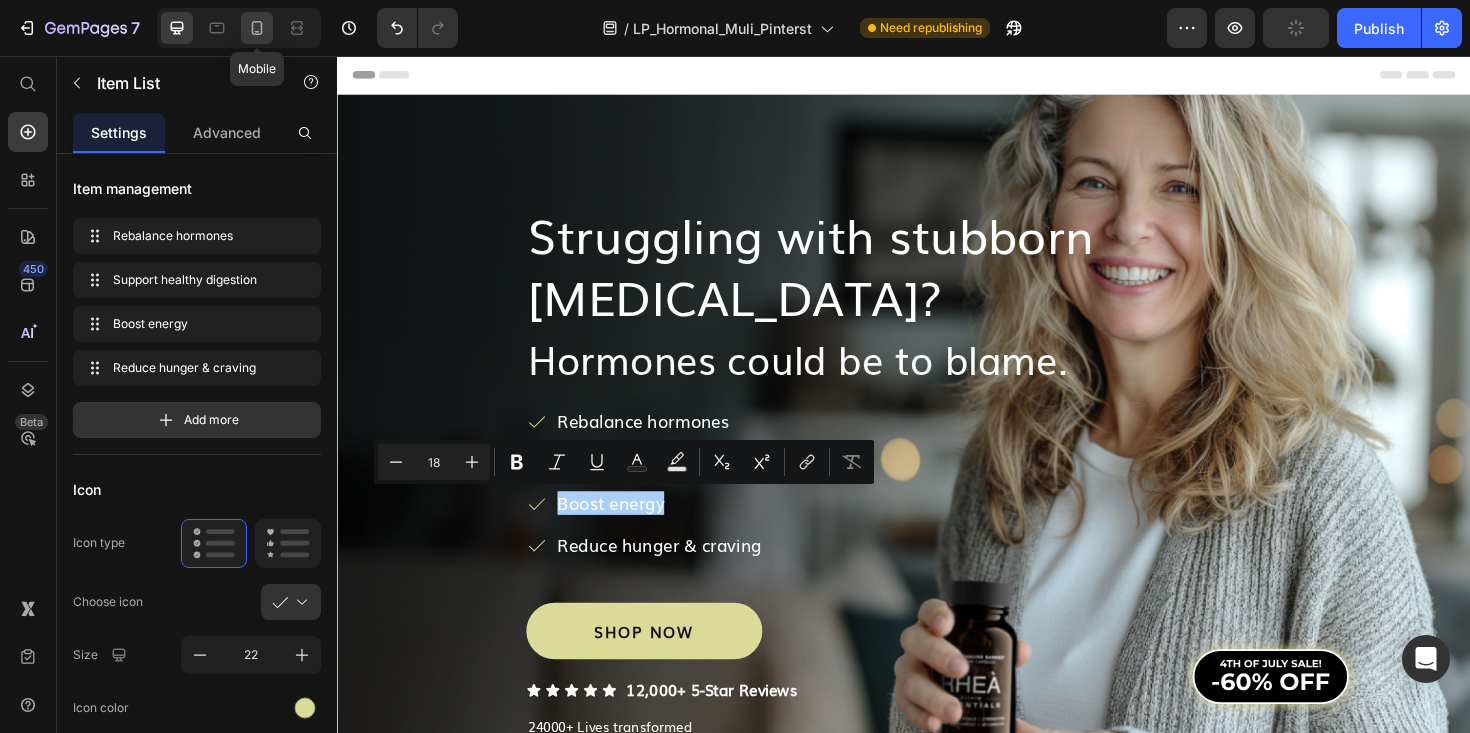 click 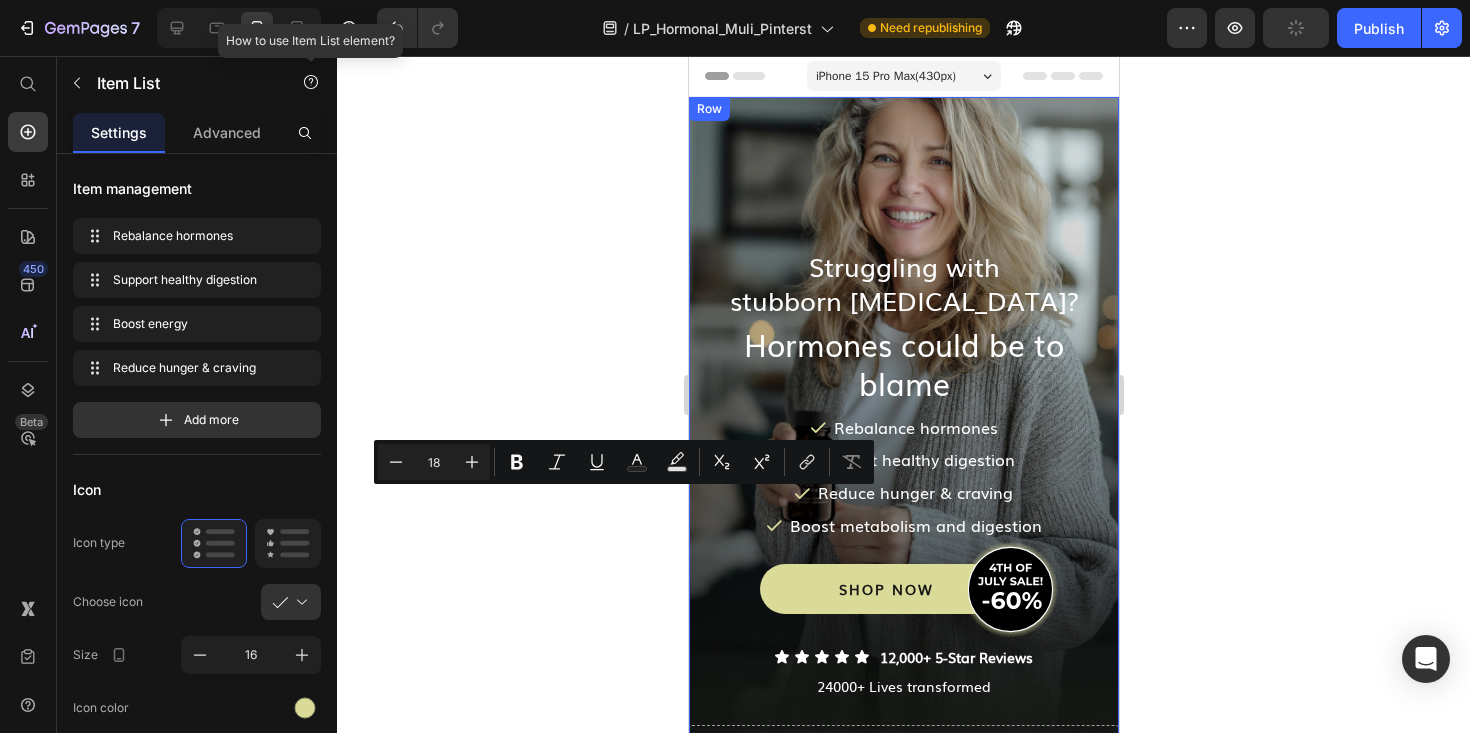 scroll, scrollTop: 0, scrollLeft: 0, axis: both 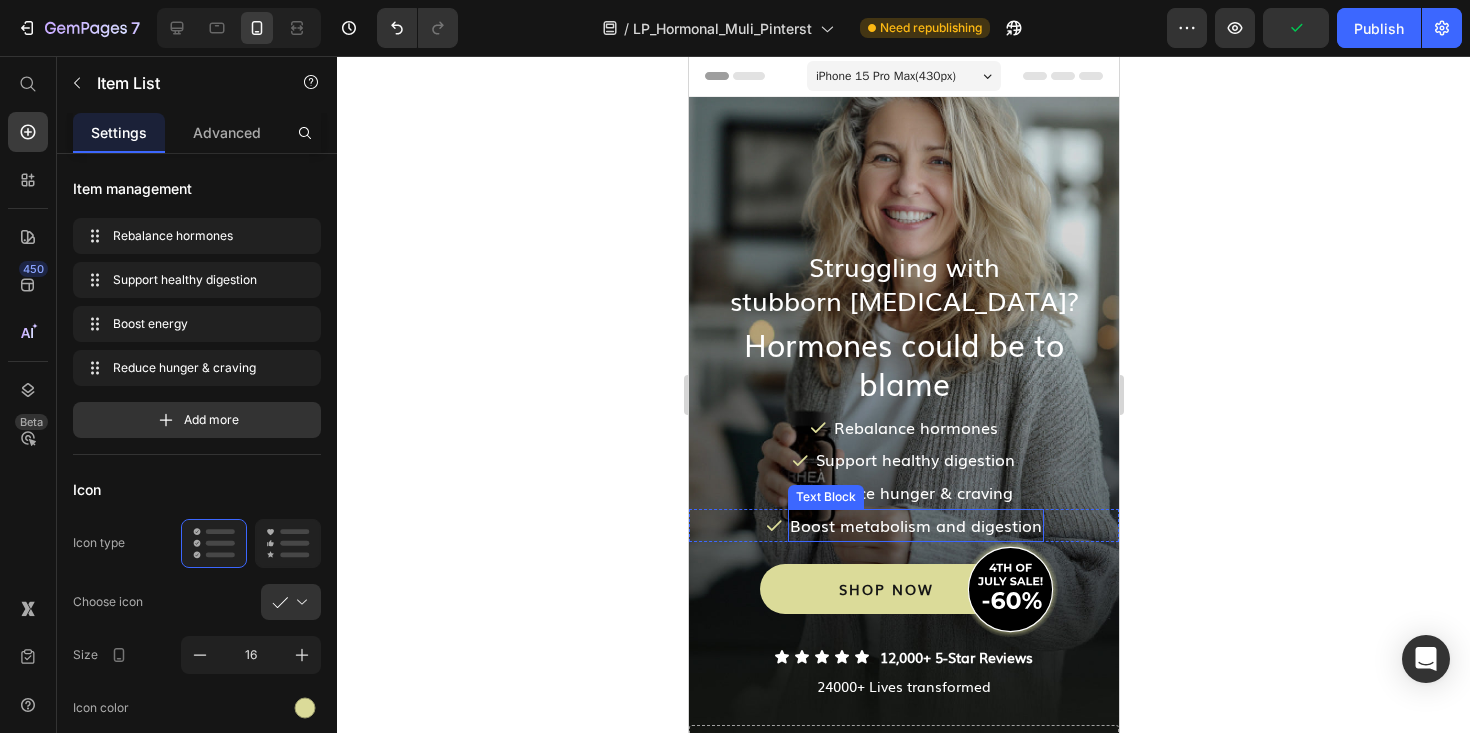 click on "Text Block" at bounding box center (825, 497) 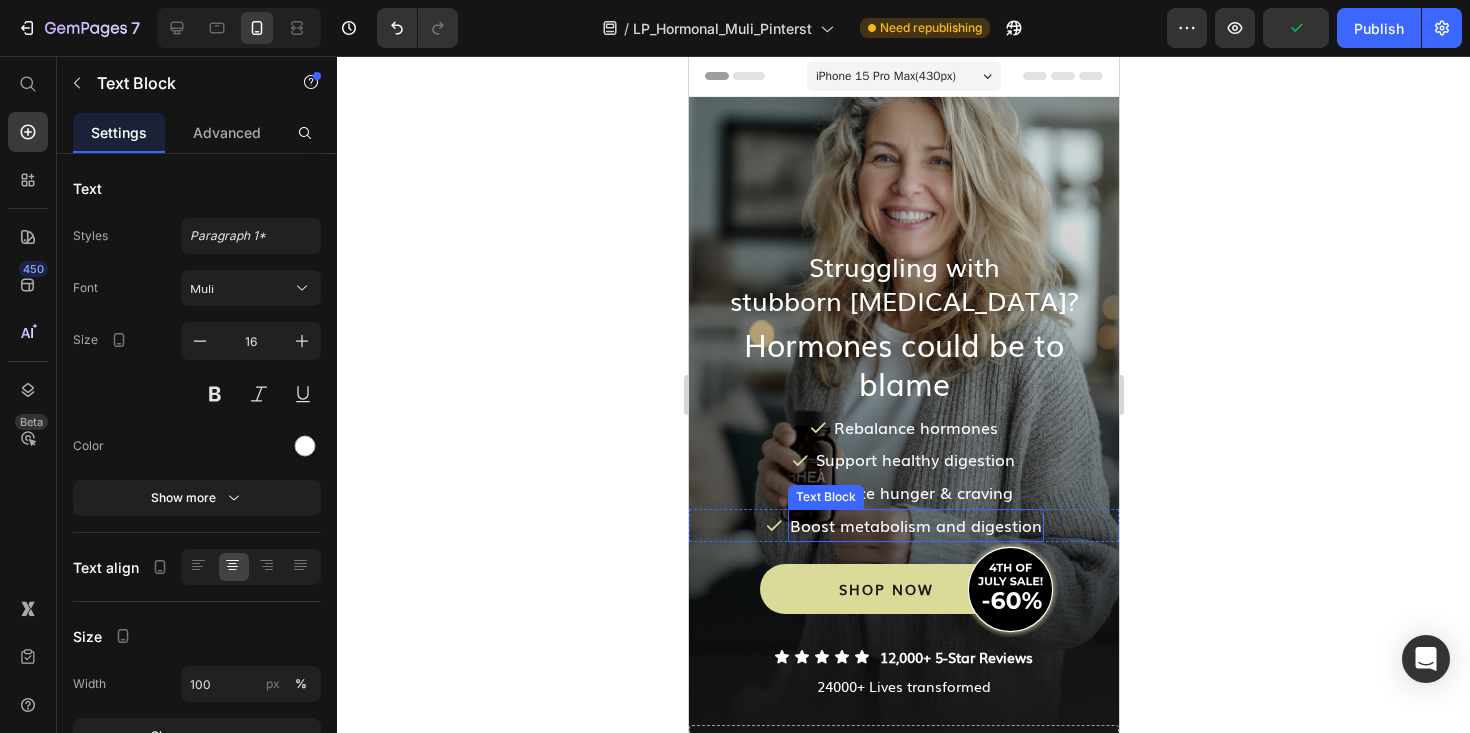 click on "﻿Reduce hunger & craving" at bounding box center [914, 492] 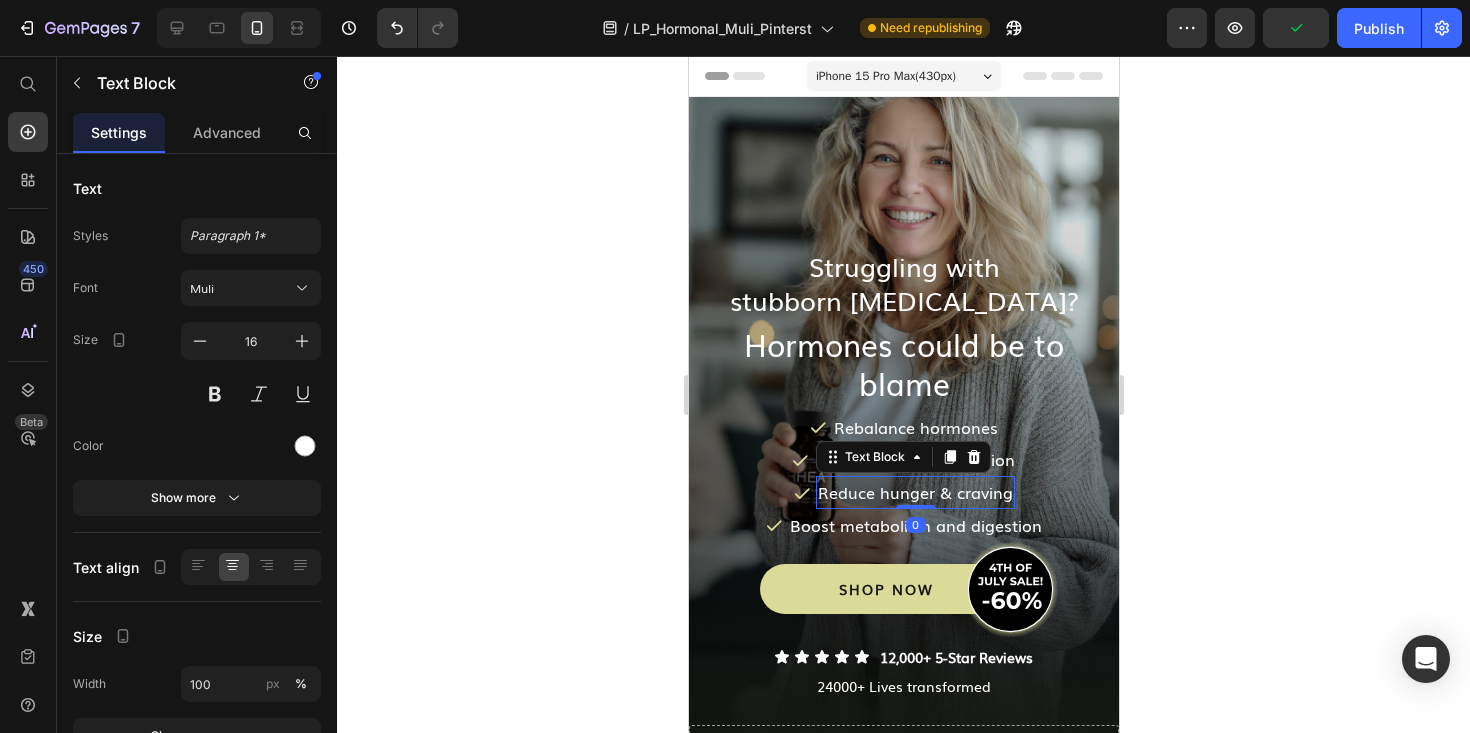 click on "﻿Reduce hunger & craving" at bounding box center [914, 492] 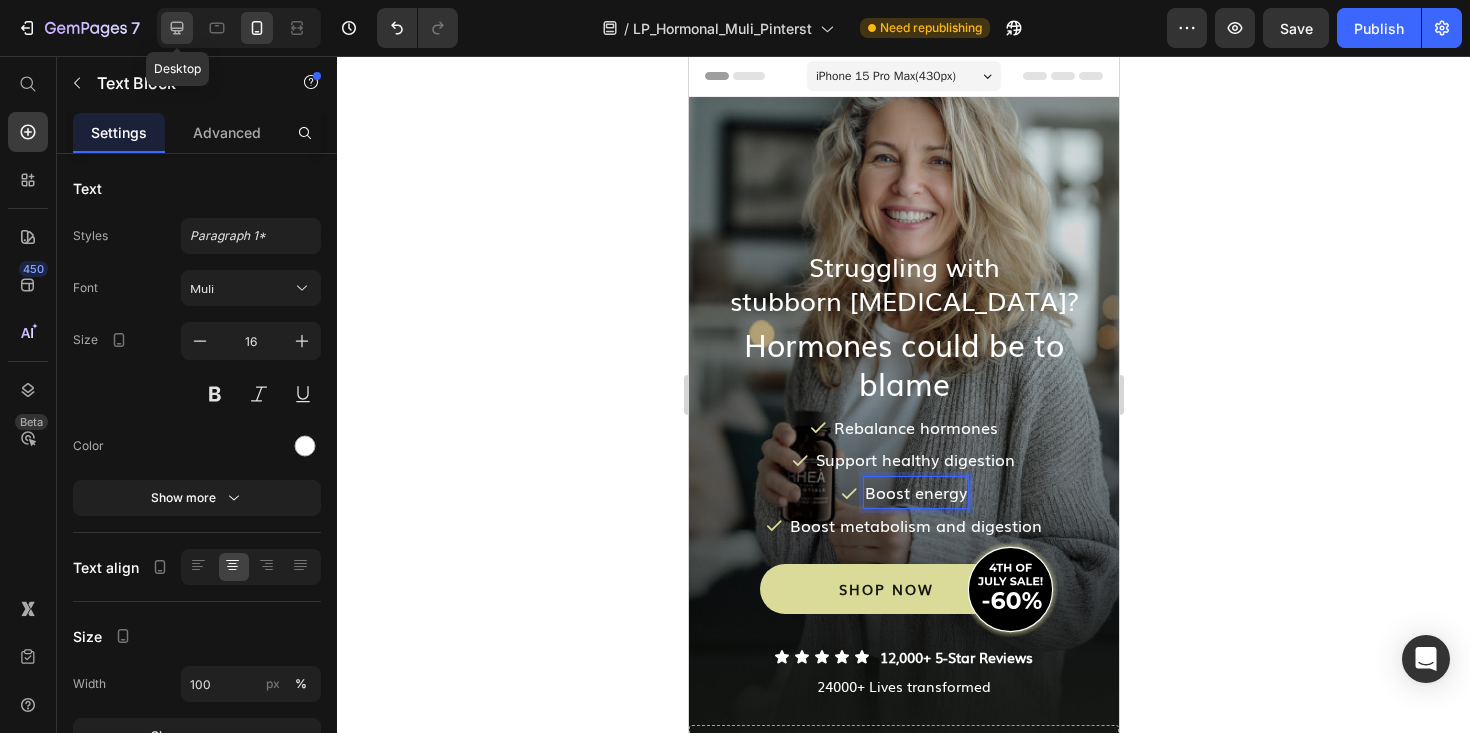 click 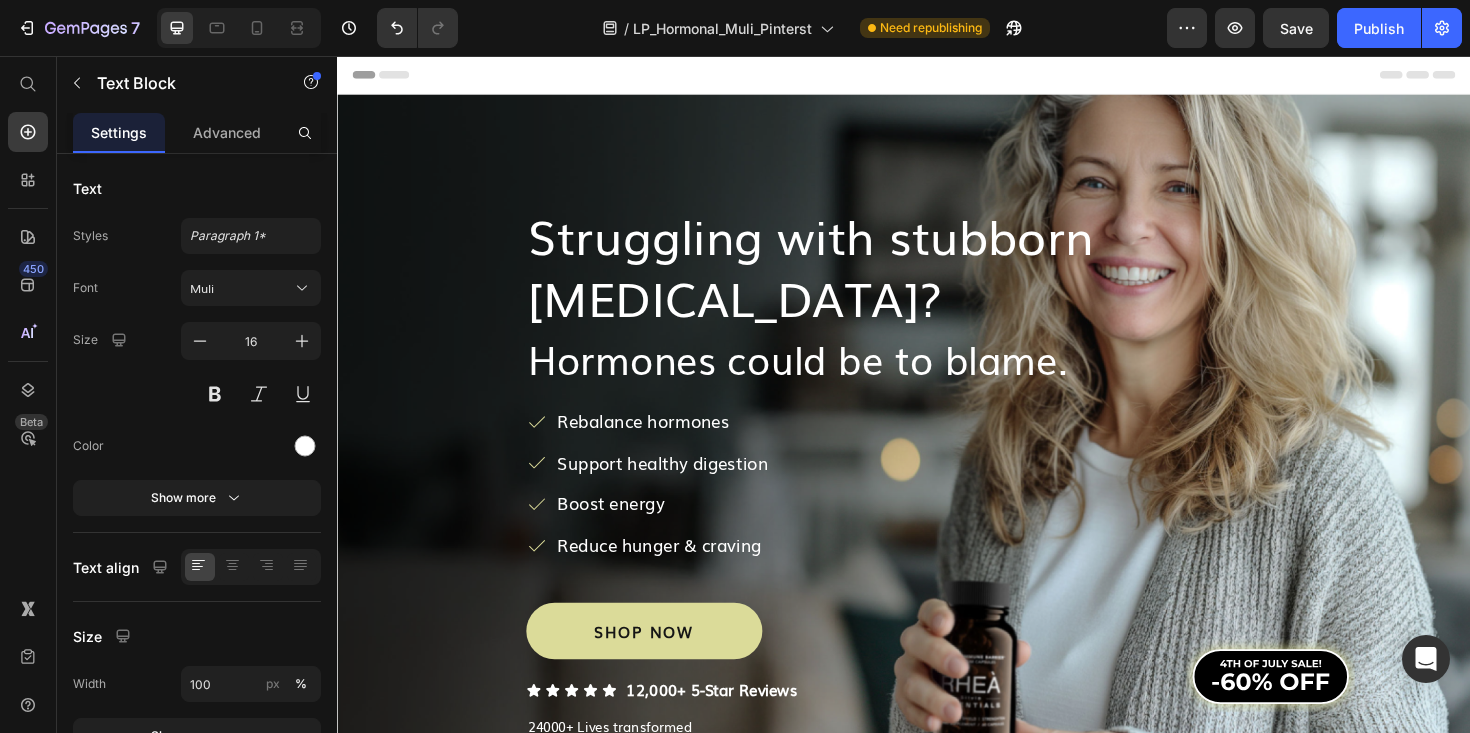 scroll, scrollTop: 1, scrollLeft: 0, axis: vertical 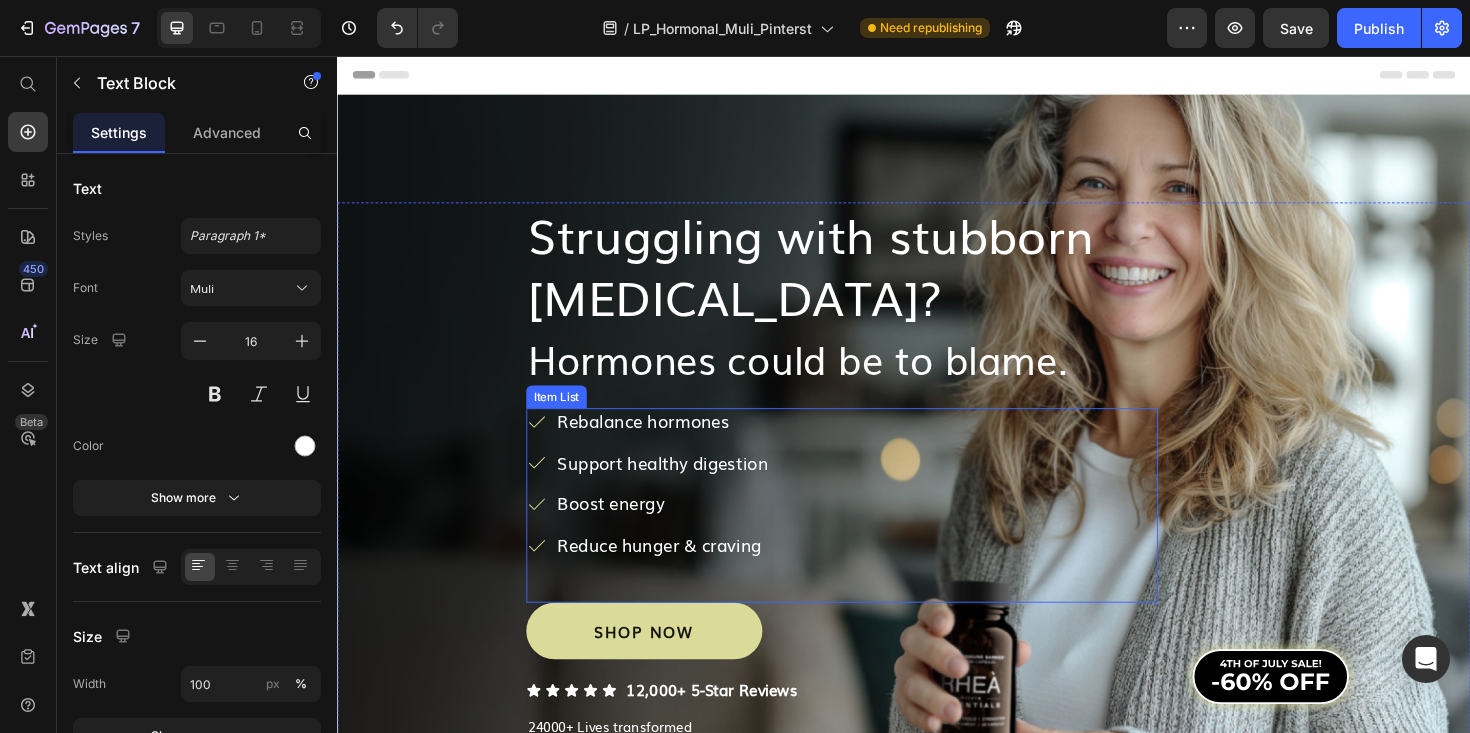 click on "Reduce hunger & craving" at bounding box center [681, 574] 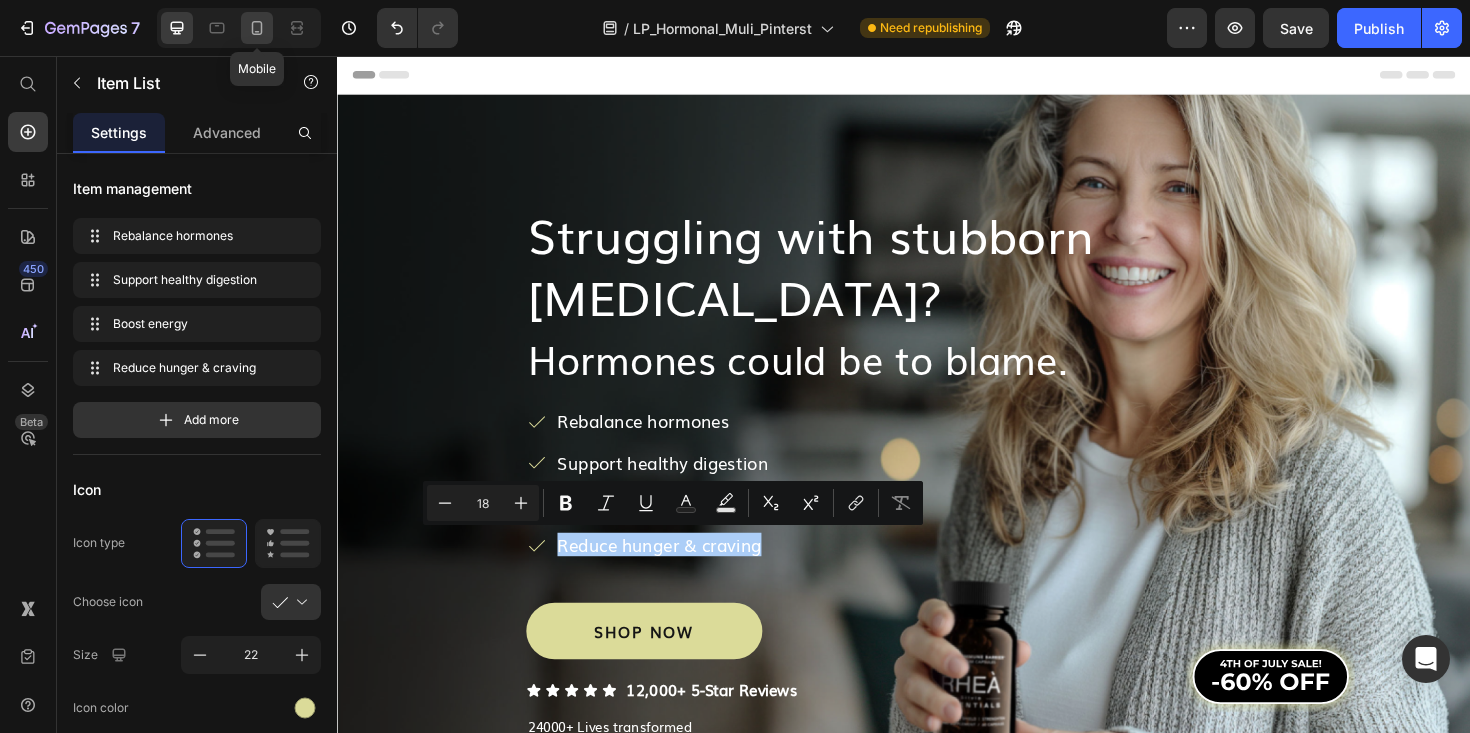 click 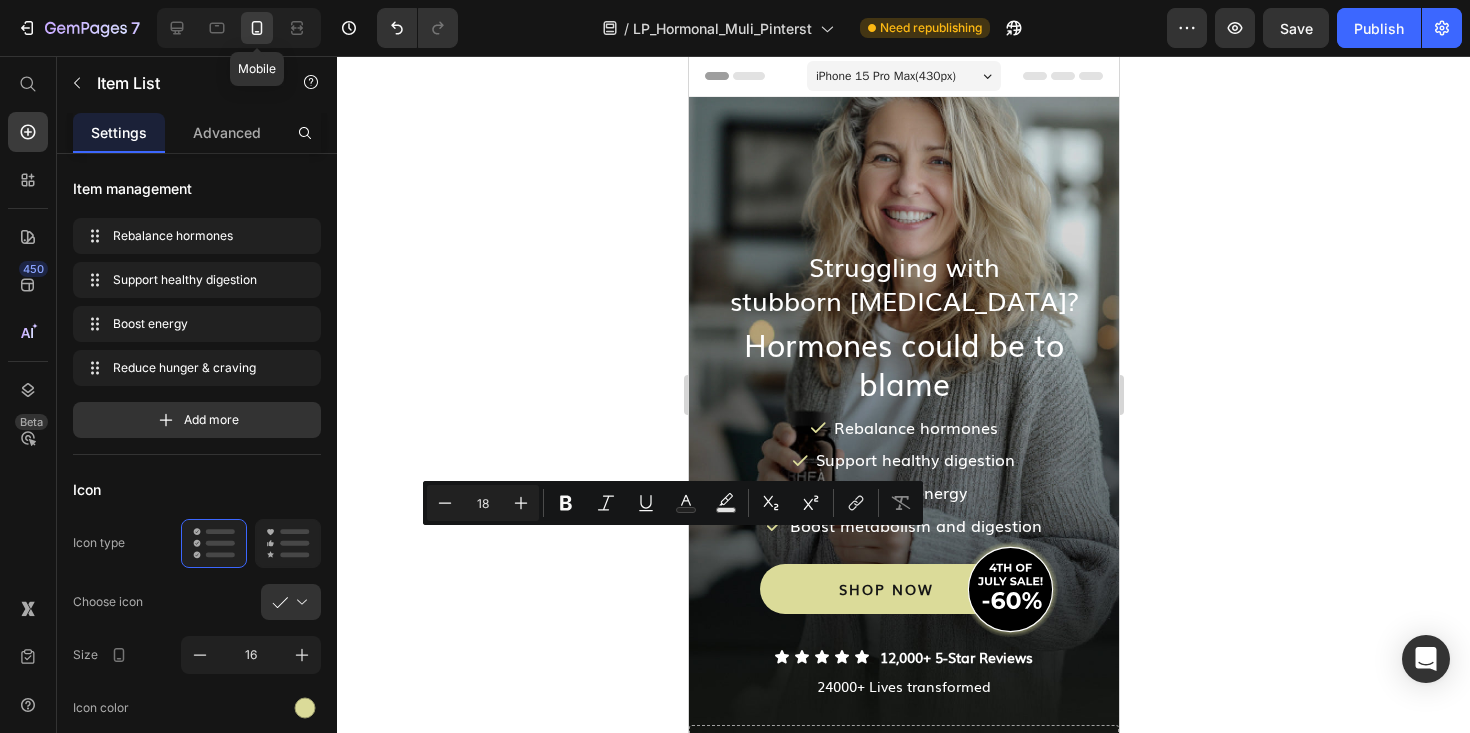 scroll, scrollTop: 0, scrollLeft: 0, axis: both 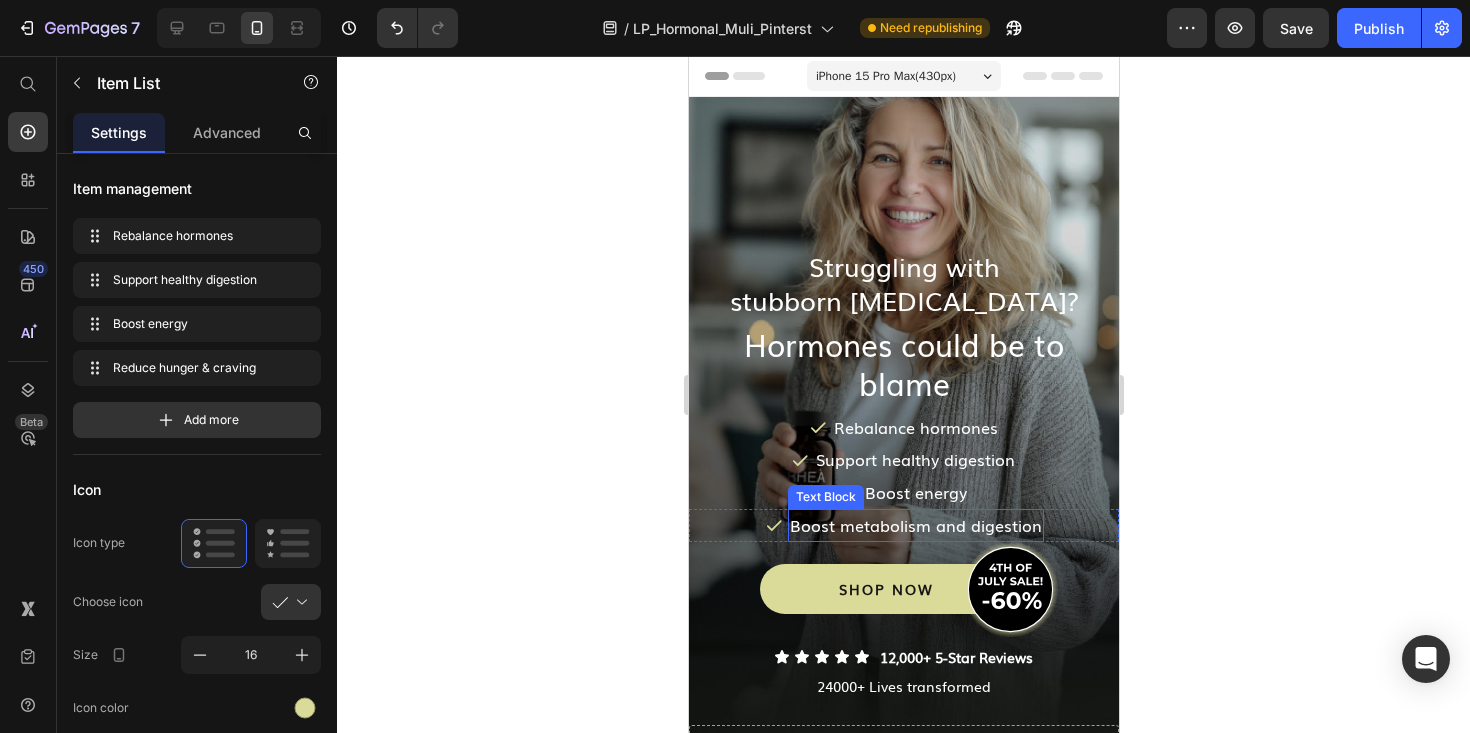 click on "﻿Boost metabolism and digestion" at bounding box center [915, 525] 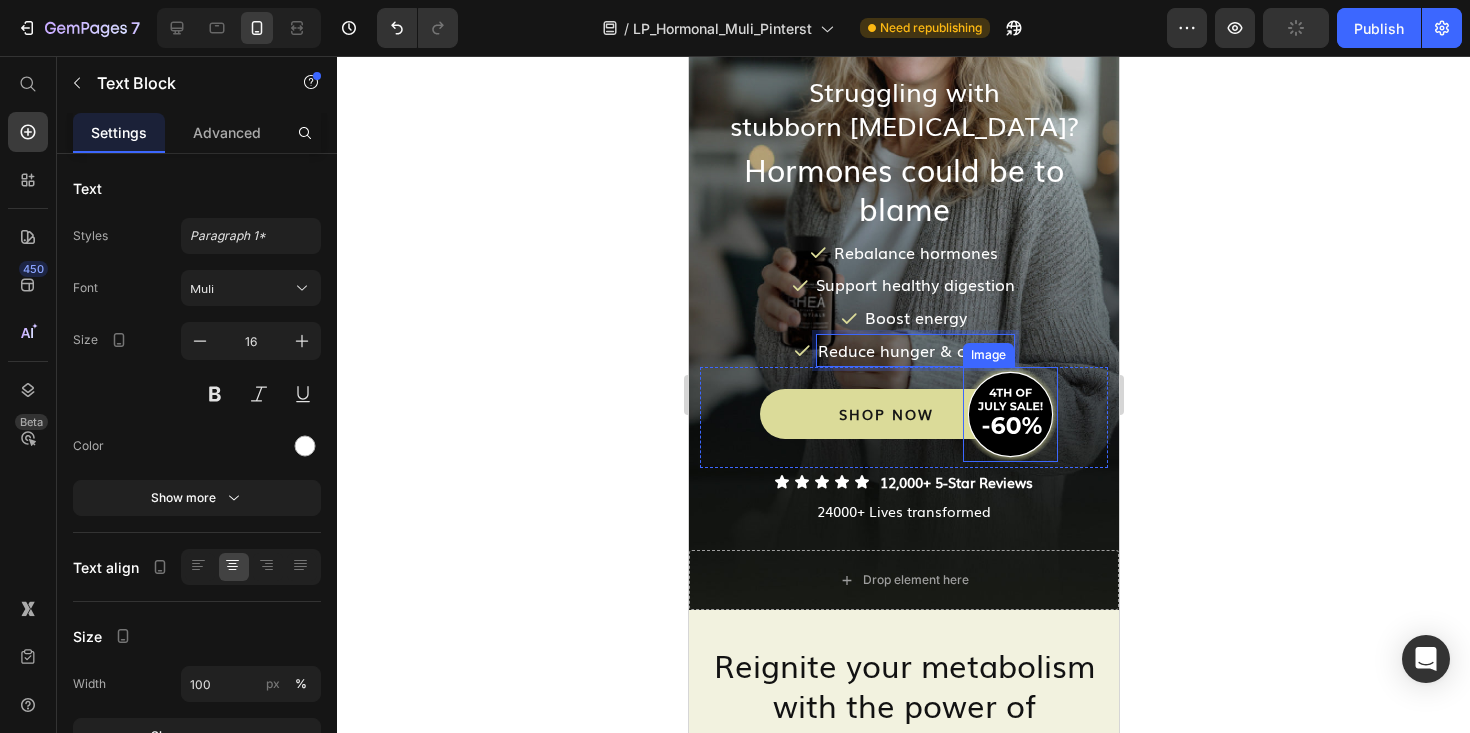 scroll, scrollTop: 51, scrollLeft: 0, axis: vertical 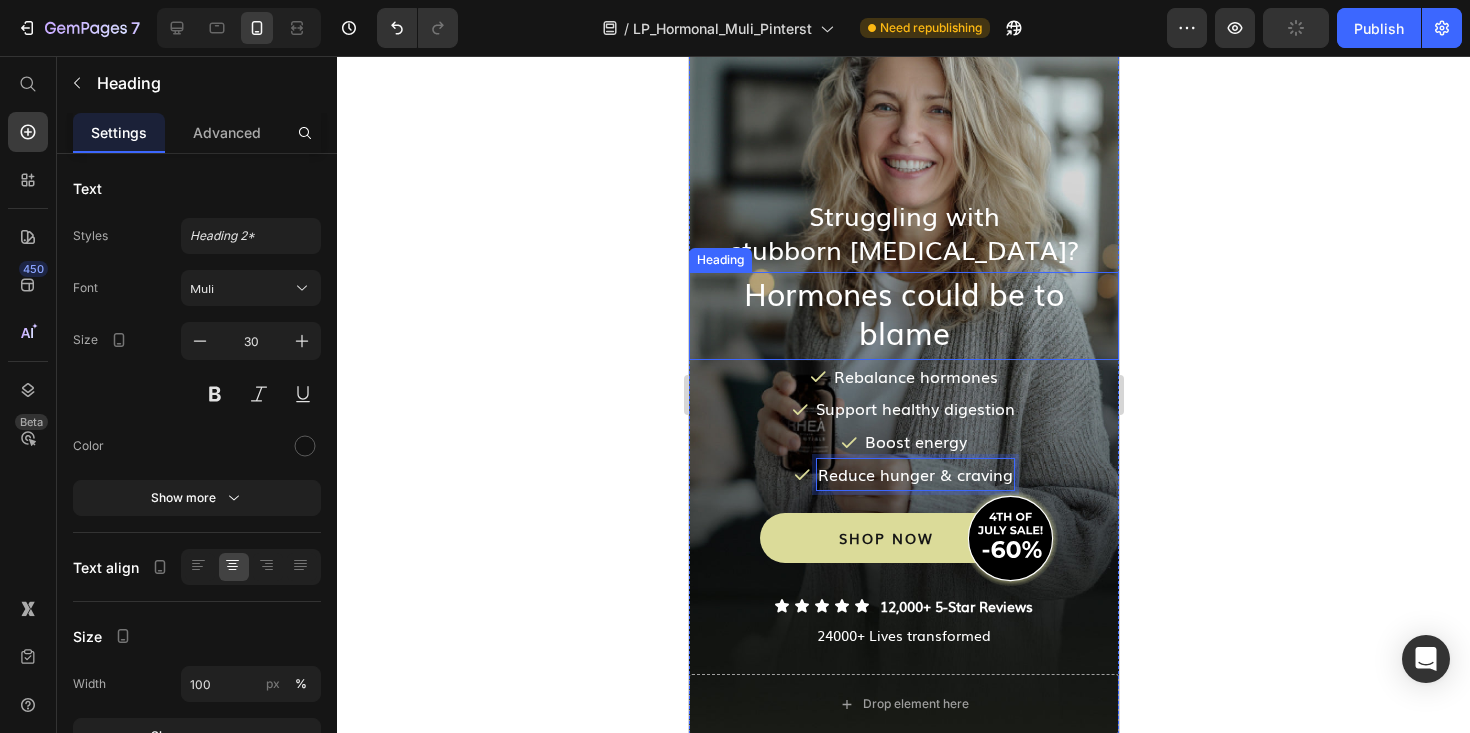 click on "Hormones could be to blame" at bounding box center [903, 312] 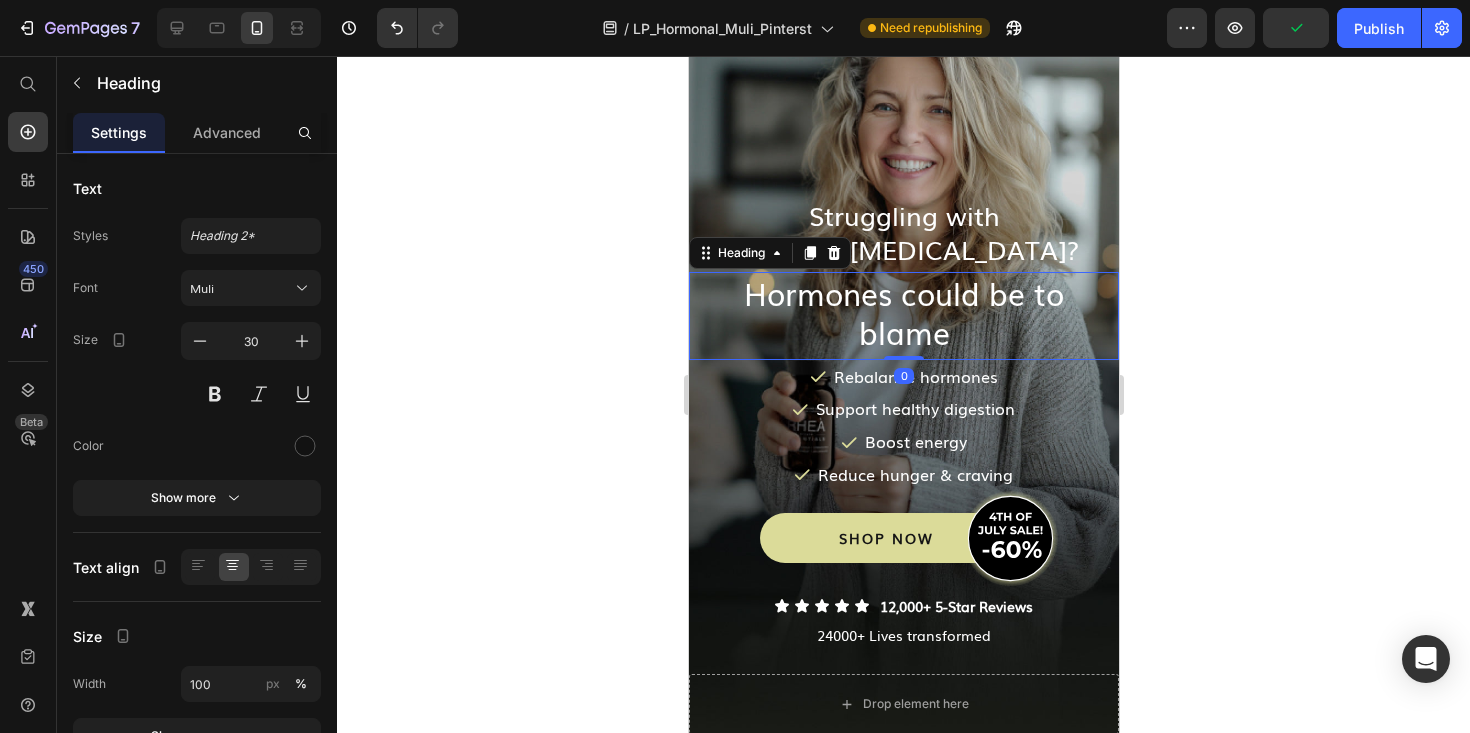 scroll, scrollTop: 0, scrollLeft: 0, axis: both 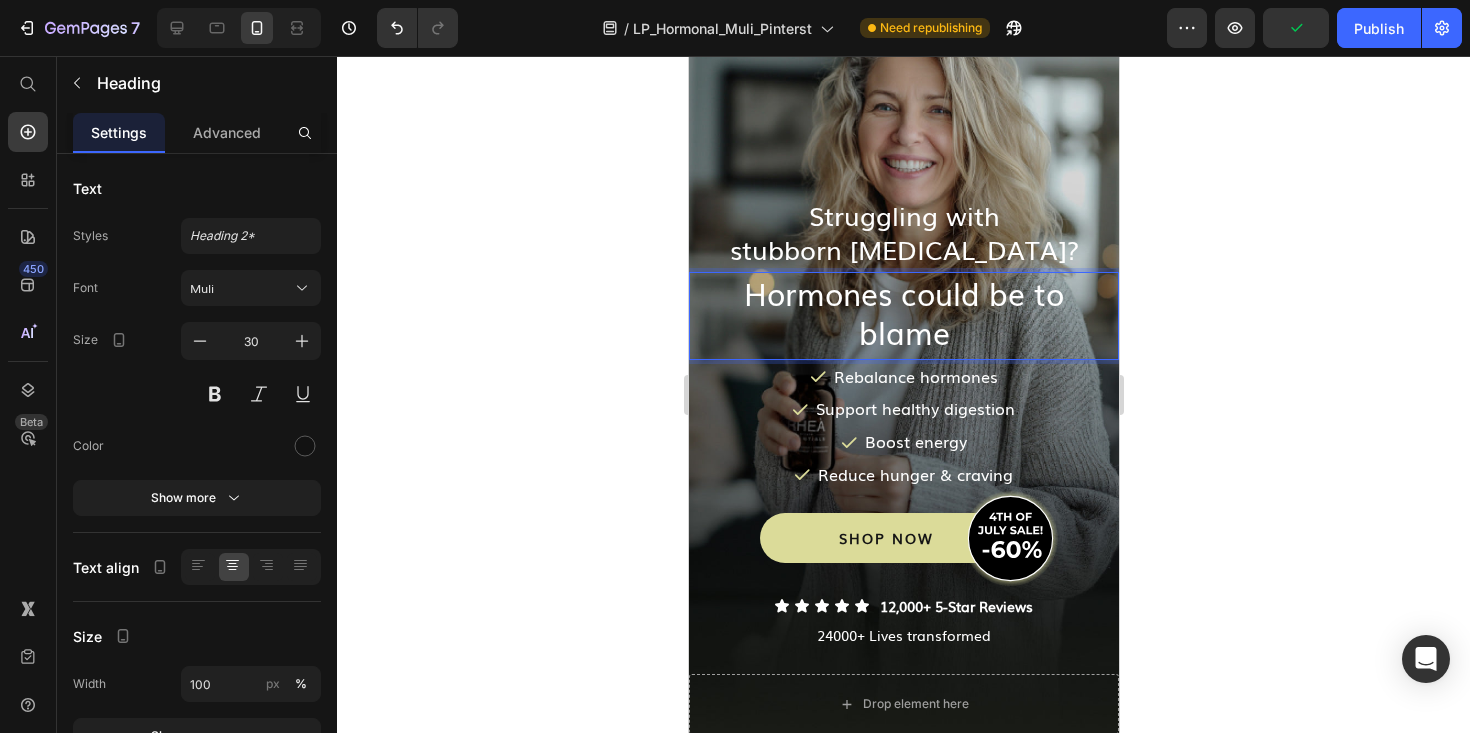 click on "Hormones could be to blame" at bounding box center (903, 312) 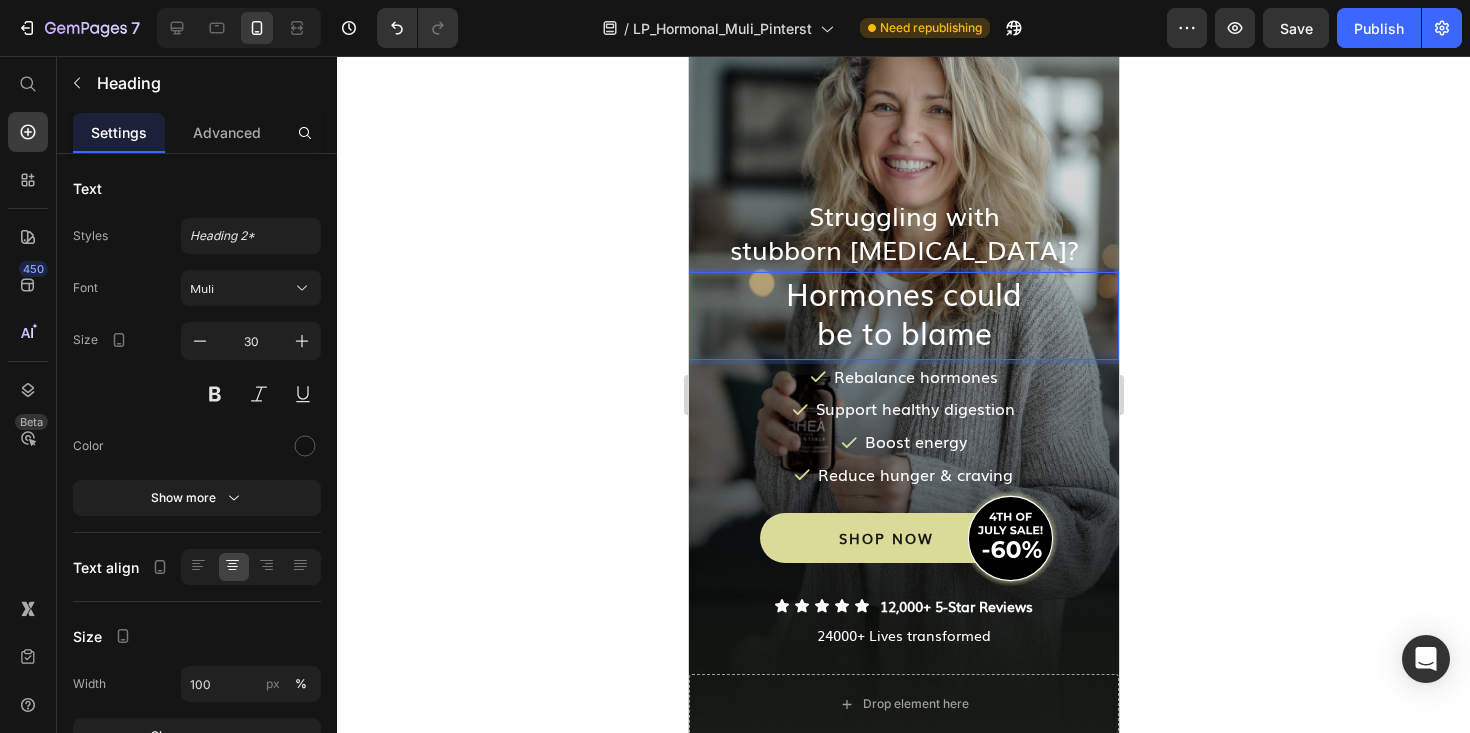 click on "Hormones could  be to blame" at bounding box center (903, 313) 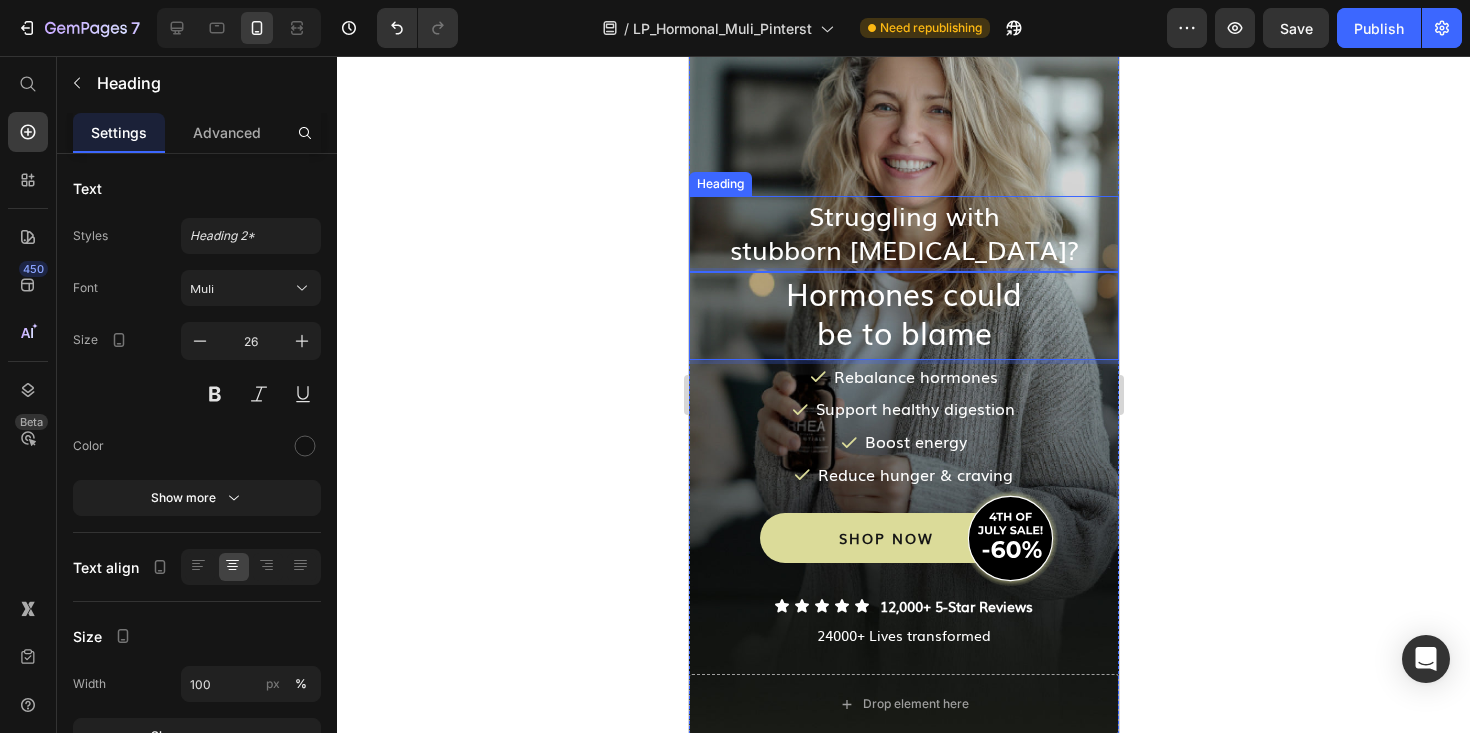 click on "⁠⁠⁠⁠⁠⁠⁠ Struggling with  stubborn [MEDICAL_DATA]?" at bounding box center [903, 232] 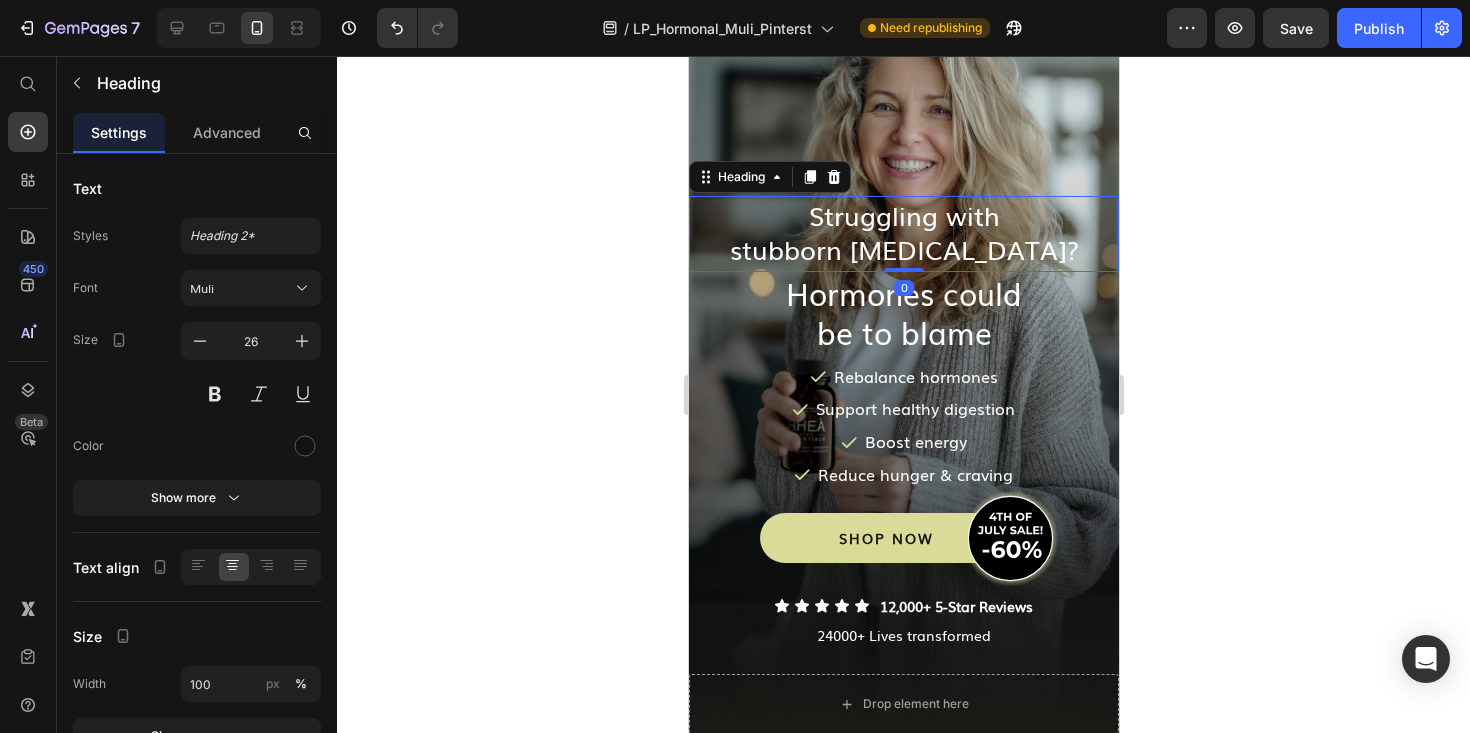 click 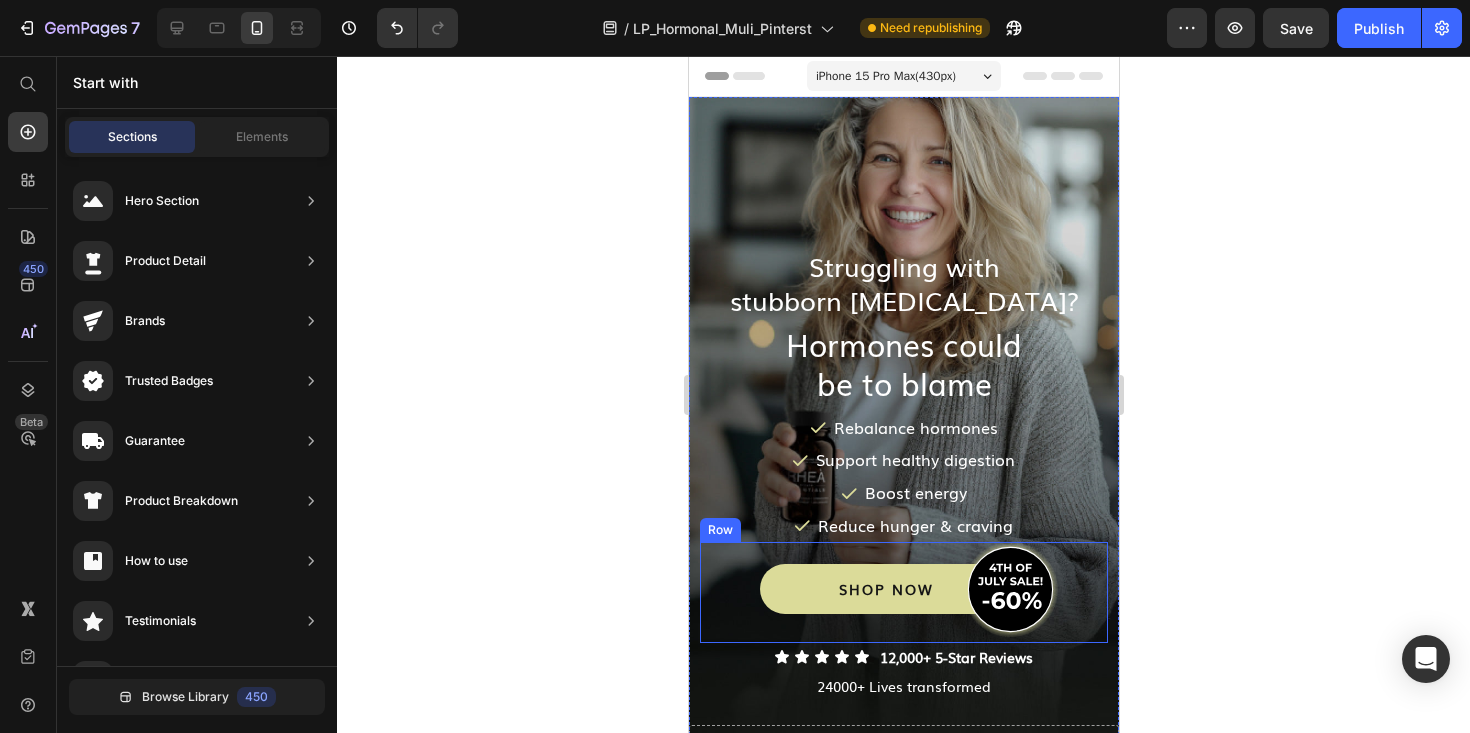 scroll, scrollTop: 1, scrollLeft: 0, axis: vertical 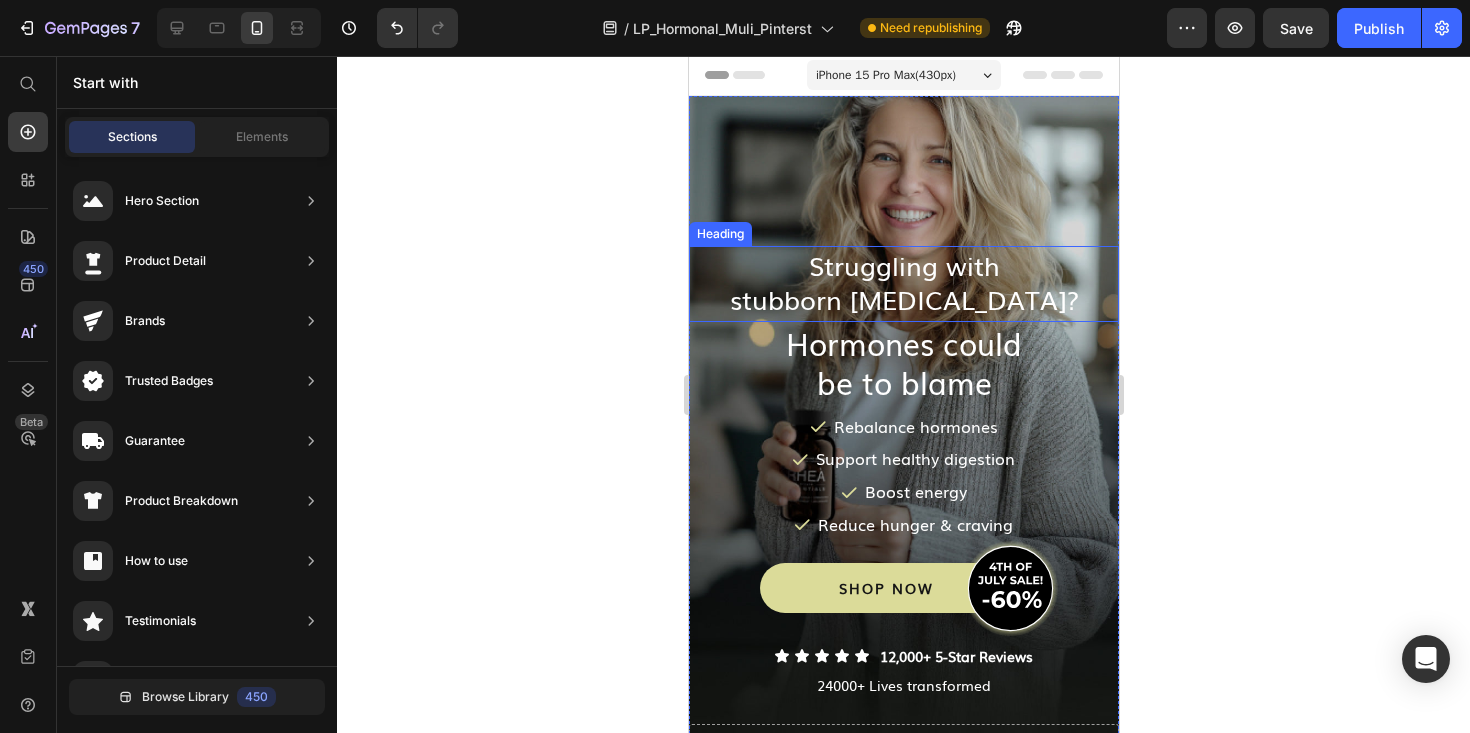 click on "stubborn [MEDICAL_DATA]?" at bounding box center [903, 298] 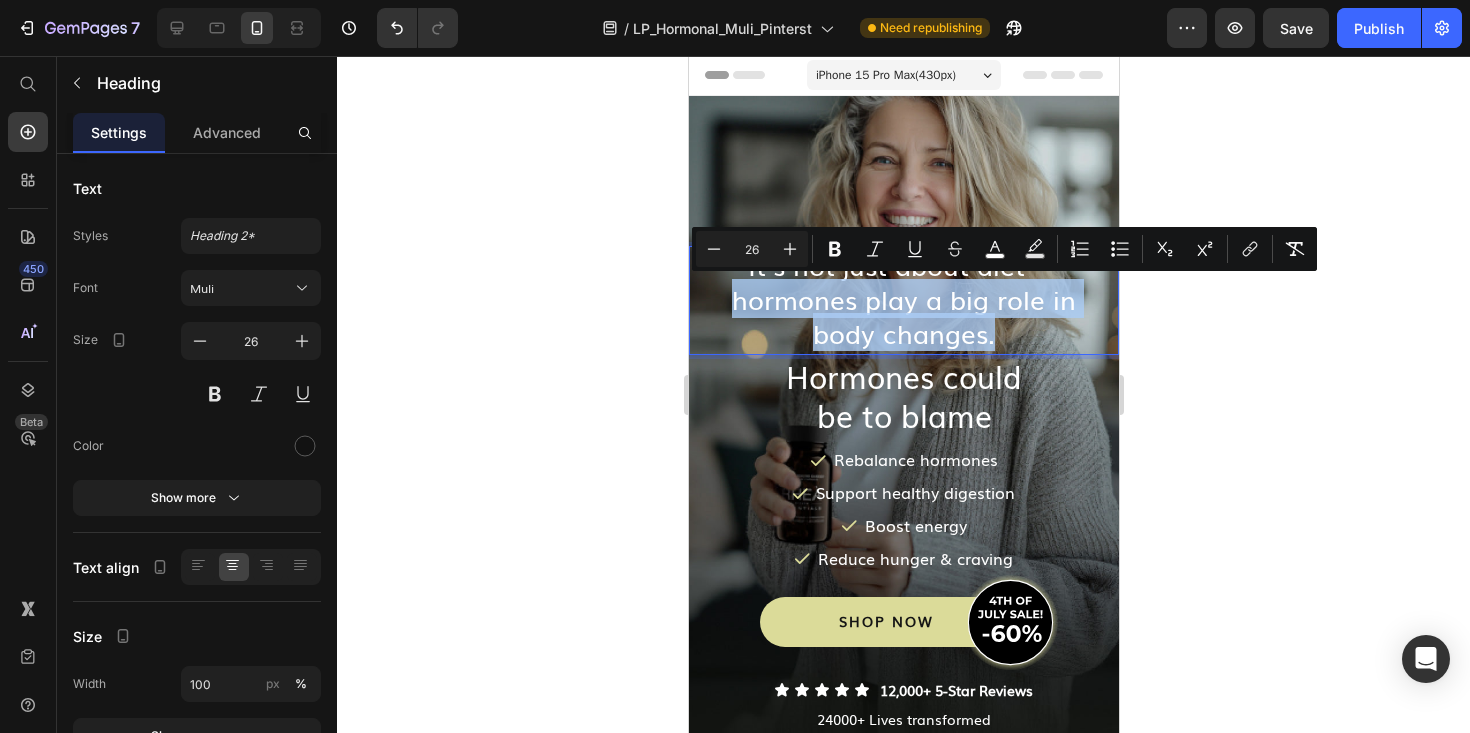drag, startPoint x: 1030, startPoint y: 340, endPoint x: 721, endPoint y: 305, distance: 310.9759 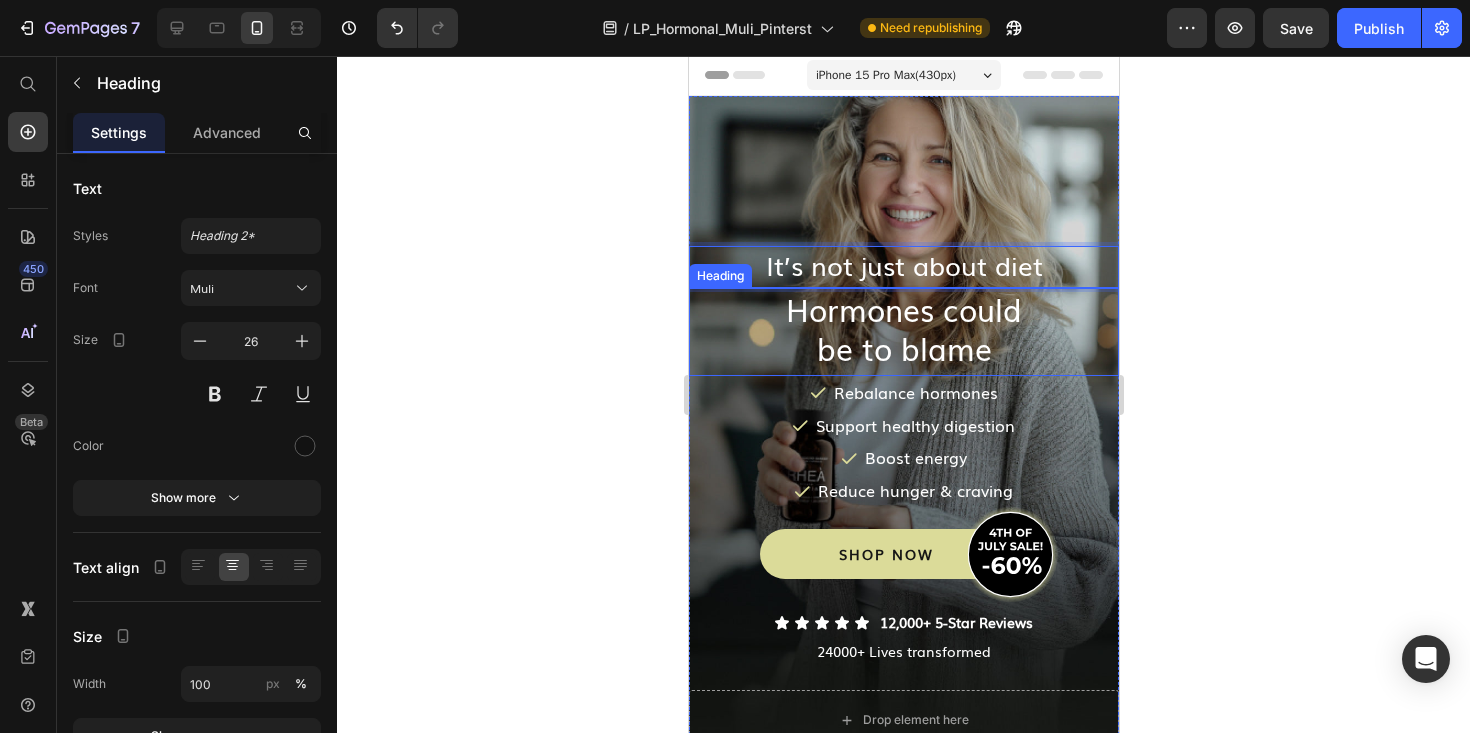 click on "Hormones could" at bounding box center [903, 309] 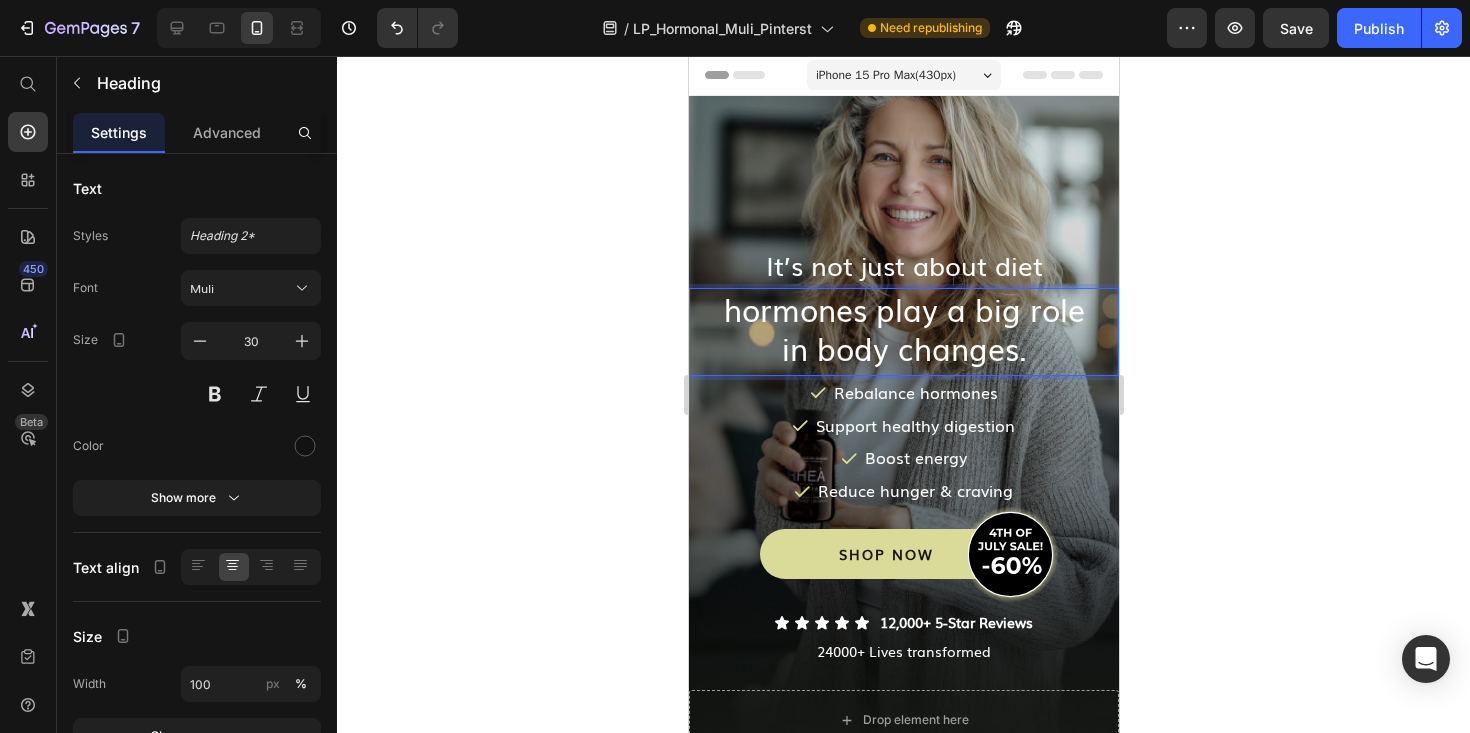 scroll, scrollTop: 0, scrollLeft: 0, axis: both 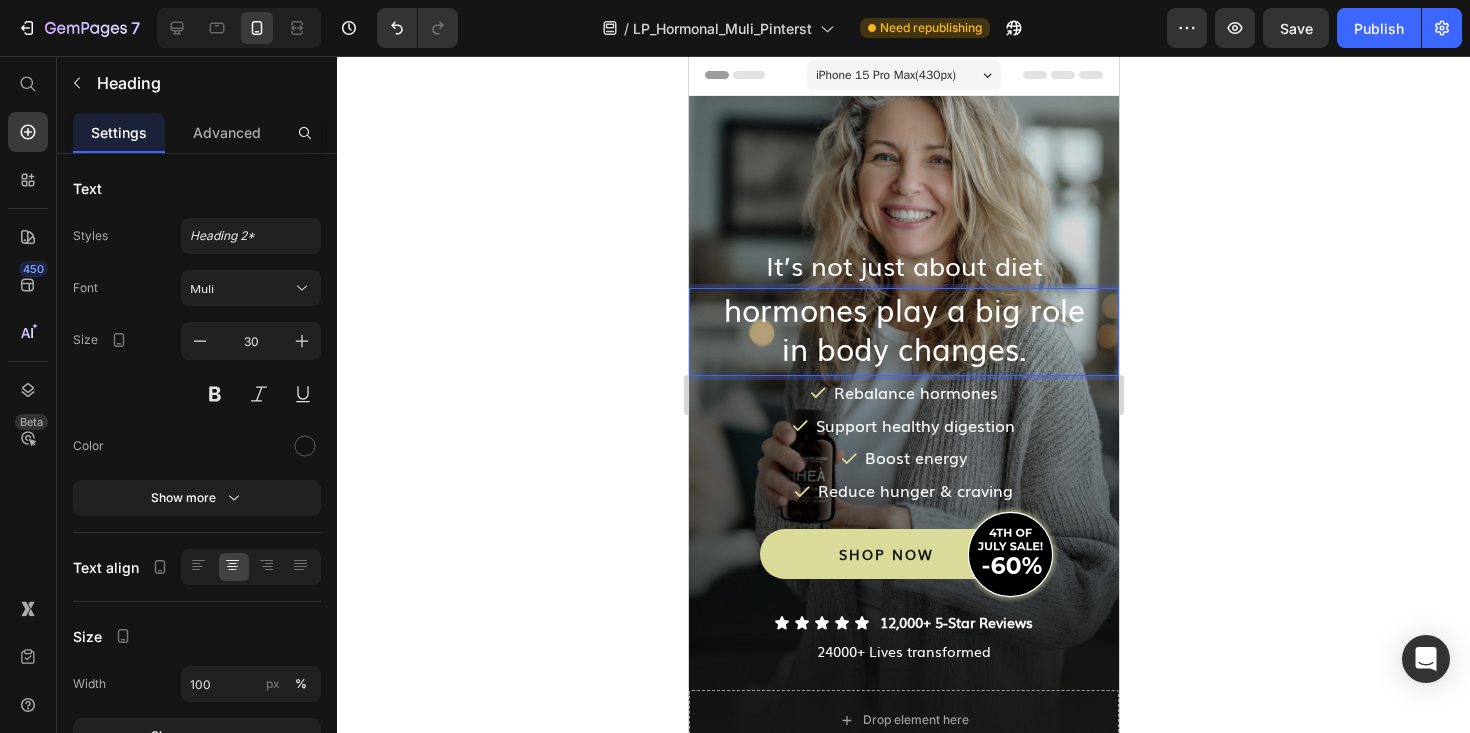 click on "hormones play a big role in body changes." at bounding box center (903, 328) 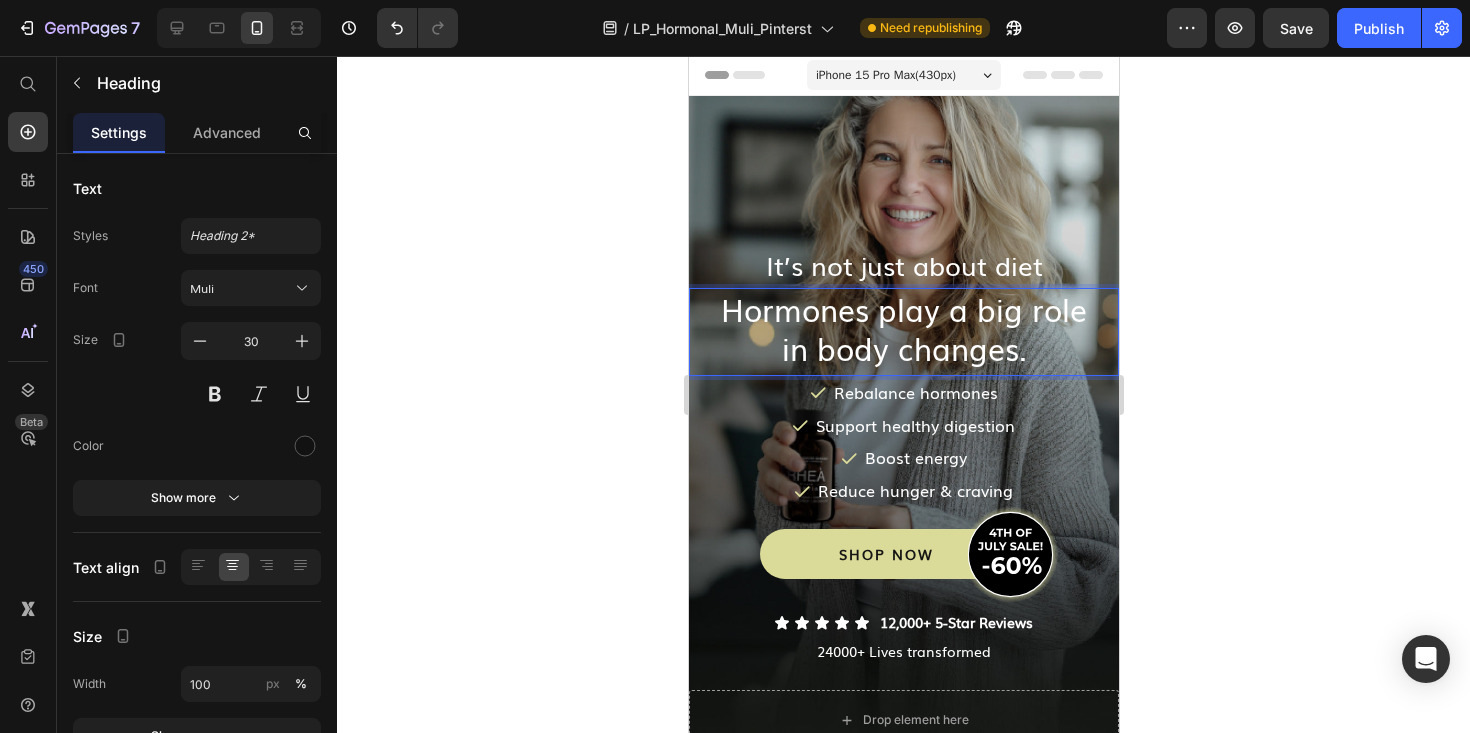 click on "Hormones play a big role in body changes." at bounding box center [903, 329] 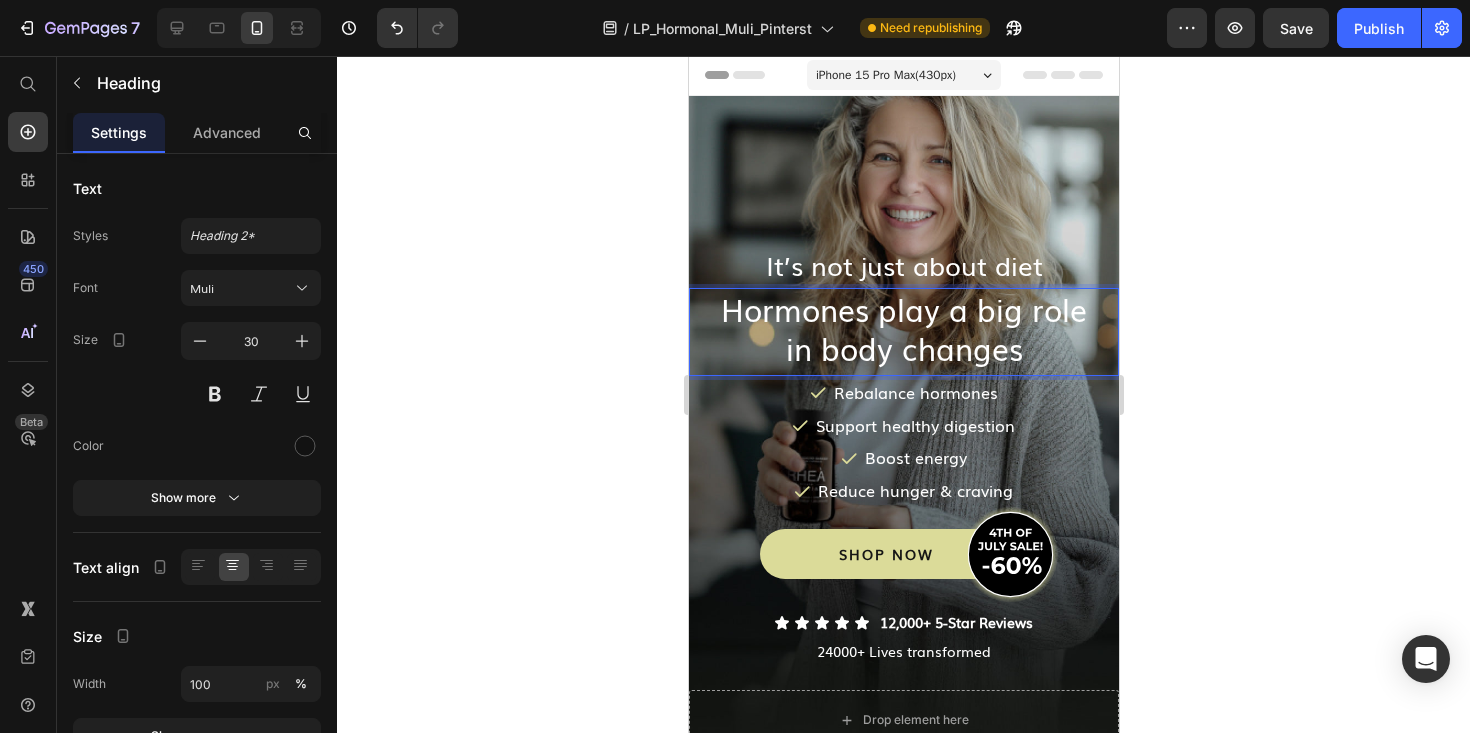 scroll, scrollTop: 0, scrollLeft: 0, axis: both 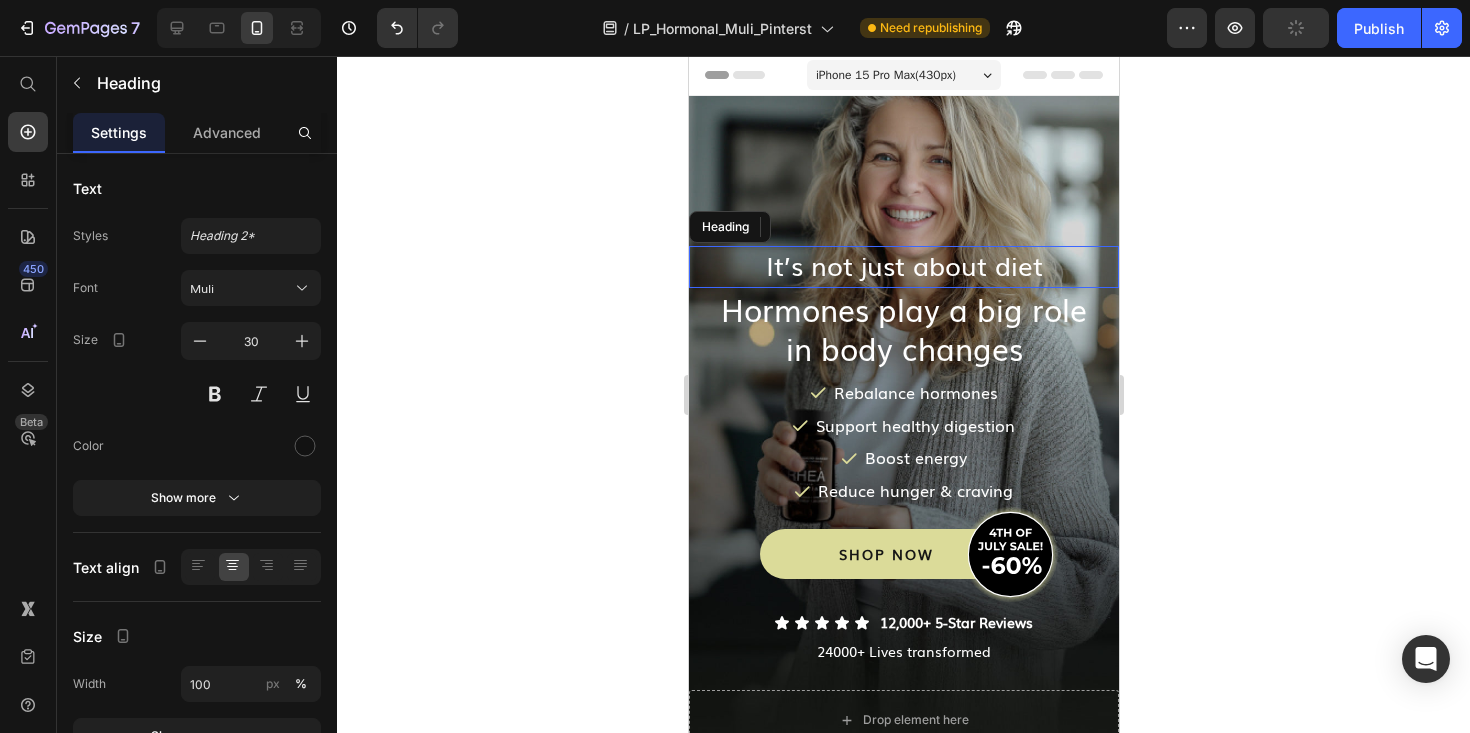 click on "It’s not just about diet" at bounding box center (903, 264) 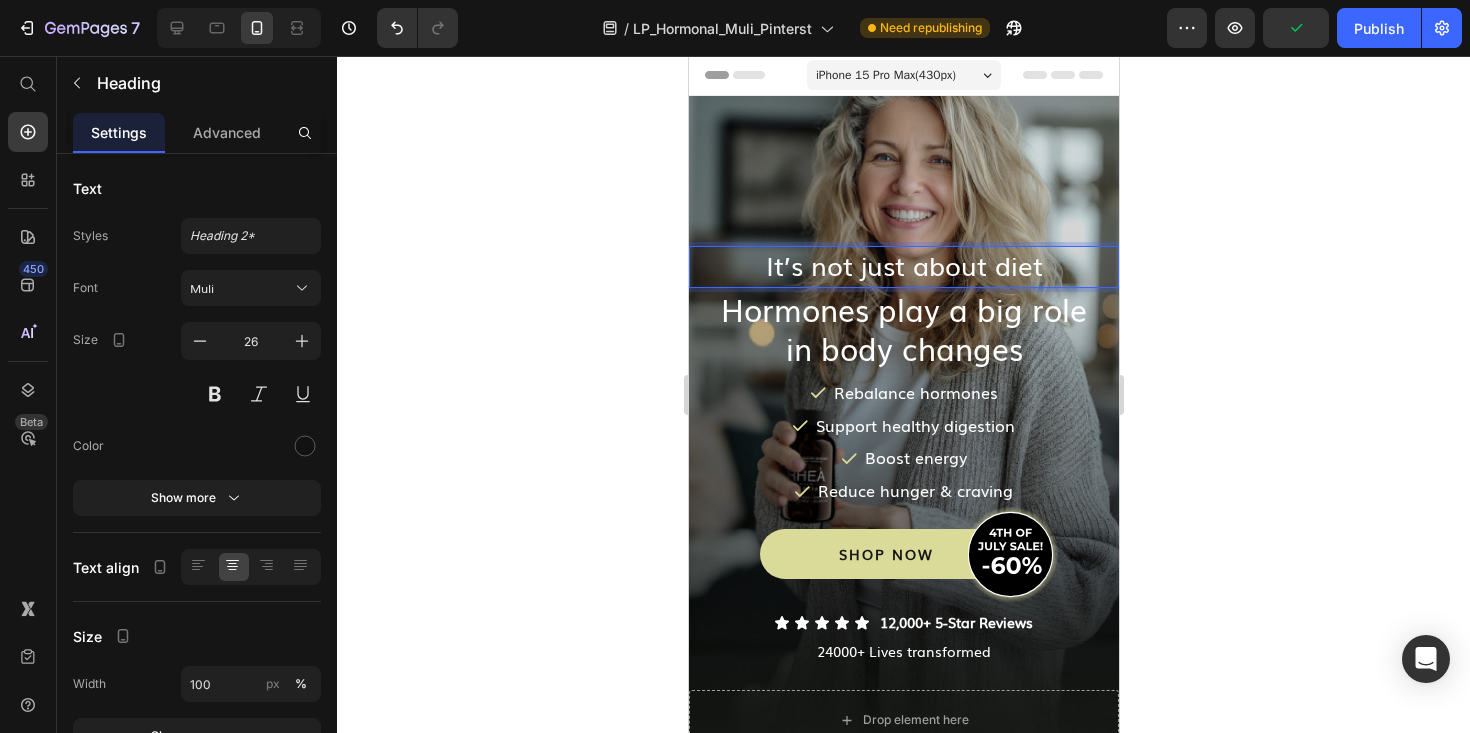 click on "It’s not just about diet" at bounding box center (903, 264) 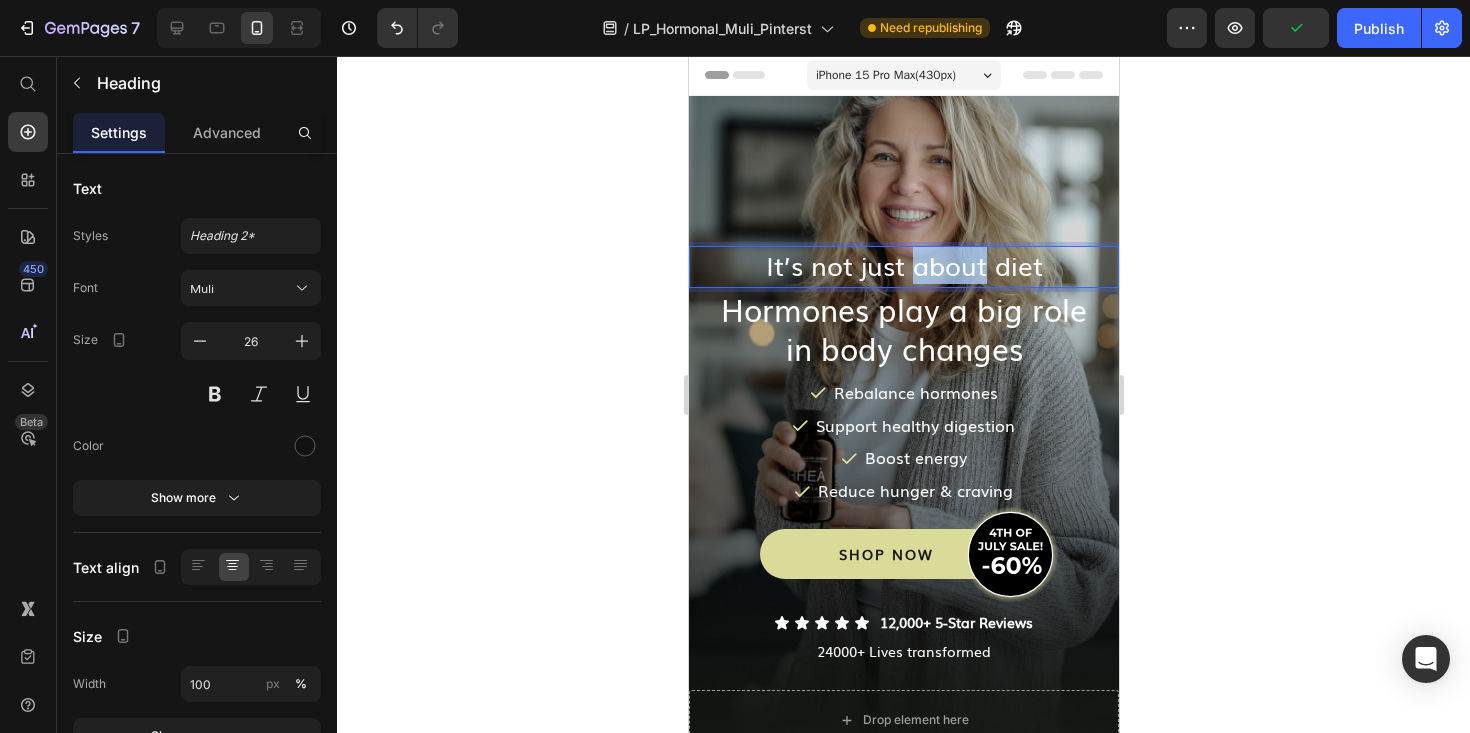 click on "It’s not just about diet" at bounding box center [903, 264] 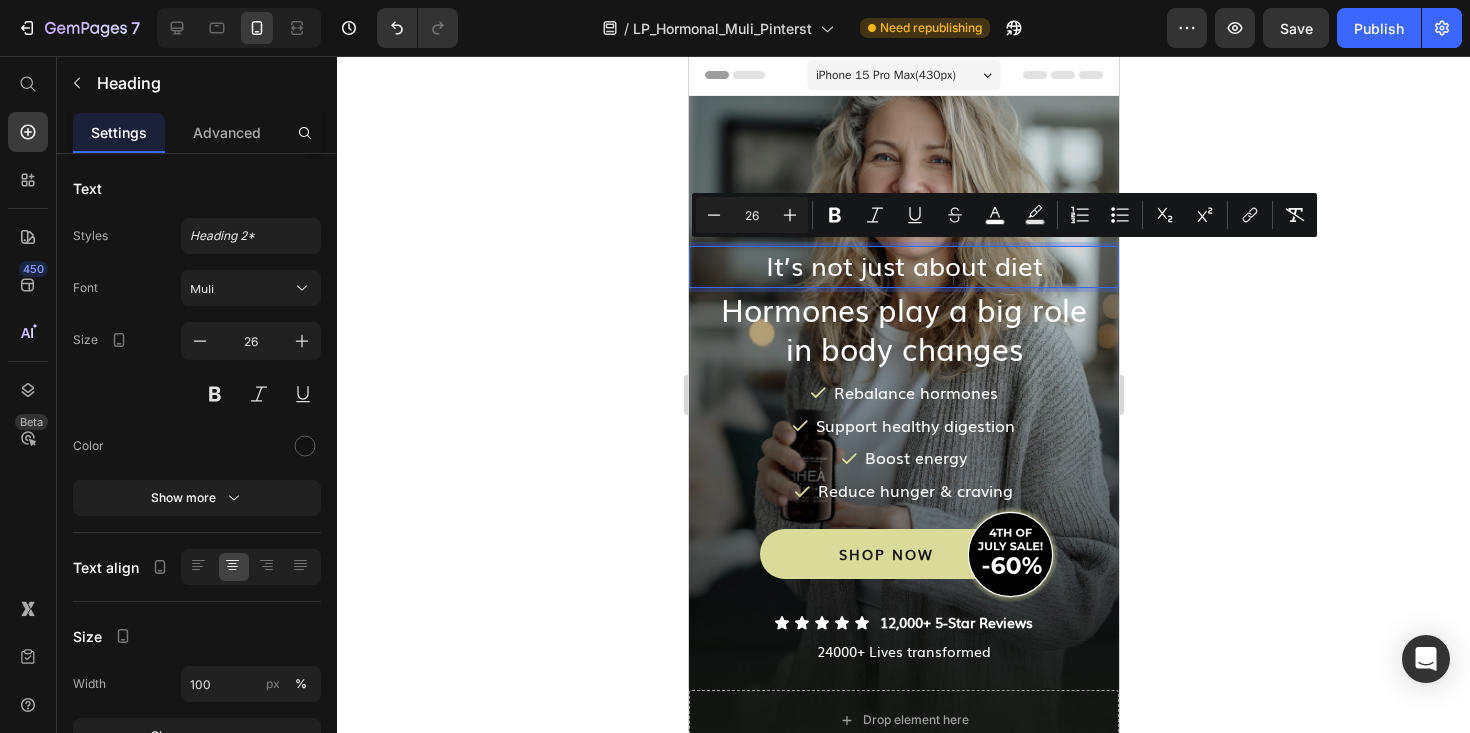 click on "It’s not just about diet" at bounding box center [903, 264] 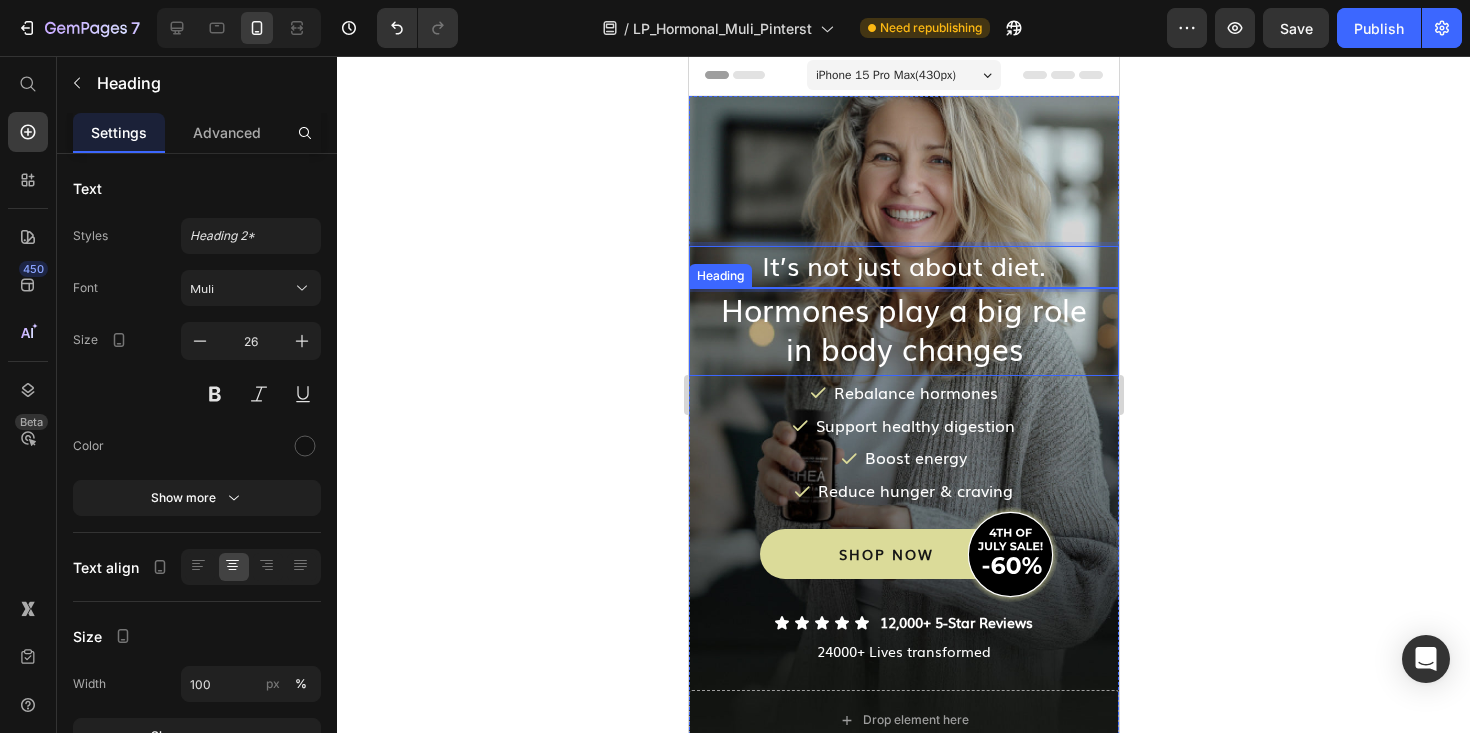 click on "⁠⁠⁠⁠⁠⁠⁠ Hormones play a big role in body changes" at bounding box center (903, 329) 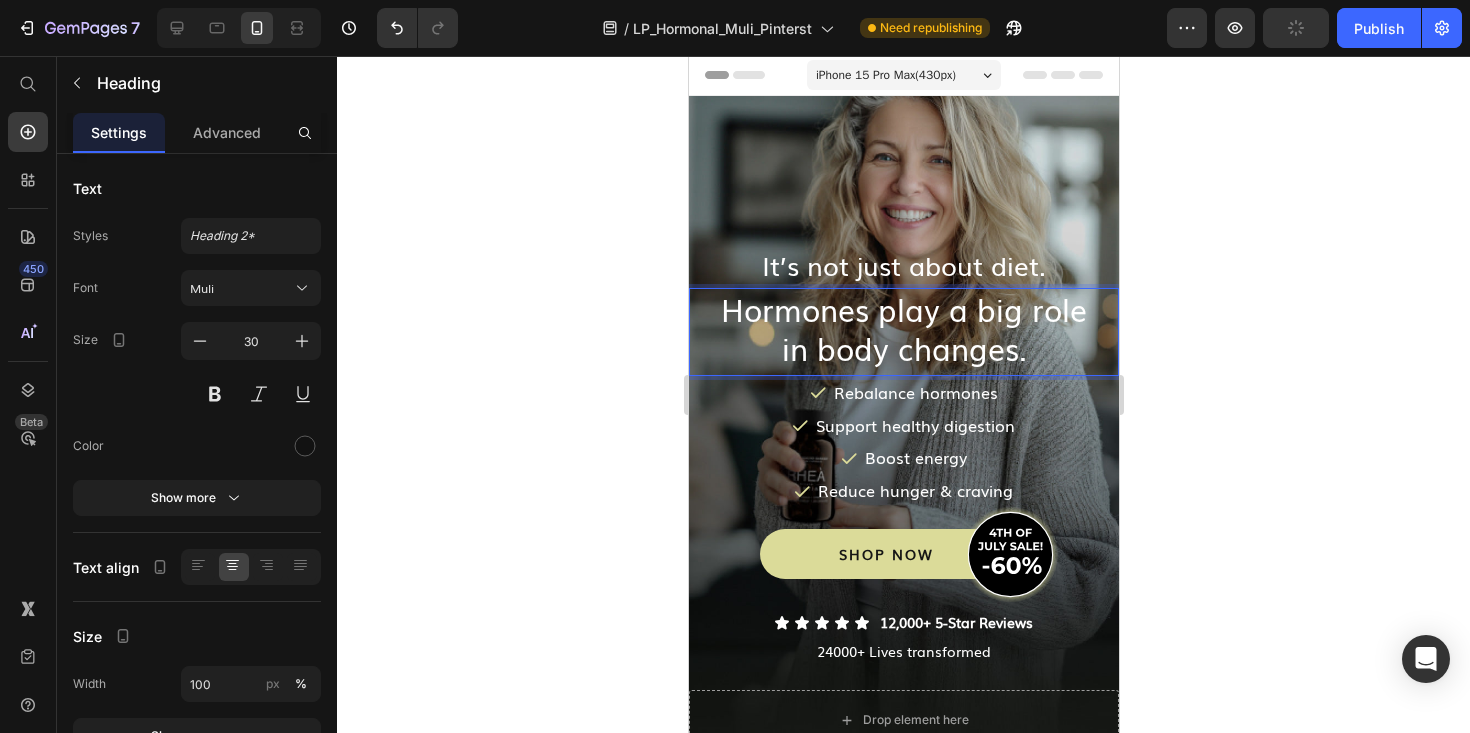 click on "Hormones play a big role in body changes." at bounding box center [903, 328] 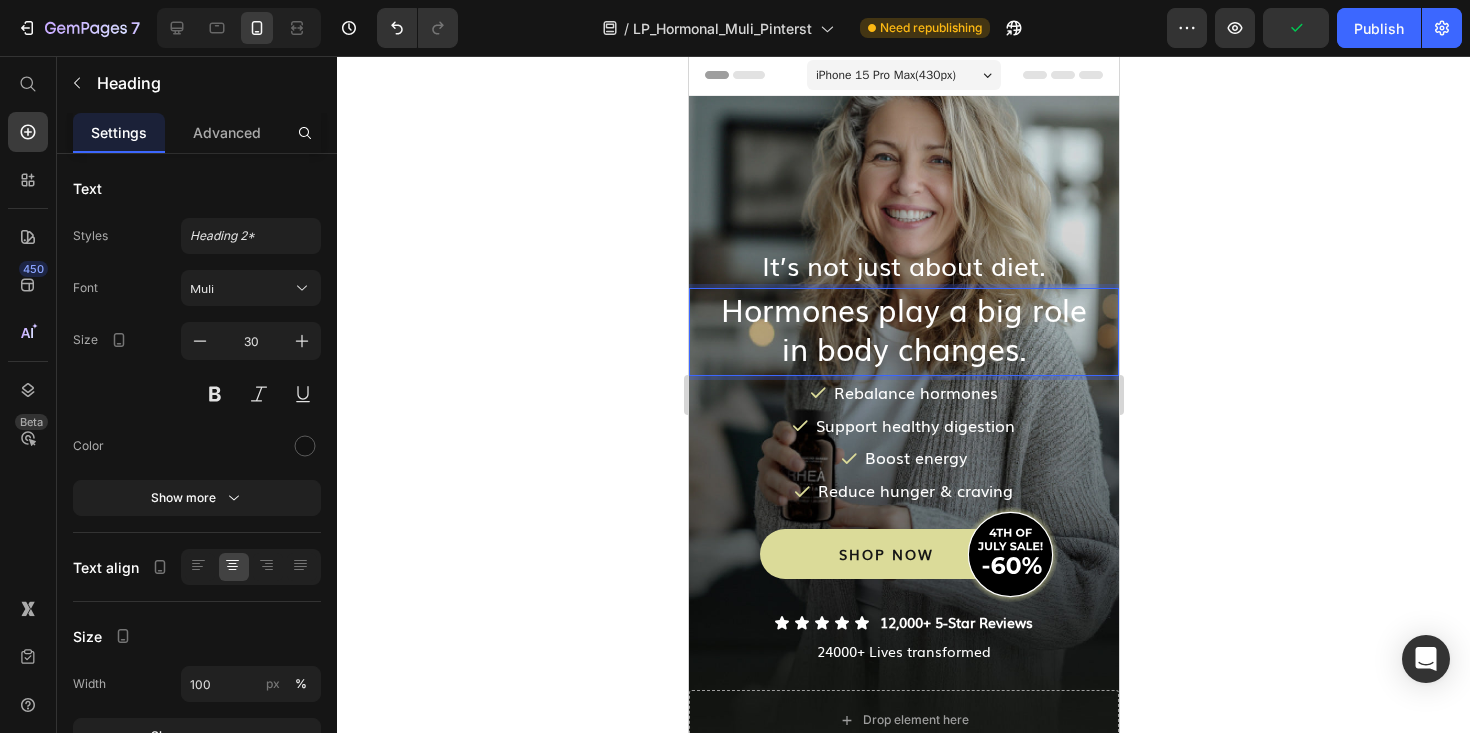 scroll, scrollTop: 0, scrollLeft: 0, axis: both 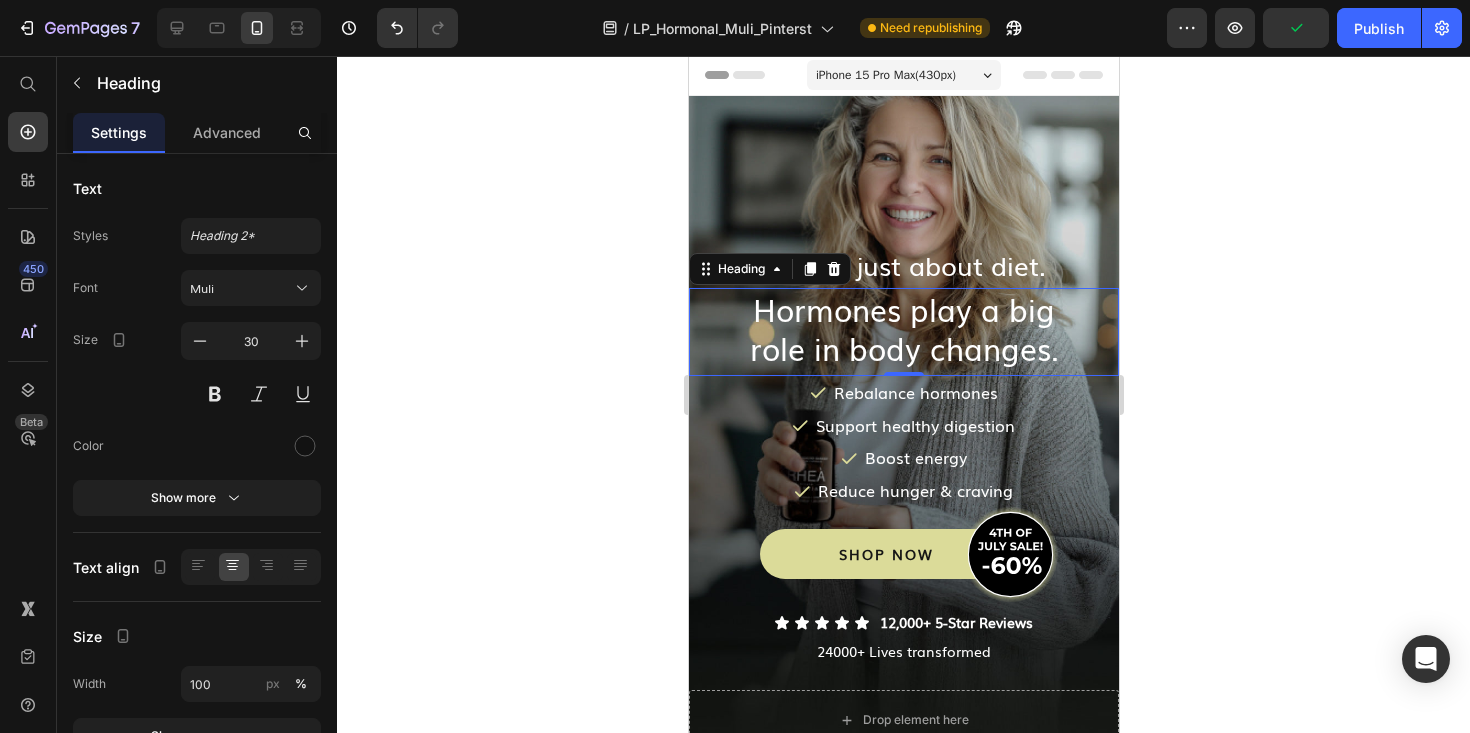 click 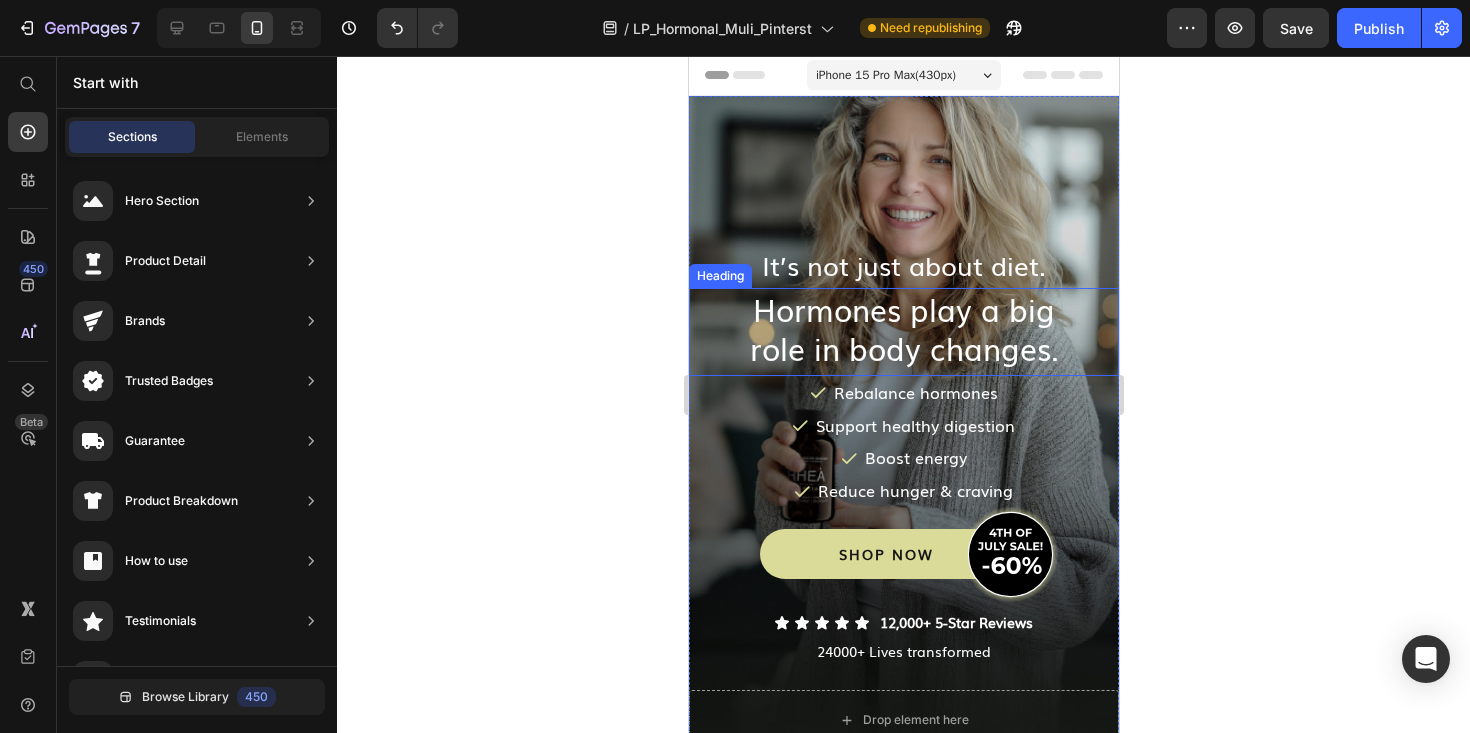 click on "role in body changes." at bounding box center (903, 348) 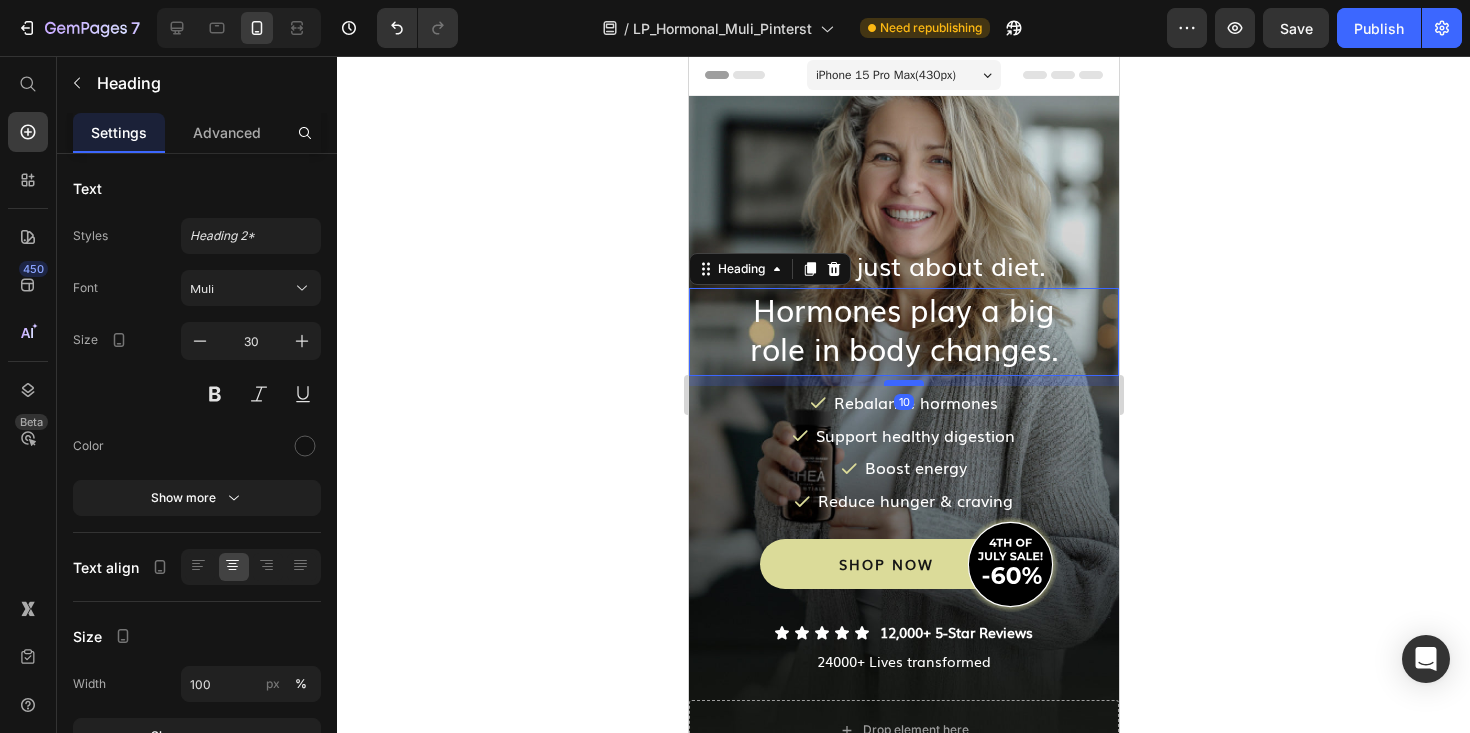drag, startPoint x: 913, startPoint y: 372, endPoint x: 914, endPoint y: 382, distance: 10.049875 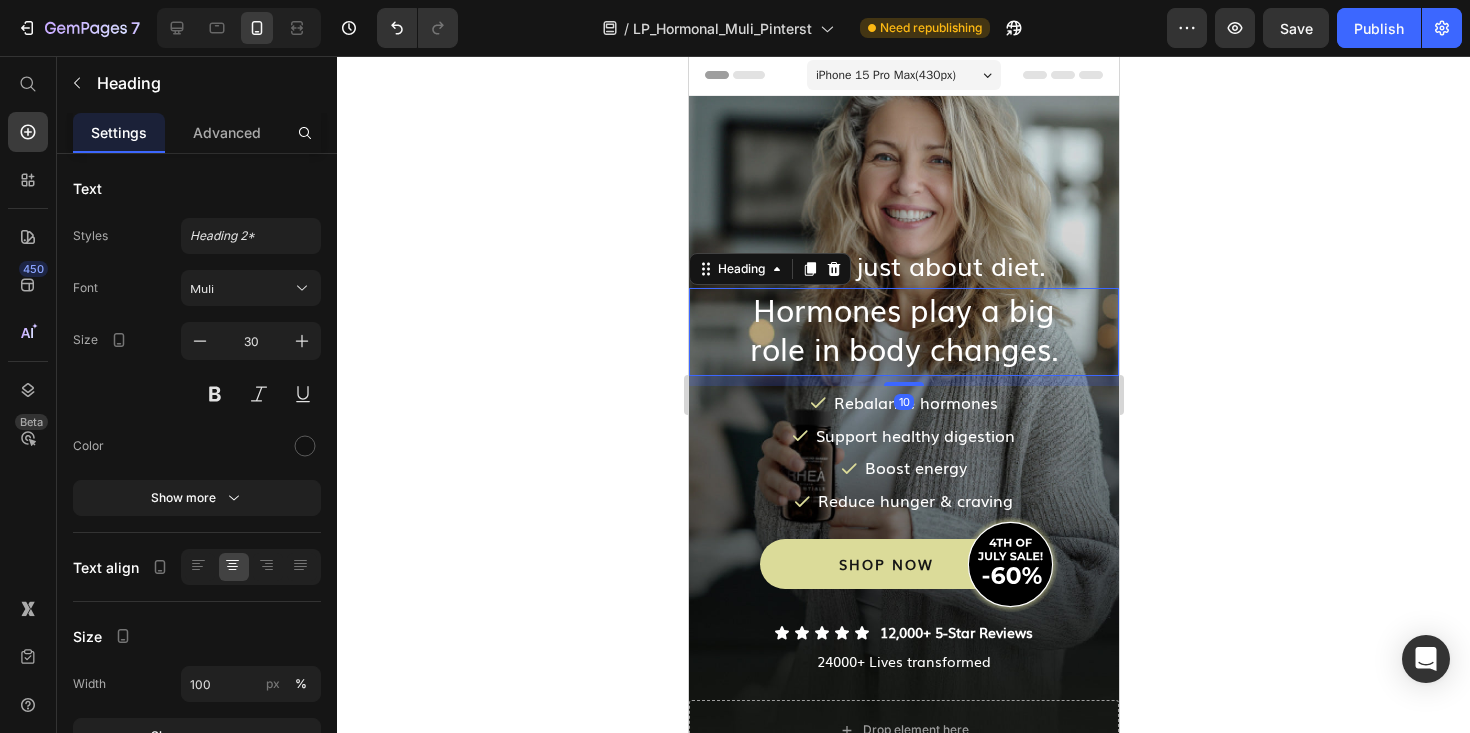 click 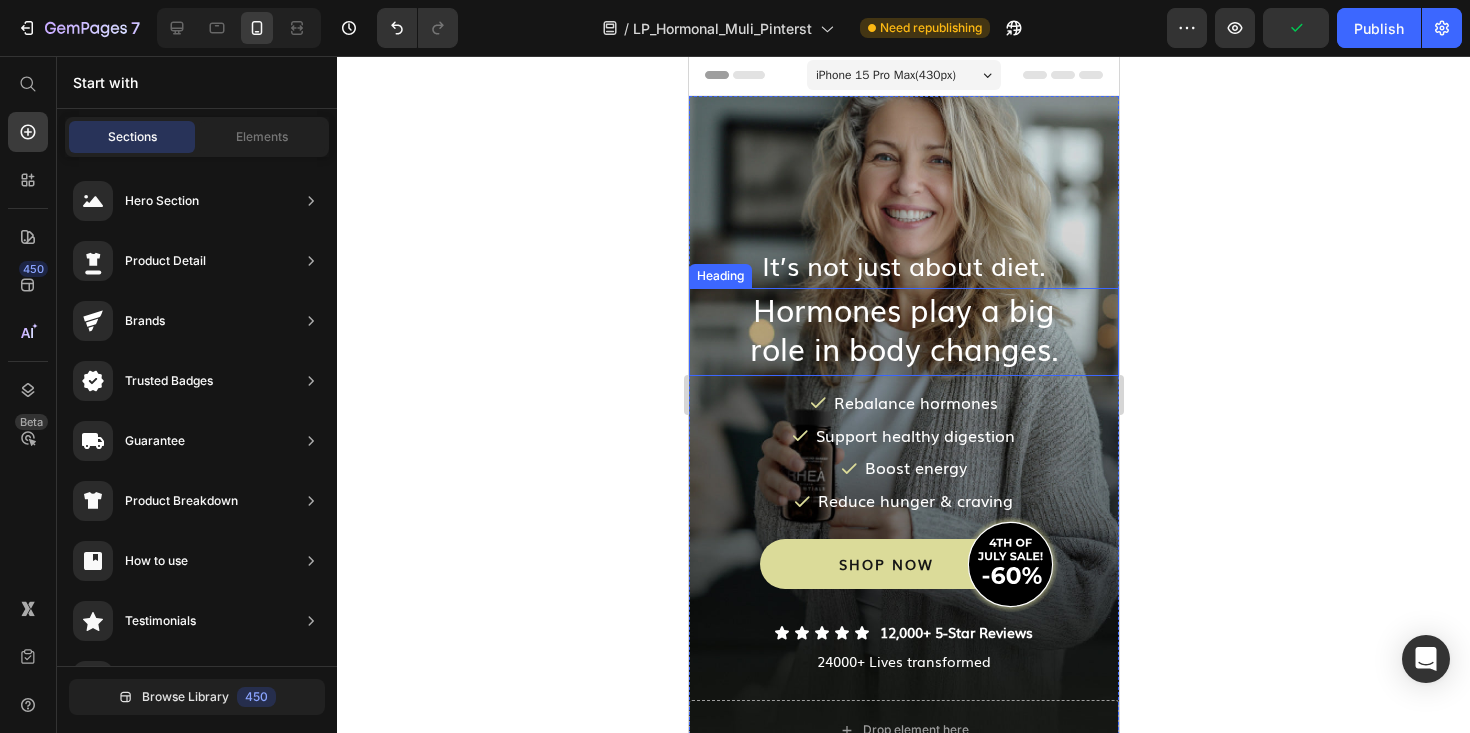 click on "Hormones play a big" at bounding box center [903, 309] 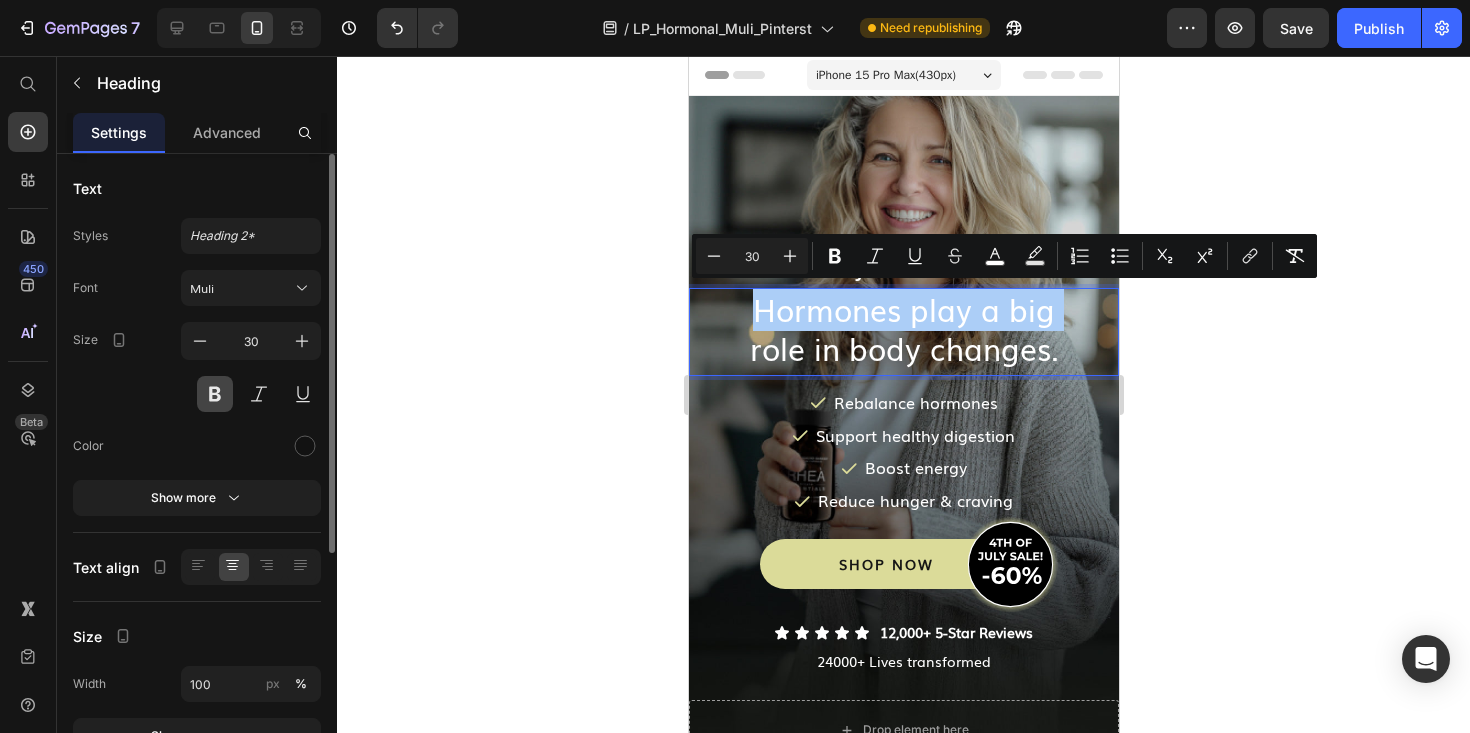 click at bounding box center [215, 394] 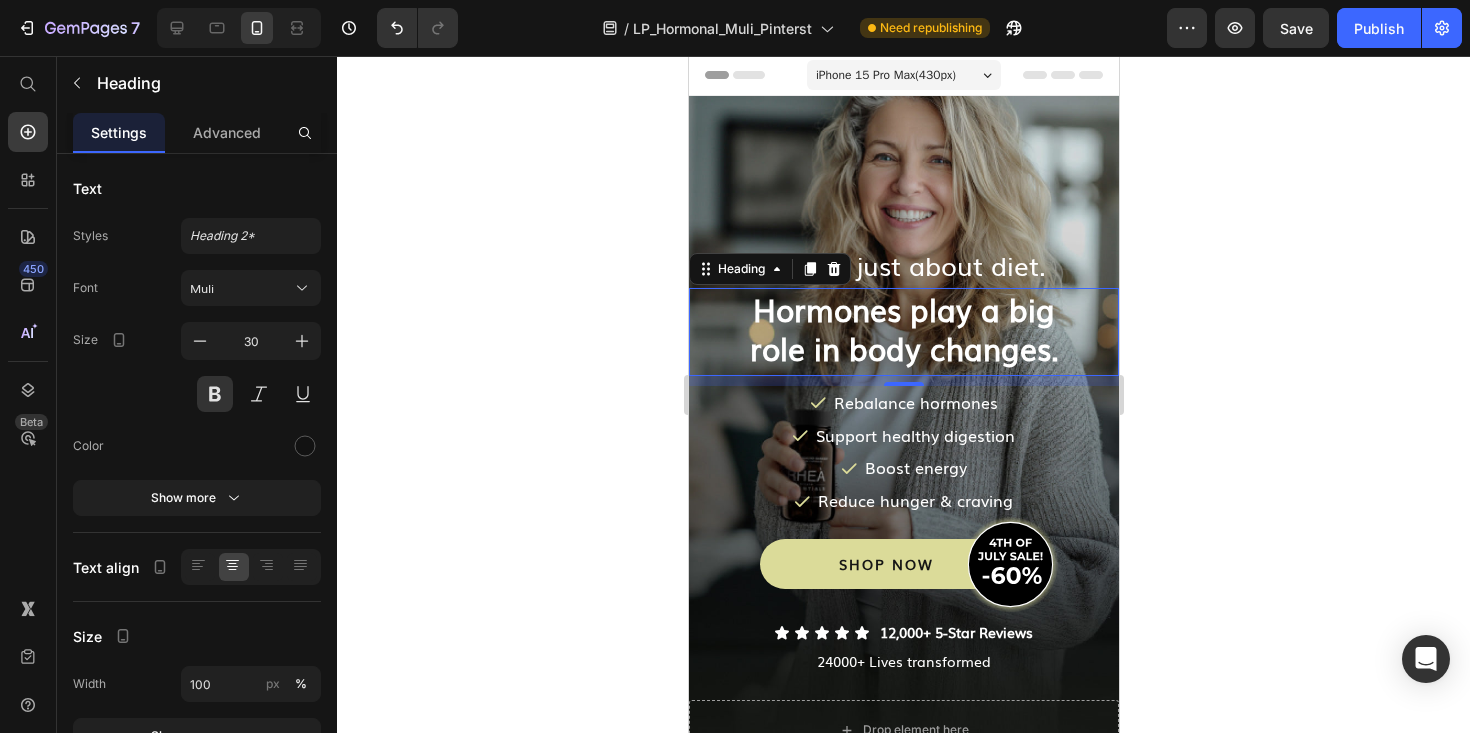 click 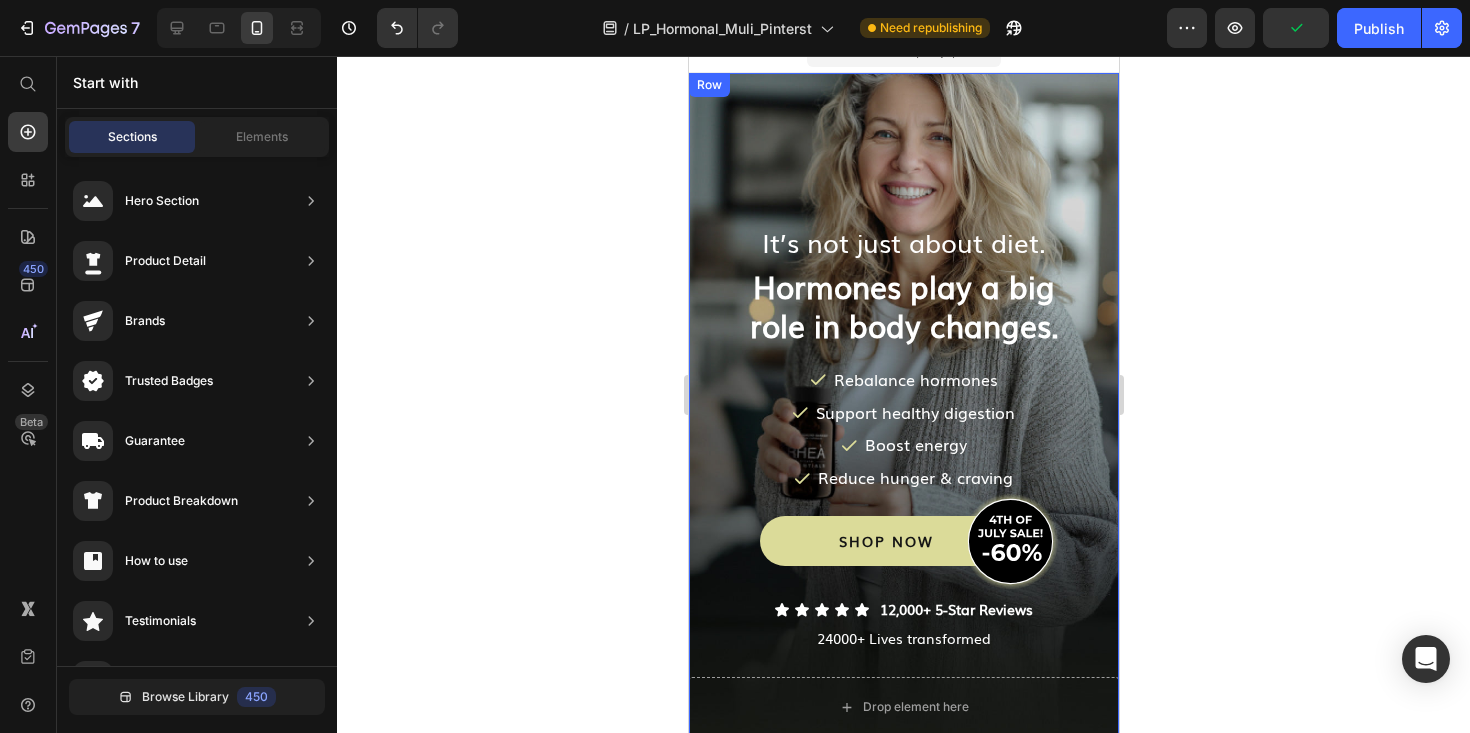scroll, scrollTop: 20, scrollLeft: 0, axis: vertical 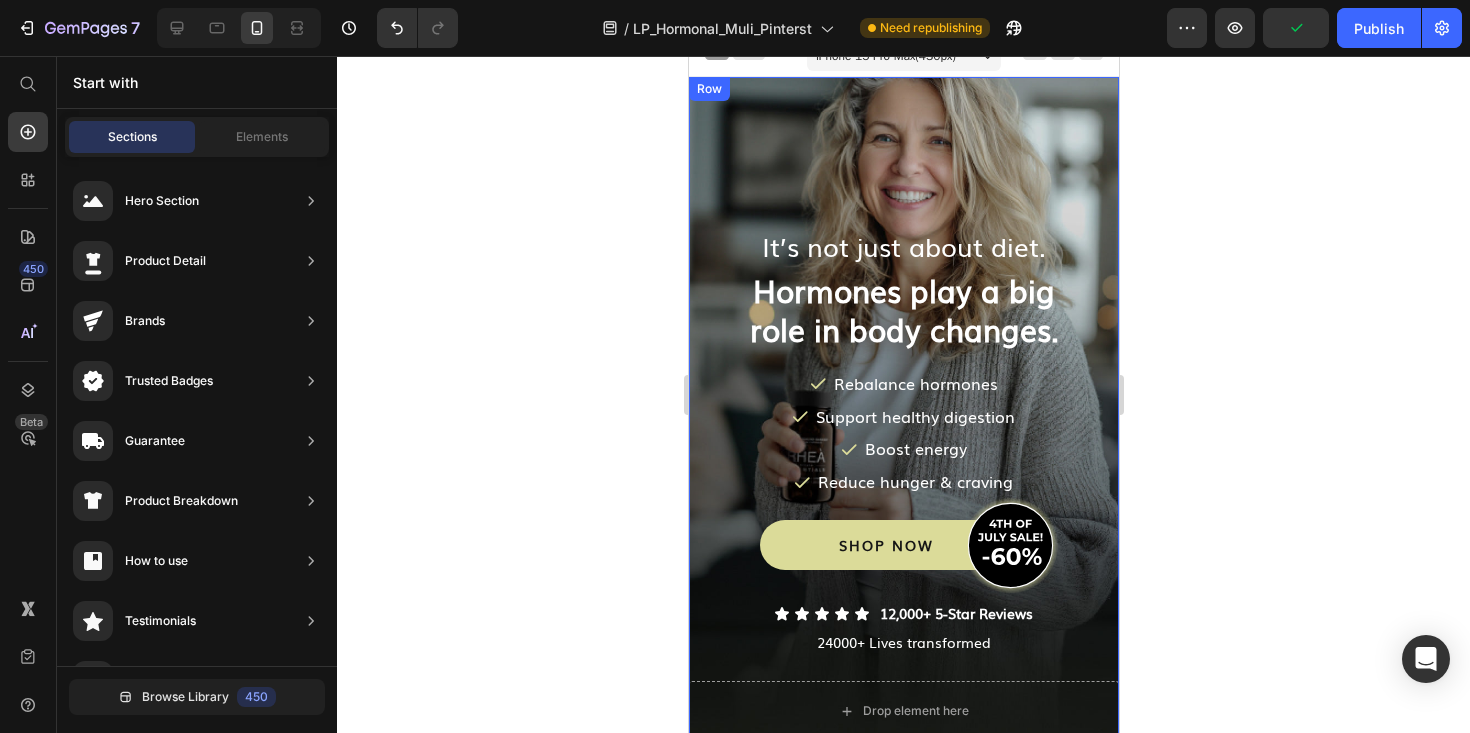 click on "⁠⁠⁠⁠⁠⁠⁠ It’s not just about diet. Heading ⁠⁠⁠⁠⁠⁠⁠ Hormones play a big  role in body changes. Heading
Icon Rebalance hormones Text Block Row
Icon Support healthy digestion Text Block Row
Icon Boost energy Text Block Row
Icon Reduce hunger & craving Text Block Row SHOP NOW Button Image Row Icon Icon Icon Icon
Icon Icon List 12,000+ 5-Star Reviews Text Block Row 24000+ Lives transformed Text Block" at bounding box center [903, 379] 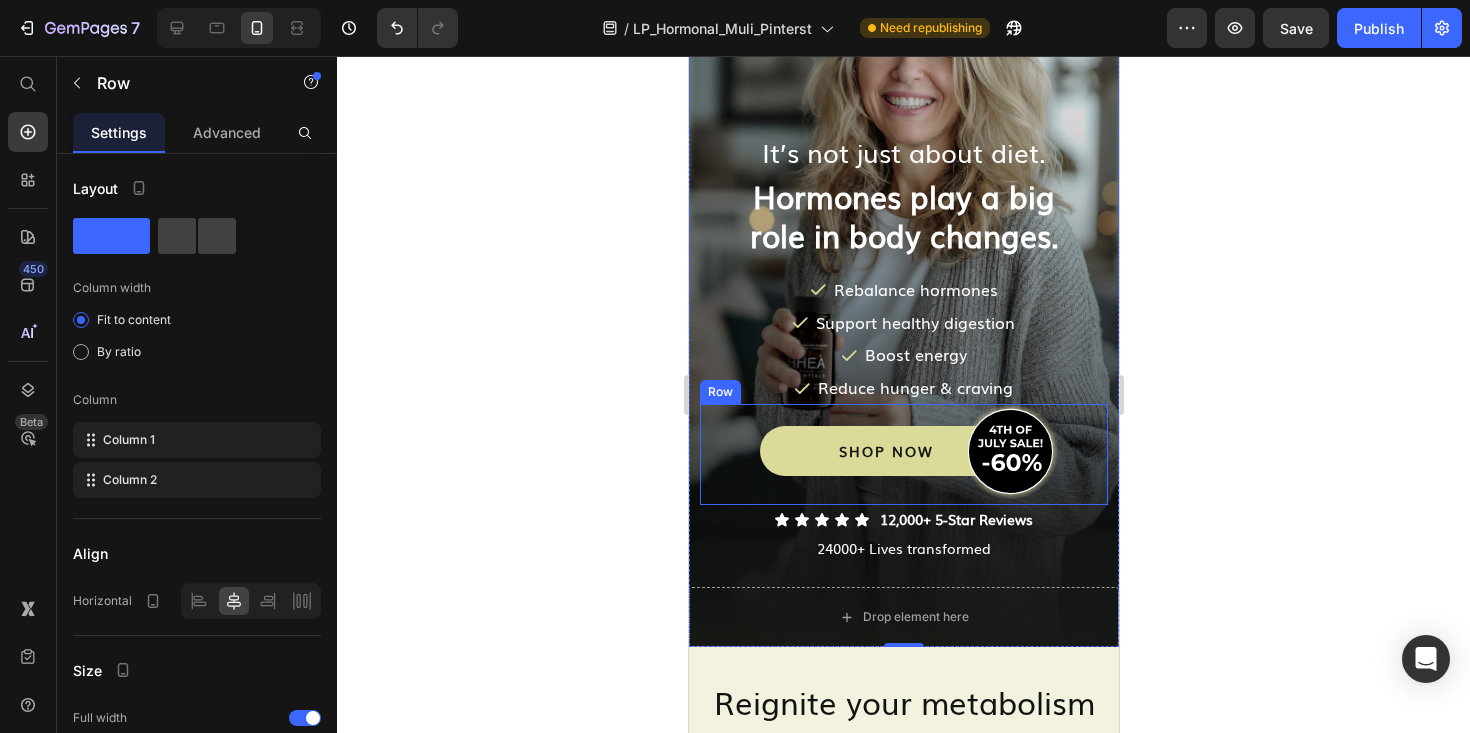 scroll, scrollTop: 0, scrollLeft: 0, axis: both 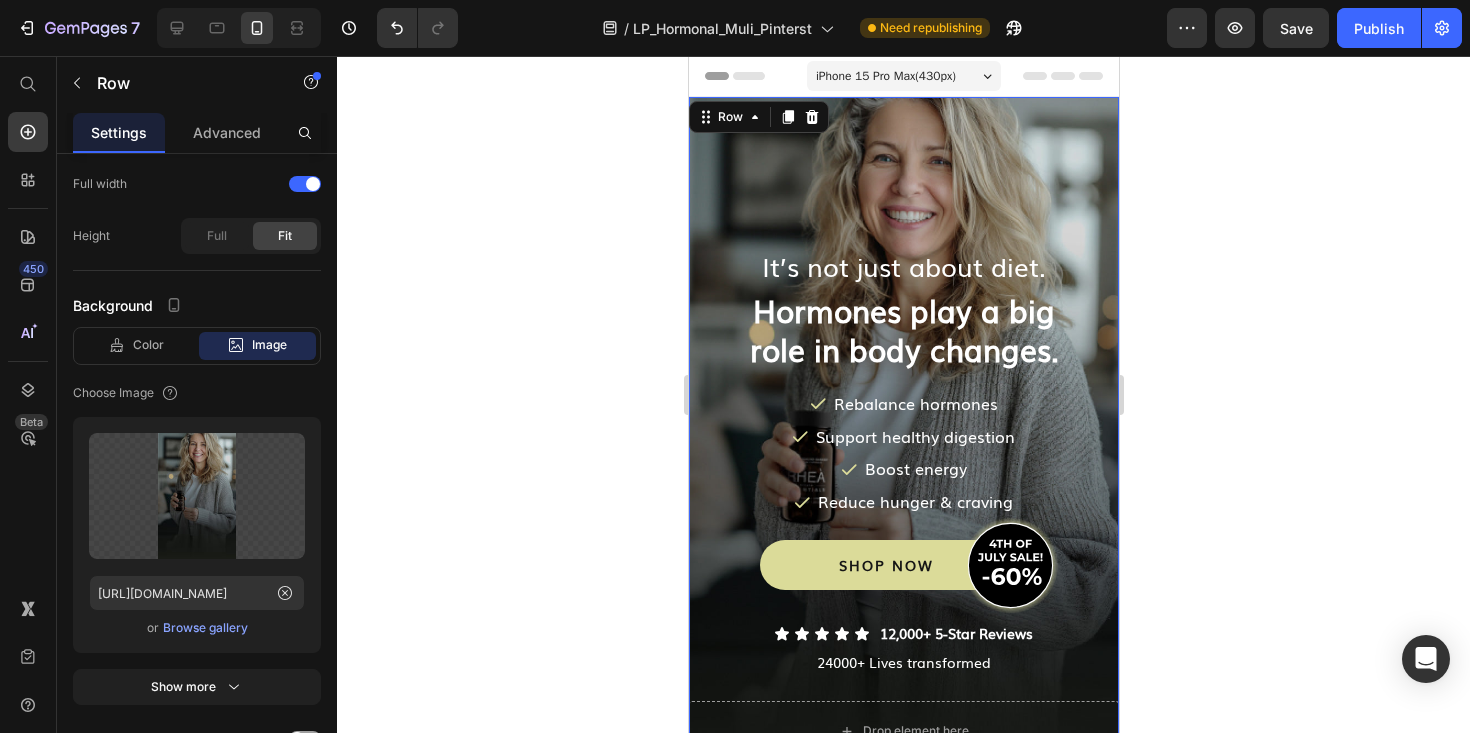 click 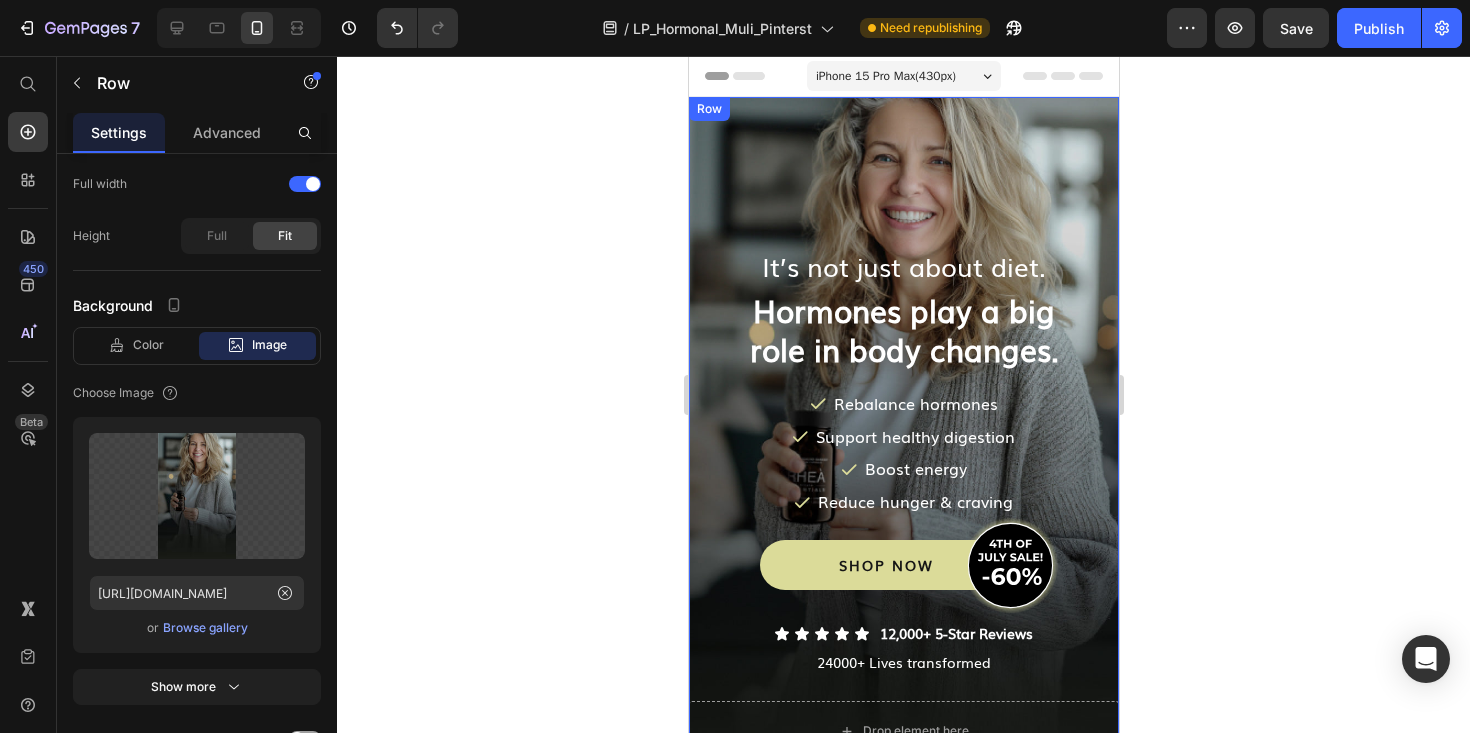 click on "⁠⁠⁠⁠⁠⁠⁠ It’s not just about diet. Heading ⁠⁠⁠⁠⁠⁠⁠ Hormones play a big  role in body changes. Heading
Icon Rebalance hormones Text Block Row
Icon Support healthy digestion Text Block Row
Icon Boost energy Text Block Row
Icon Reduce hunger & craving Text Block Row SHOP NOW Button Image Row Icon Icon Icon Icon
Icon Icon List 12,000+ 5-Star Reviews Text Block Row 24000+ Lives transformed Text Block" at bounding box center (903, 399) 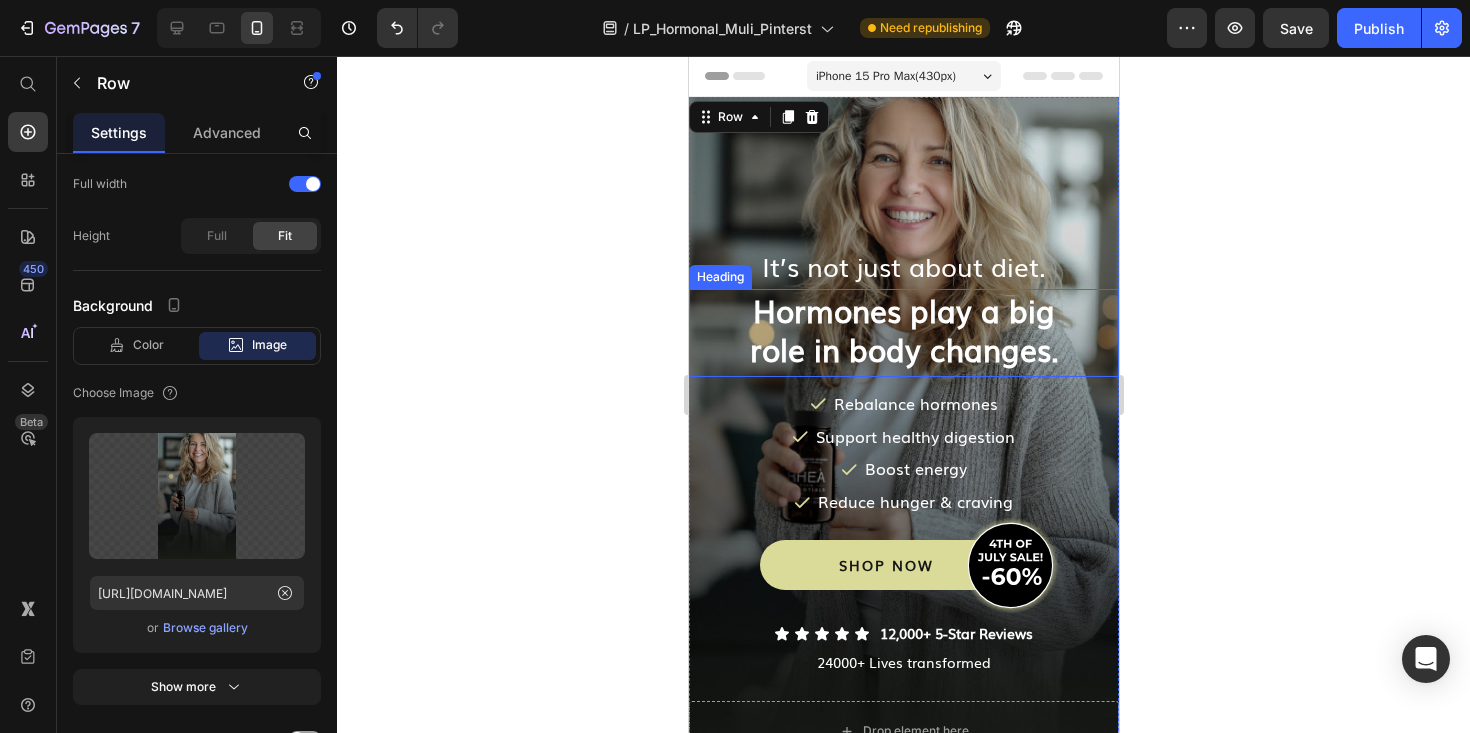 click on "Hormones play a big" at bounding box center (903, 310) 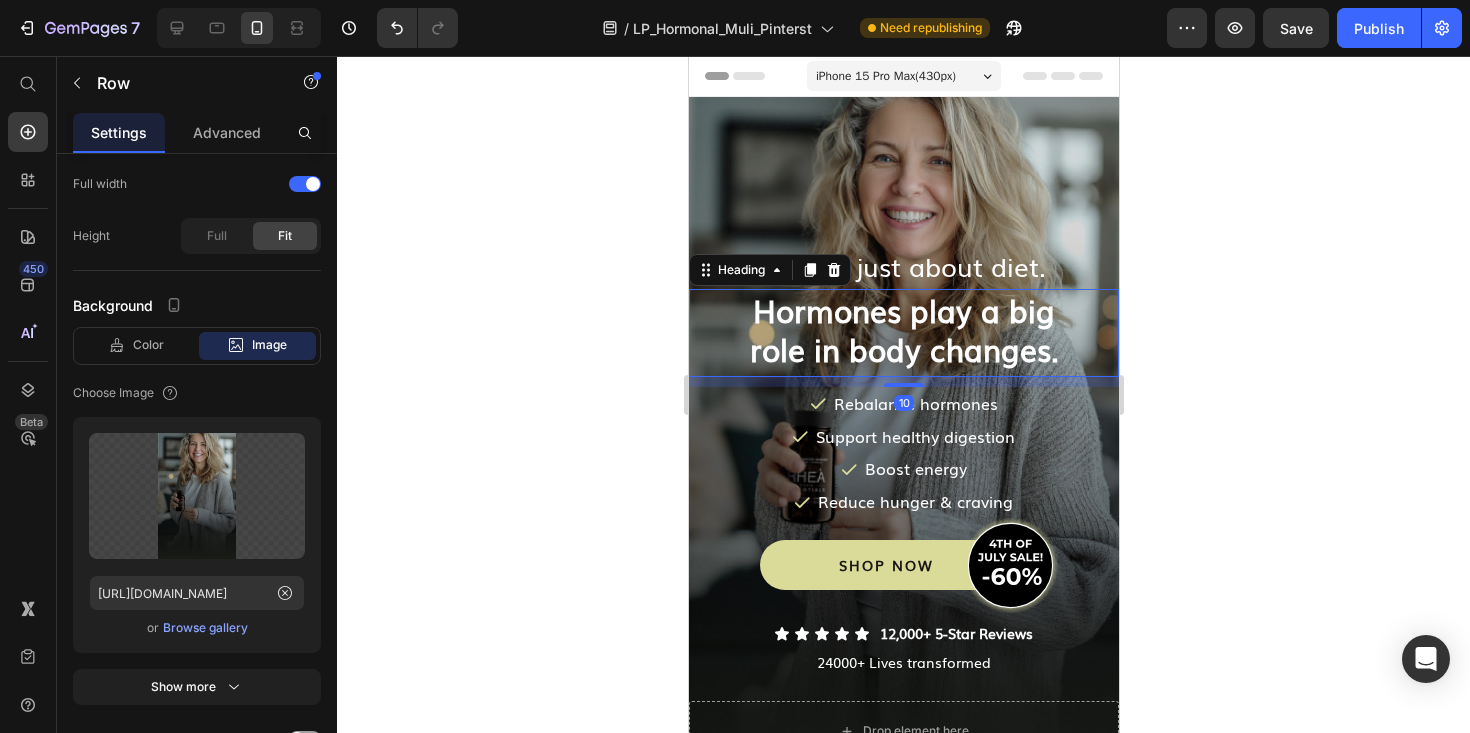 scroll, scrollTop: 0, scrollLeft: 0, axis: both 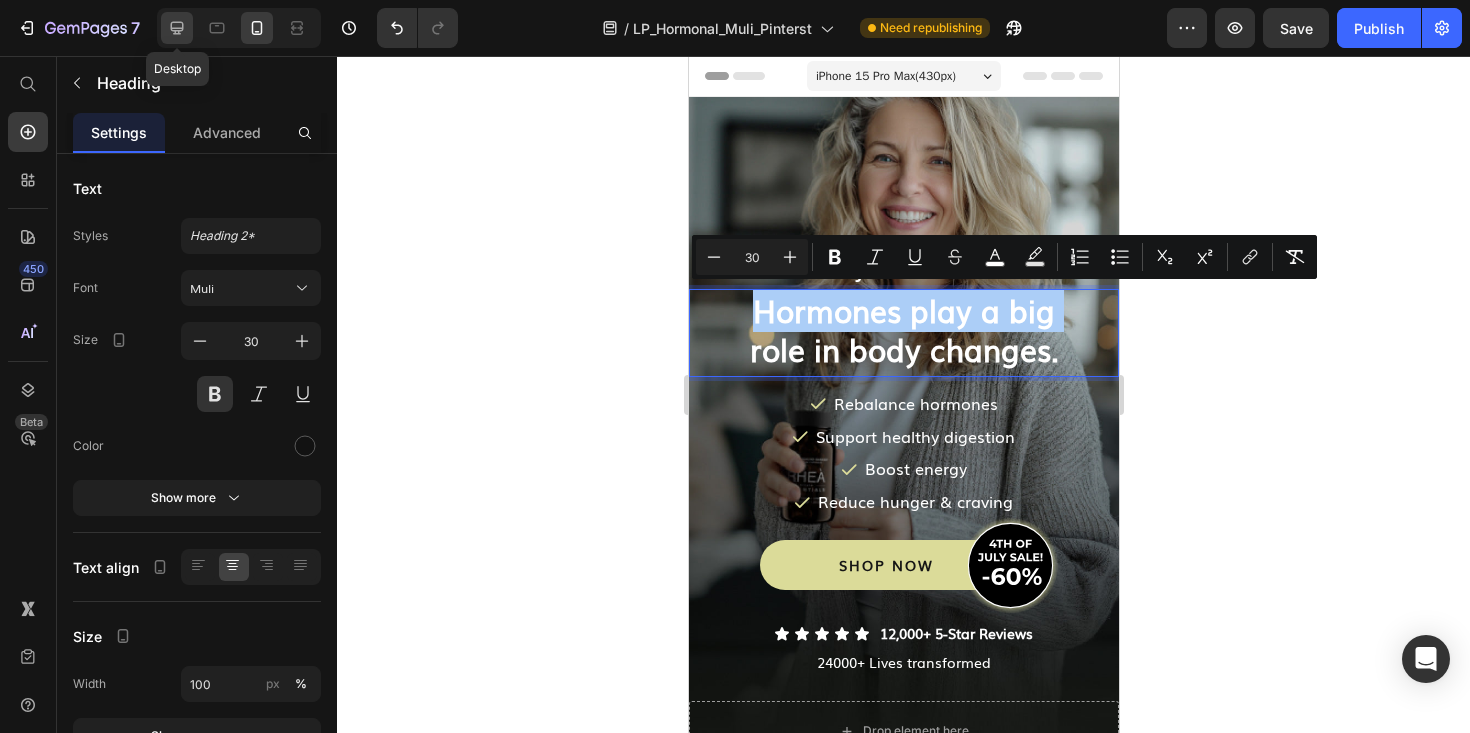 click 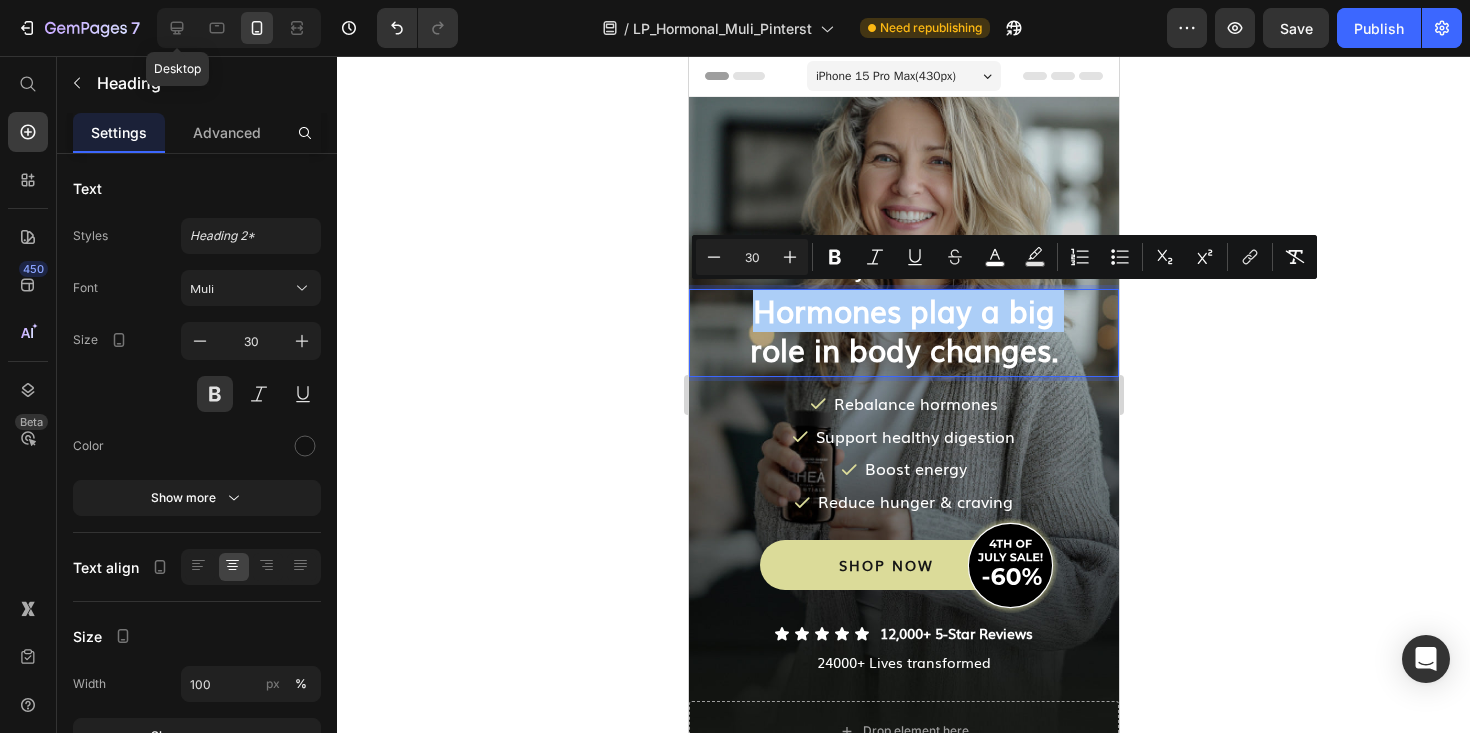type on "40" 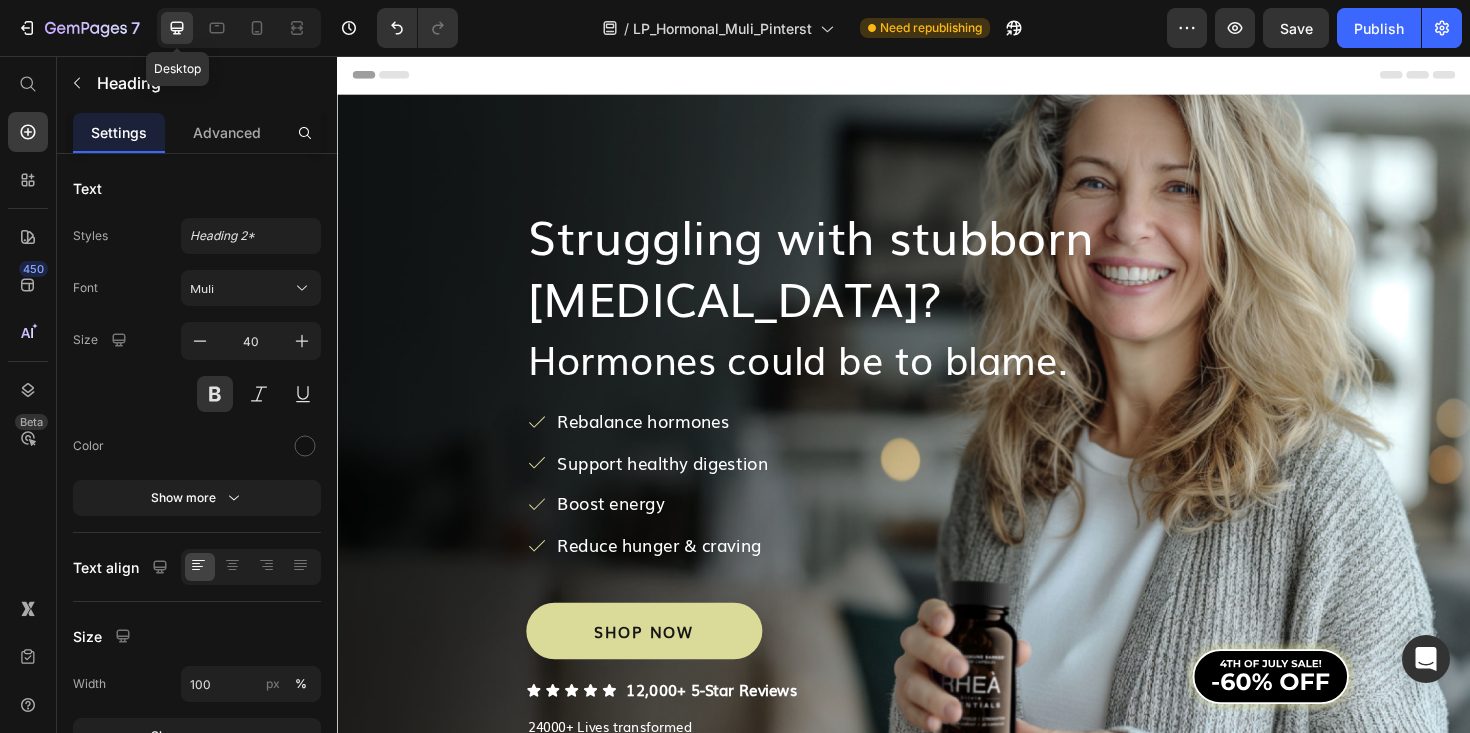 scroll, scrollTop: 1, scrollLeft: 0, axis: vertical 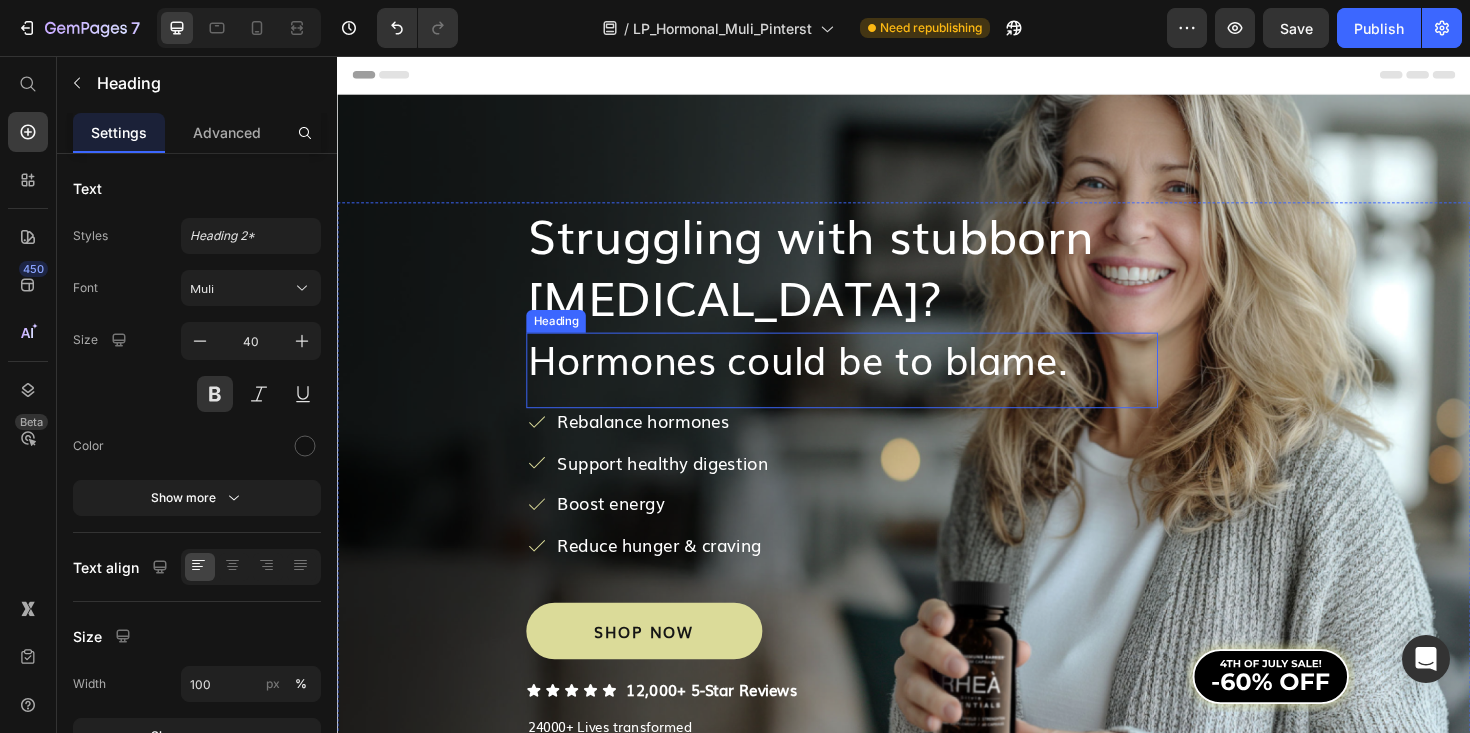 click on "Hormones could be to blame." at bounding box center [825, 376] 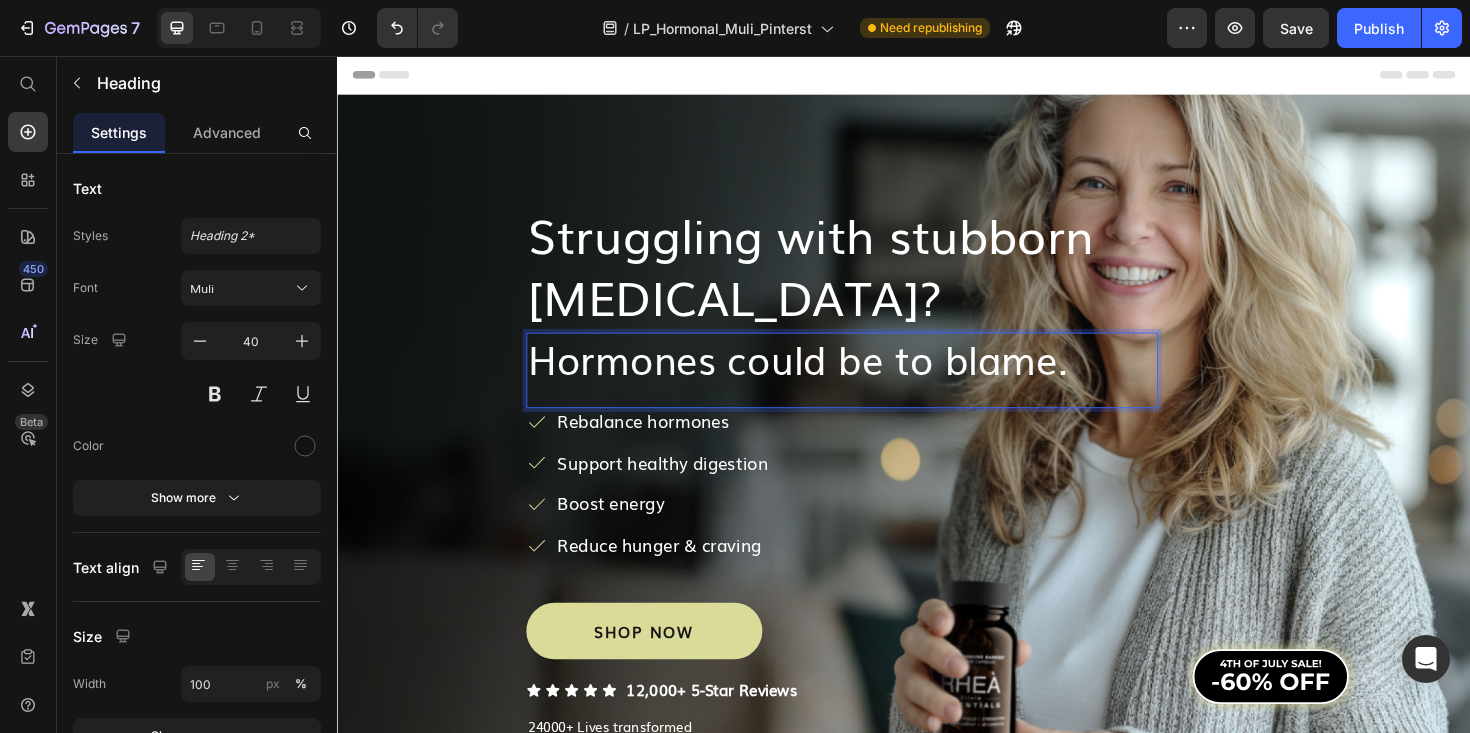 scroll, scrollTop: 1, scrollLeft: 0, axis: vertical 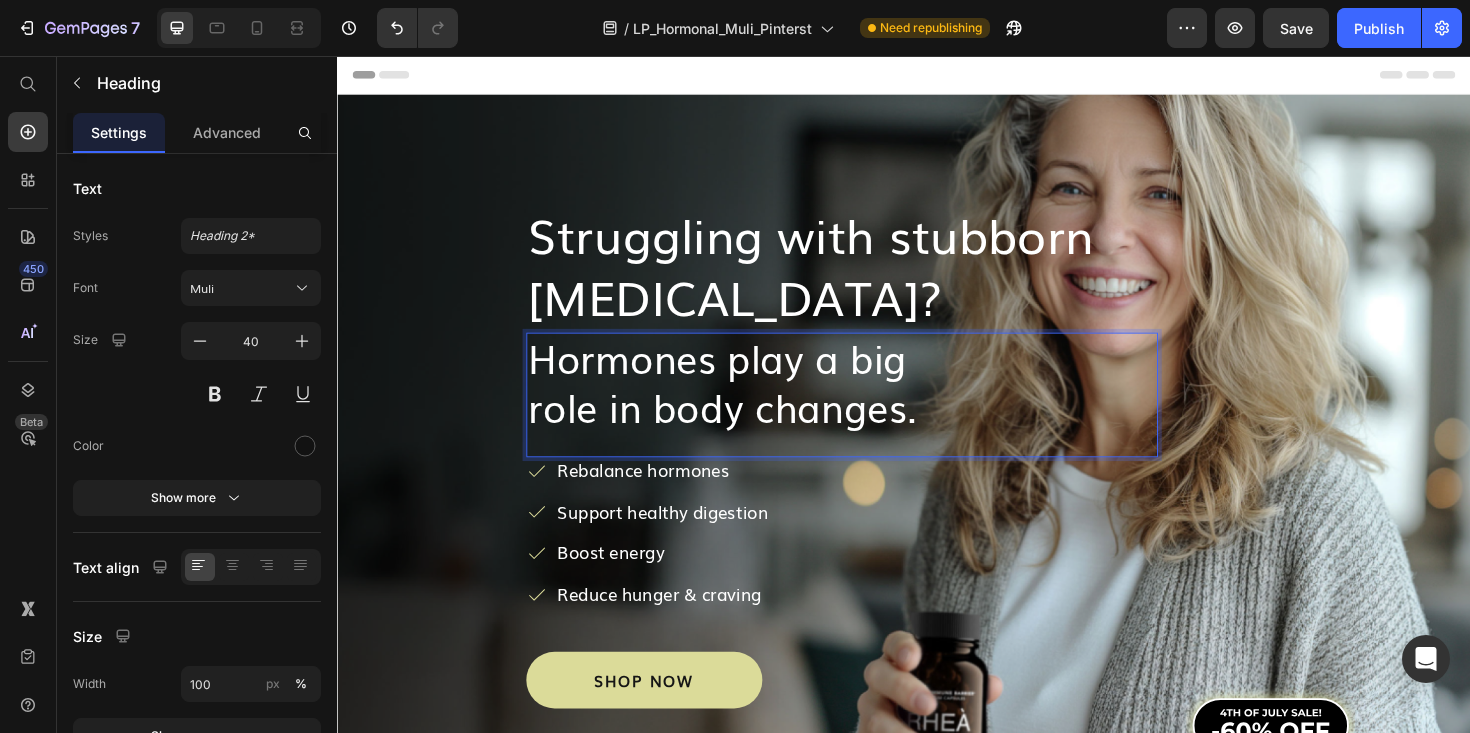 click on "role in body changes." at bounding box center [745, 427] 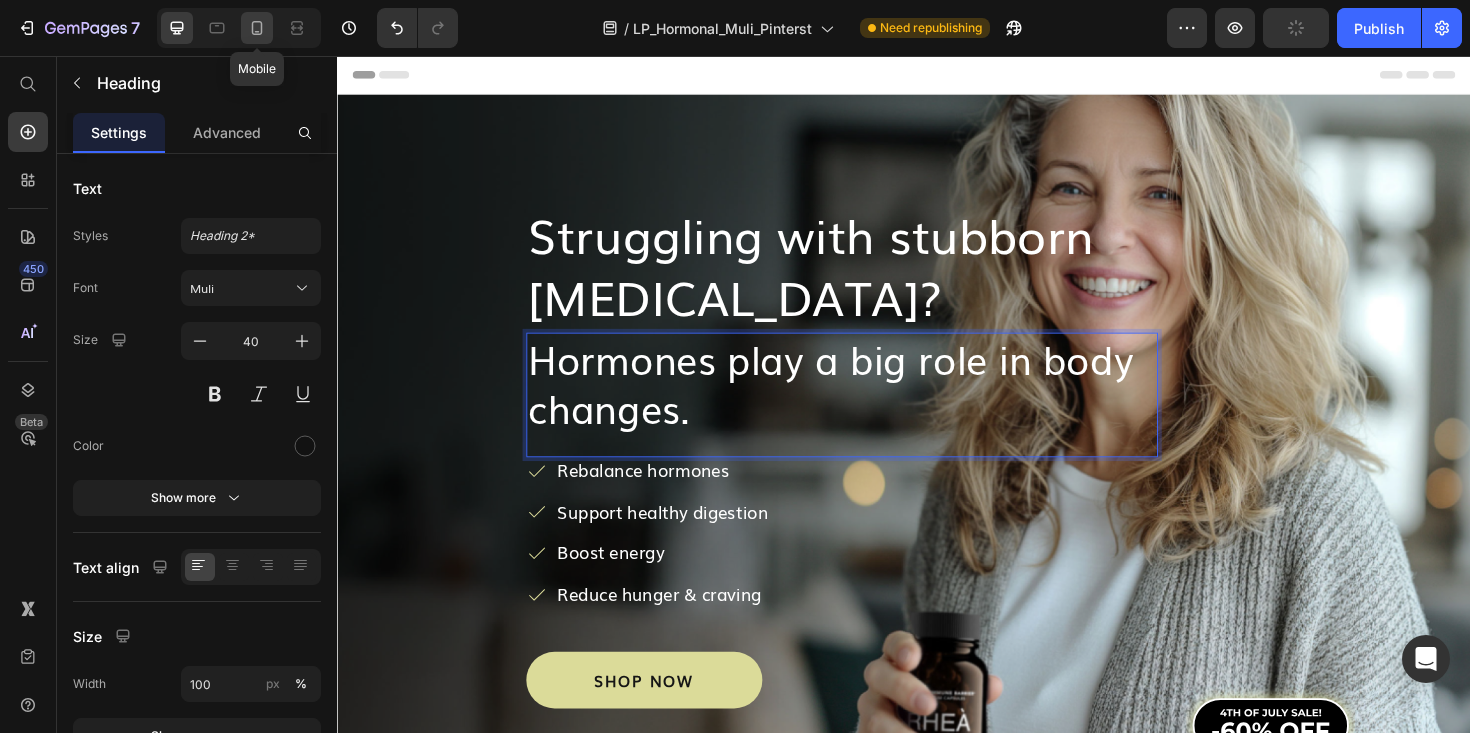 click 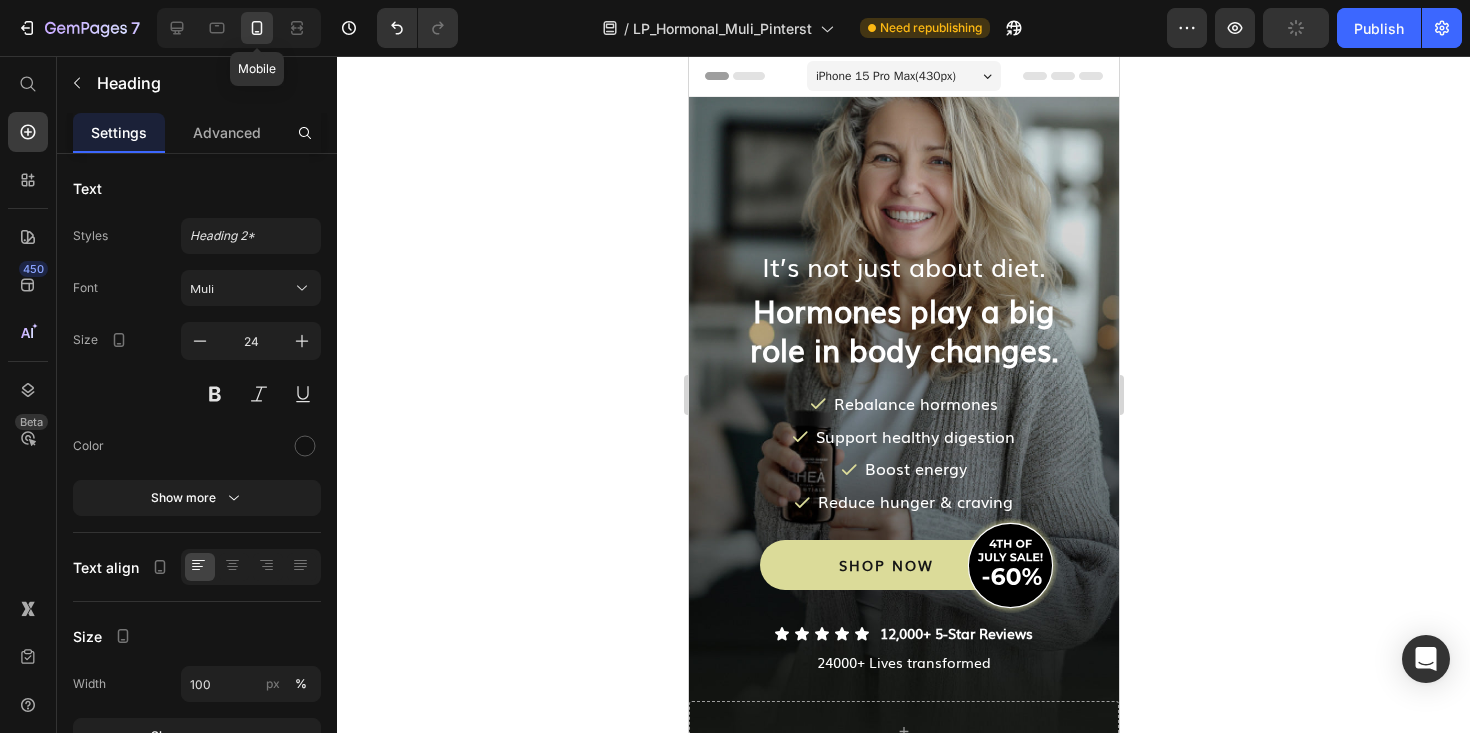 scroll, scrollTop: 0, scrollLeft: 0, axis: both 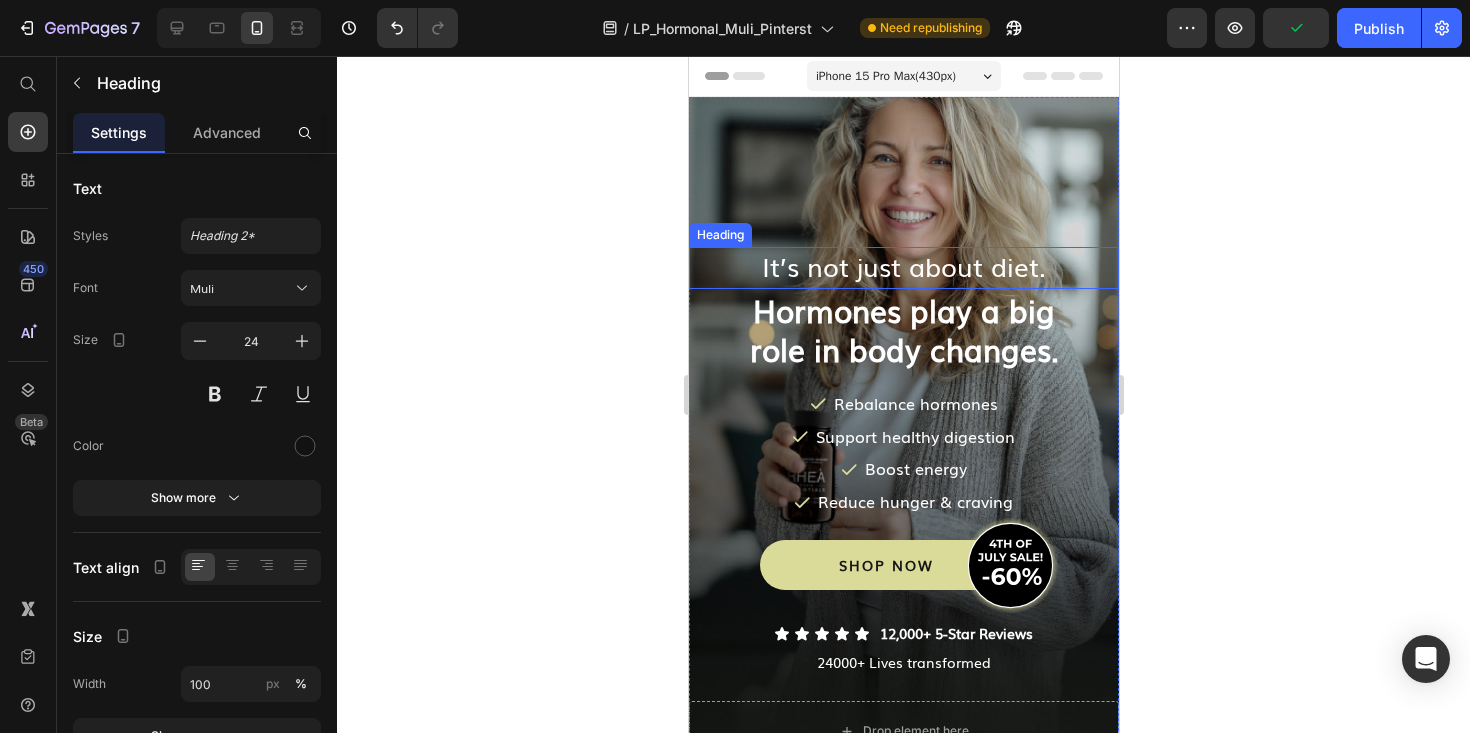 click on "It’s not just about diet." at bounding box center (903, 265) 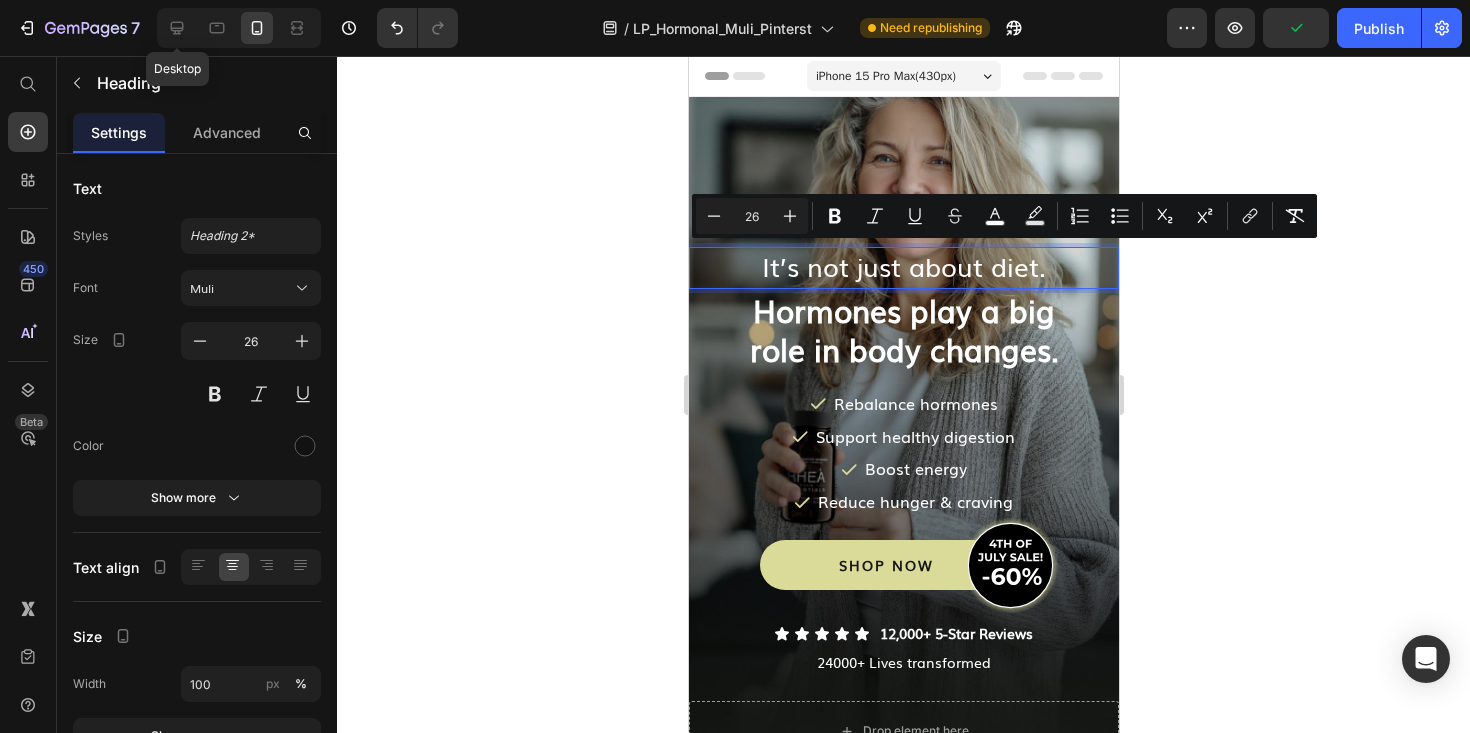 drag, startPoint x: 187, startPoint y: 33, endPoint x: 434, endPoint y: 125, distance: 263.5773 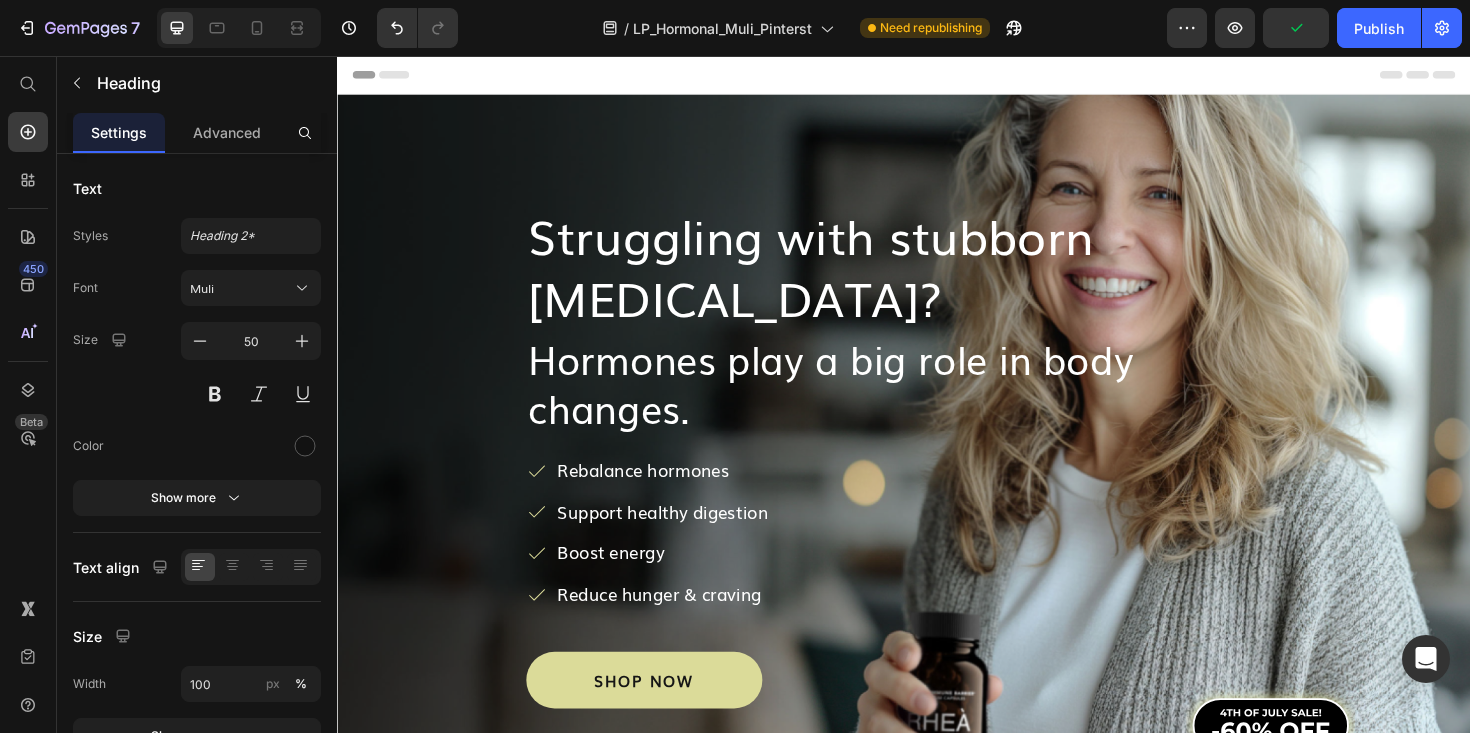 scroll, scrollTop: 1, scrollLeft: 0, axis: vertical 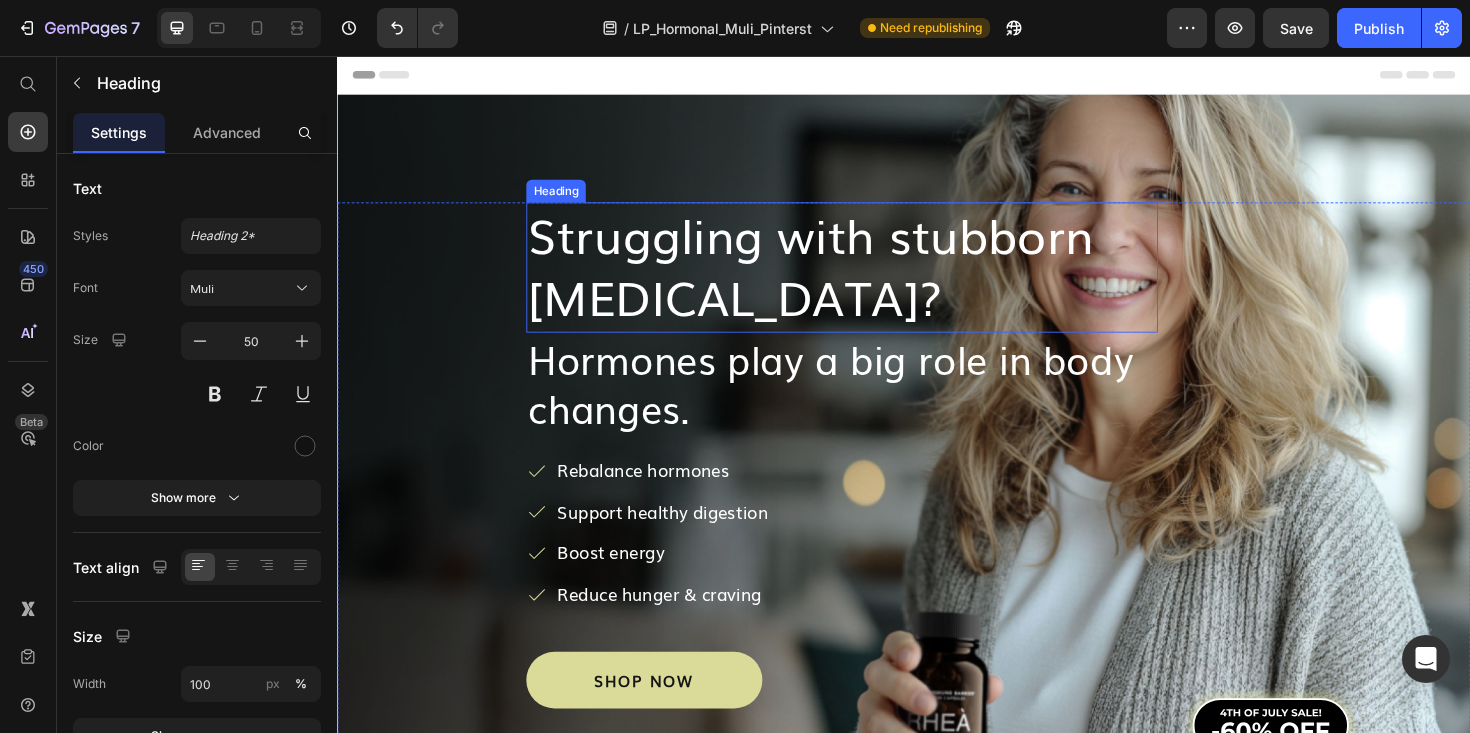 click on "Struggling with stubborn [MEDICAL_DATA]?" at bounding box center [838, 276] 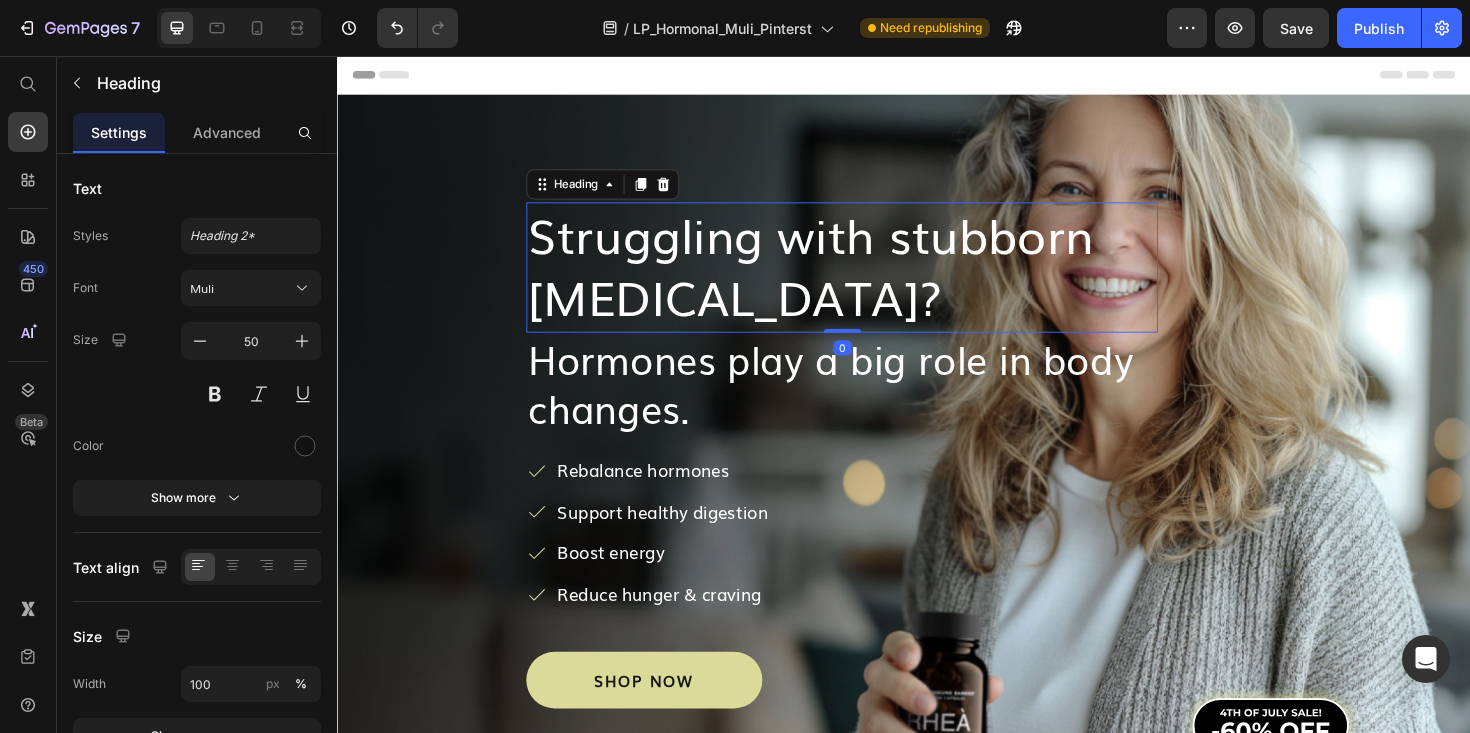 scroll, scrollTop: 0, scrollLeft: 0, axis: both 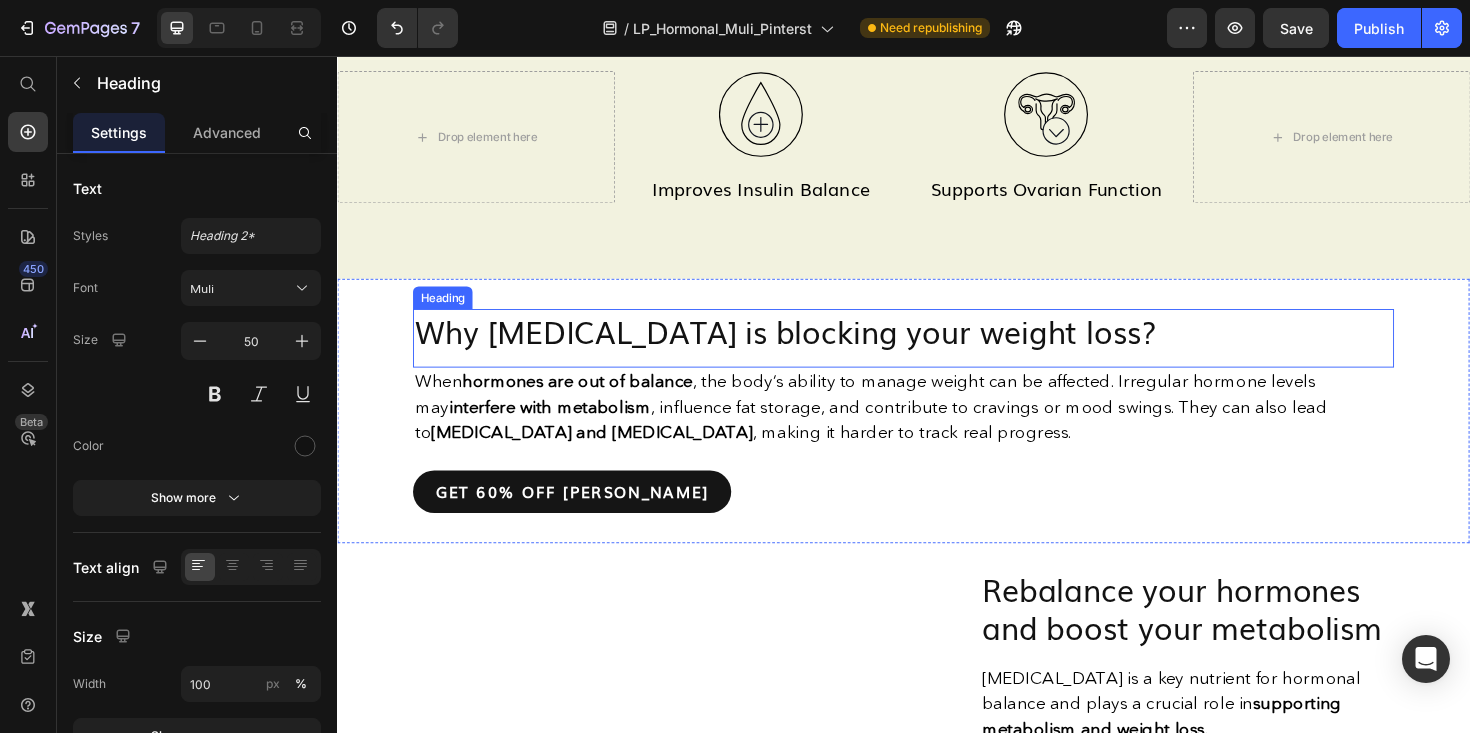 click on "Why [MEDICAL_DATA] is blocking your weight loss?" at bounding box center (936, 347) 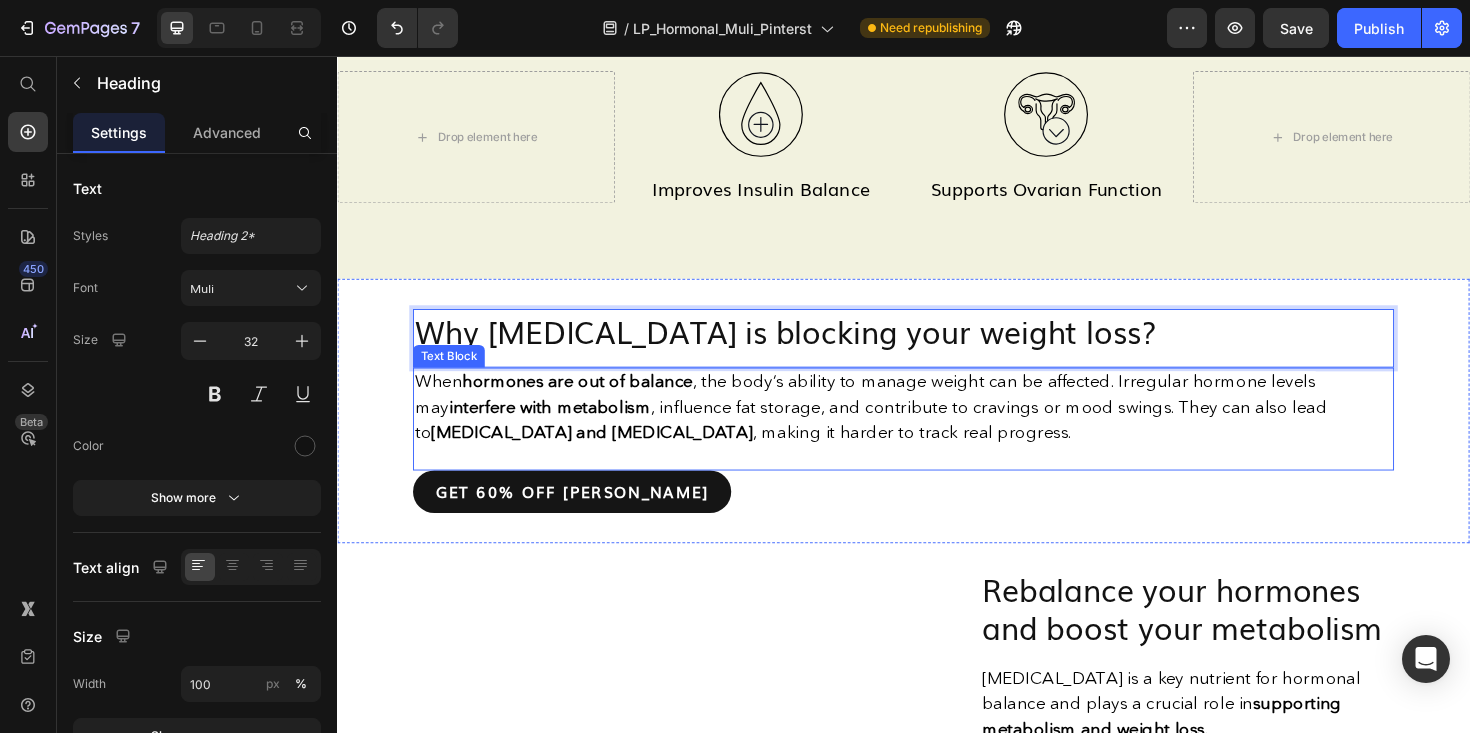 click on "When  hormones are out of balance , the body’s ability to manage weight can be affected. Irregular hormone levels may  interfere with metabolism , influence fat storage, and contribute to cravings or mood swings. They can also lead to  [MEDICAL_DATA] and [MEDICAL_DATA] , making it harder to track real progress." at bounding box center (936, 428) 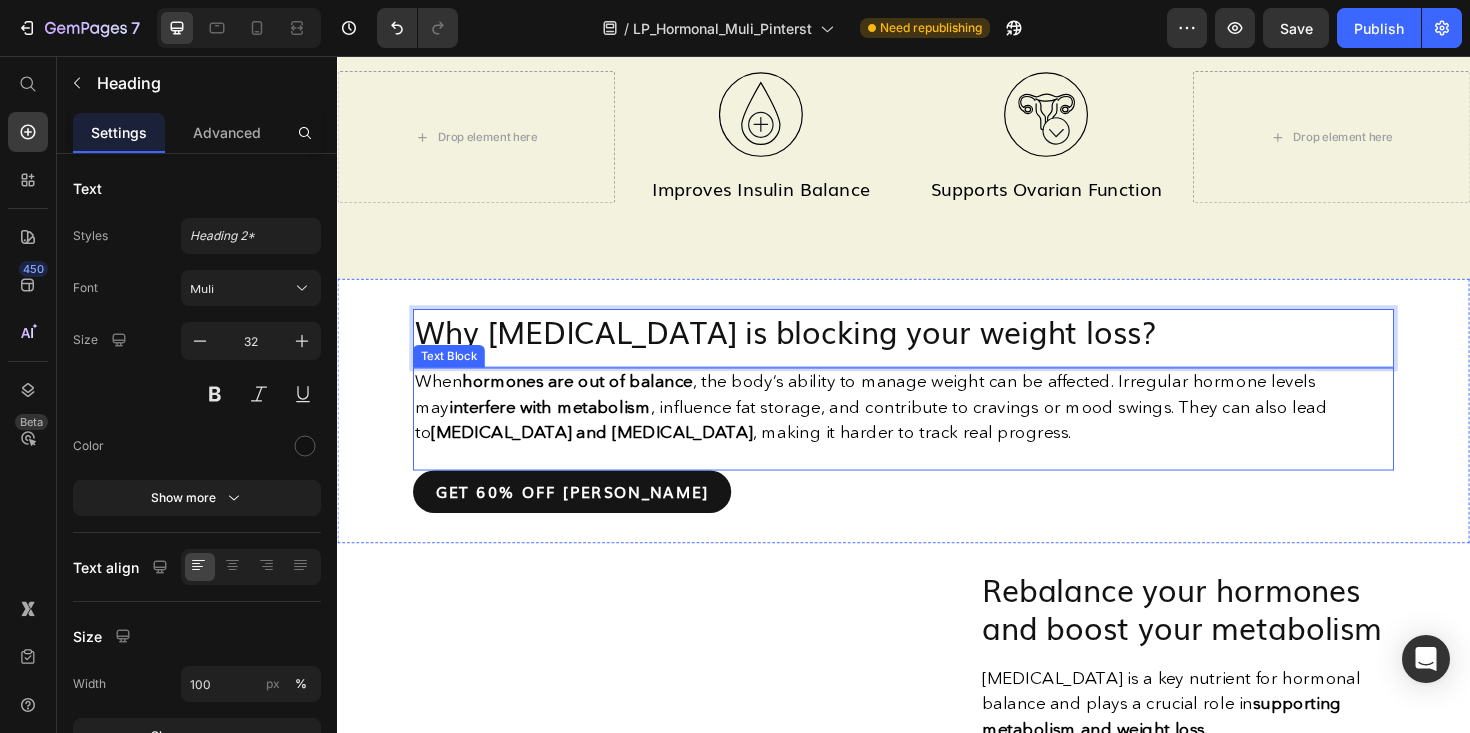 click on "When  hormones are out of balance , the body’s ability to manage weight can be affected. Irregular hormone levels may  interfere with metabolism , influence fat storage, and contribute to cravings or mood swings. They can also lead to  [MEDICAL_DATA] and [MEDICAL_DATA] , making it harder to track real progress." at bounding box center [936, 428] 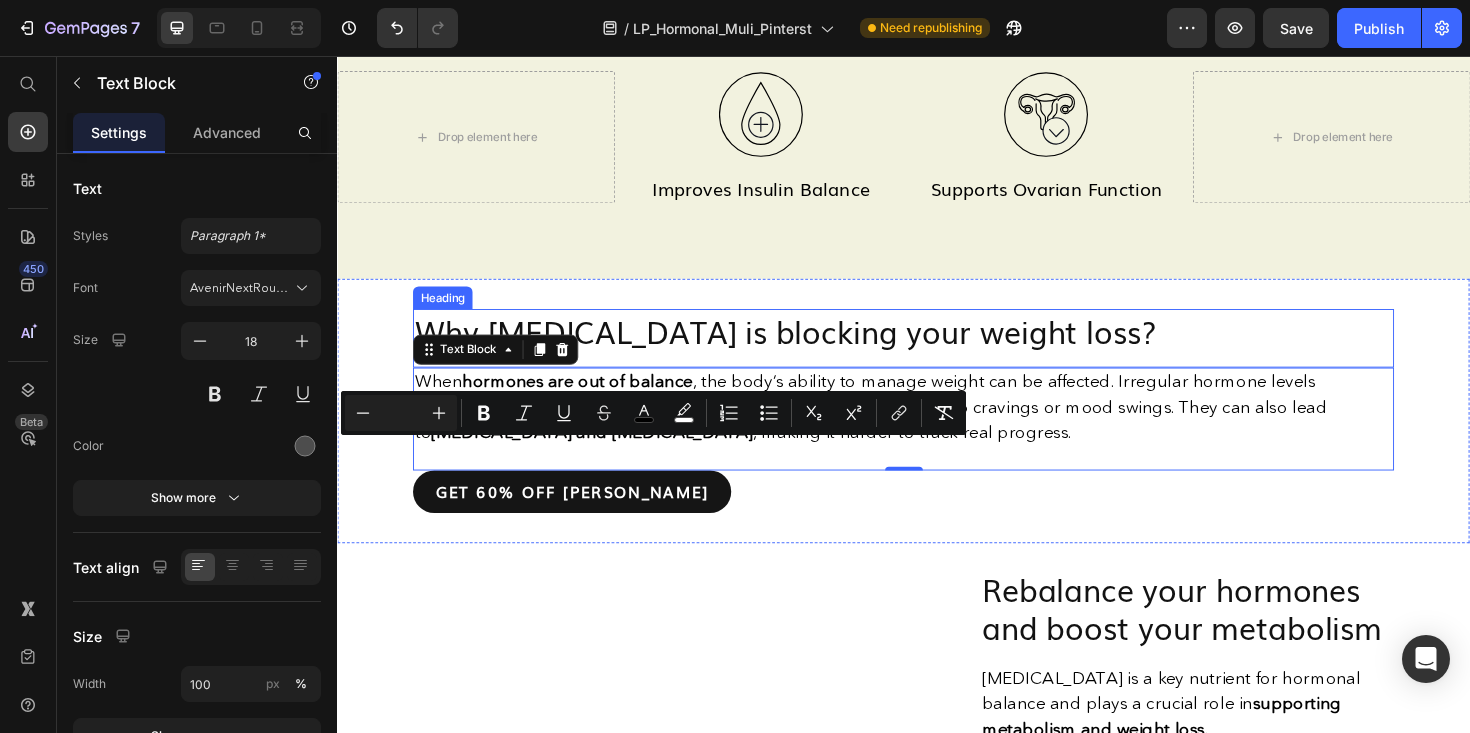 click on "Why [MEDICAL_DATA] is blocking your weight loss?" at bounding box center [936, 347] 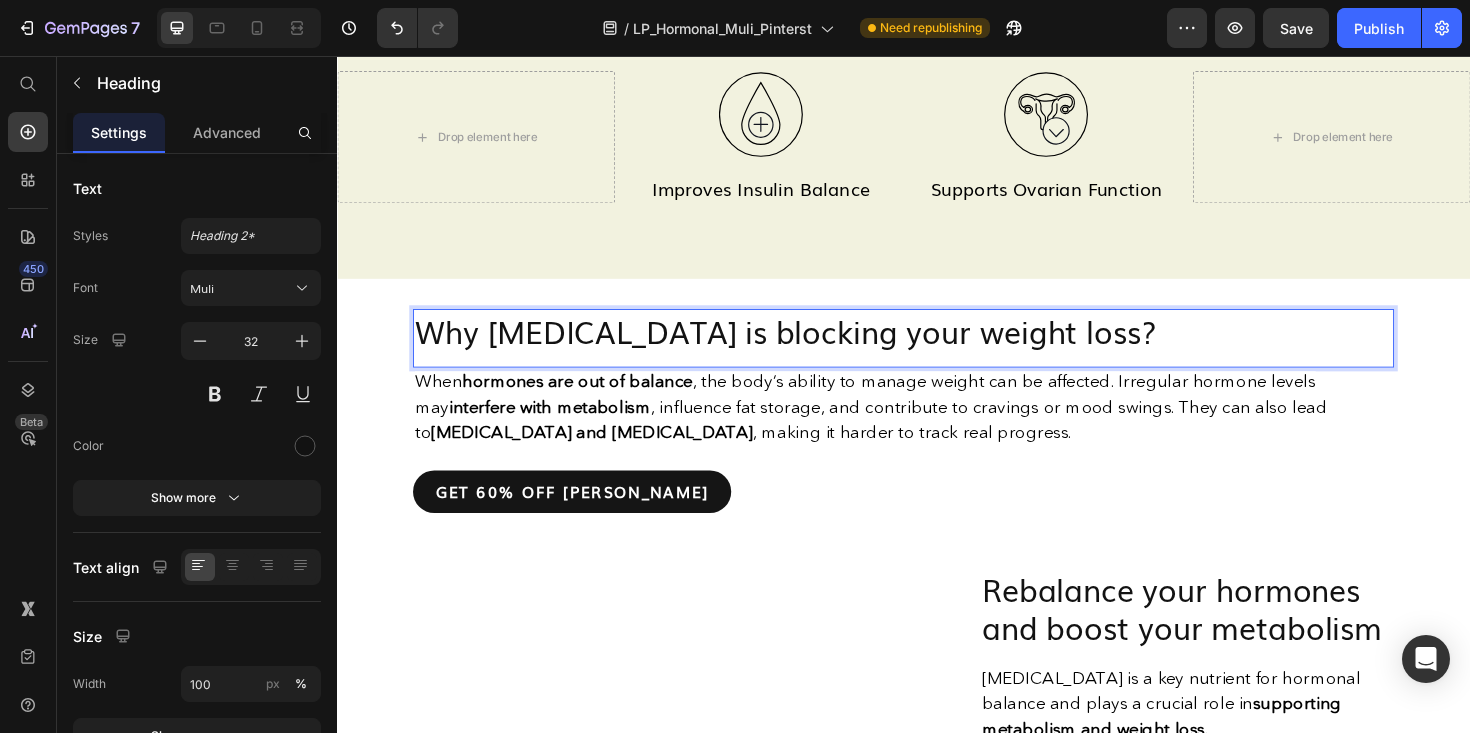 scroll, scrollTop: 0, scrollLeft: 0, axis: both 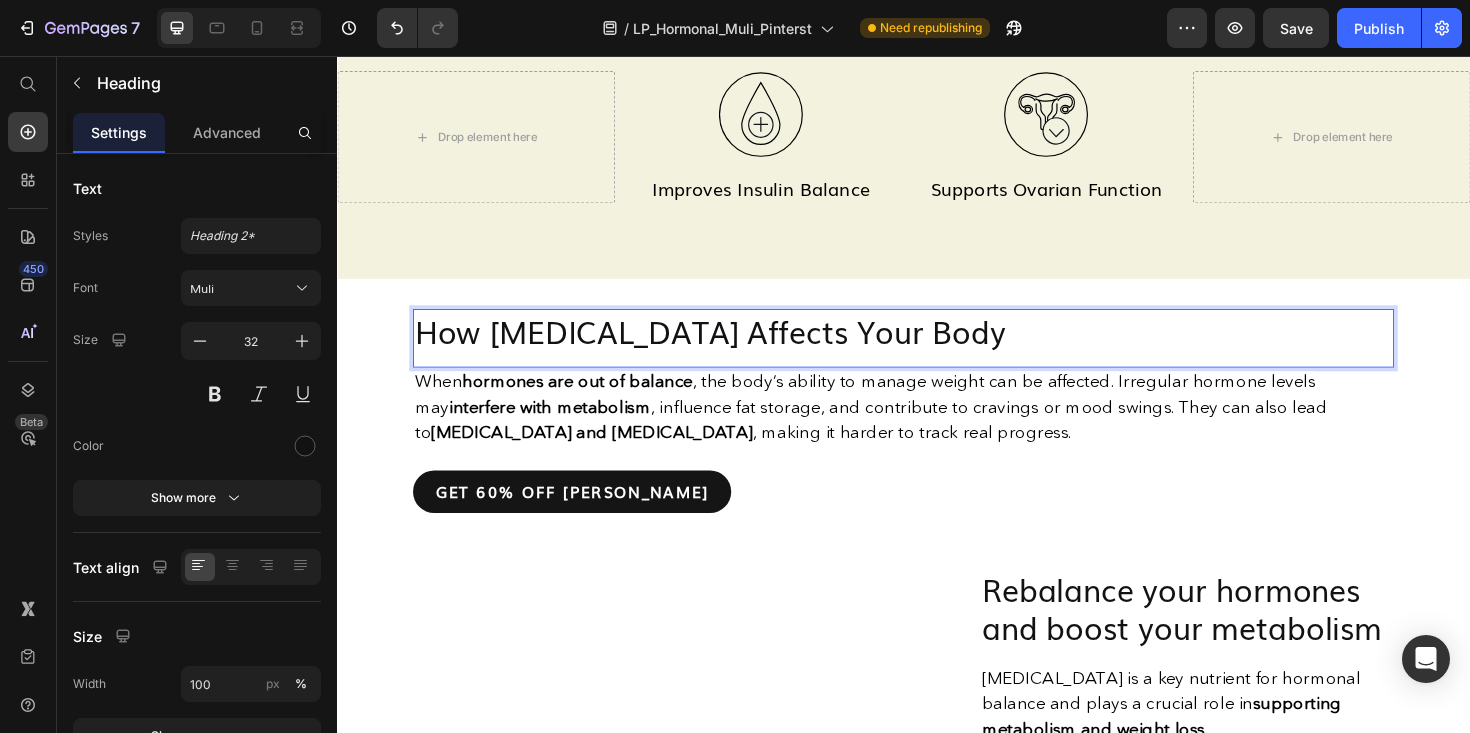 click on "How [MEDICAL_DATA] Affects Your Body" at bounding box center (936, 347) 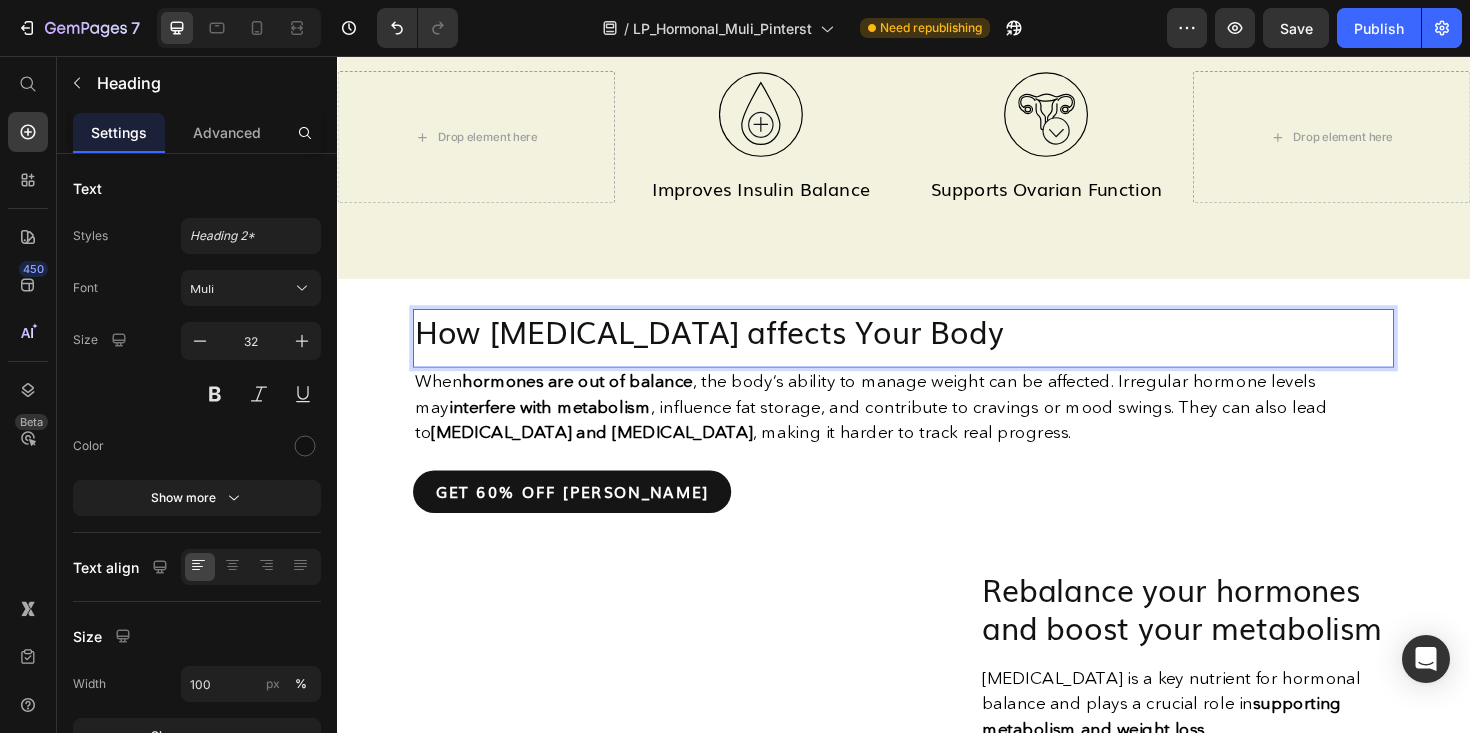 click on "How [MEDICAL_DATA] affects Your Body" at bounding box center [936, 347] 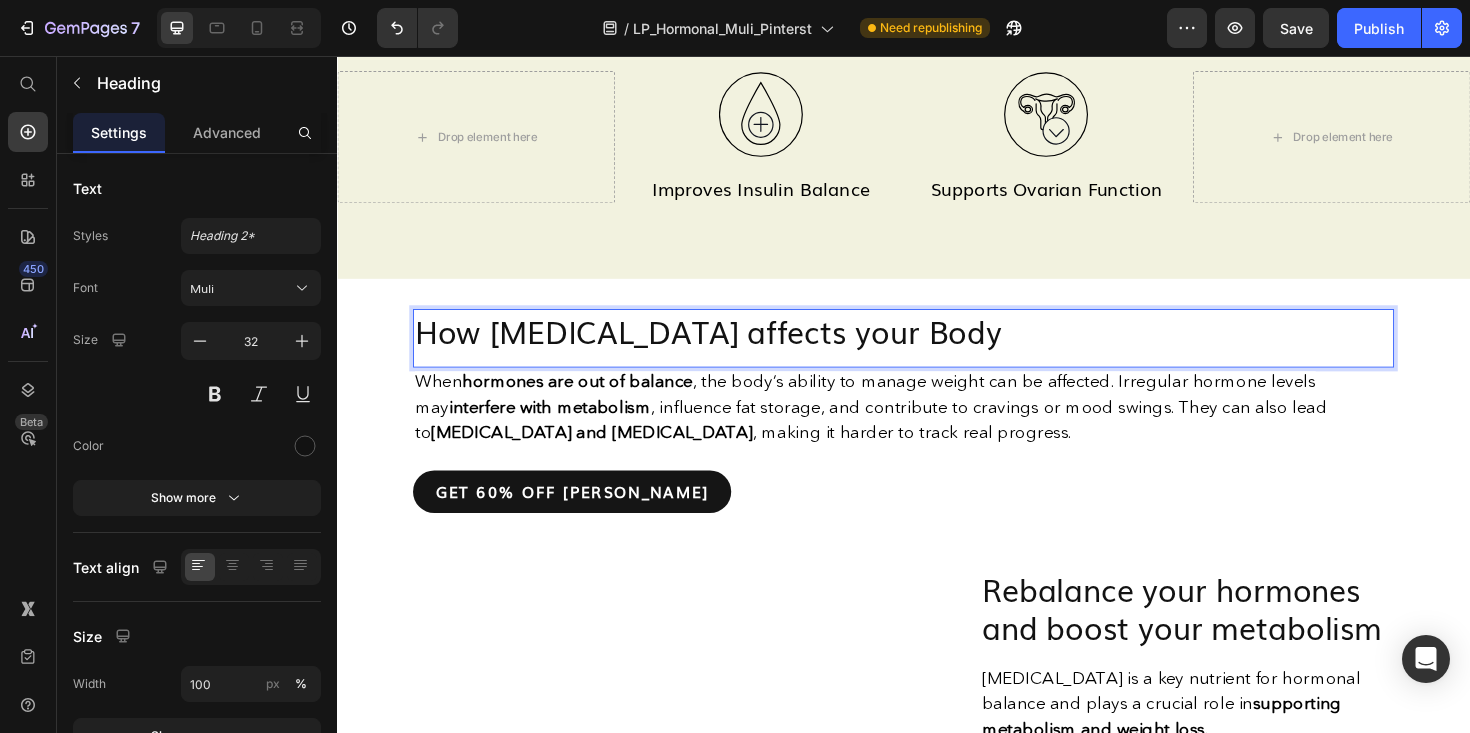 click on "How [MEDICAL_DATA] affects your Body" at bounding box center (936, 347) 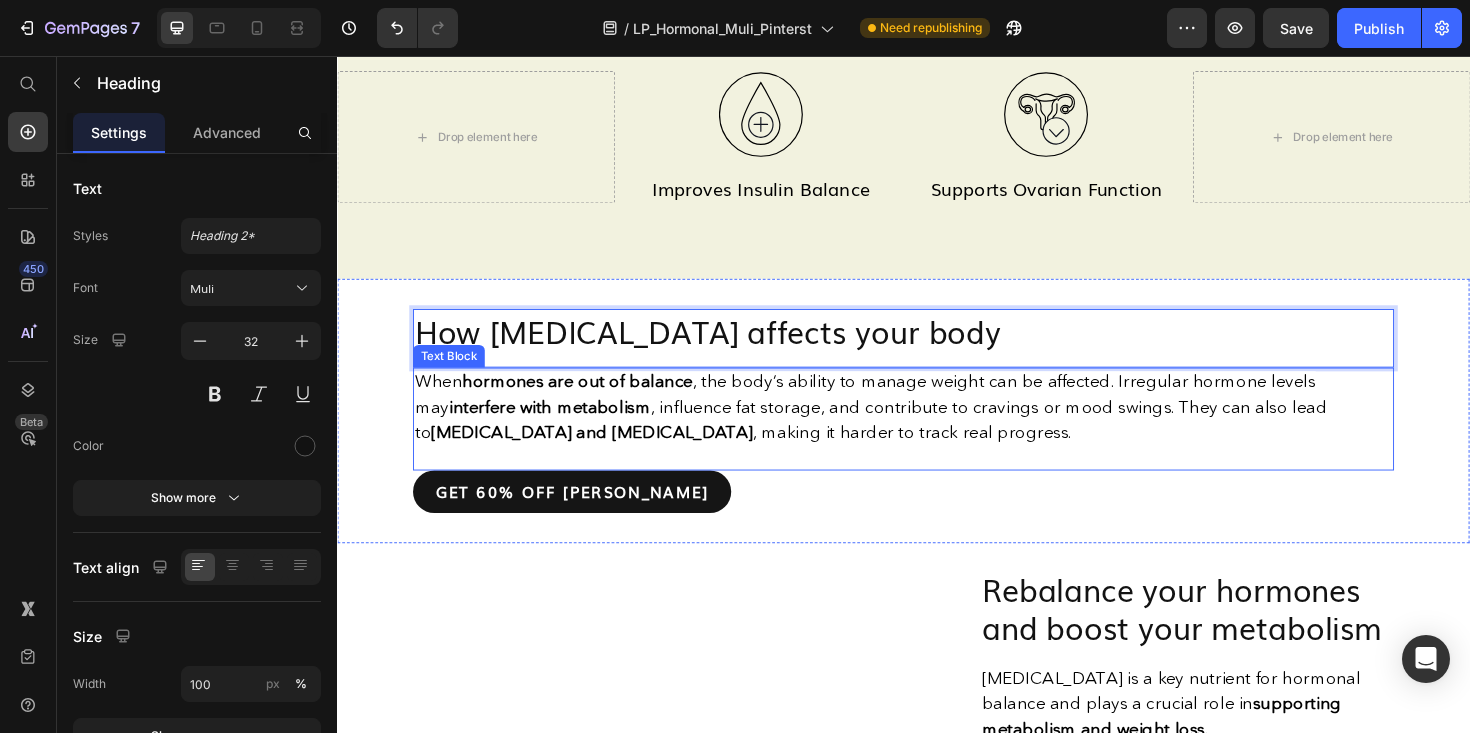 drag, startPoint x: 708, startPoint y: 464, endPoint x: 708, endPoint y: 449, distance: 15 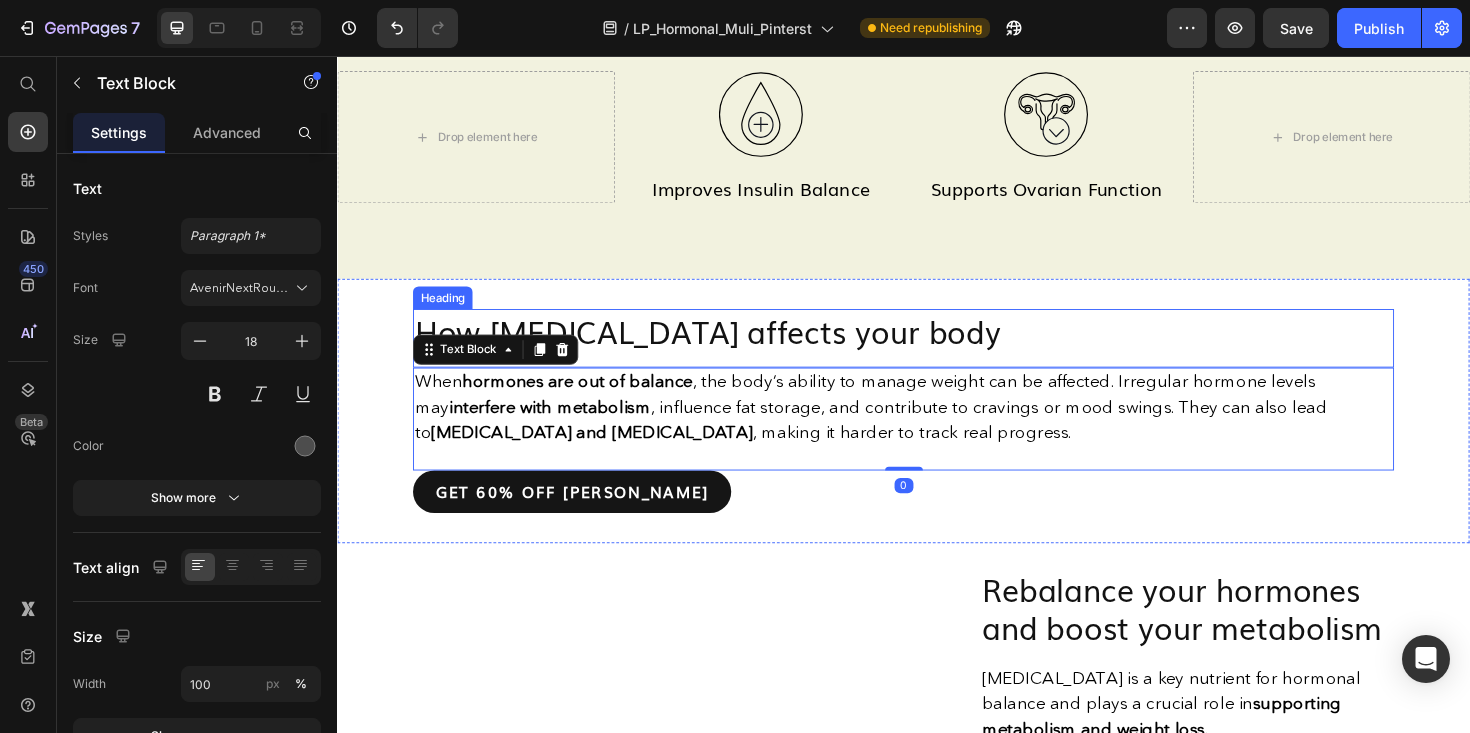 click on "How [MEDICAL_DATA] affects your body" at bounding box center [936, 347] 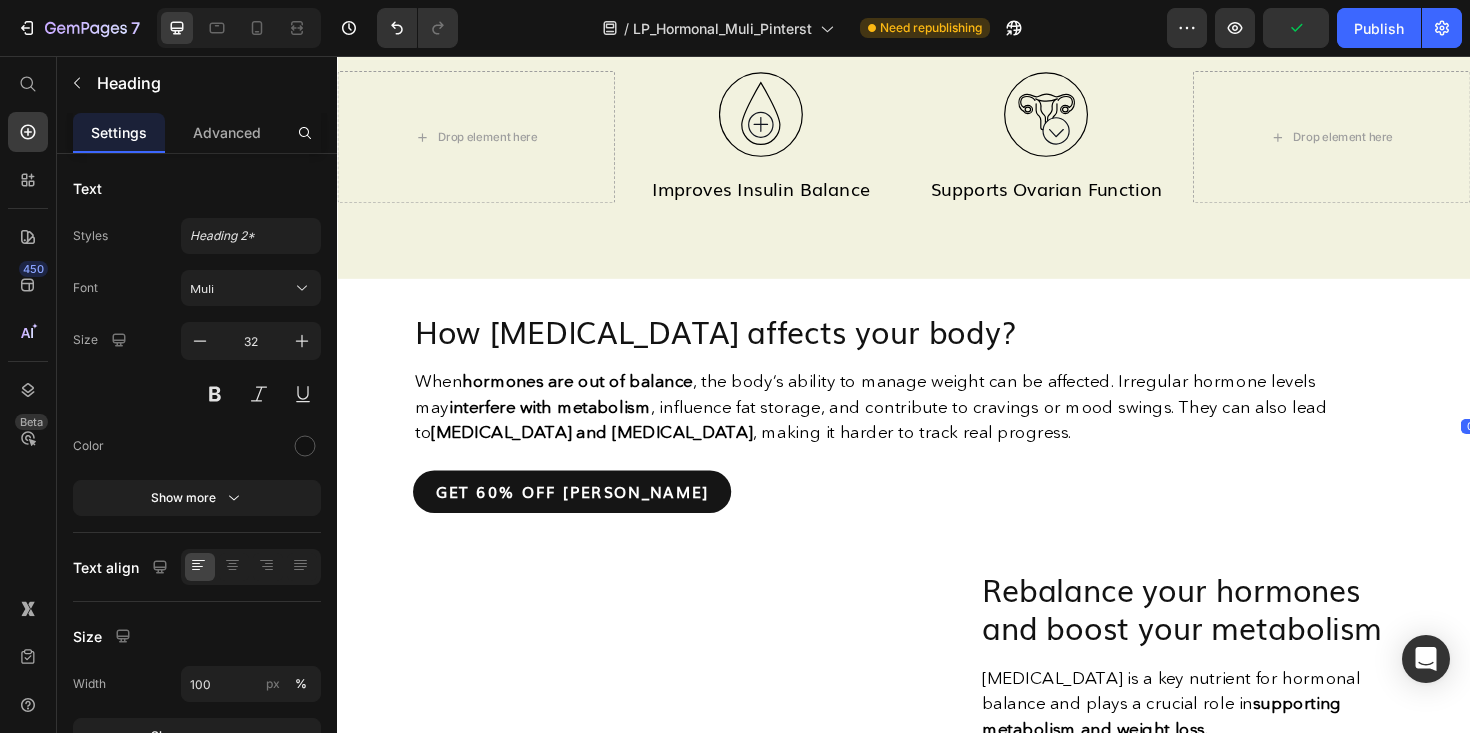 click at bounding box center [1537, 432] 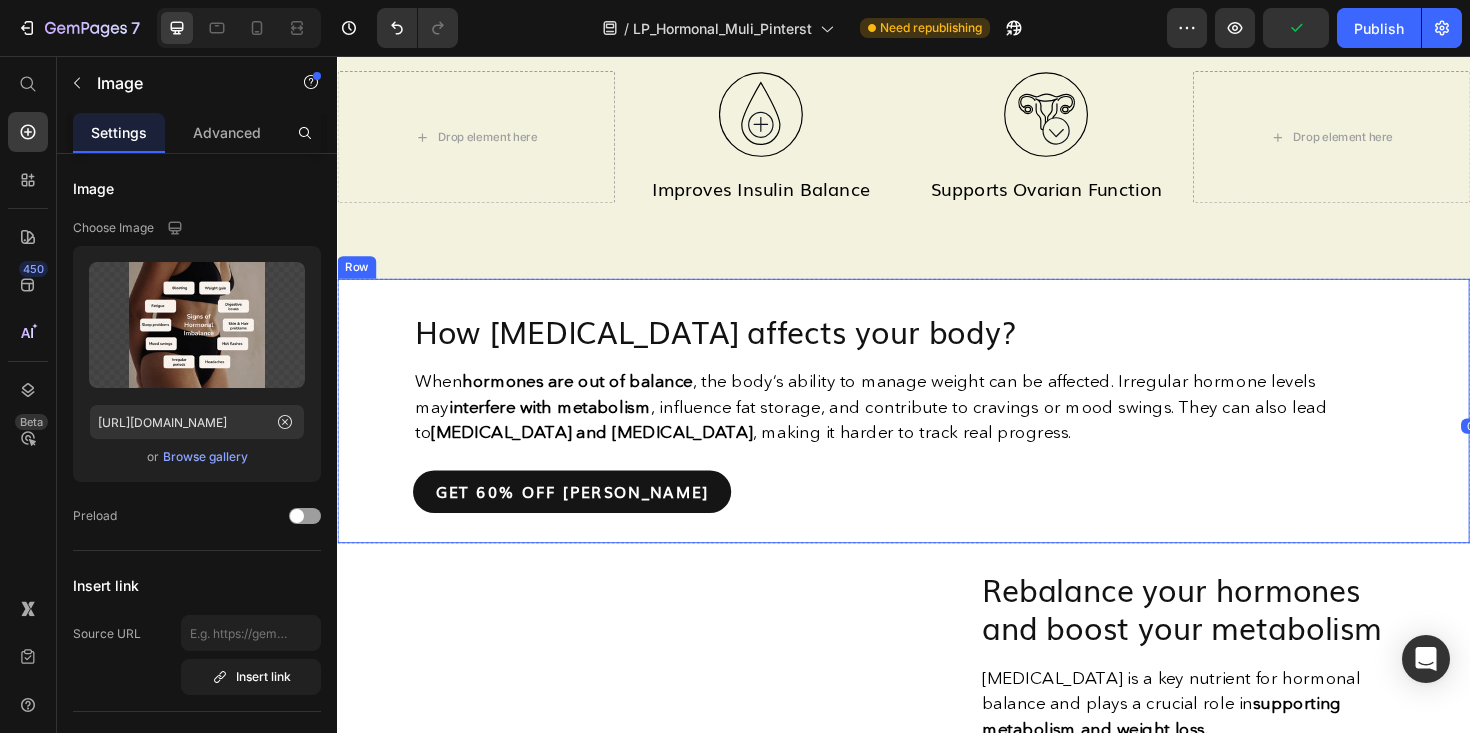 click on "When  hormones are out of balance , the body’s ability to manage weight can be affected. Irregular hormone levels may  interfere with metabolism , influence fat storage, and contribute to cravings or mood swings. They can also lead to  [MEDICAL_DATA] and [MEDICAL_DATA] , making it harder to track real progress." at bounding box center [936, 428] 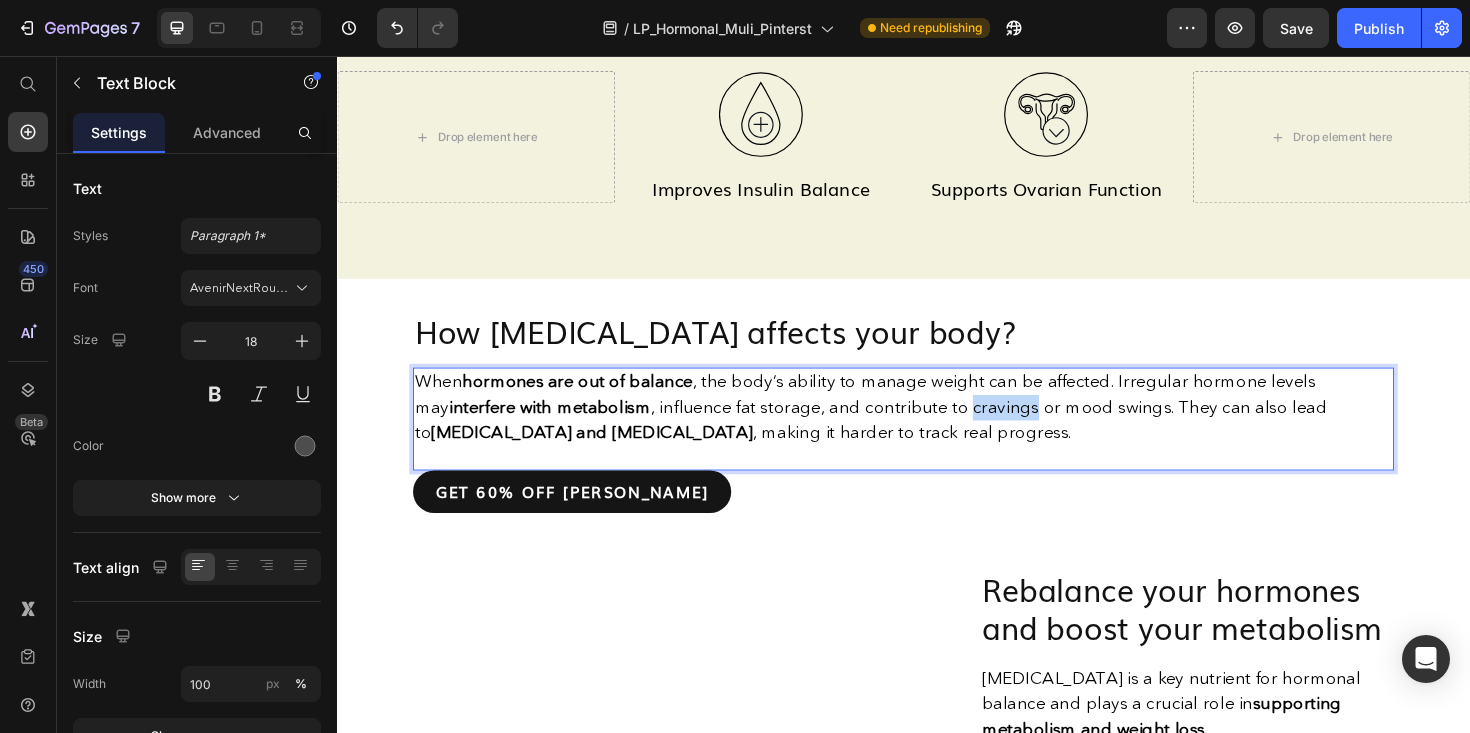 click on "When  hormones are out of balance , the body’s ability to manage weight can be affected. Irregular hormone levels may  interfere with metabolism , influence fat storage, and contribute to cravings or mood swings. They can also lead to  [MEDICAL_DATA] and [MEDICAL_DATA] , making it harder to track real progress." at bounding box center [902, 428] 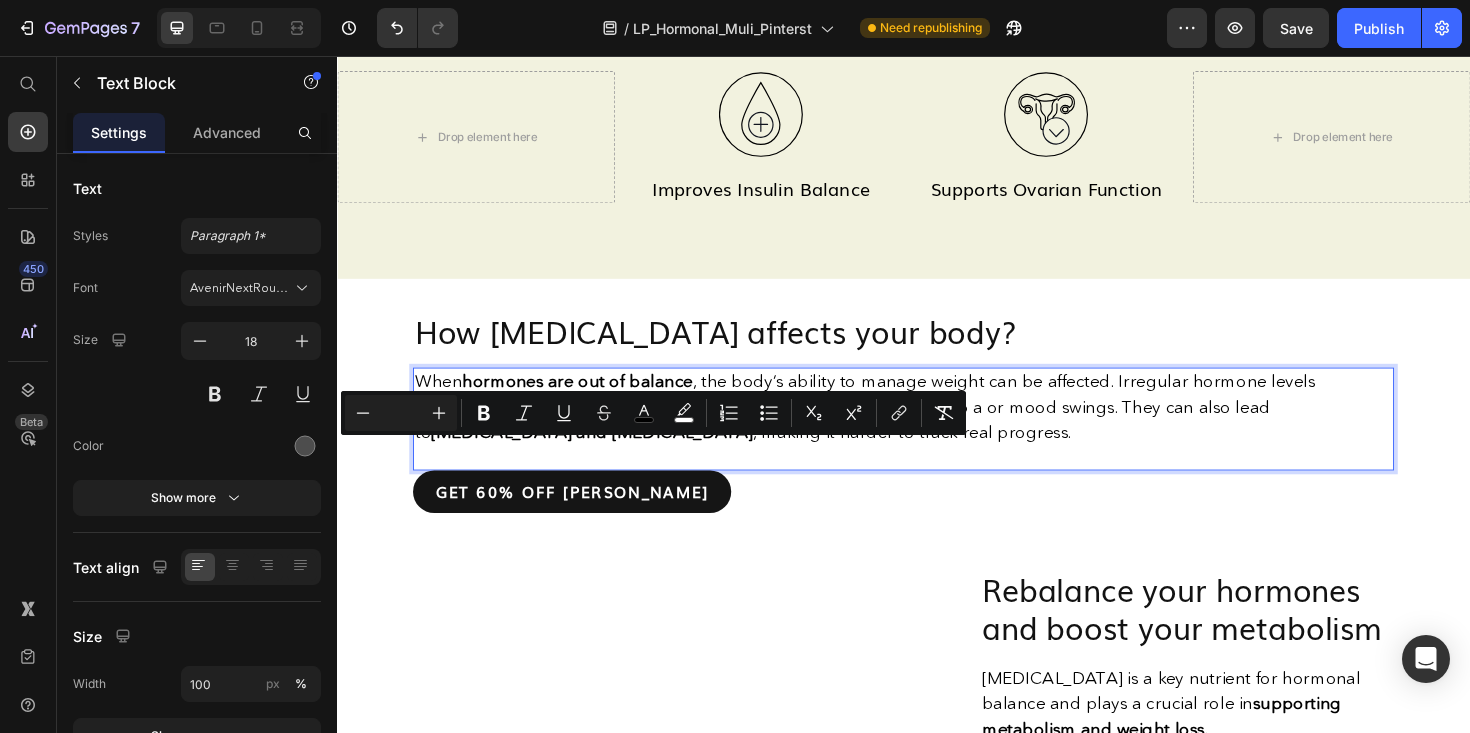 scroll, scrollTop: 1190, scrollLeft: 0, axis: vertical 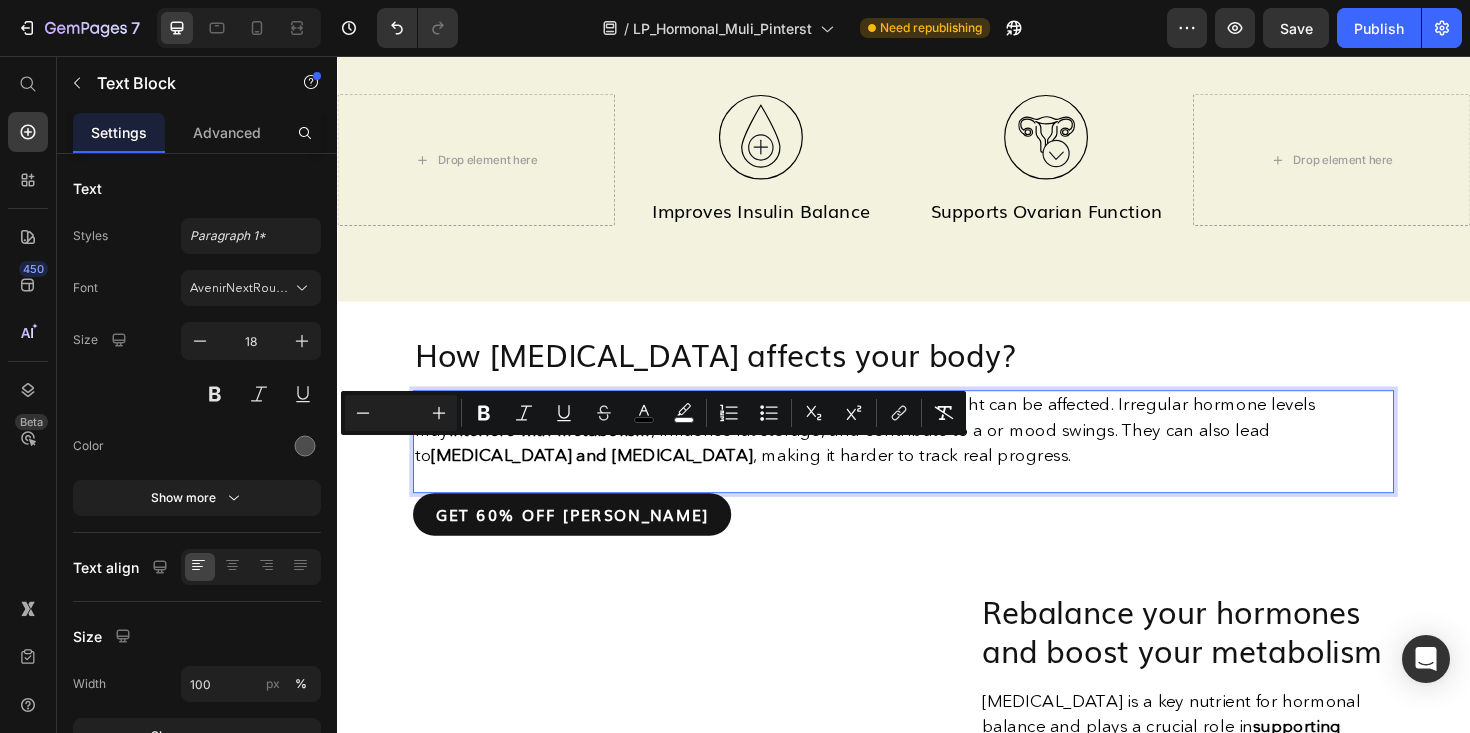 type on "18" 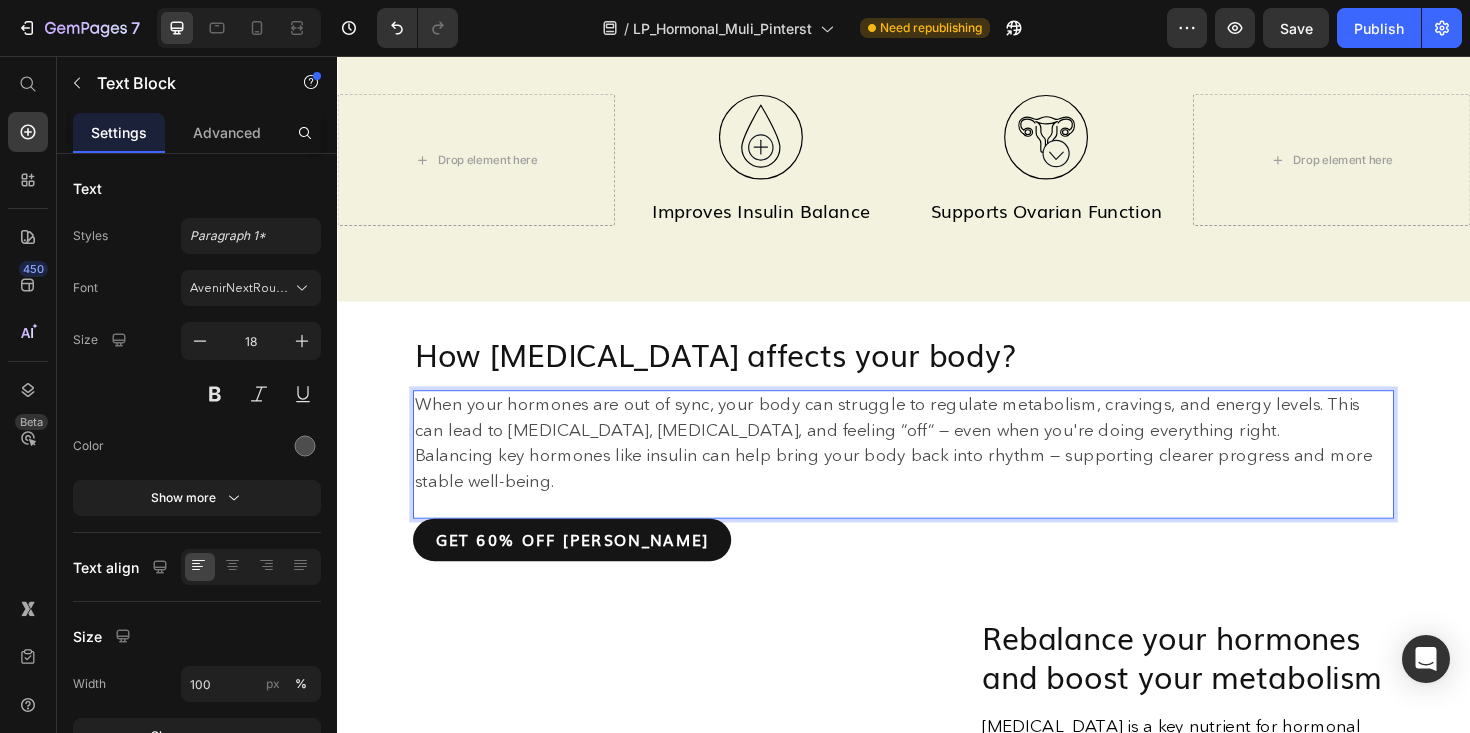 scroll, scrollTop: 1214, scrollLeft: 0, axis: vertical 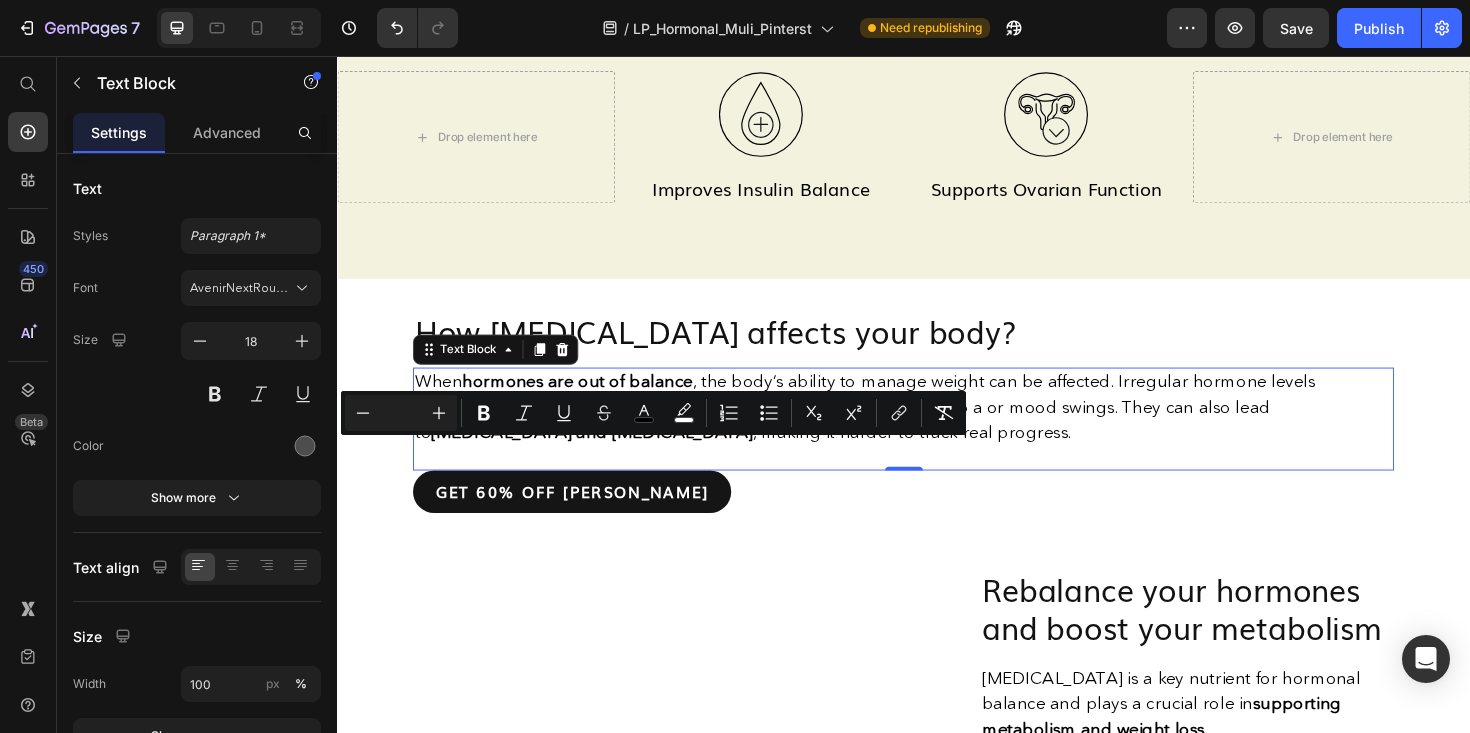 click on "When  hormones are out of balance , the body’s ability to manage weight can be affected. Irregular hormone levels may  interfere with metabolism , influence fat storage, and contribute to a or mood swings. They can also lead to  [MEDICAL_DATA] and [MEDICAL_DATA] , making it harder to track real progress." at bounding box center (896, 428) 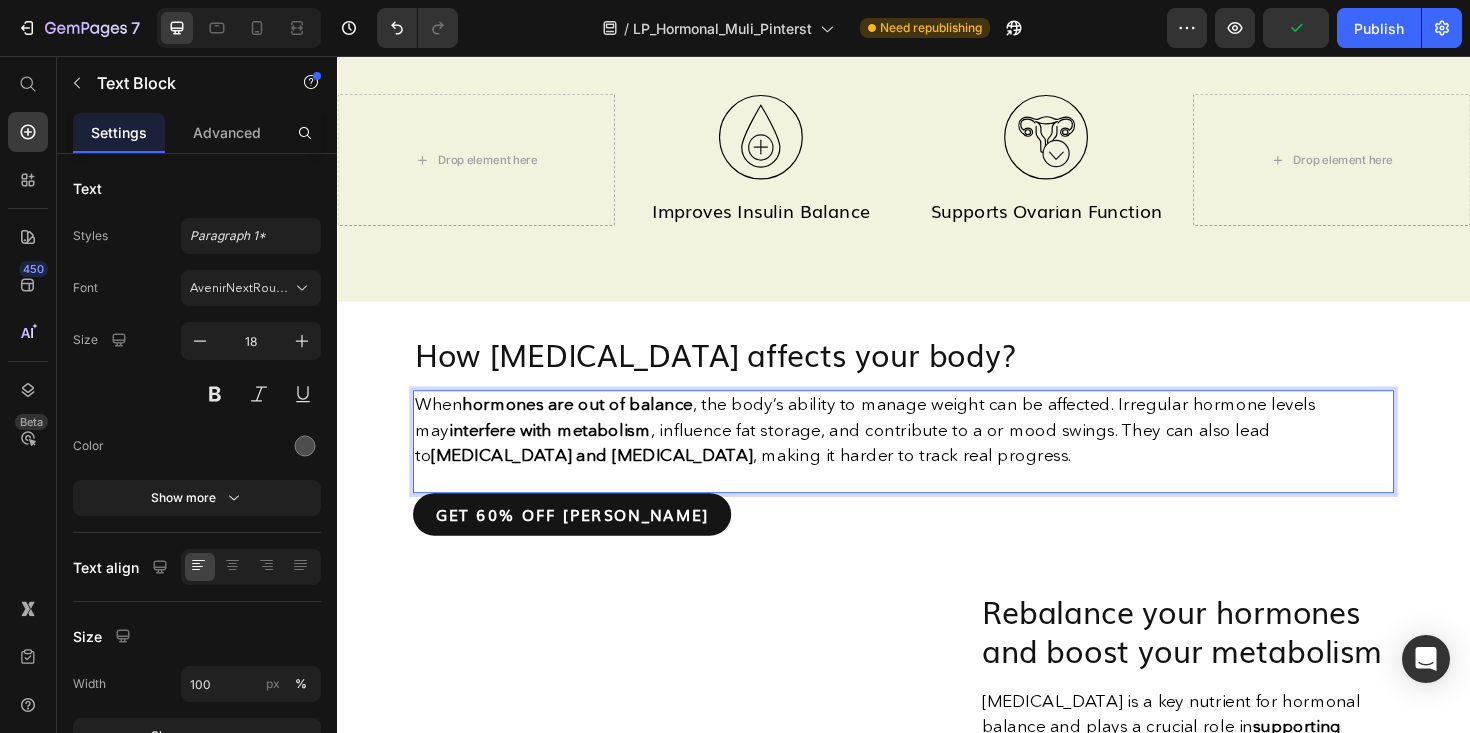 scroll, scrollTop: 1214, scrollLeft: 0, axis: vertical 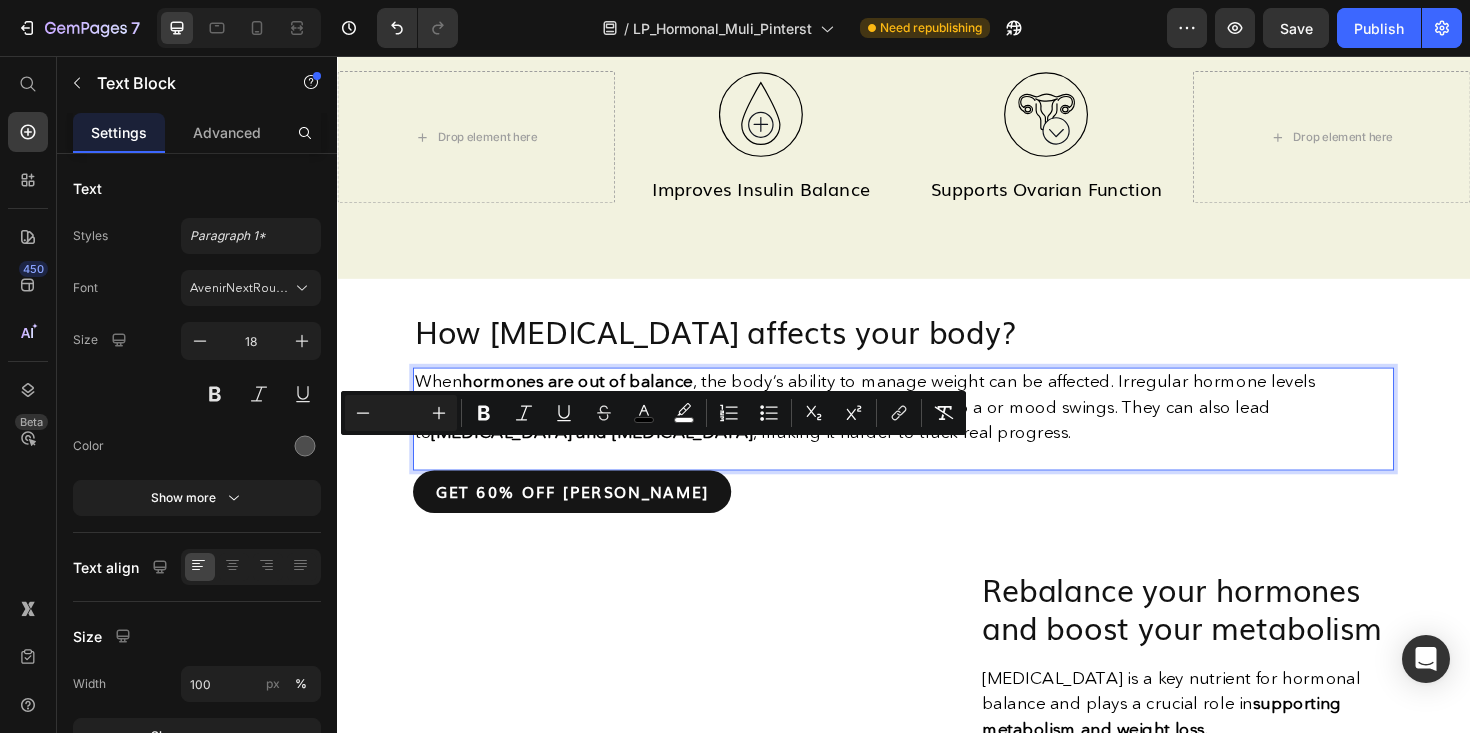 click on "When  hormones are out of balance , the body’s ability to manage weight can be affected. Irregular hormone levels may  interfere with metabolism , influence fat storage, and contribute to a or mood swings. They can also lead to  [MEDICAL_DATA] and [MEDICAL_DATA] , making it harder to track real progress." at bounding box center (936, 428) 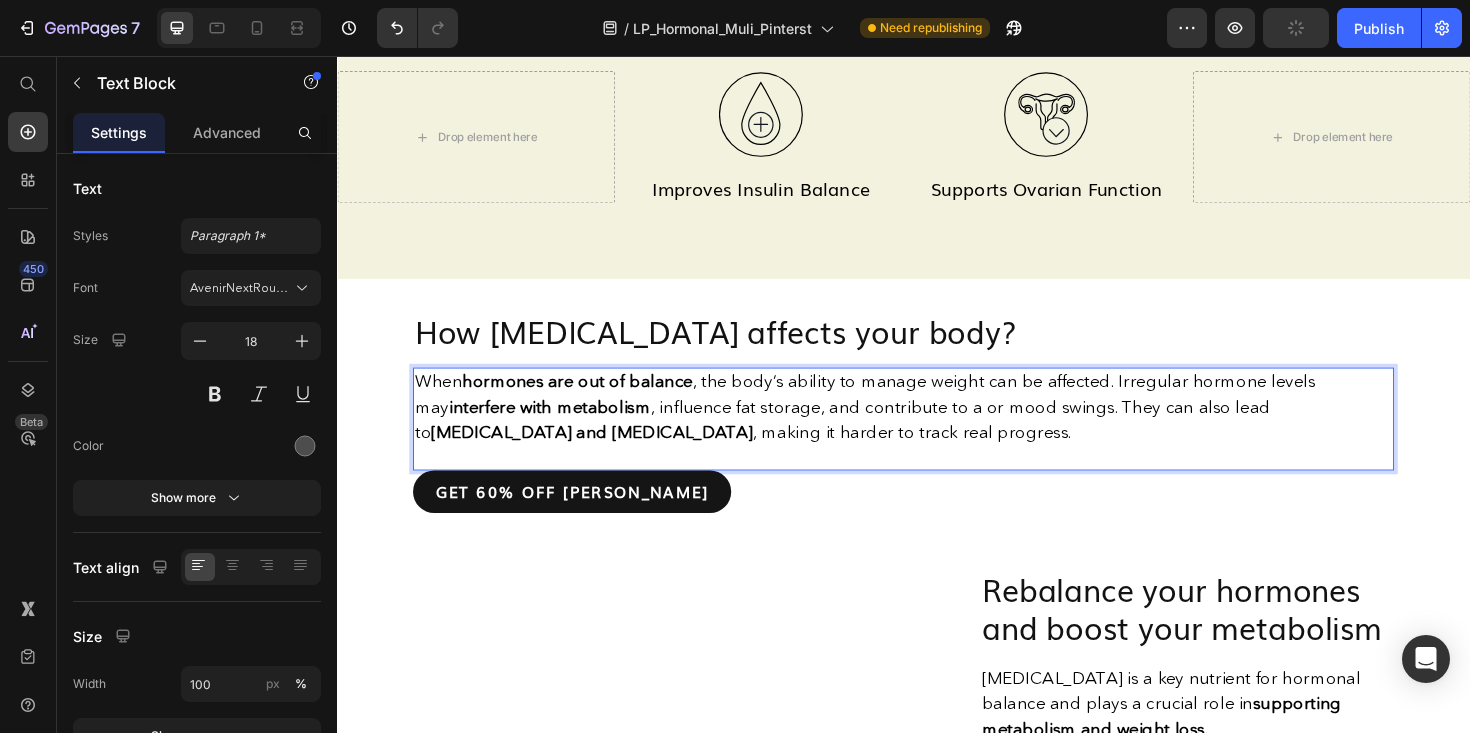 click on "When  hormones are out of balance , the body’s ability to manage weight can be affected. Irregular hormone levels may  interfere with metabolism , influence fat storage, and contribute to a or mood swings. They can also lead to  [MEDICAL_DATA] and [MEDICAL_DATA] , making it harder to track real progress." at bounding box center (896, 428) 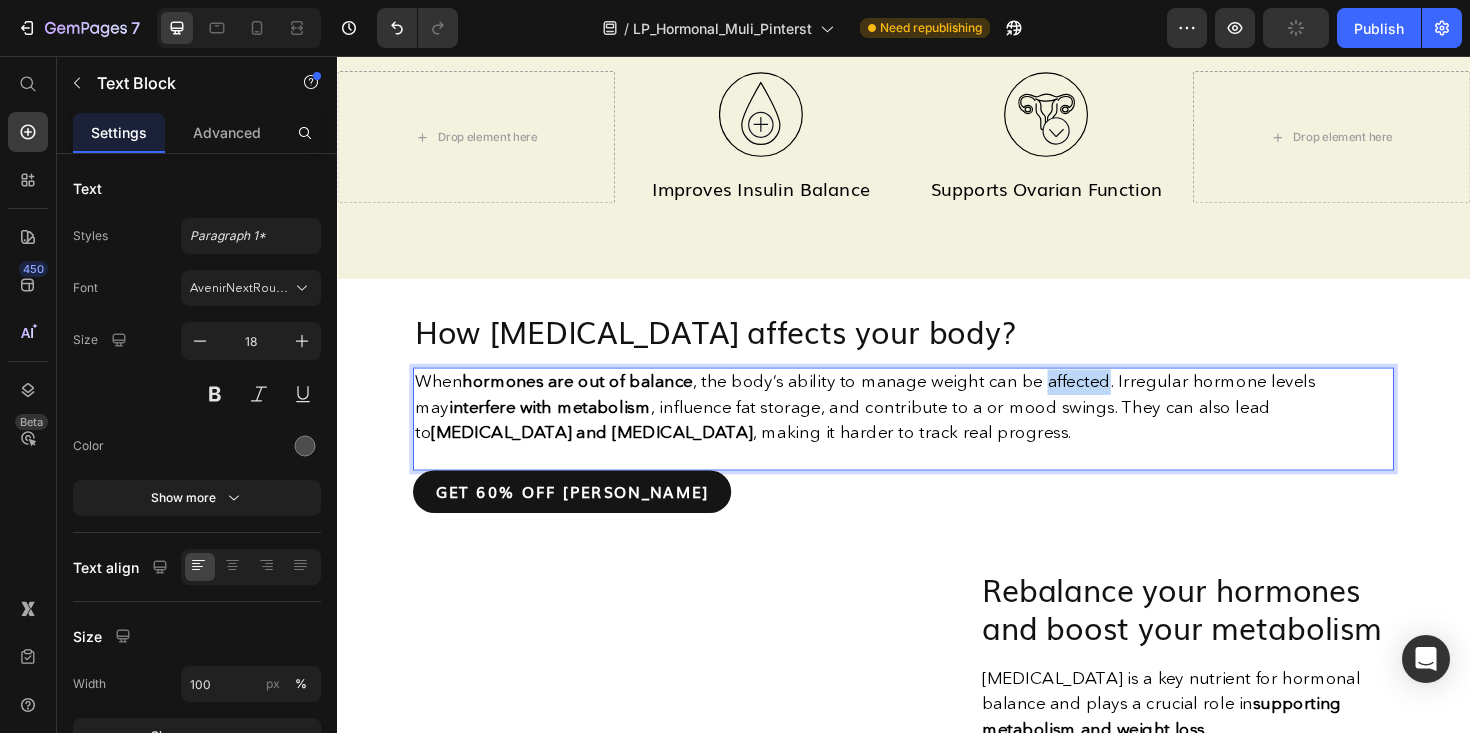 click on "When  hormones are out of balance , the body’s ability to manage weight can be affected. Irregular hormone levels may  interfere with metabolism , influence fat storage, and contribute to a or mood swings. They can also lead to  [MEDICAL_DATA] and [MEDICAL_DATA] , making it harder to track real progress." at bounding box center (896, 428) 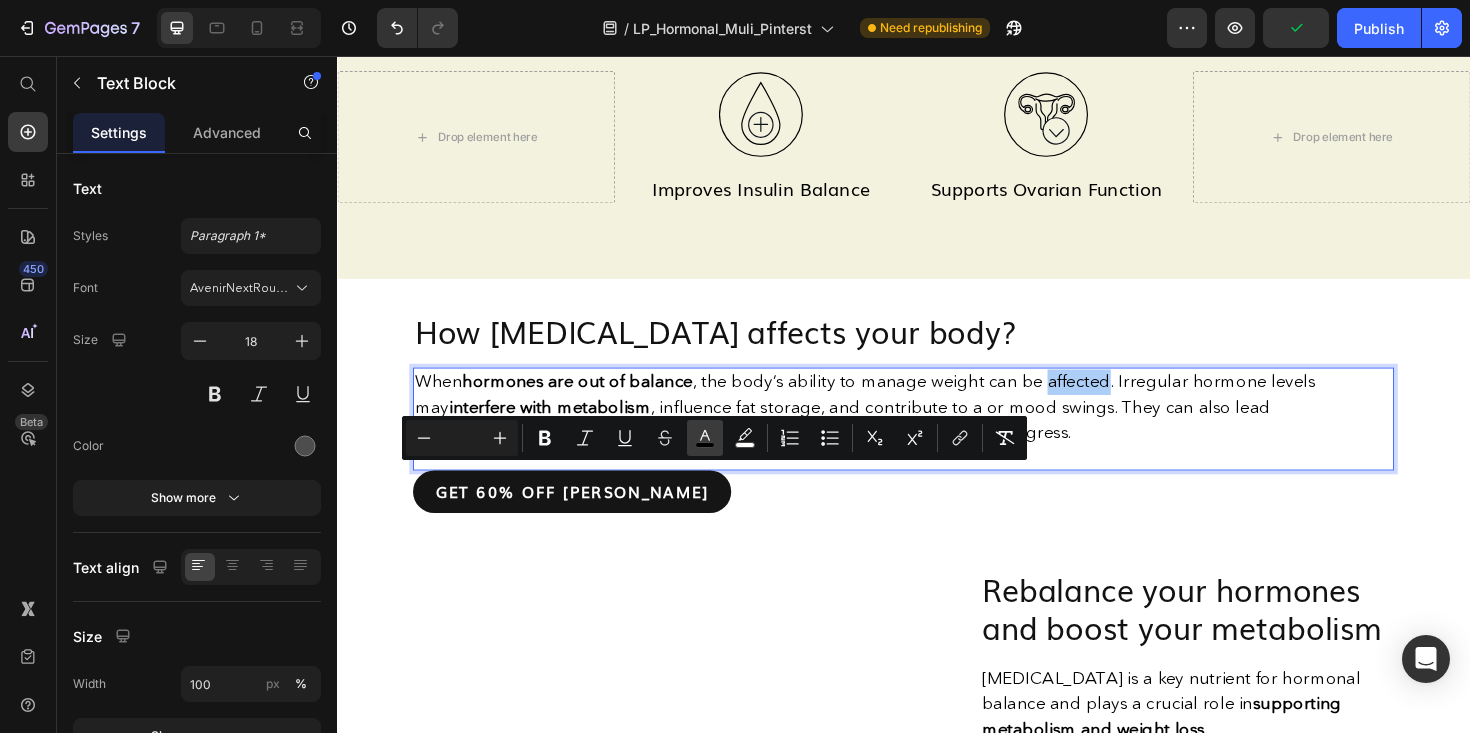 click on "color" at bounding box center [705, 438] 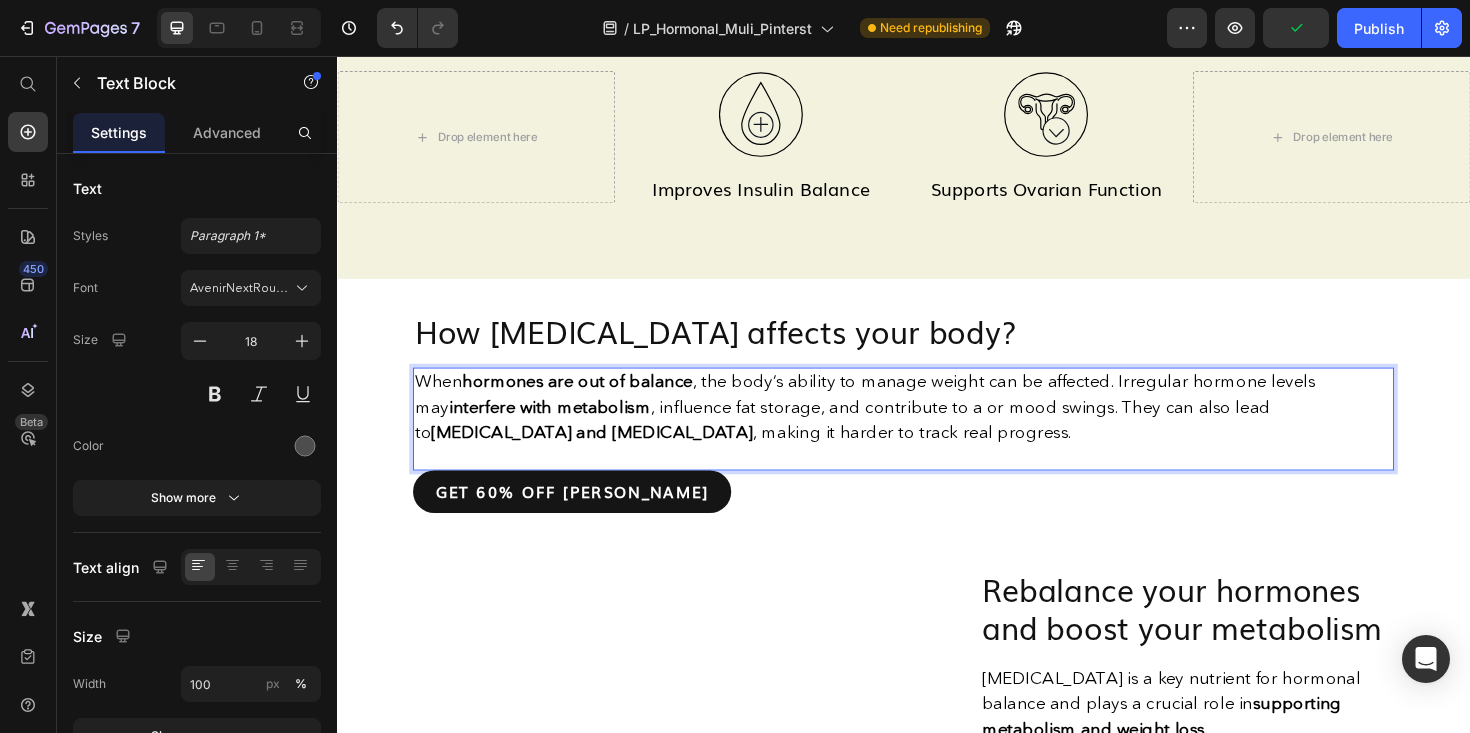 click on "When  hormones are out of balance , the body’s ability to manage weight can be affected. Irregular hormone levels may  interfere with metabolism , influence fat storage, and contribute to a or mood swings. They can also lead to  [MEDICAL_DATA] and [MEDICAL_DATA] , making it harder to track real progress." at bounding box center (896, 428) 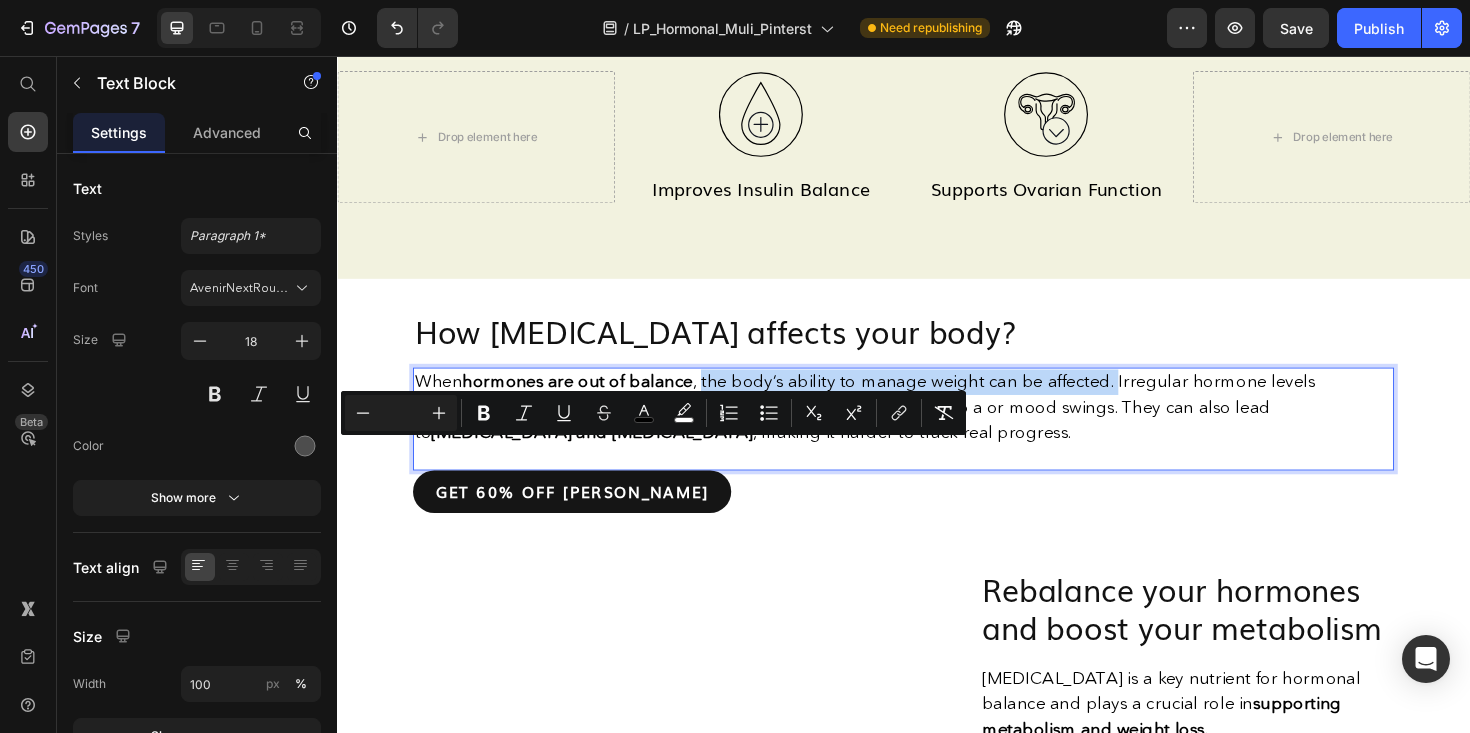 drag, startPoint x: 760, startPoint y: 506, endPoint x: 719, endPoint y: 484, distance: 46.52956 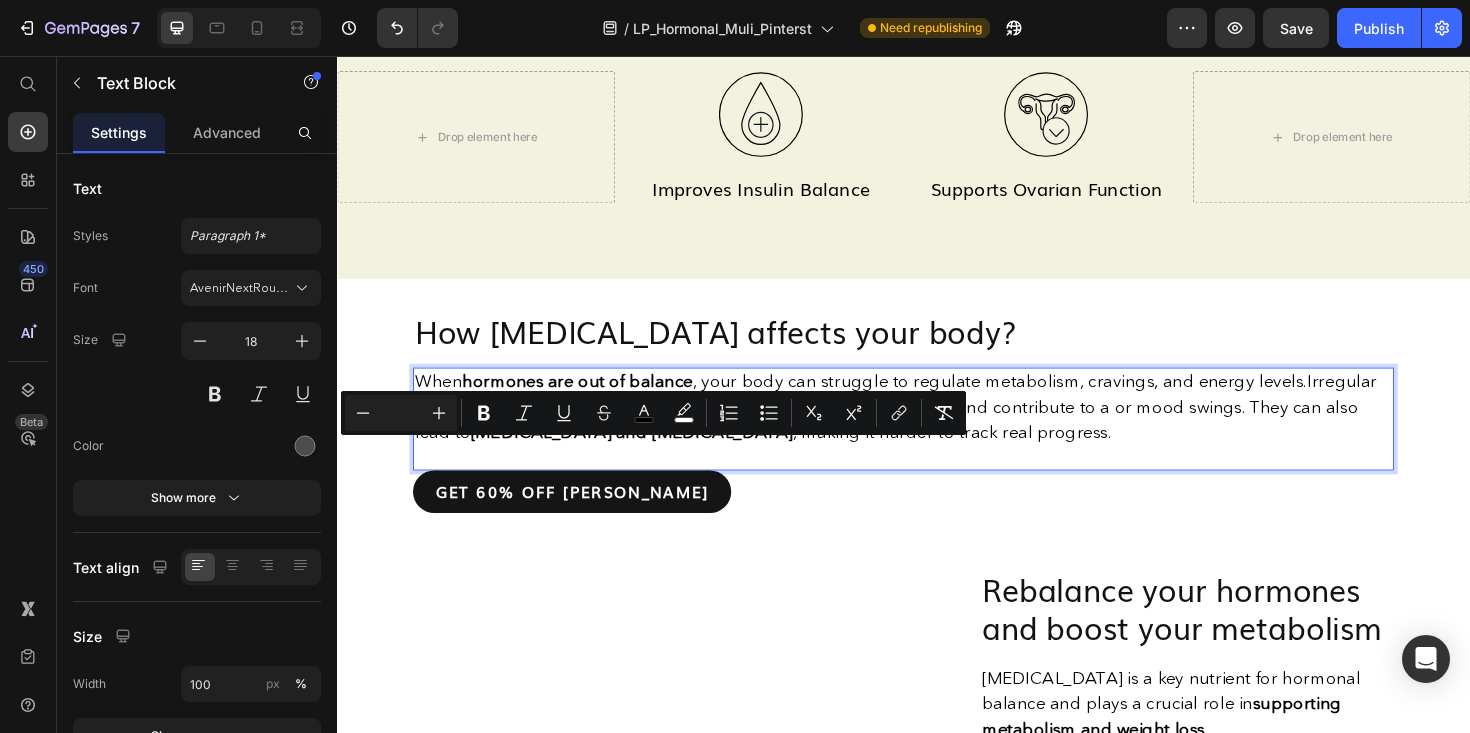 scroll, scrollTop: 1200, scrollLeft: 0, axis: vertical 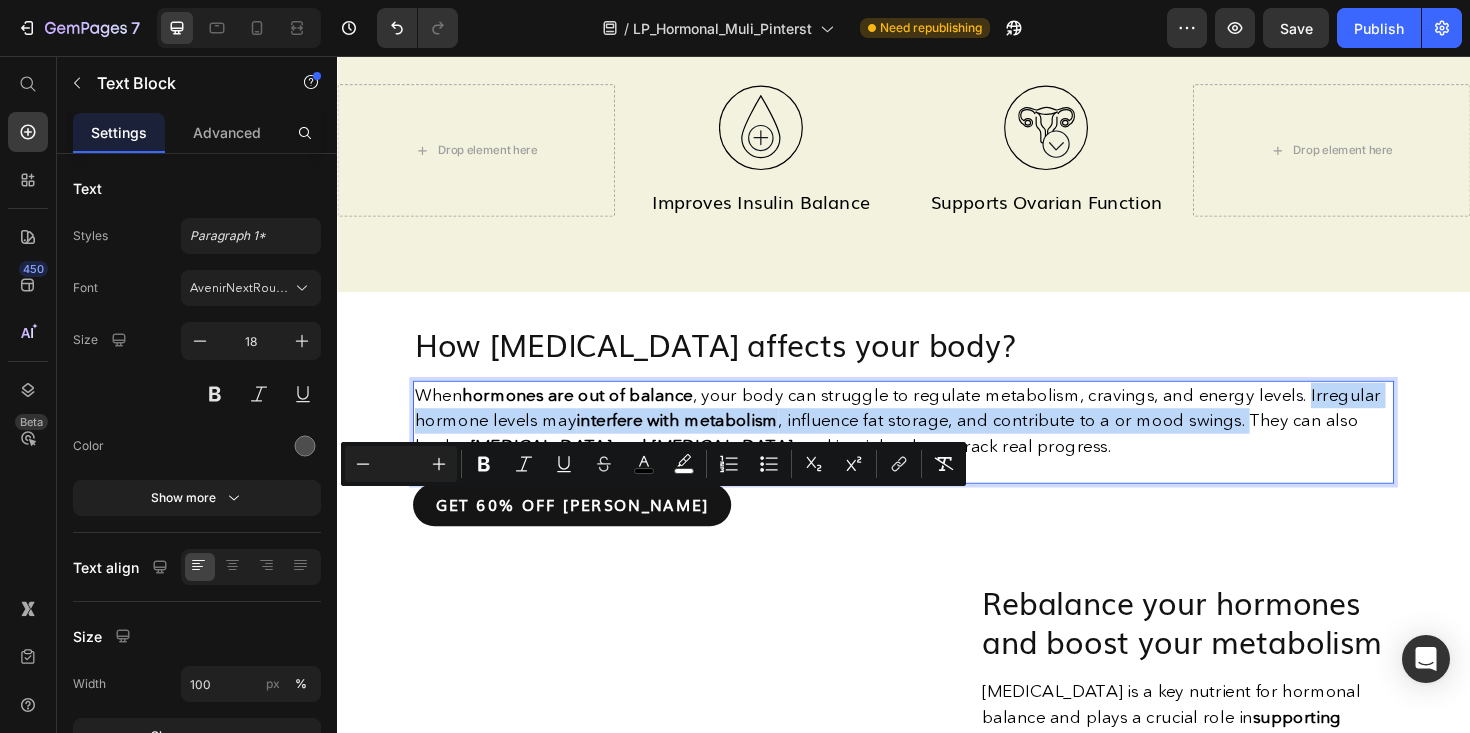 drag, startPoint x: 536, startPoint y: 532, endPoint x: 684, endPoint y: 591, distance: 159.3267 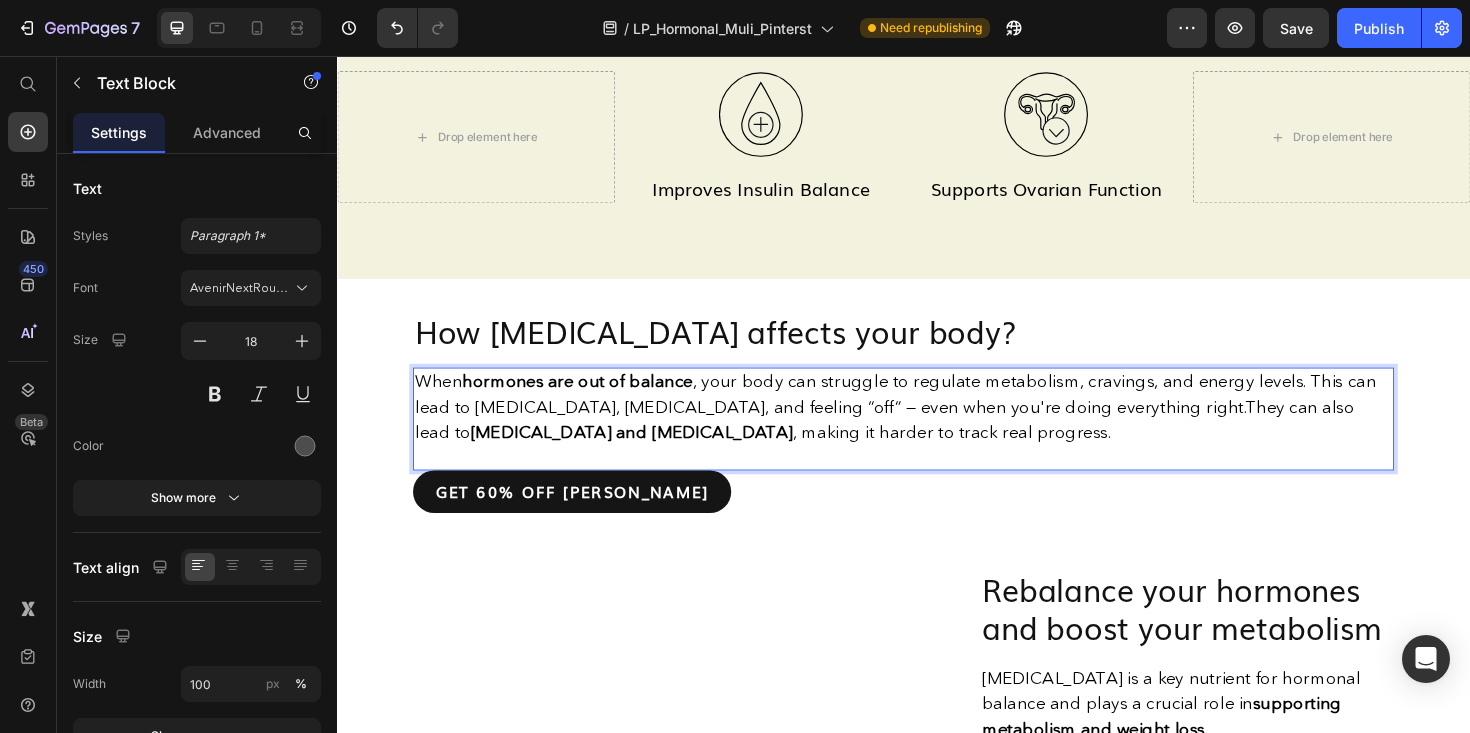 scroll, scrollTop: 1200, scrollLeft: 0, axis: vertical 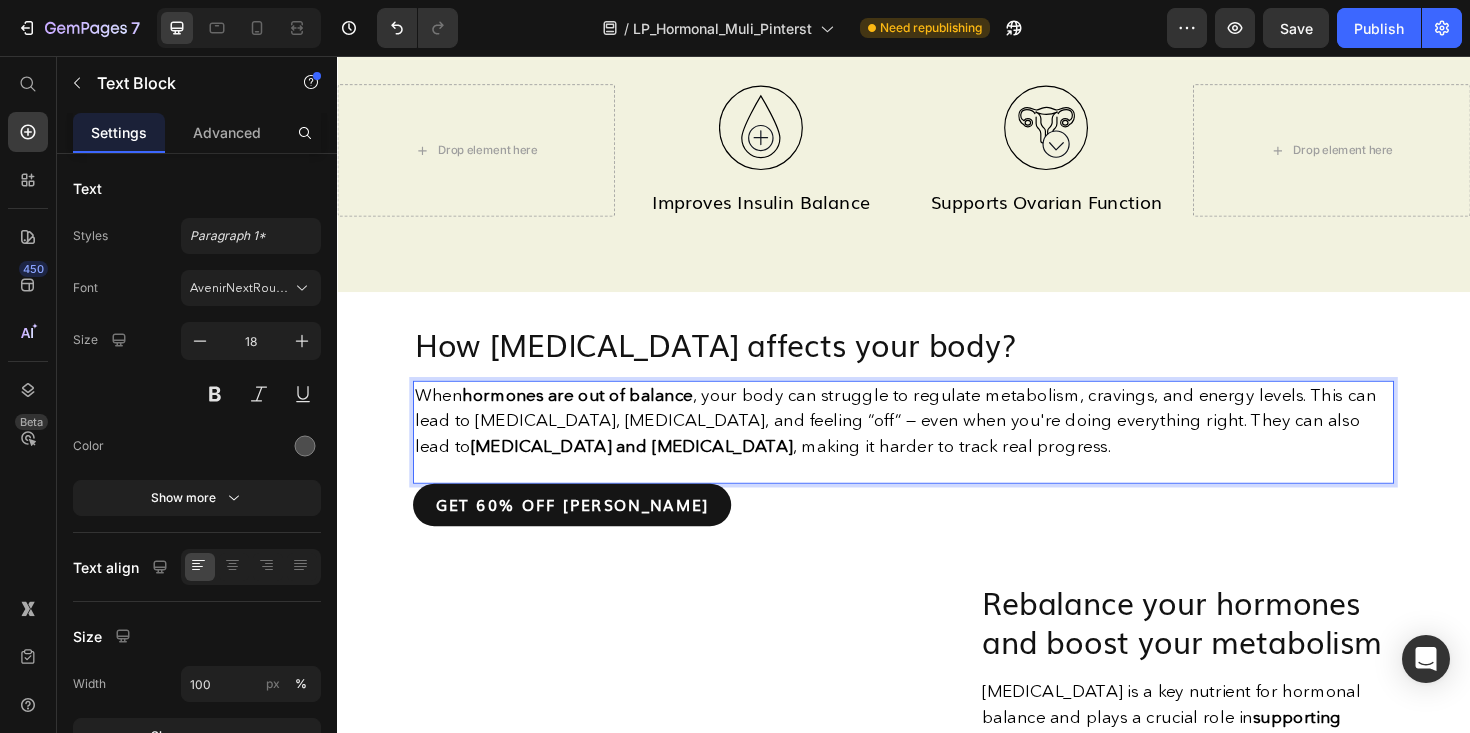 click on "When  hormones are out of balance , your body can struggle to regulate metabolism, cravings, and energy levels. This can lead to [MEDICAL_DATA], [MEDICAL_DATA], and feeling “off” — even when you're doing everything right. They can also lead to  [MEDICAL_DATA] and [MEDICAL_DATA] , making it harder to track real progress." at bounding box center [928, 442] 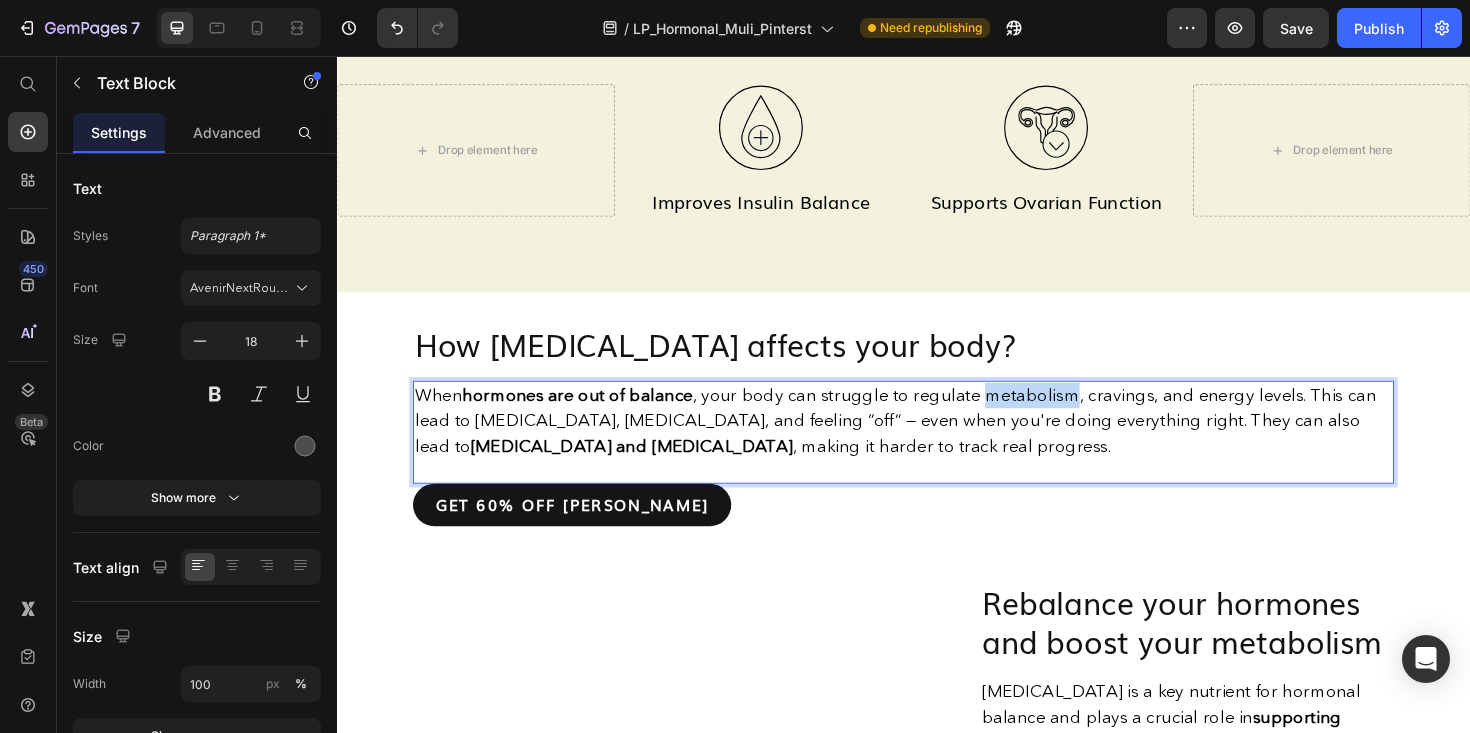 click on "When  hormones are out of balance , your body can struggle to regulate metabolism, cravings, and energy levels. This can lead to [MEDICAL_DATA], [MEDICAL_DATA], and feeling “off” — even when you're doing everything right. They can also lead to  [MEDICAL_DATA] and [MEDICAL_DATA] , making it harder to track real progress." at bounding box center [928, 442] 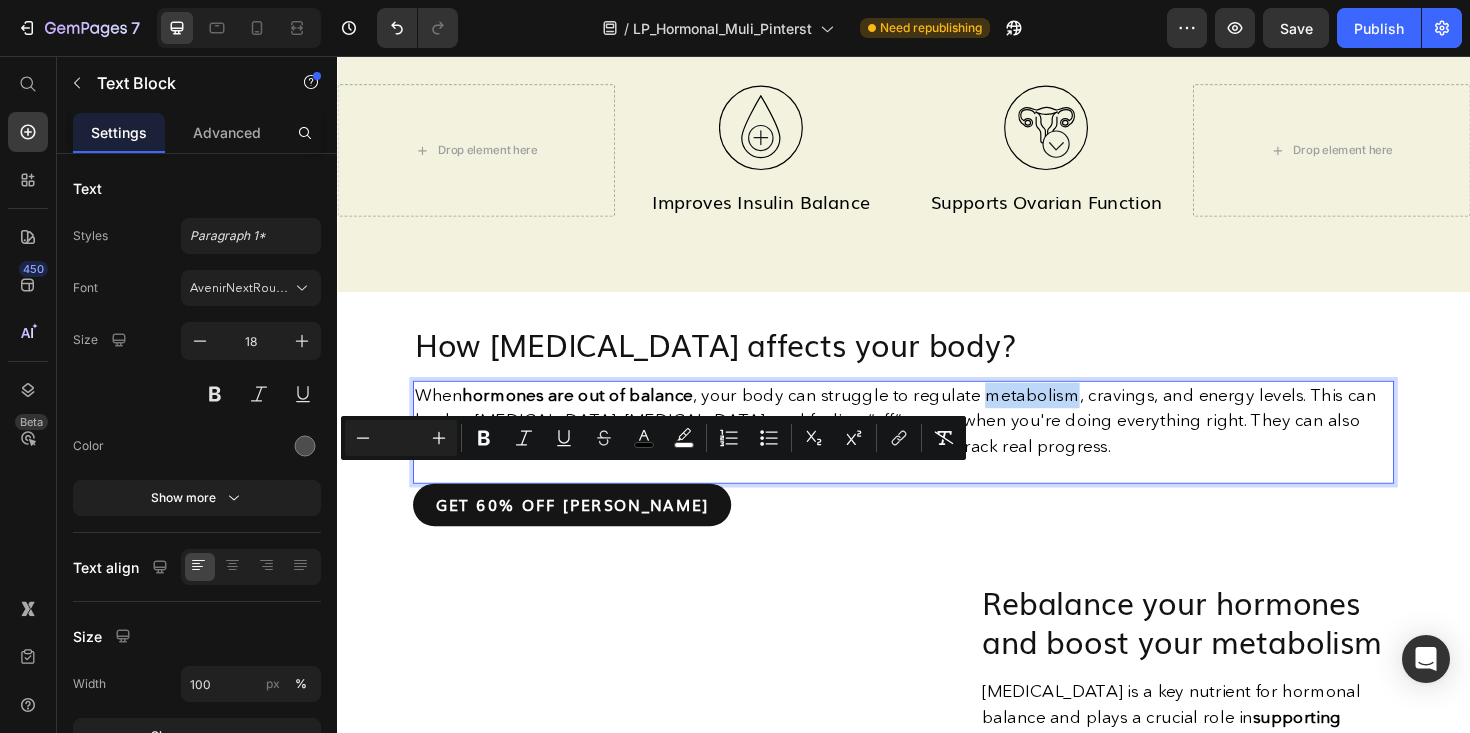 click on "When  hormones are out of balance , your body can struggle to regulate metabolism, cravings, and energy levels. This can lead to [MEDICAL_DATA], [MEDICAL_DATA], and feeling “off” — even when you're doing everything right. They can also lead to  [MEDICAL_DATA] and [MEDICAL_DATA] , making it harder to track real progress." at bounding box center [936, 442] 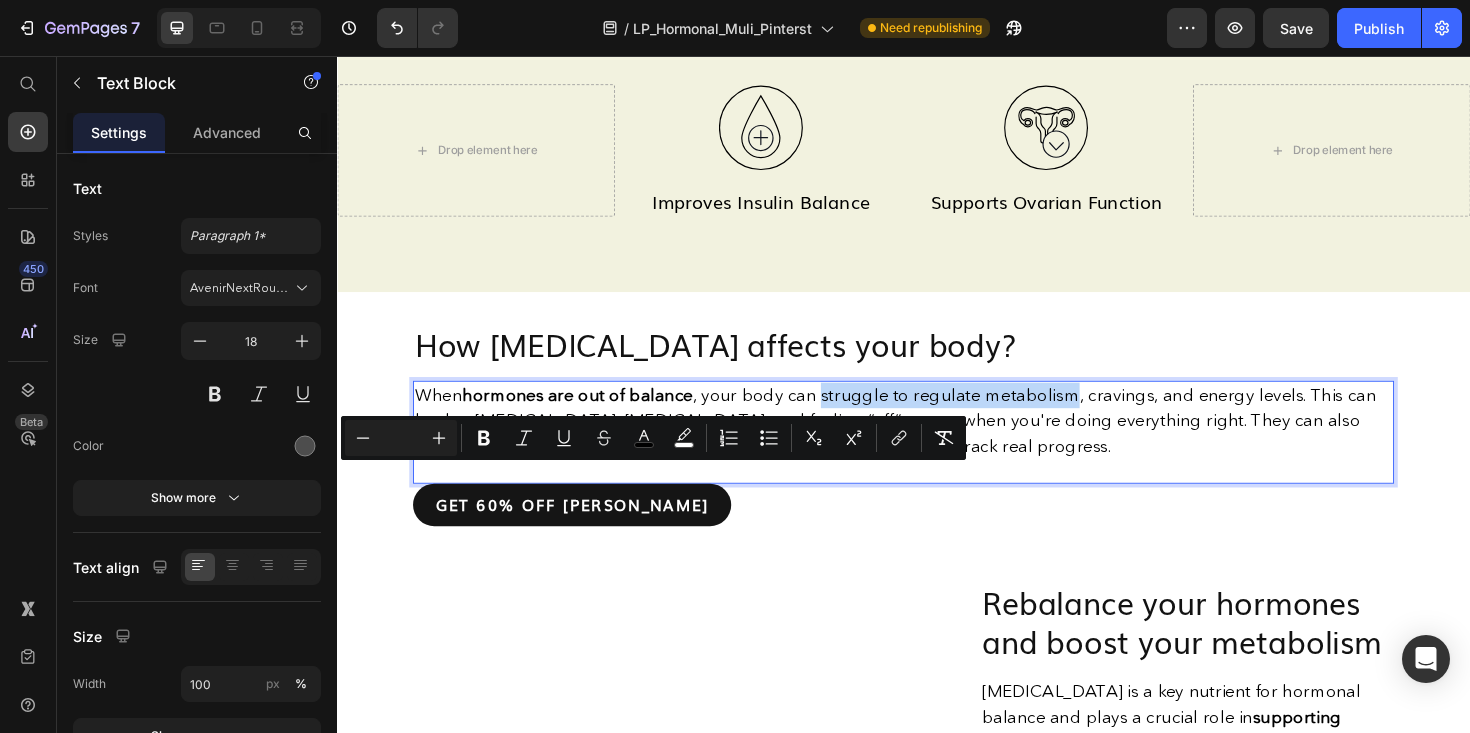drag, startPoint x: 681, startPoint y: 507, endPoint x: 421, endPoint y: 508, distance: 260.00192 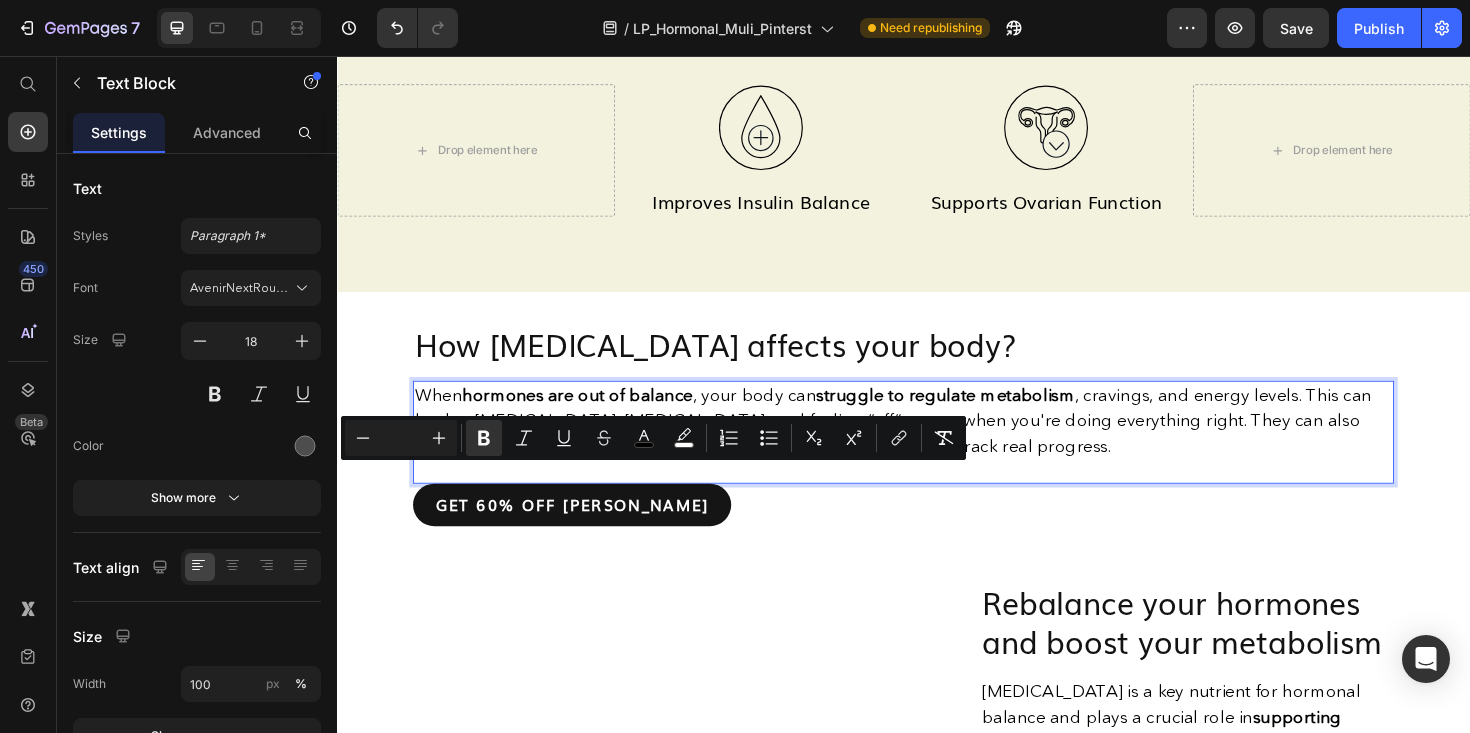 click on "When  hormones are out of balance , your body can  struggle to regulate metabolism , cravings, and energy levels. This can lead to [MEDICAL_DATA], [MEDICAL_DATA], and feeling “off” — even when you're doing everything right. They can also lead to  [MEDICAL_DATA] and [MEDICAL_DATA] , making it harder to track real progress." at bounding box center (925, 442) 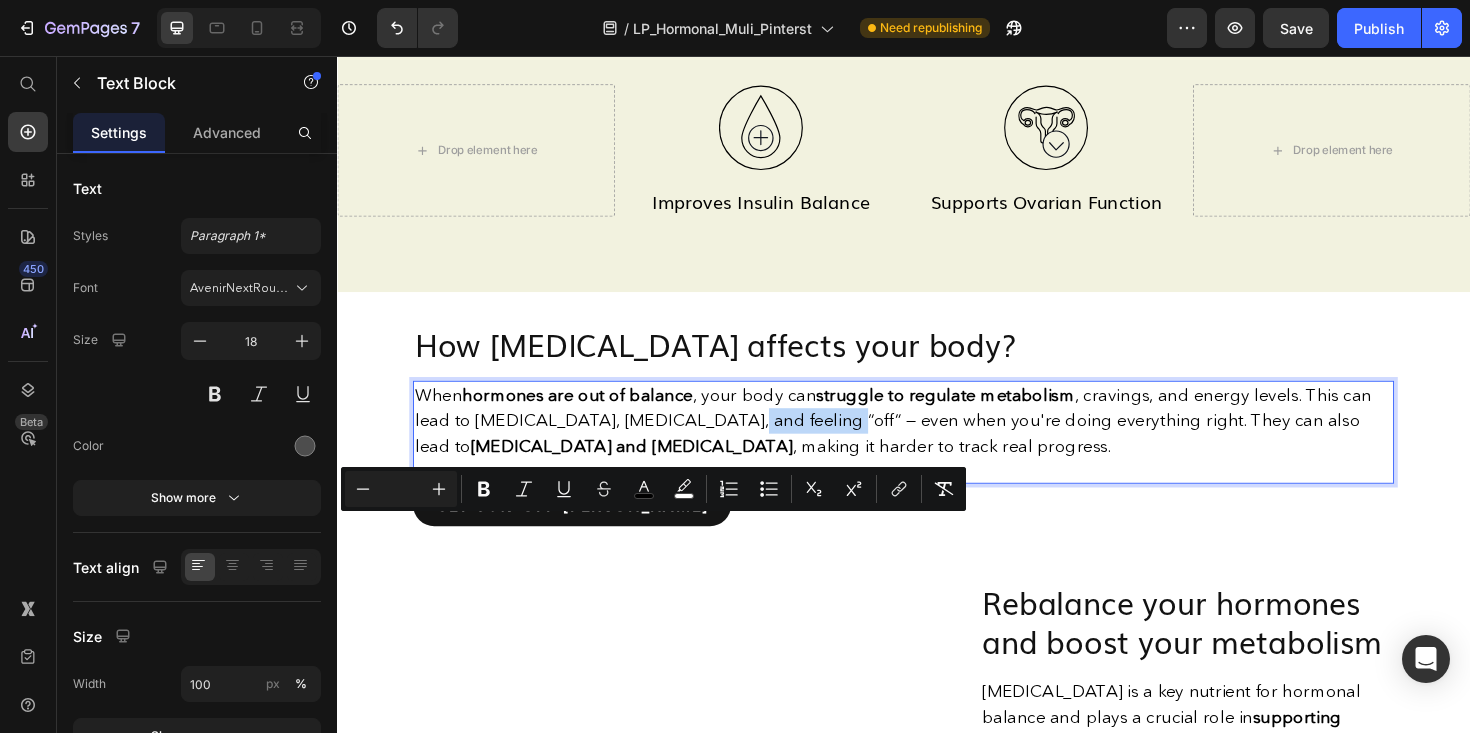 drag, startPoint x: 537, startPoint y: 559, endPoint x: 634, endPoint y: 565, distance: 97.18539 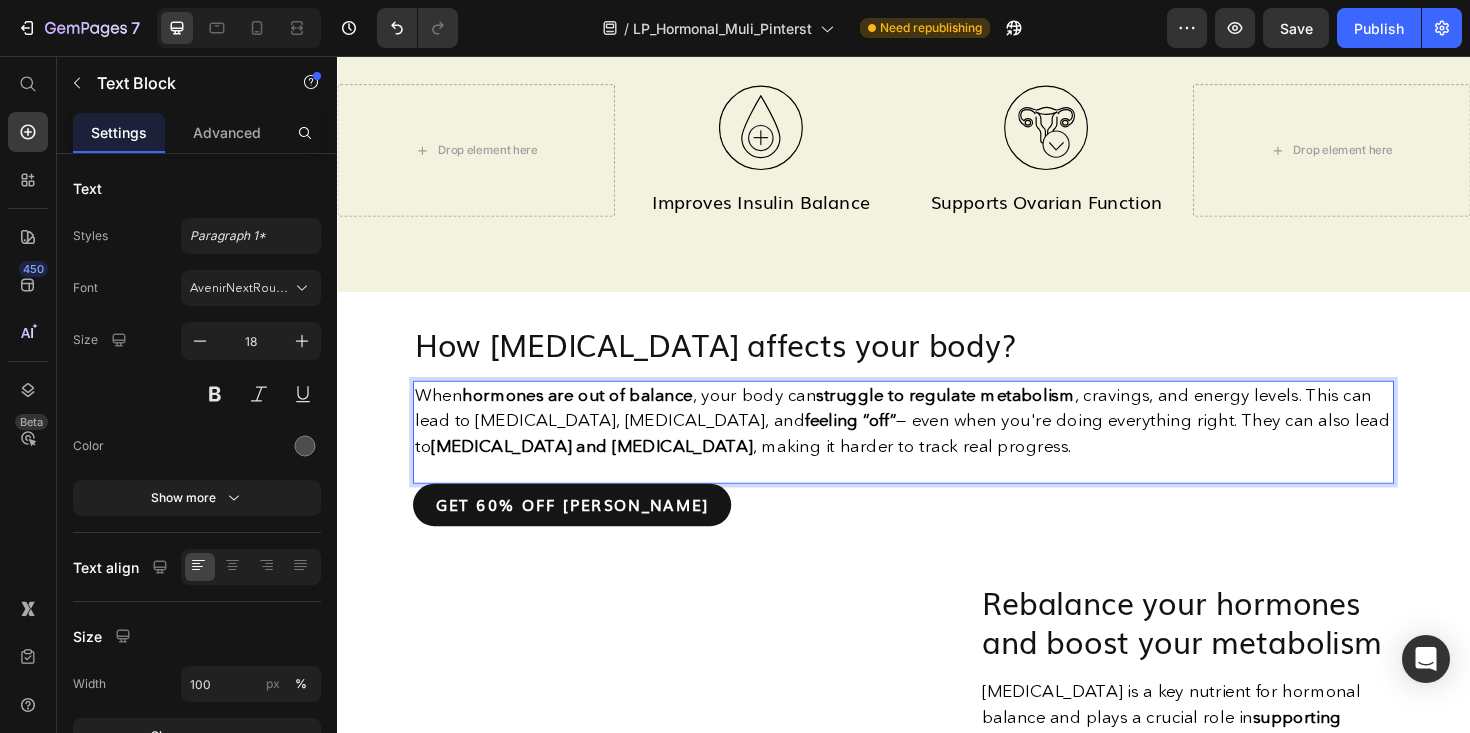 click on "When  hormones are out of balance , your body can  struggle to regulate metabolism , cravings, and energy levels. This can lead to [MEDICAL_DATA], [MEDICAL_DATA], and  feeling “off”  — even when you're doing everything right. They can also lead to  [MEDICAL_DATA] and [MEDICAL_DATA] , making it harder to track real progress." at bounding box center (935, 442) 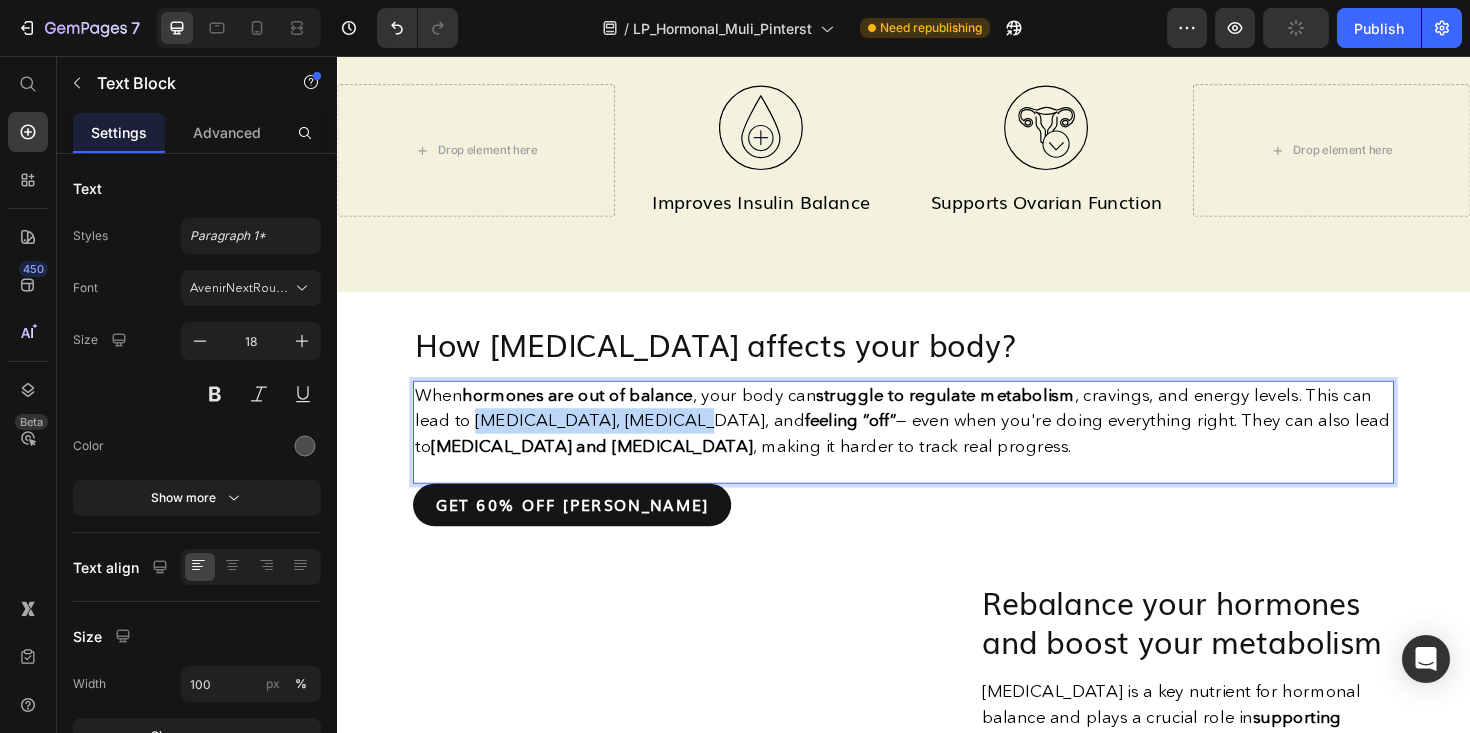 drag, startPoint x: 668, startPoint y: 527, endPoint x: 491, endPoint y: 567, distance: 181.4635 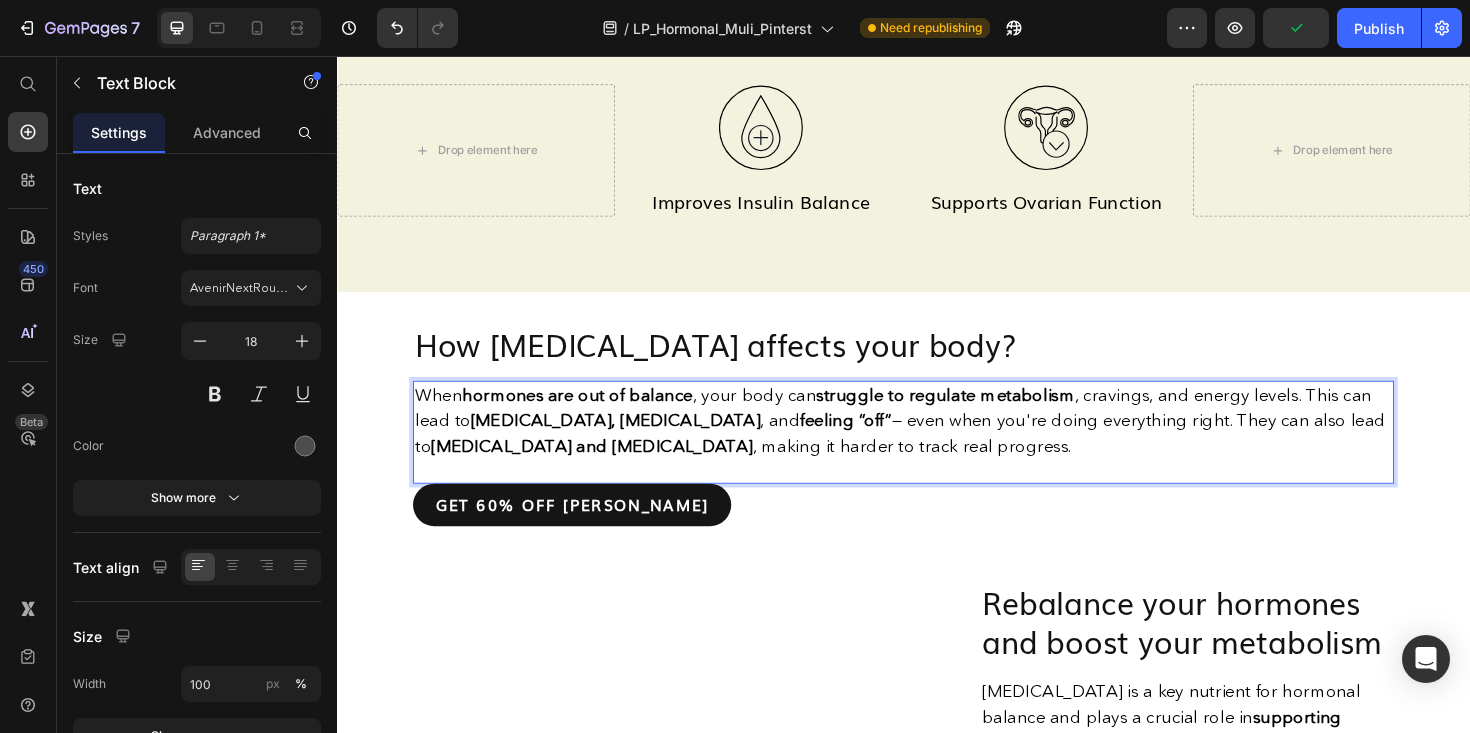 click on "When  hormones are out of balance , your body can  struggle to regulate metabolism , cravings, and energy levels. This can lead to  [MEDICAL_DATA], [MEDICAL_DATA] , and  feeling “off”  — even when you're doing everything right. They can also lead to  [MEDICAL_DATA] and [MEDICAL_DATA] , making it harder to track real progress." at bounding box center (933, 442) 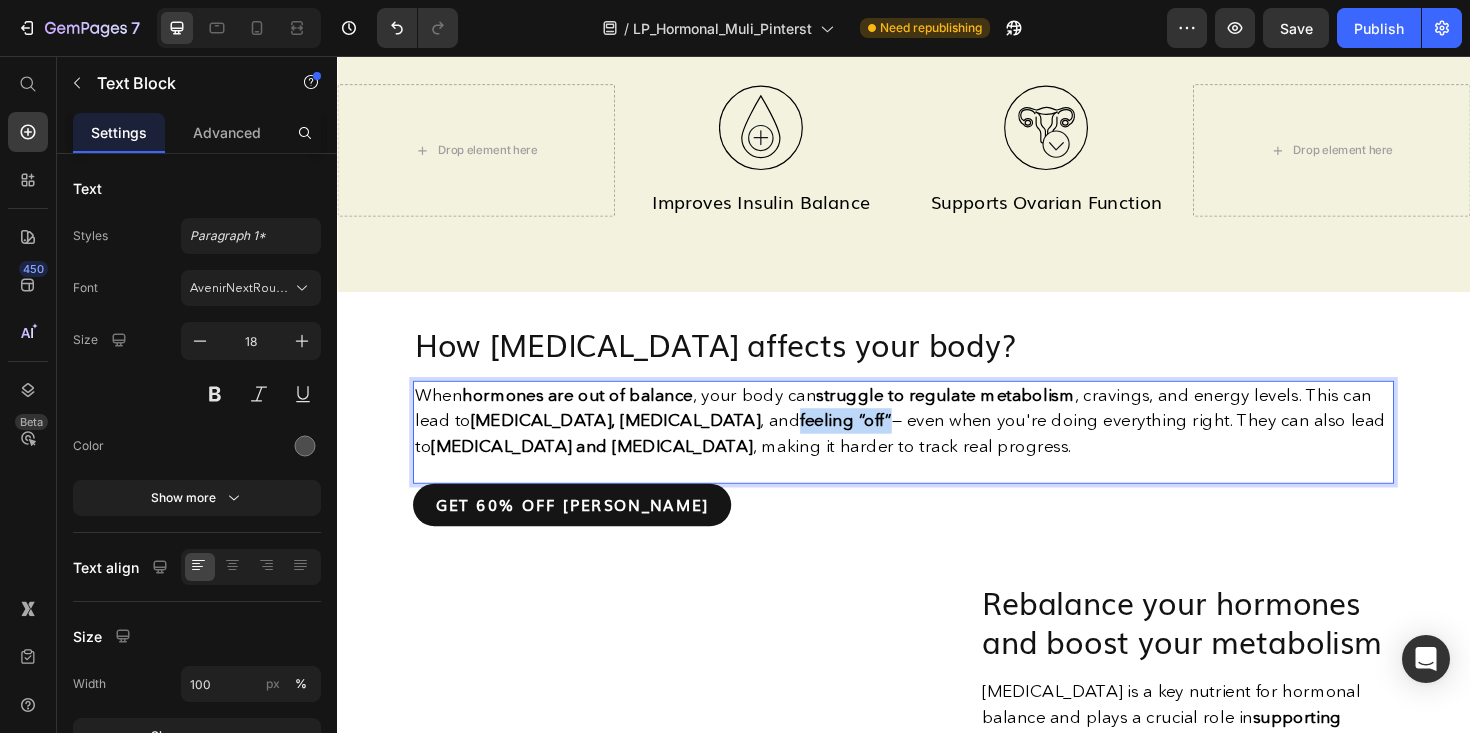 drag, startPoint x: 636, startPoint y: 556, endPoint x: 535, endPoint y: 556, distance: 101 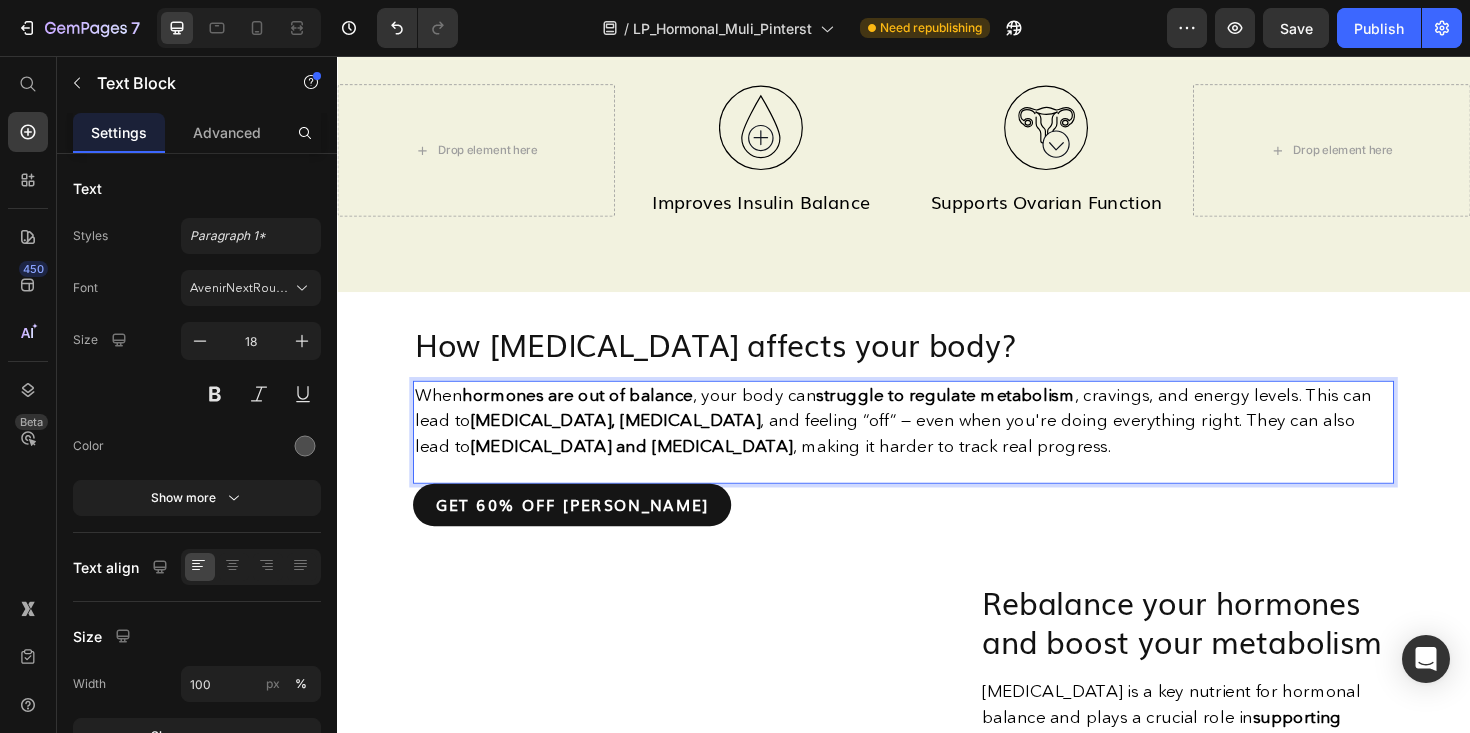 click on "When  hormones are out of balance , your body can  struggle to regulate metabolism , cravings, and energy levels. This can lead to  [MEDICAL_DATA], [MEDICAL_DATA] , and feeling “off” — even when you're doing everything right. They can also lead to  [MEDICAL_DATA] and [MEDICAL_DATA] , making it harder to track real progress." at bounding box center (925, 442) 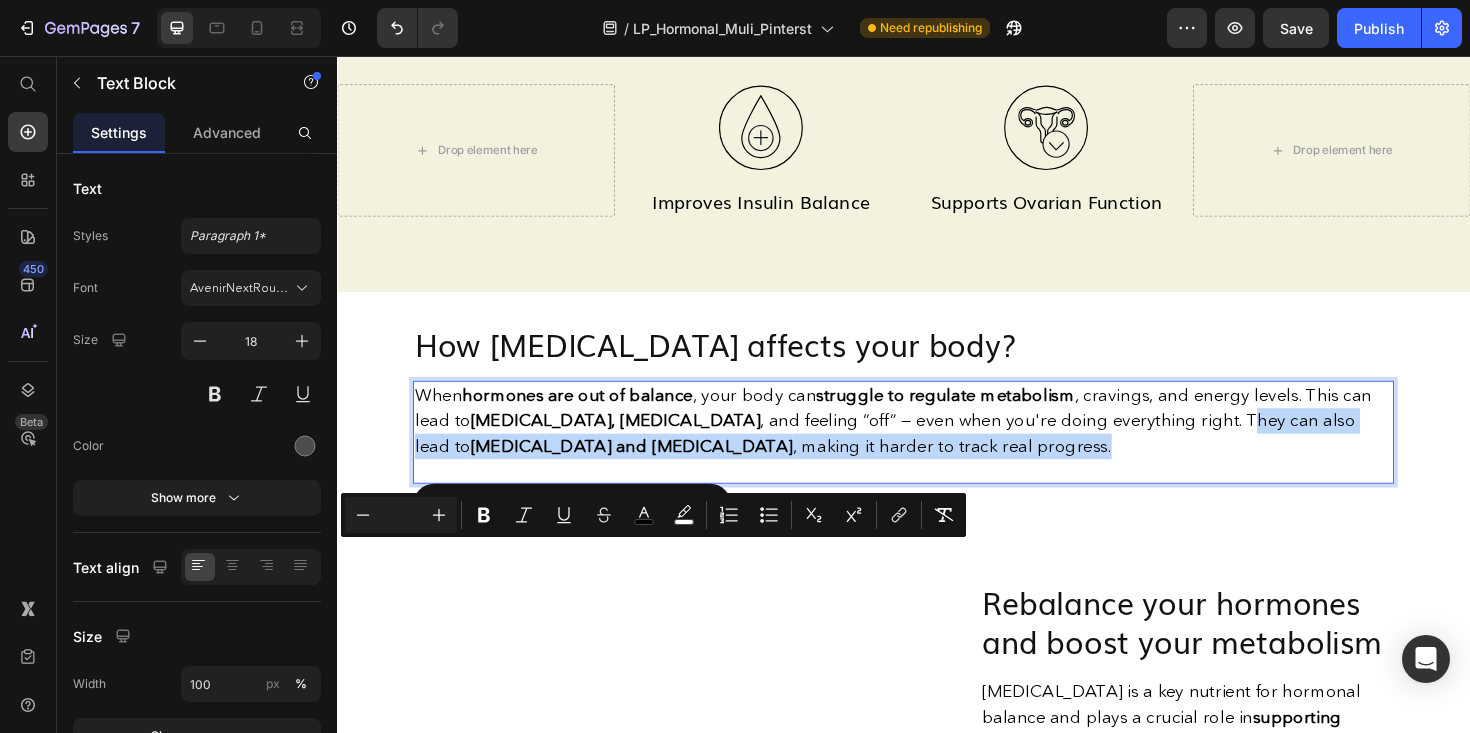 drag, startPoint x: 568, startPoint y: 591, endPoint x: 594, endPoint y: 644, distance: 59.03389 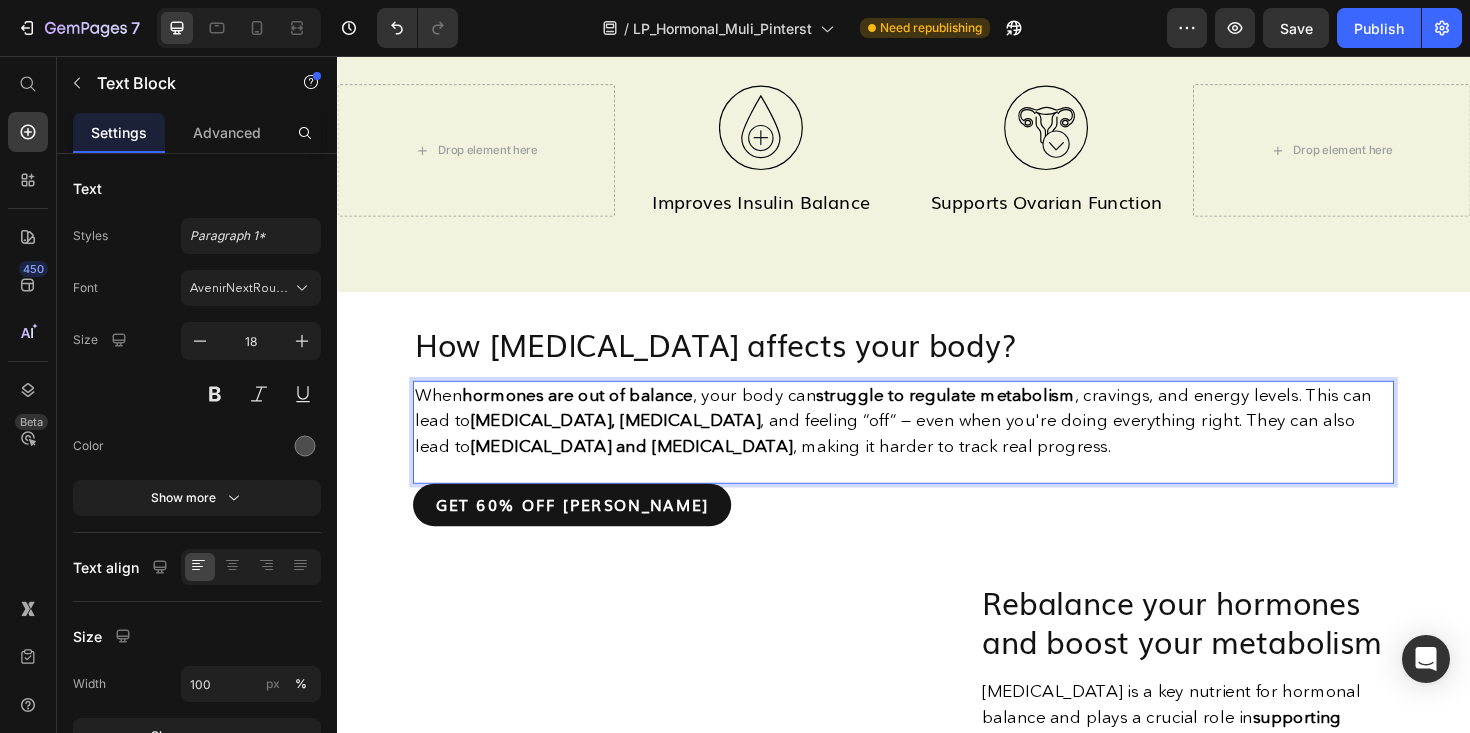 scroll, scrollTop: 1227, scrollLeft: 0, axis: vertical 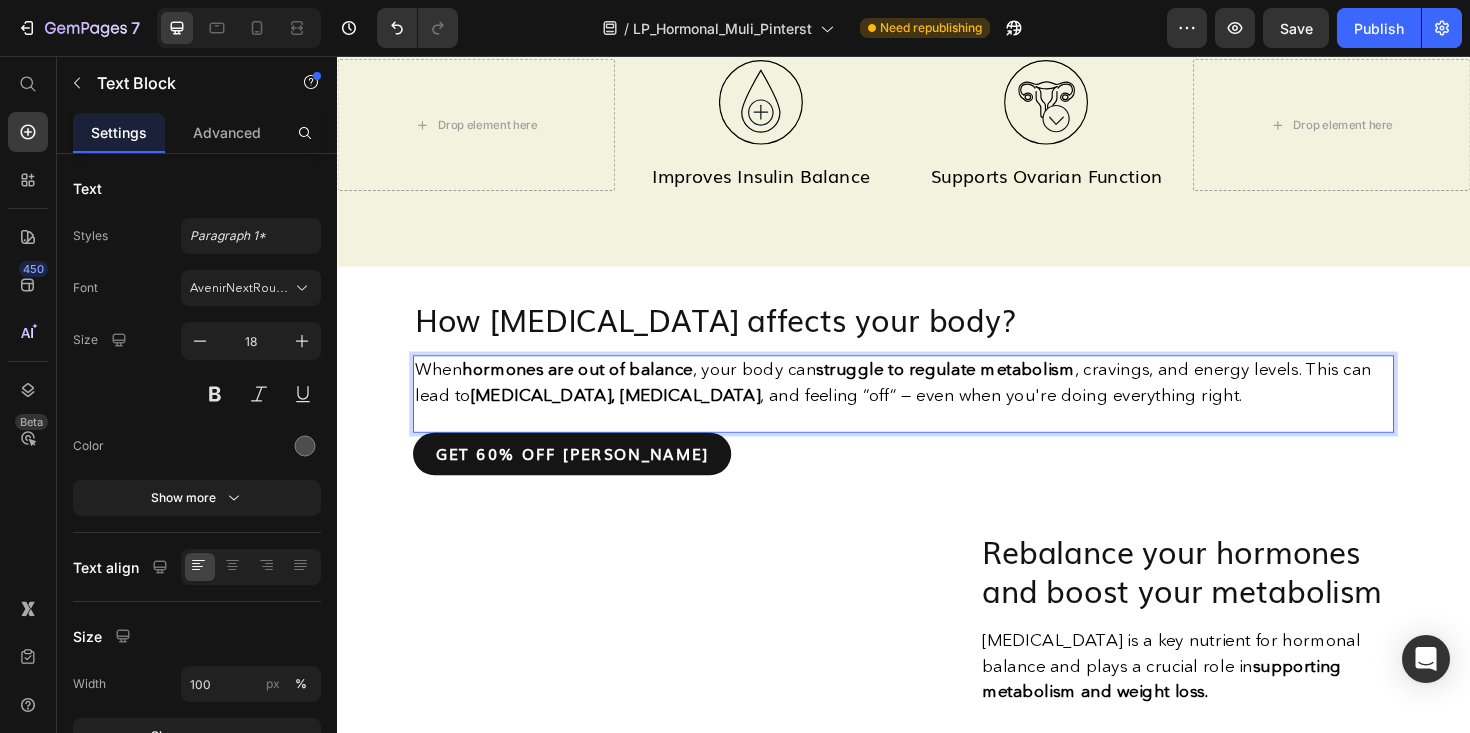 click on "struggle to regulate metabolism" at bounding box center (981, 388) 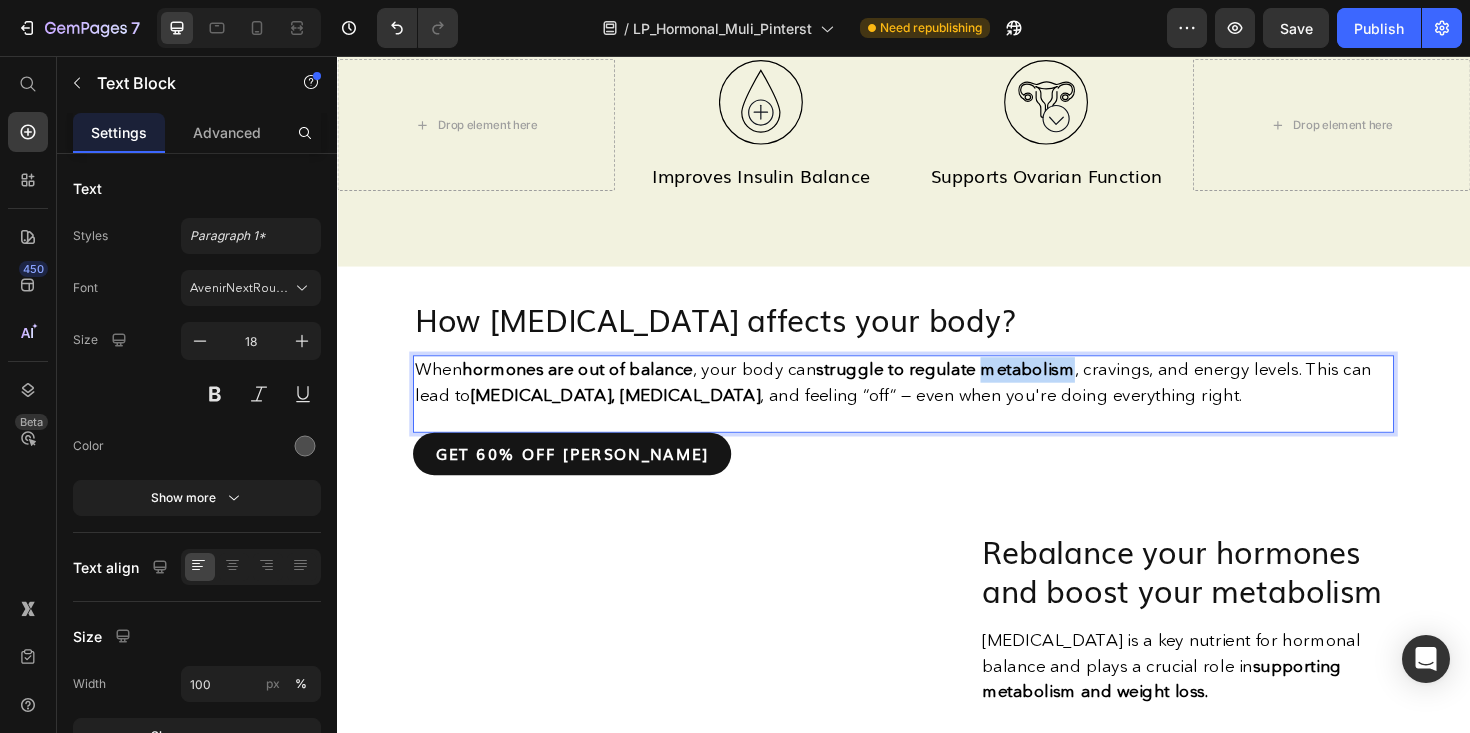 click on "struggle to regulate metabolism" at bounding box center [981, 388] 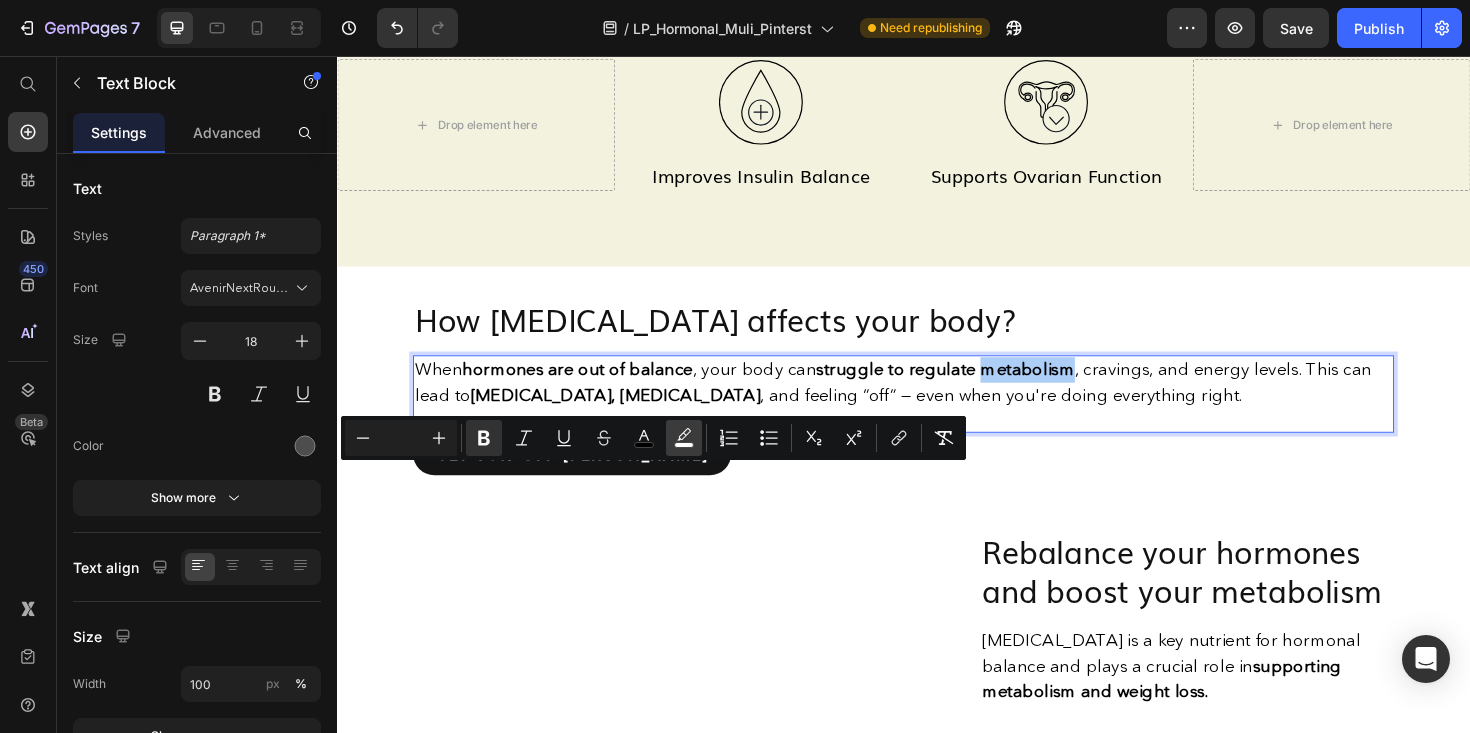 click on "color" at bounding box center [684, 438] 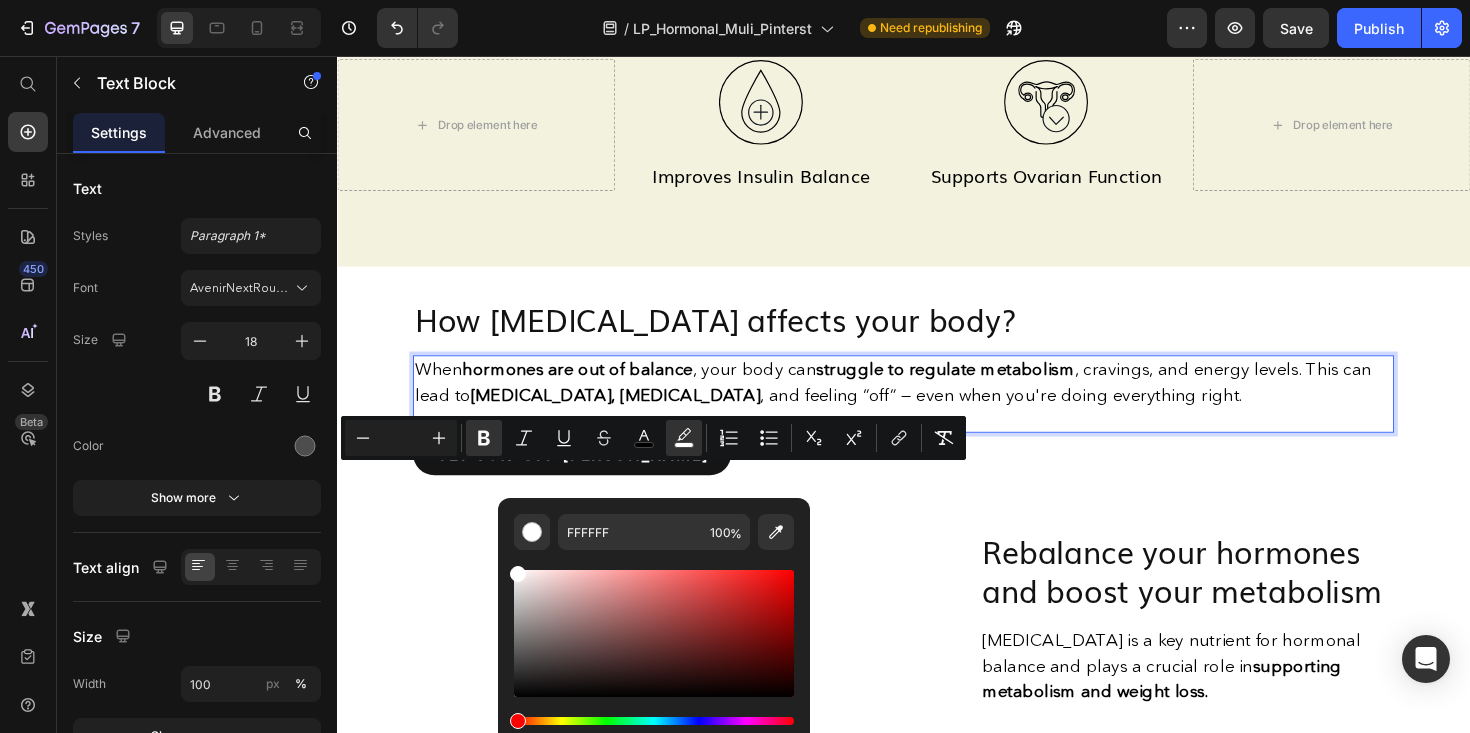 click on "When  hormones are out of balance , your body can  struggle to regulate metabolism , cravings, and energy levels. This can lead to  [MEDICAL_DATA], [MEDICAL_DATA] , and feeling “off” — even when you're doing everything right." at bounding box center (925, 401) 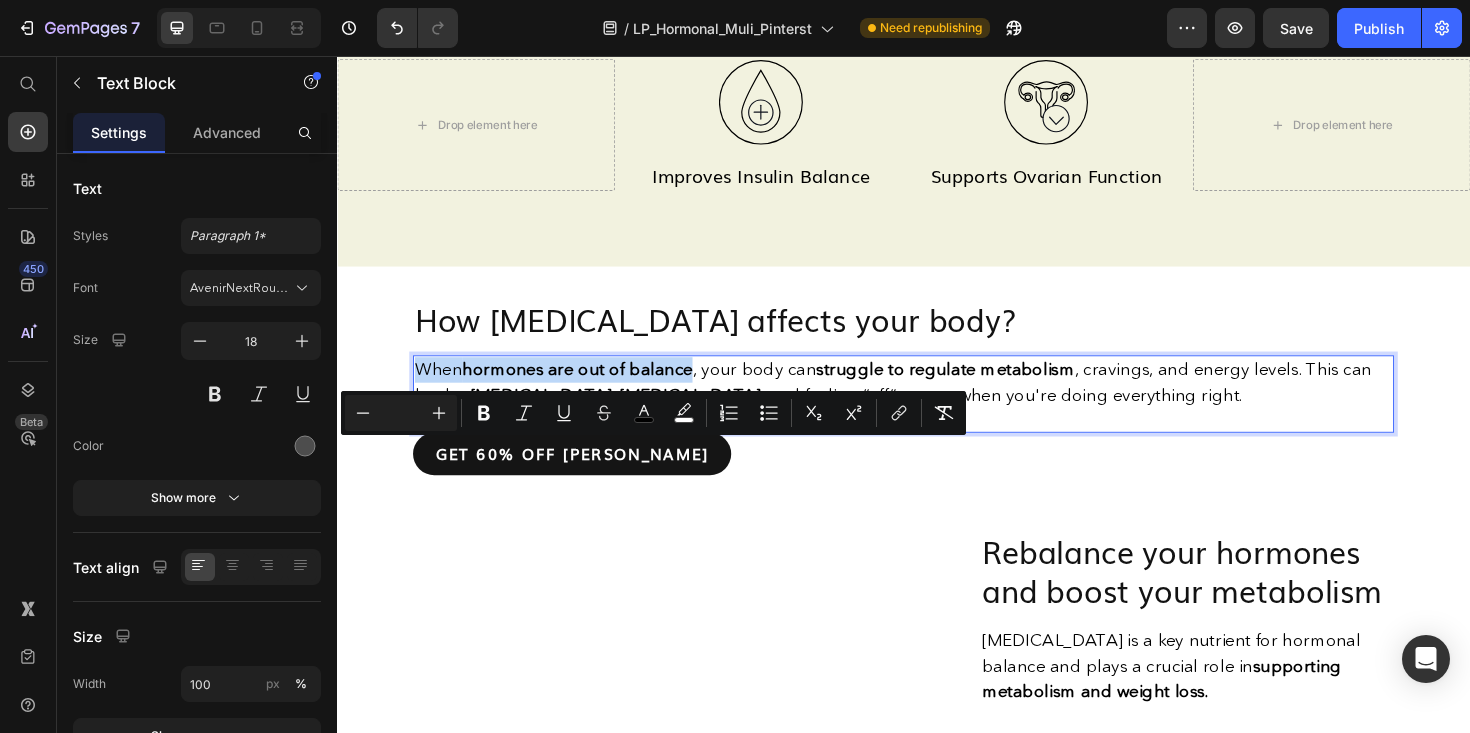 drag, startPoint x: 710, startPoint y: 480, endPoint x: 419, endPoint y: 480, distance: 291 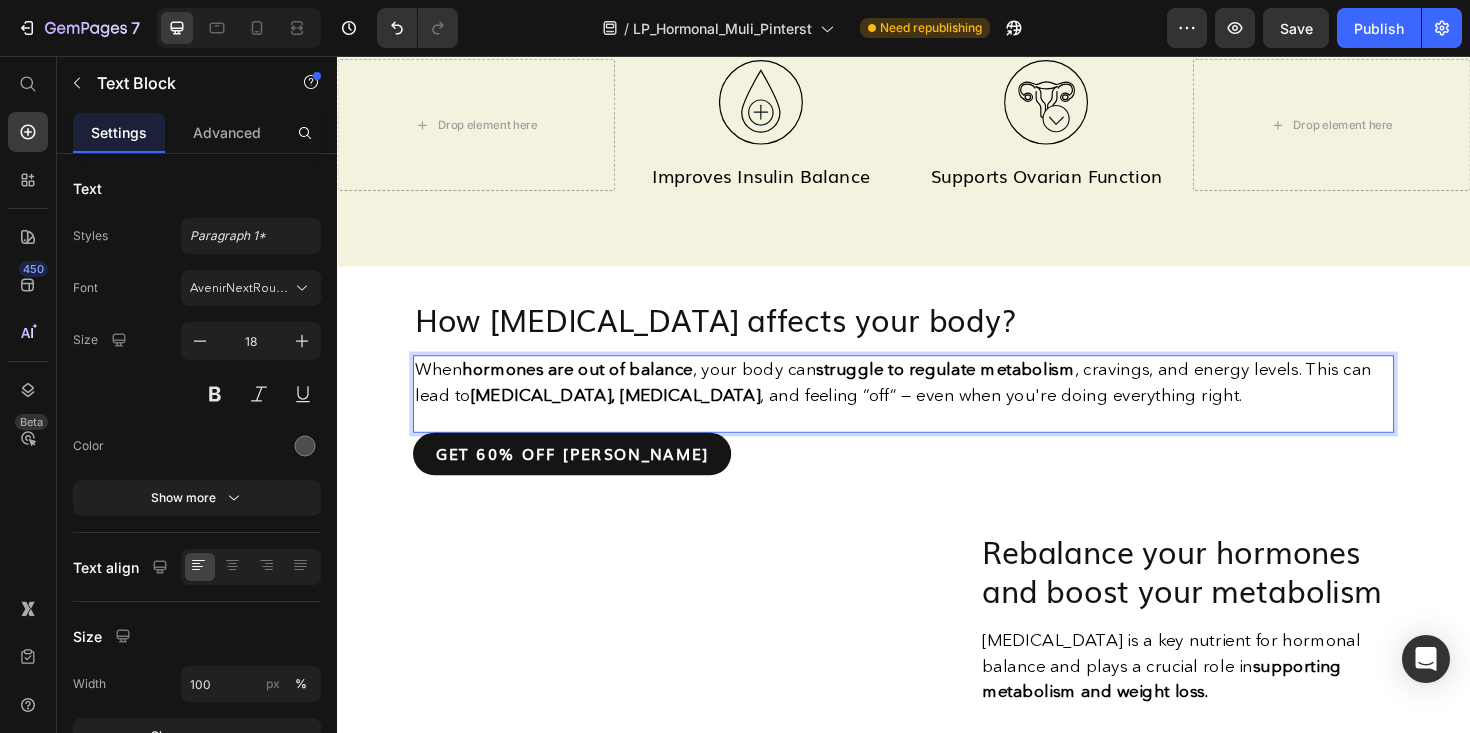 click on "When  hormones are out of balance , your body can  struggle to regulate metabolism , cravings, and energy levels. This can lead to  [MEDICAL_DATA], [MEDICAL_DATA] , and feeling “off” — even when you're doing everything right." at bounding box center [925, 401] 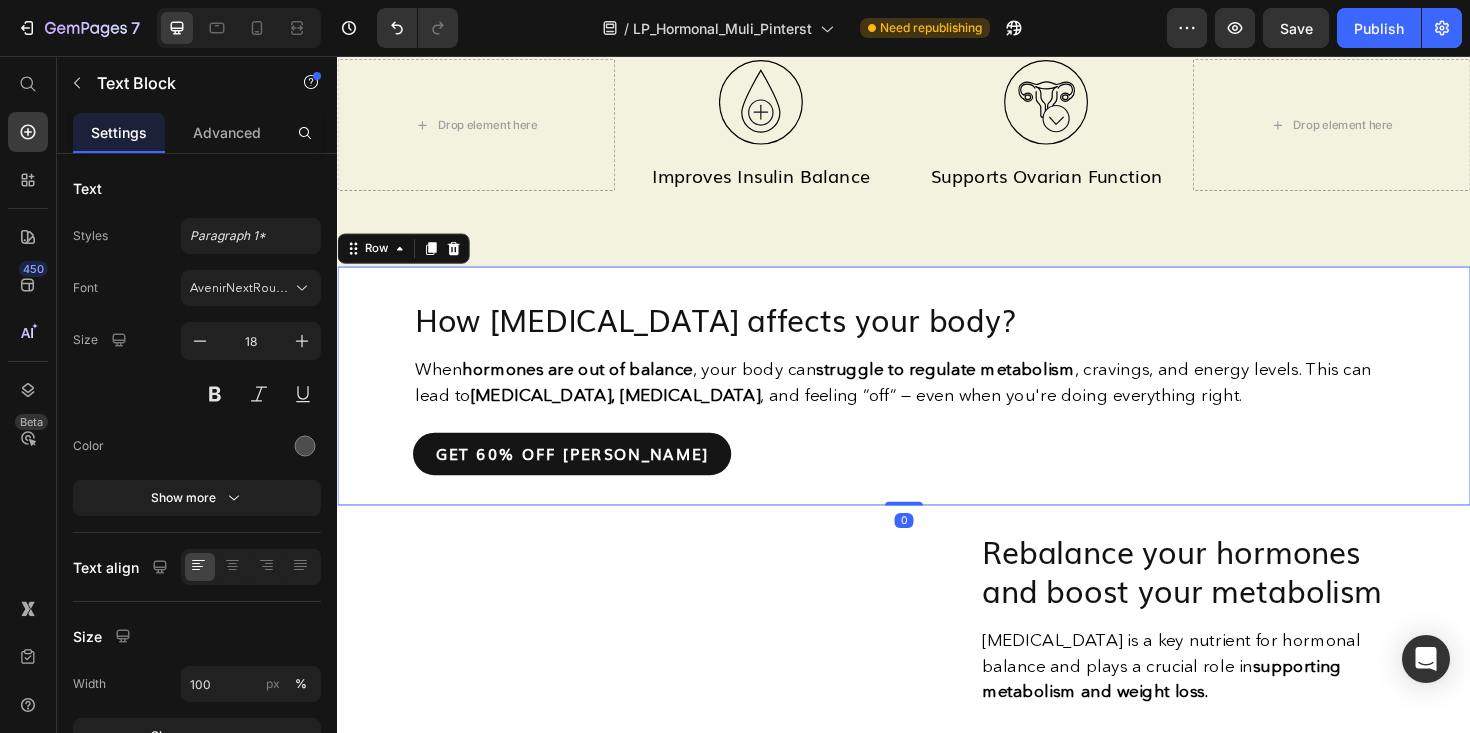click on "How [MEDICAL_DATA] affects your body? Heading When  hormones are out of balance , your body can  struggle to regulate metabolism , cravings, and energy levels. This can lead to  [MEDICAL_DATA], [MEDICAL_DATA] , and feeling “off” — even when you're doing everything right. Text Block get 60% off [PERSON_NAME] Button Row" at bounding box center [936, 405] 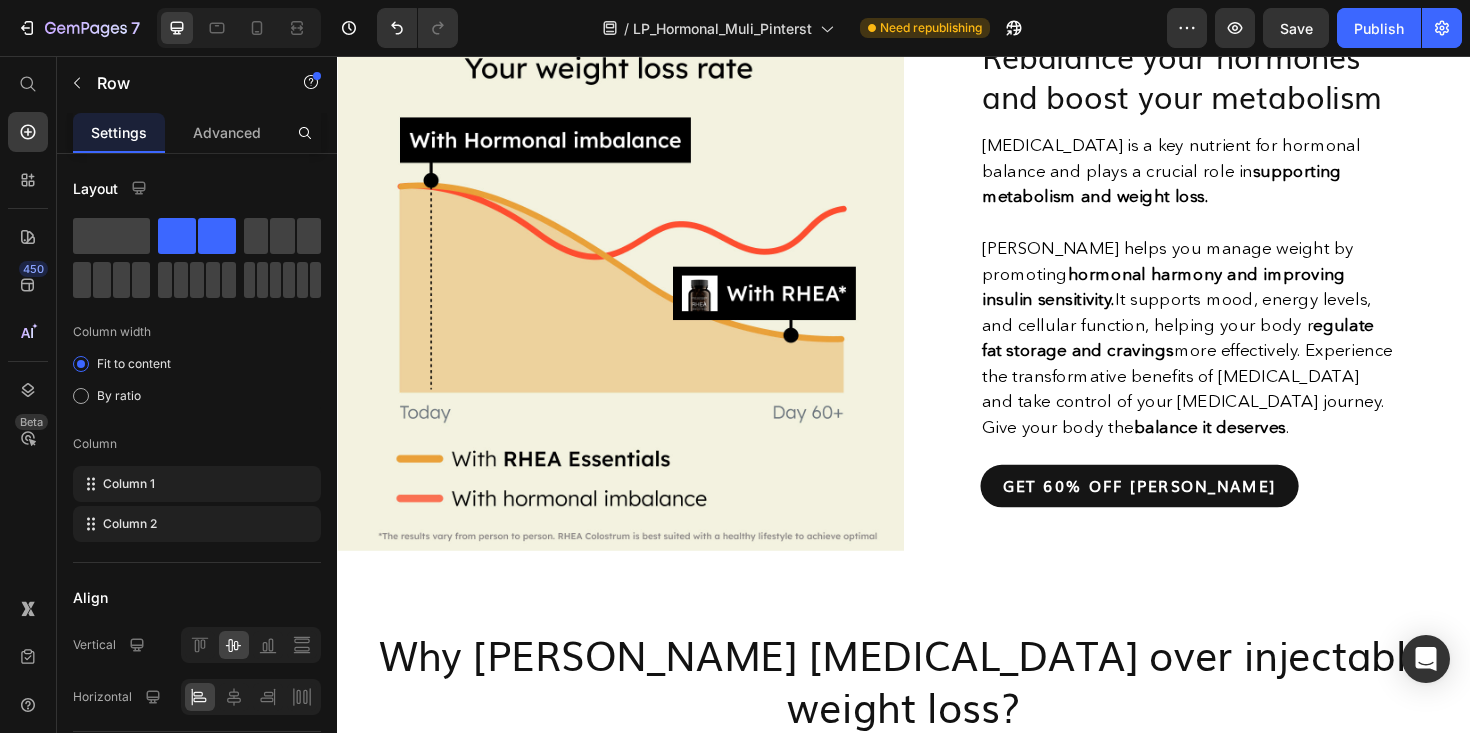scroll, scrollTop: 1763, scrollLeft: 0, axis: vertical 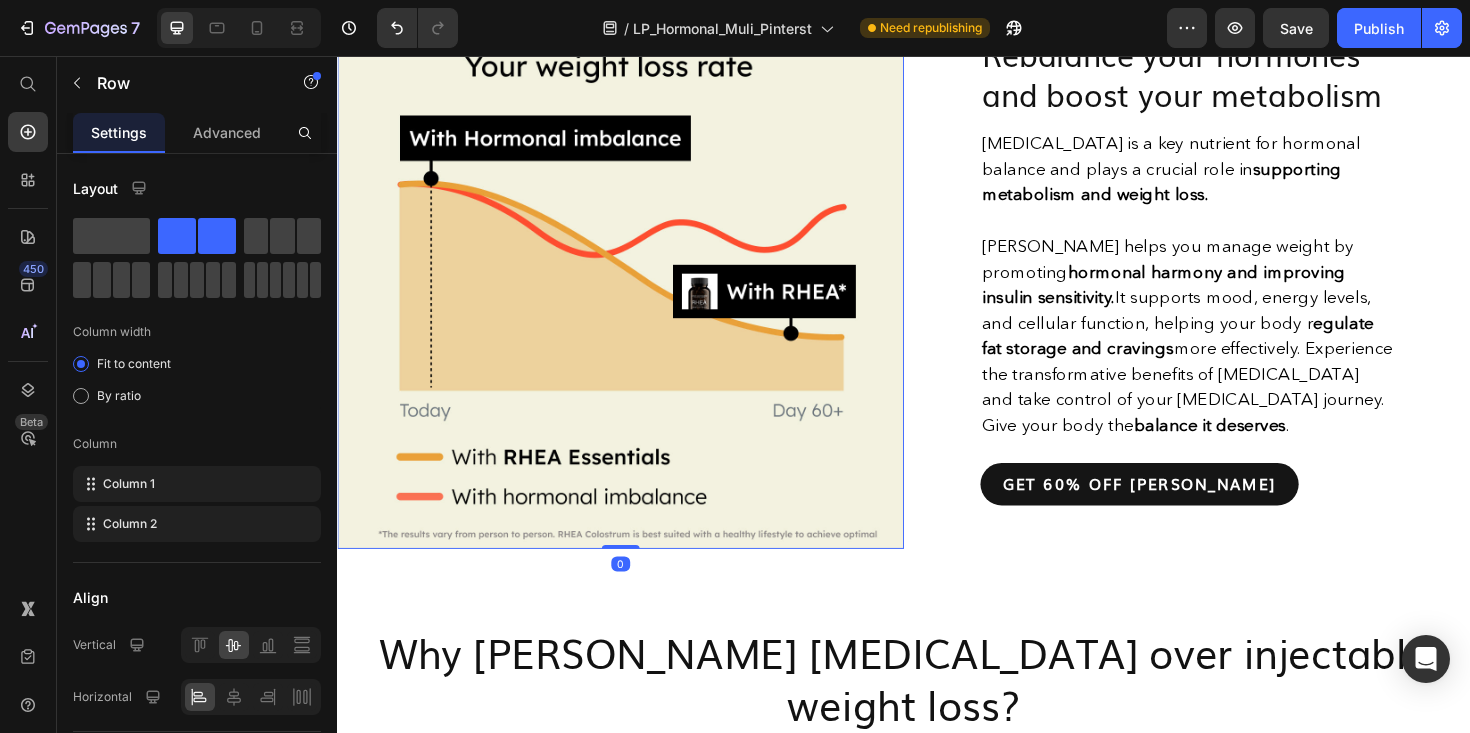 click at bounding box center (637, 295) 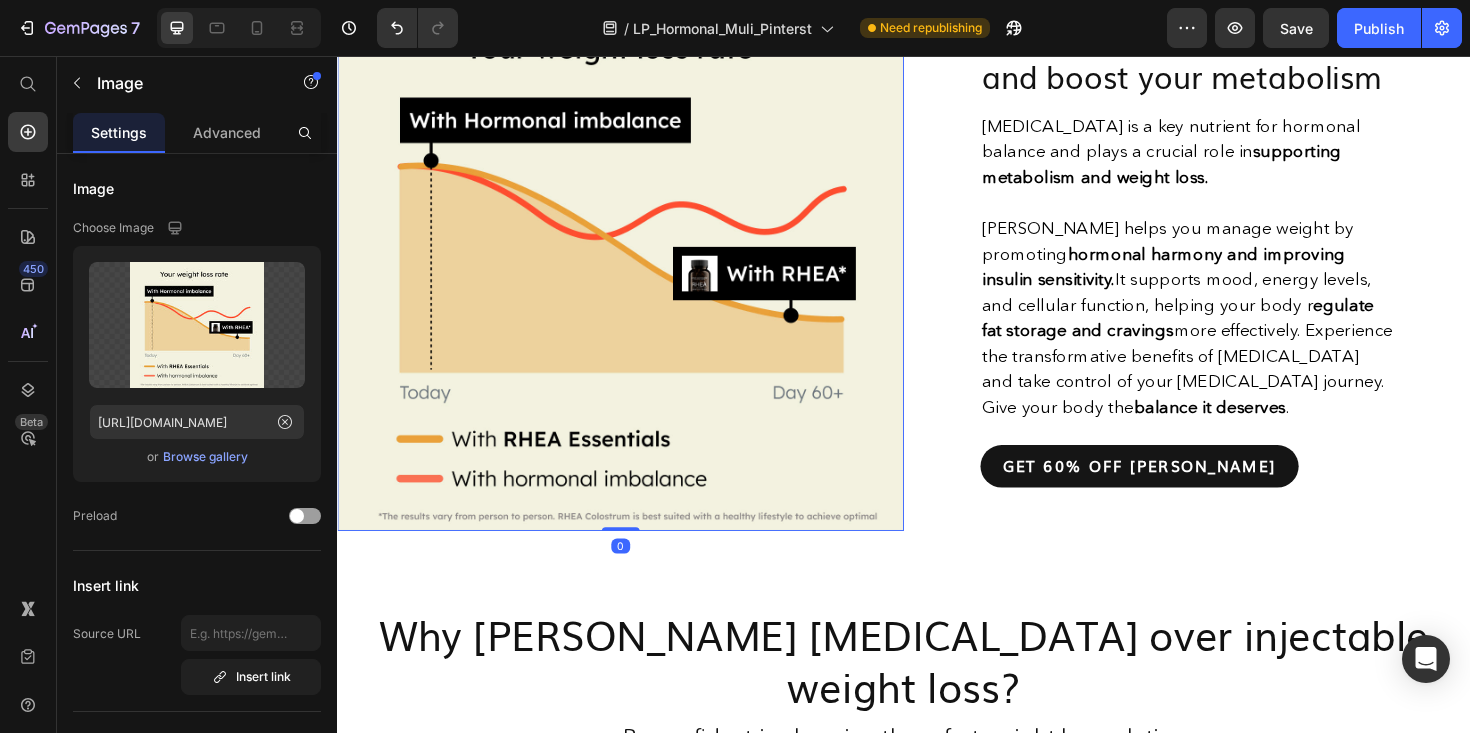 scroll, scrollTop: 1784, scrollLeft: 0, axis: vertical 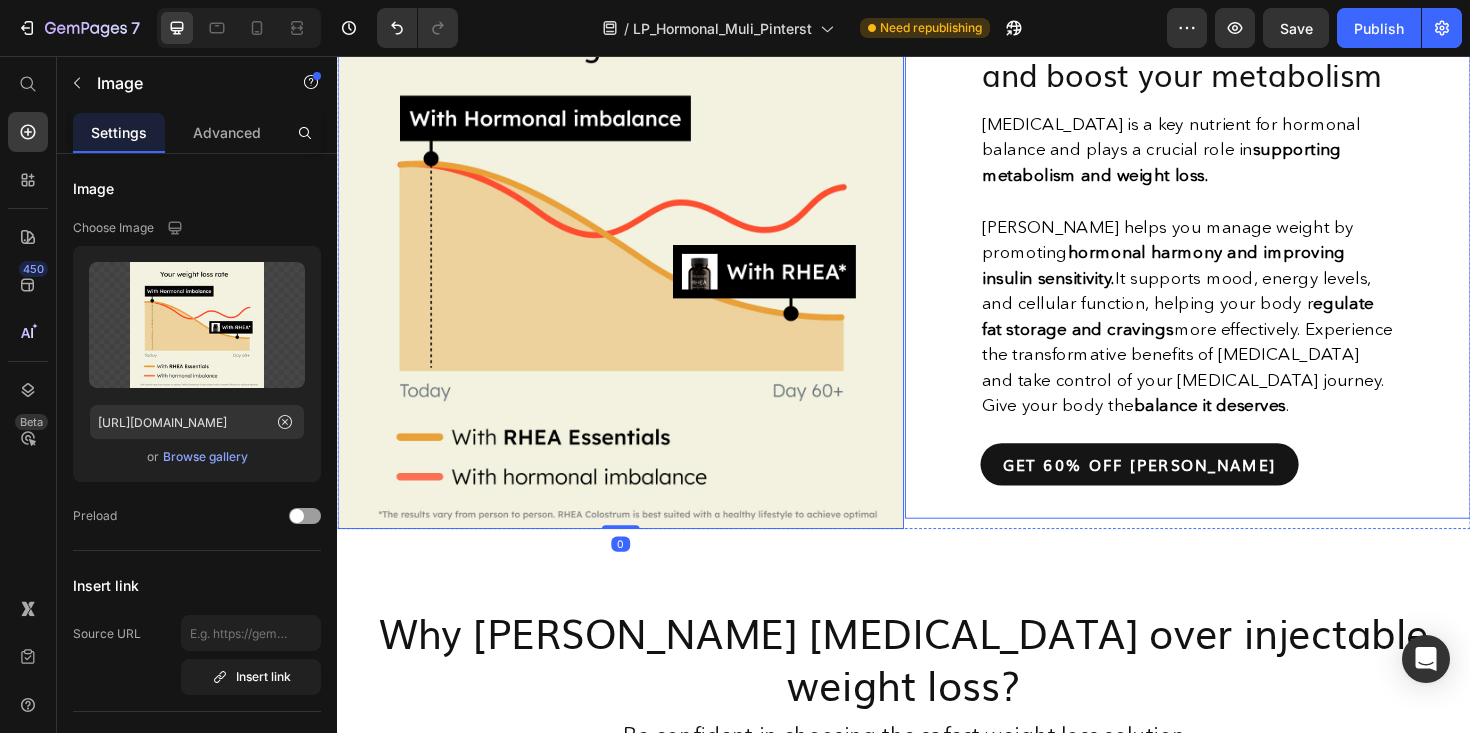 click on "Rebalance your hormones and boost your metabolism Heading [MEDICAL_DATA] is a key nutrient for hormonal balance and plays a crucial role in  supporting metabolism and weight loss. Text Block [PERSON_NAME] helps you manage weight by promoting  hormonal harmony and improving insulin sensitivity.  It supports mood, energy levels, and cellular function, helping your body r egulate fat storage and cravings  more effectively. Experience the transformative benefits of [MEDICAL_DATA] and take control of your [MEDICAL_DATA] journey. Give your body the  balance it deserves . Text Block get 60% off [PERSON_NAME] Button Row" at bounding box center (1238, 265) 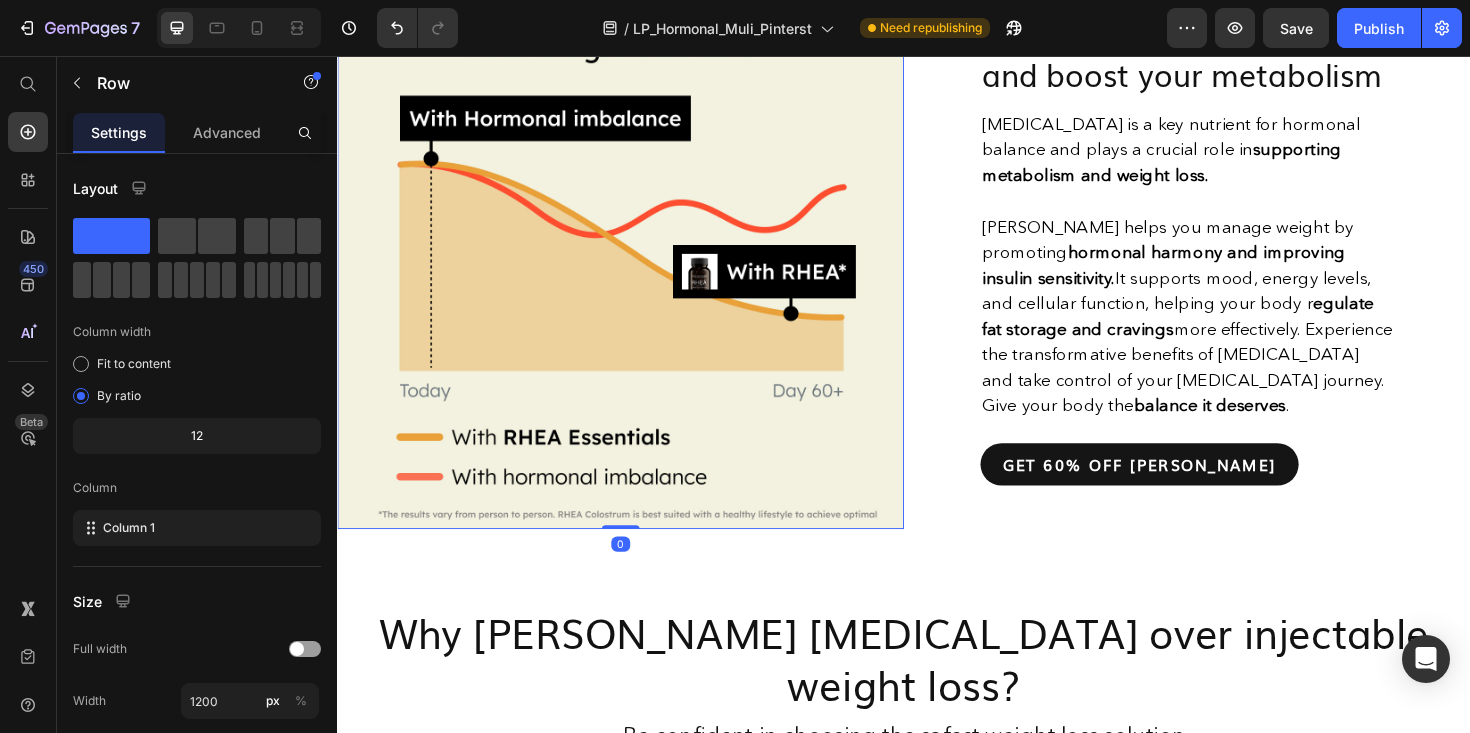 click at bounding box center (637, 274) 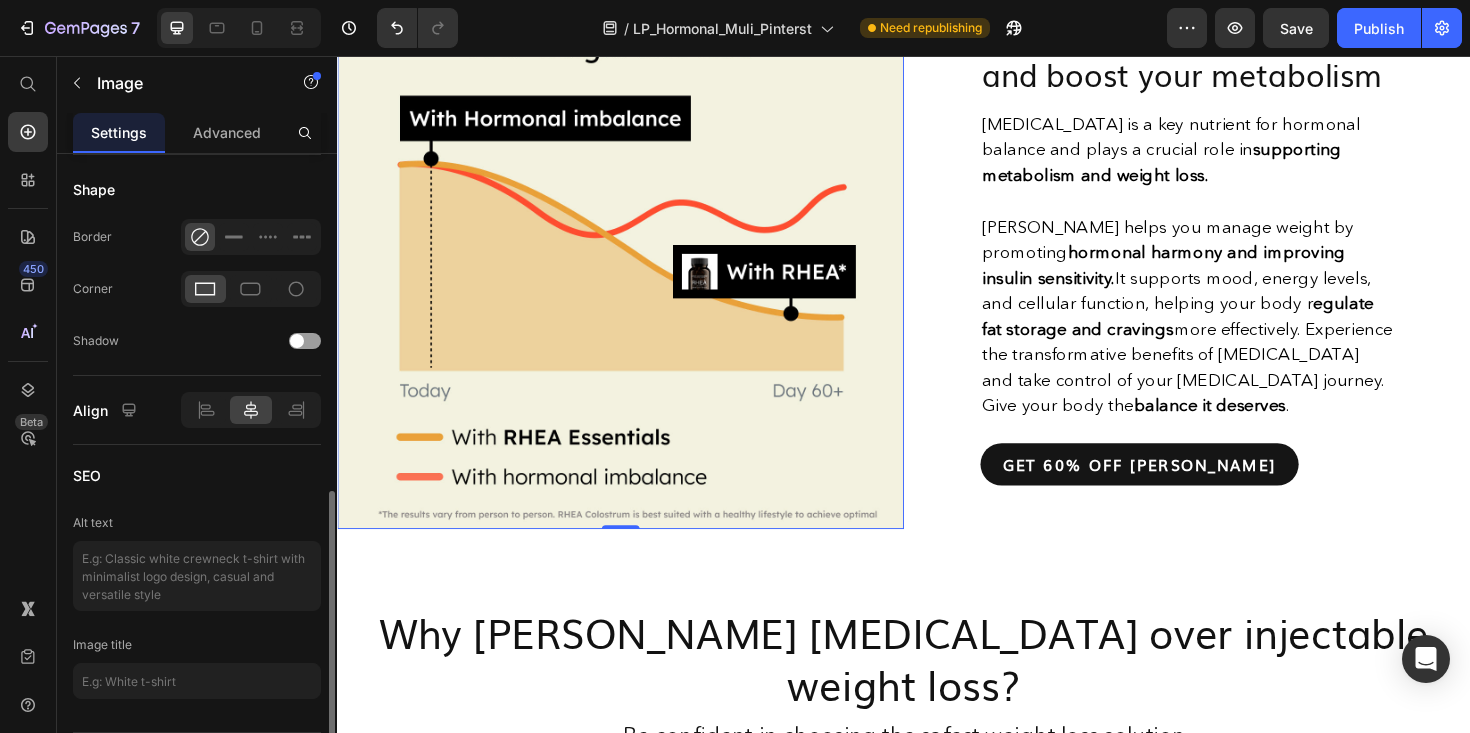 scroll, scrollTop: 835, scrollLeft: 0, axis: vertical 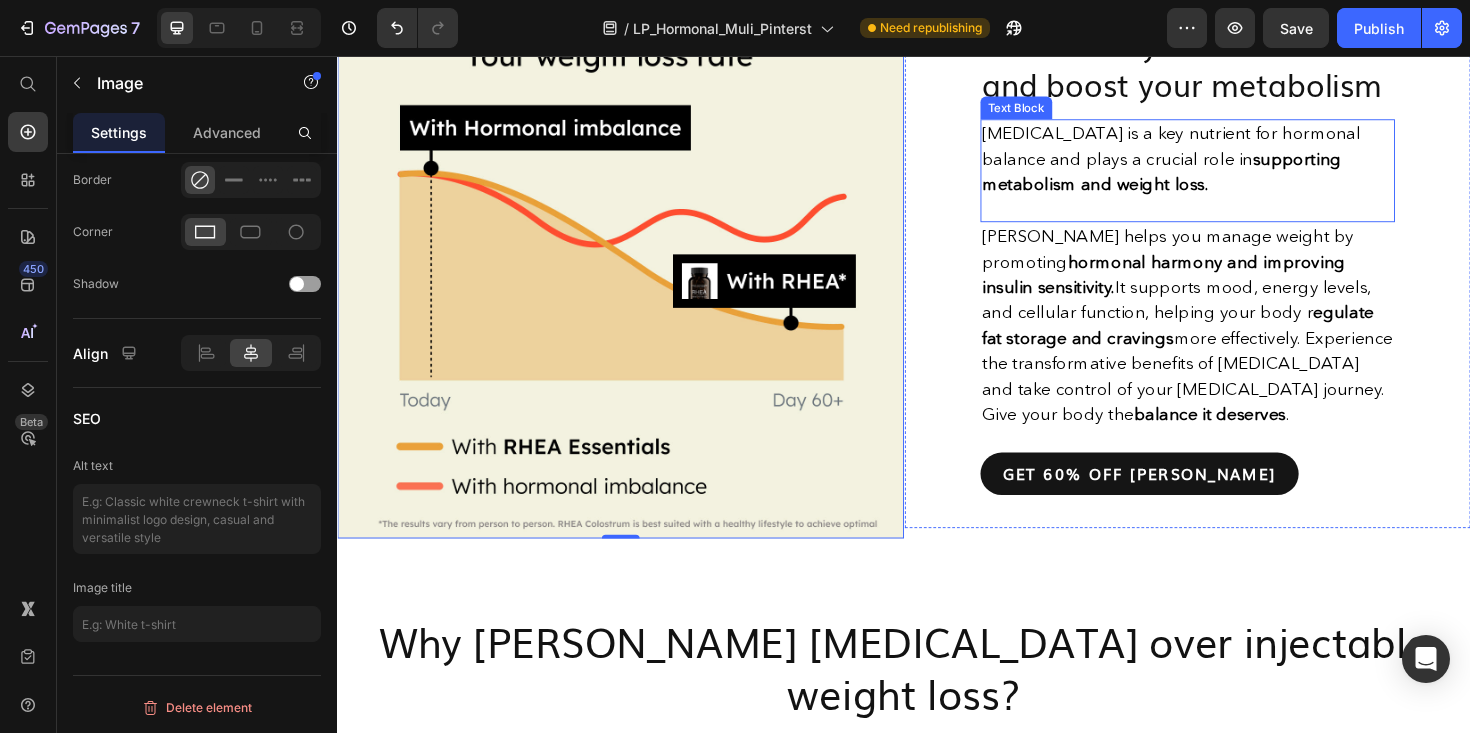 click on "[MEDICAL_DATA] is a key nutrient for hormonal balance and plays a crucial role in  supporting metabolism and weight loss." at bounding box center (1220, 165) 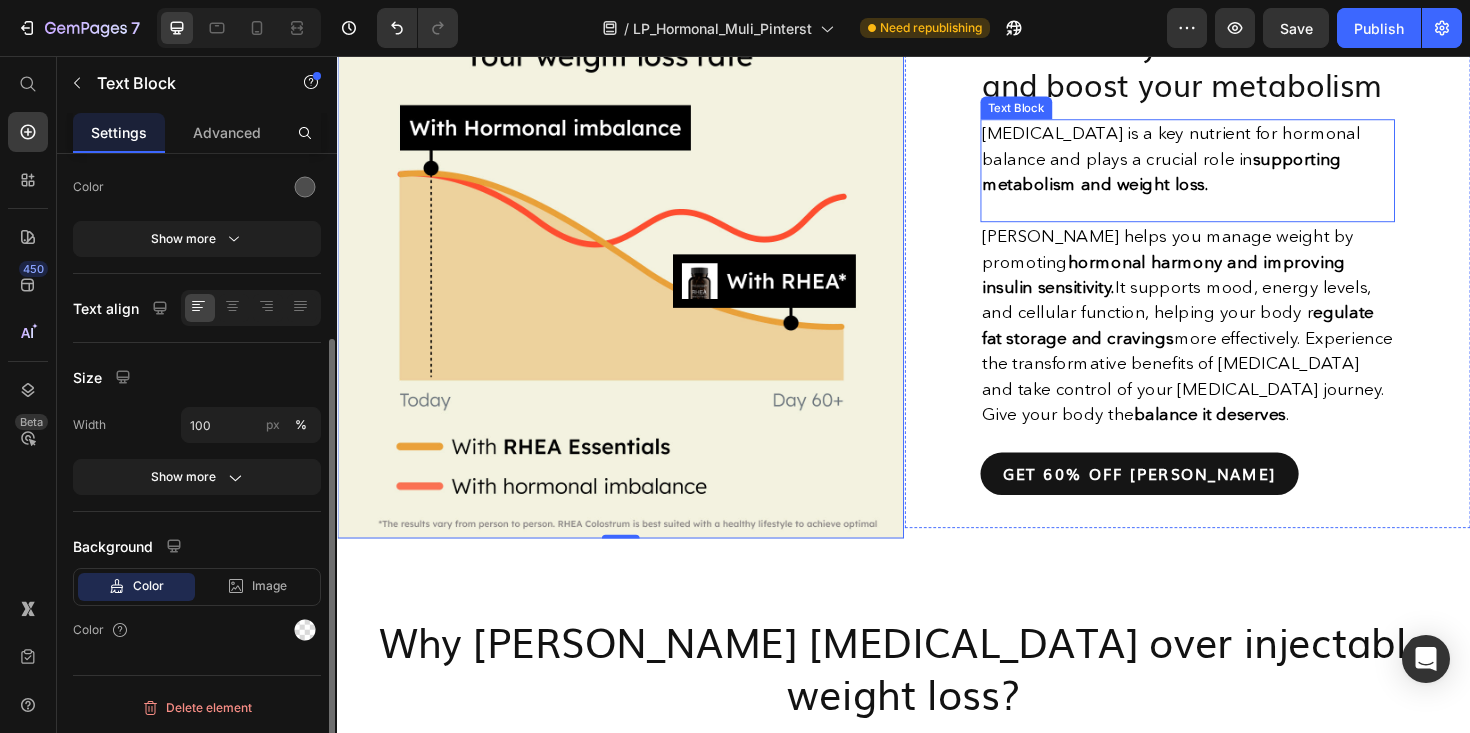 scroll, scrollTop: 0, scrollLeft: 0, axis: both 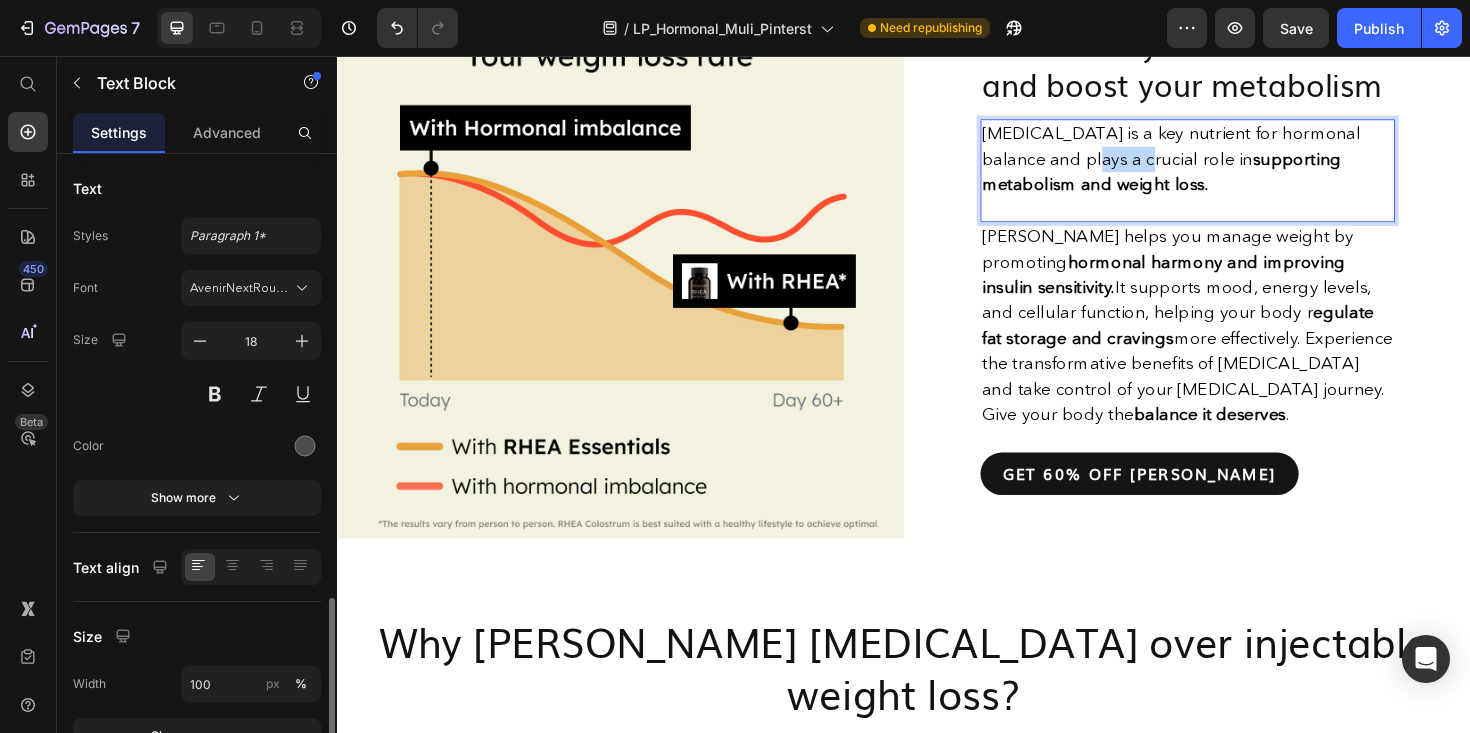 click on "[MEDICAL_DATA] is a key nutrient for hormonal balance and plays a crucial role in  supporting metabolism and weight loss." at bounding box center (1220, 165) 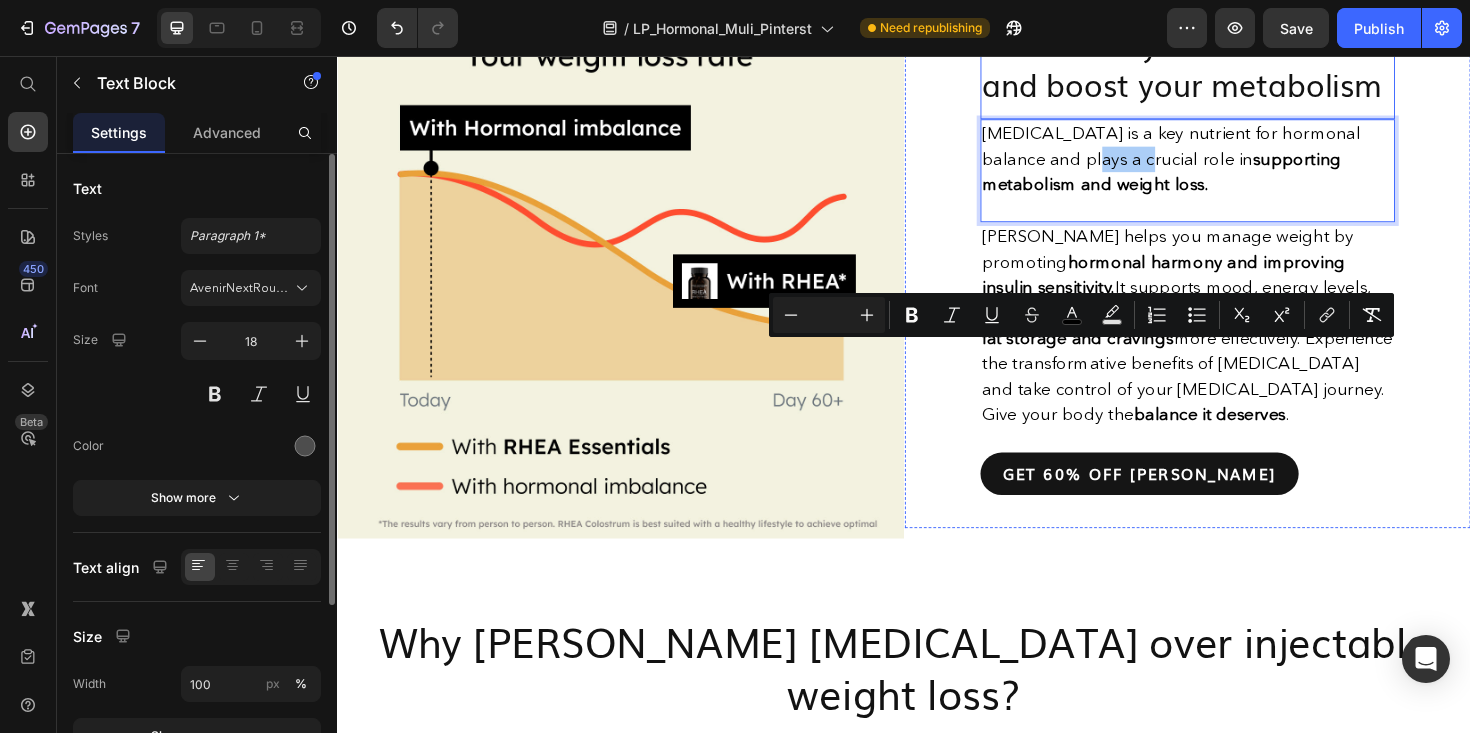 click on "Rebalance your hormones and boost your metabolism" at bounding box center [1238, 63] 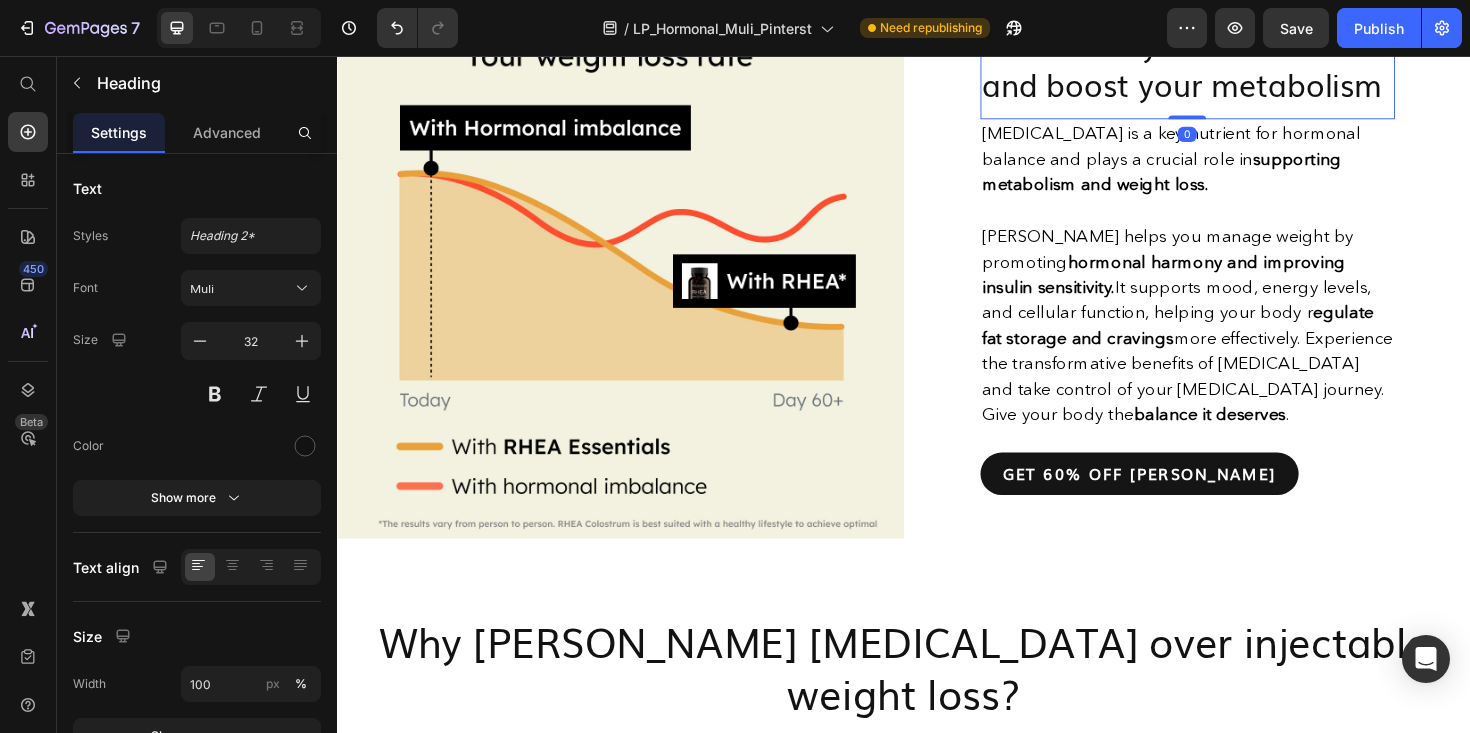 click on "Rebalance your hormones and boost your metabolism" at bounding box center (1238, 63) 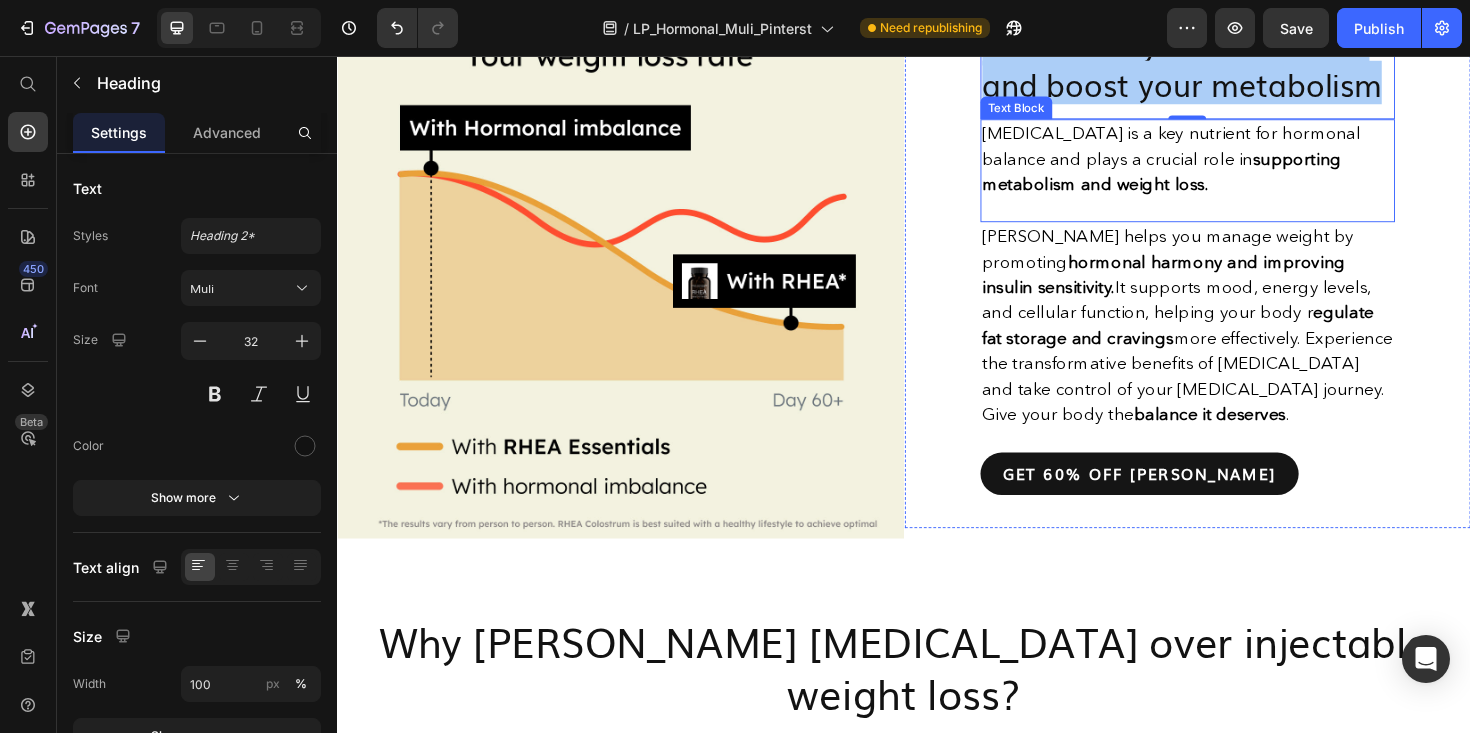 click on "[MEDICAL_DATA] is a key nutrient for hormonal balance and plays a crucial role in  supporting metabolism and weight loss." at bounding box center [1238, 165] 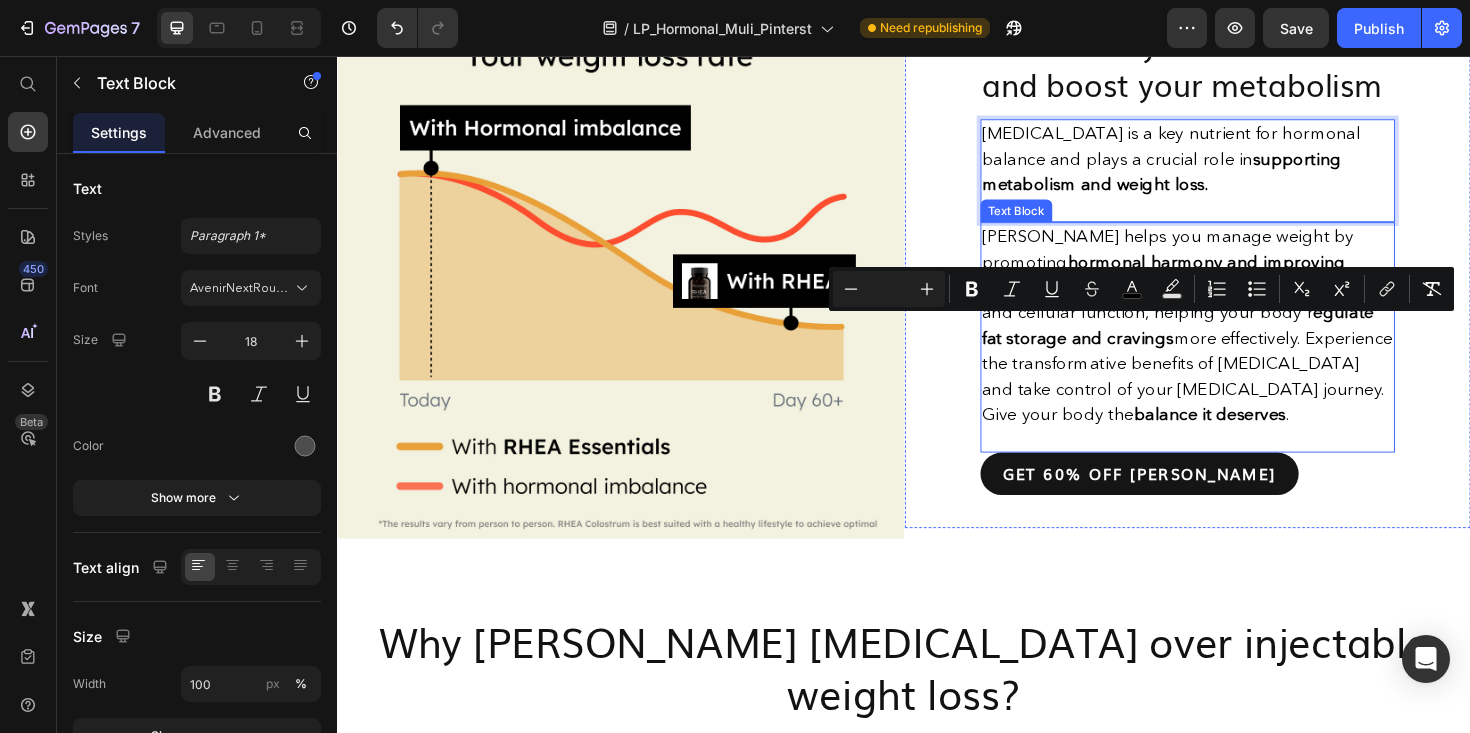 click on "[PERSON_NAME] helps you manage weight by promoting  hormonal harmony and improving insulin sensitivity.  It supports mood, energy levels, and cellular function, helping your body r egulate fat storage and cravings  more effectively. Experience the transformative benefits of [MEDICAL_DATA] and take control of your [MEDICAL_DATA] journey. Give your body the  balance it deserves ." at bounding box center [1237, 341] 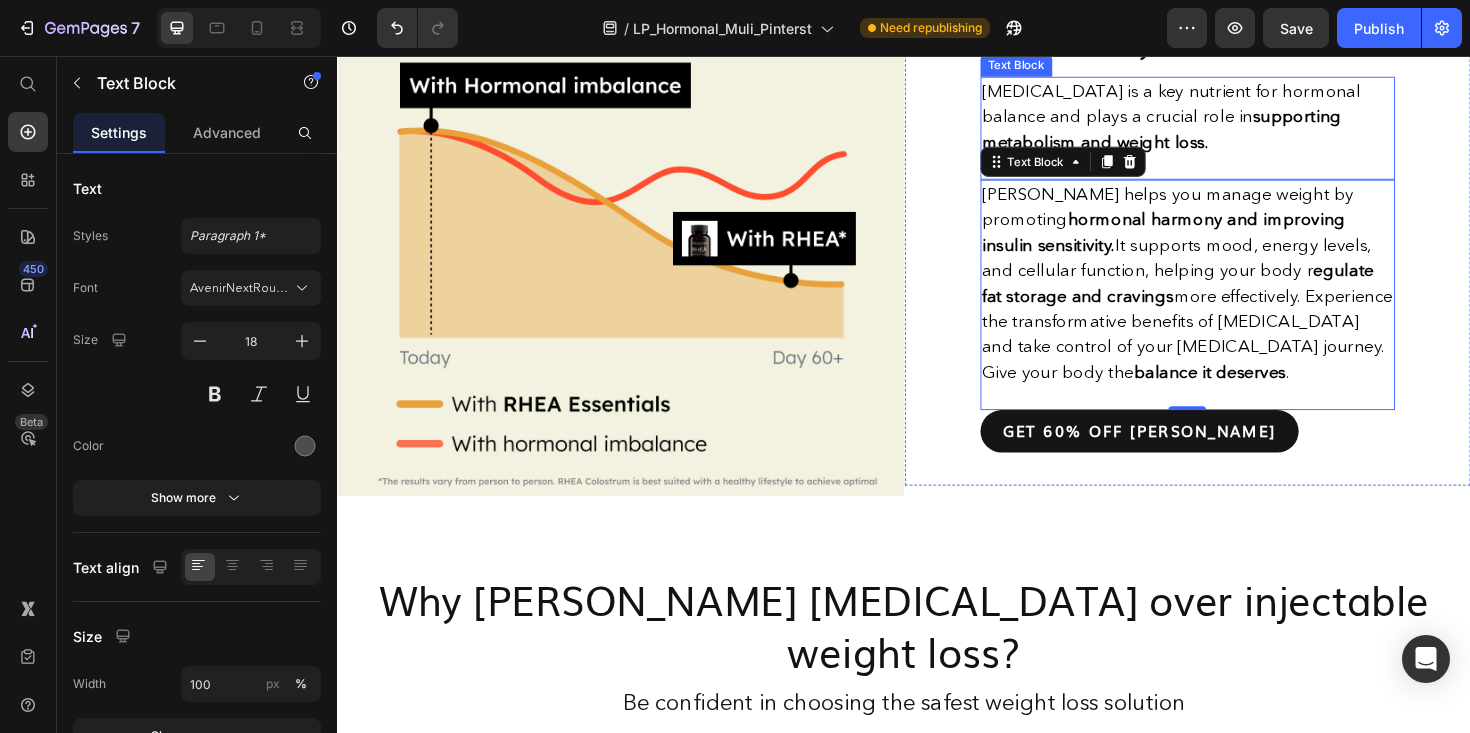 scroll, scrollTop: 1837, scrollLeft: 0, axis: vertical 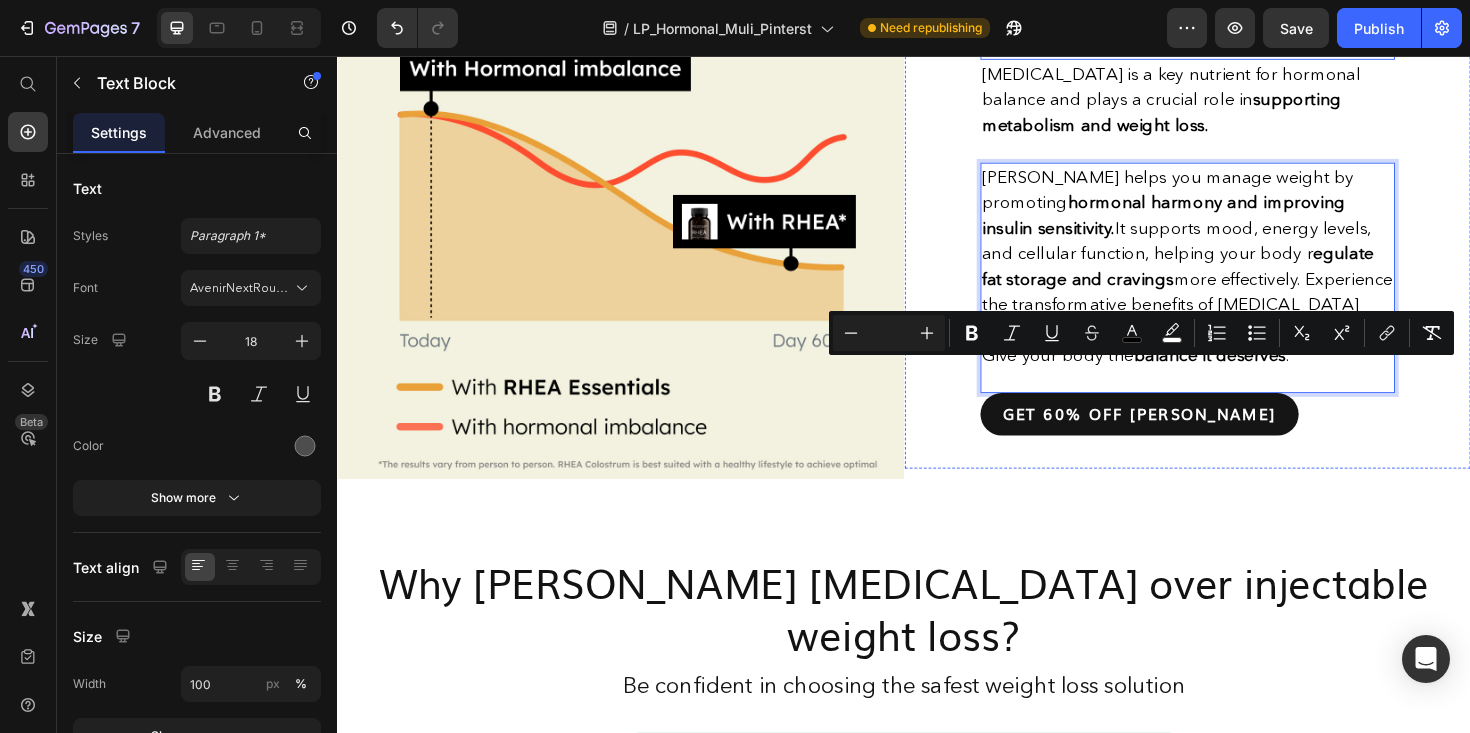 click on "Rebalance your hormones and boost your metabolism" at bounding box center [1238, 0] 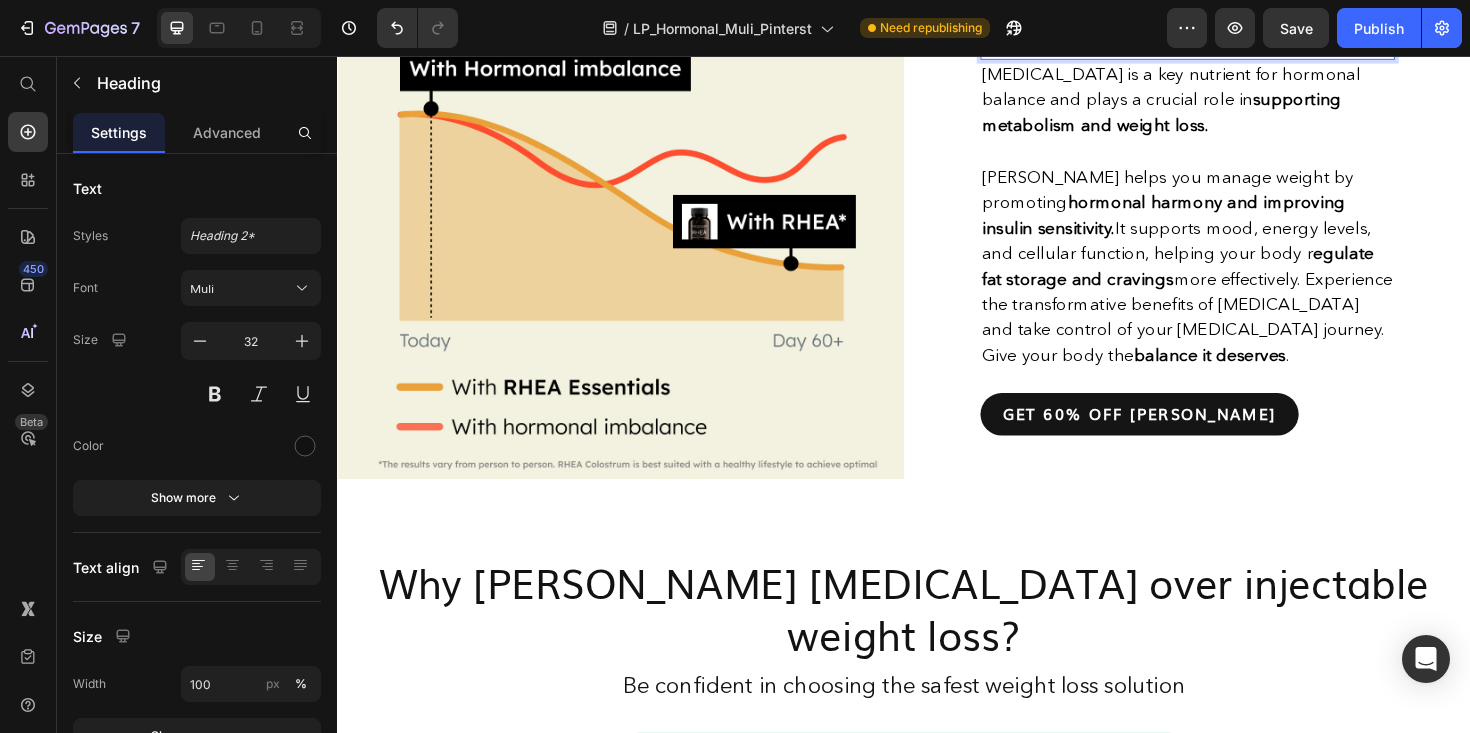 click on "Rebalance your hormones and boost your metabolism" at bounding box center [1238, 0] 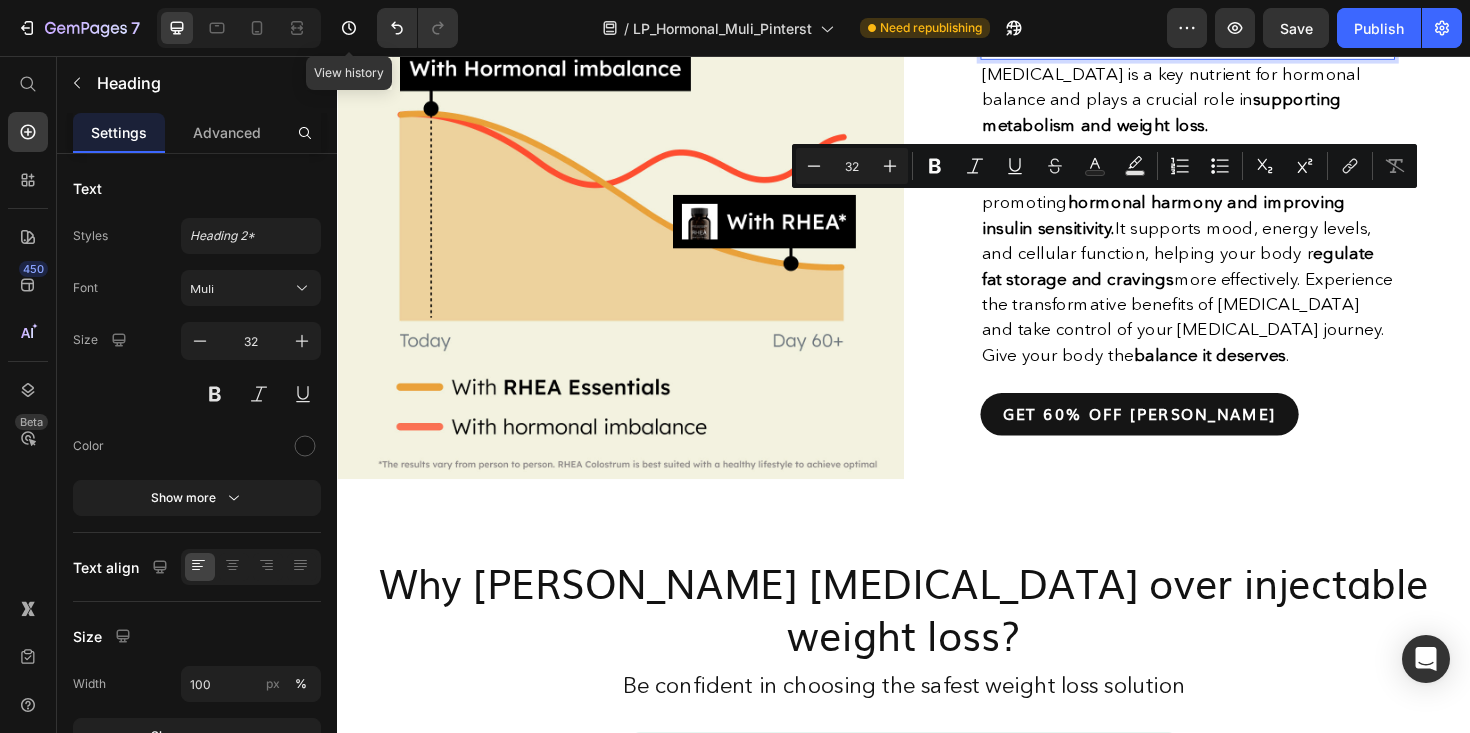 click on "Rebalance your hormones and boost your metabolism" at bounding box center (1238, 0) 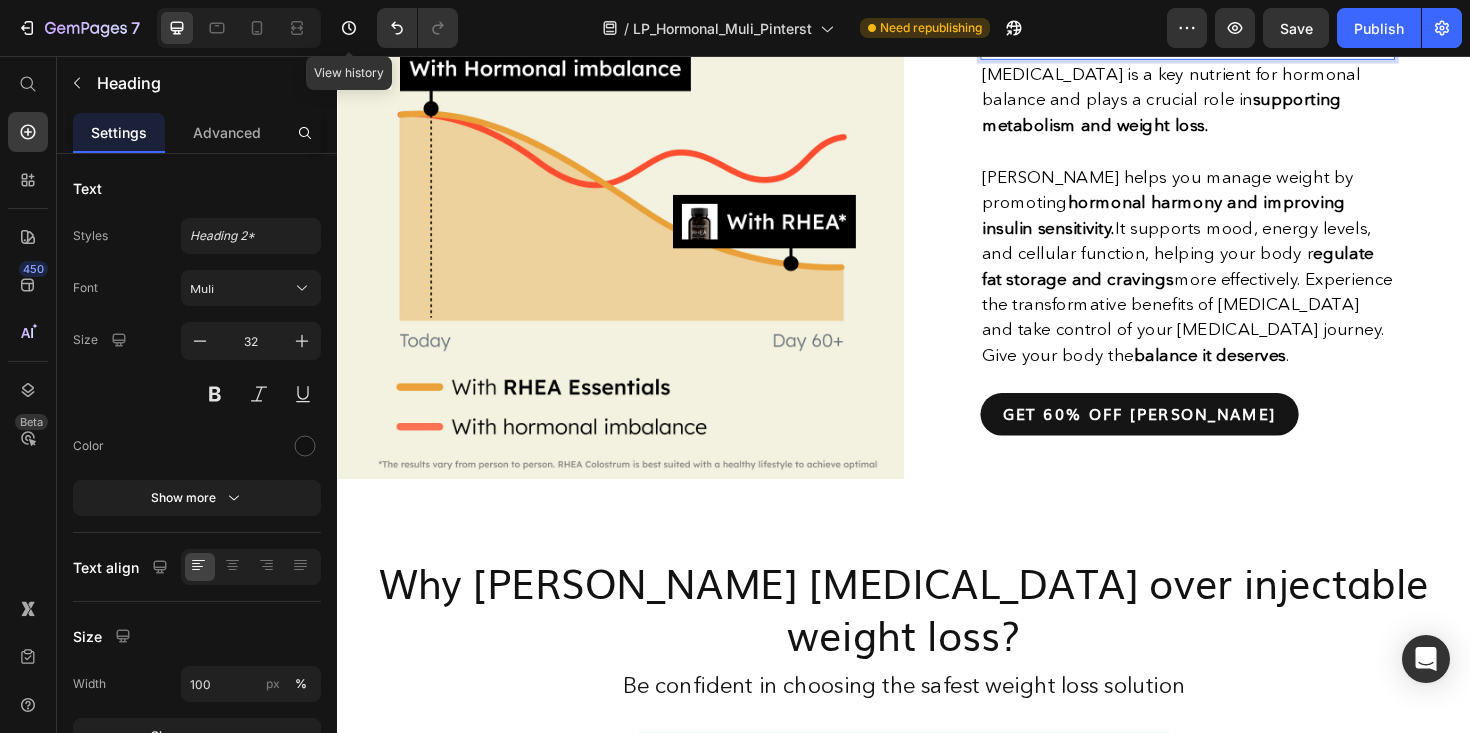 drag, startPoint x: 1169, startPoint y: 234, endPoint x: 1094, endPoint y: 235, distance: 75.00667 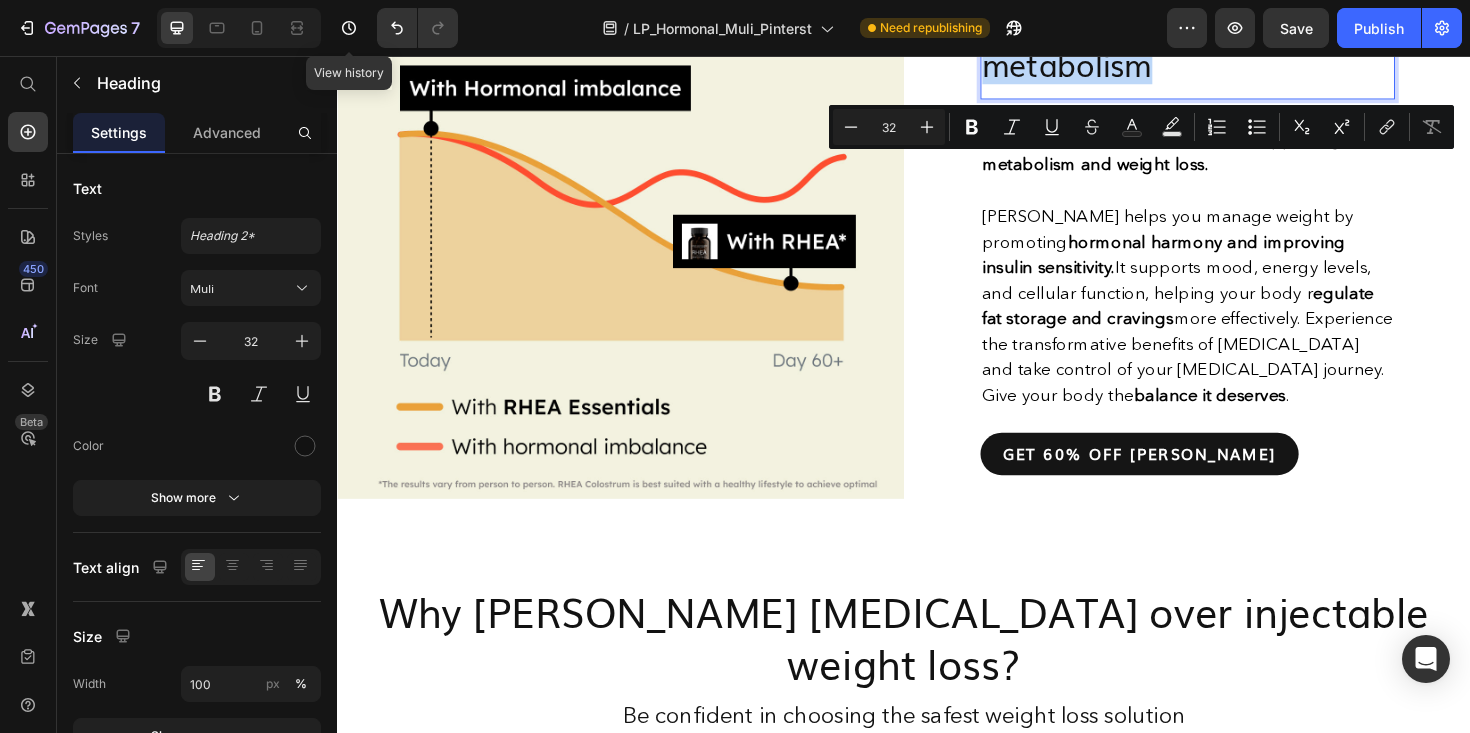 copy on "Rebalance your hormones and support your metabolism" 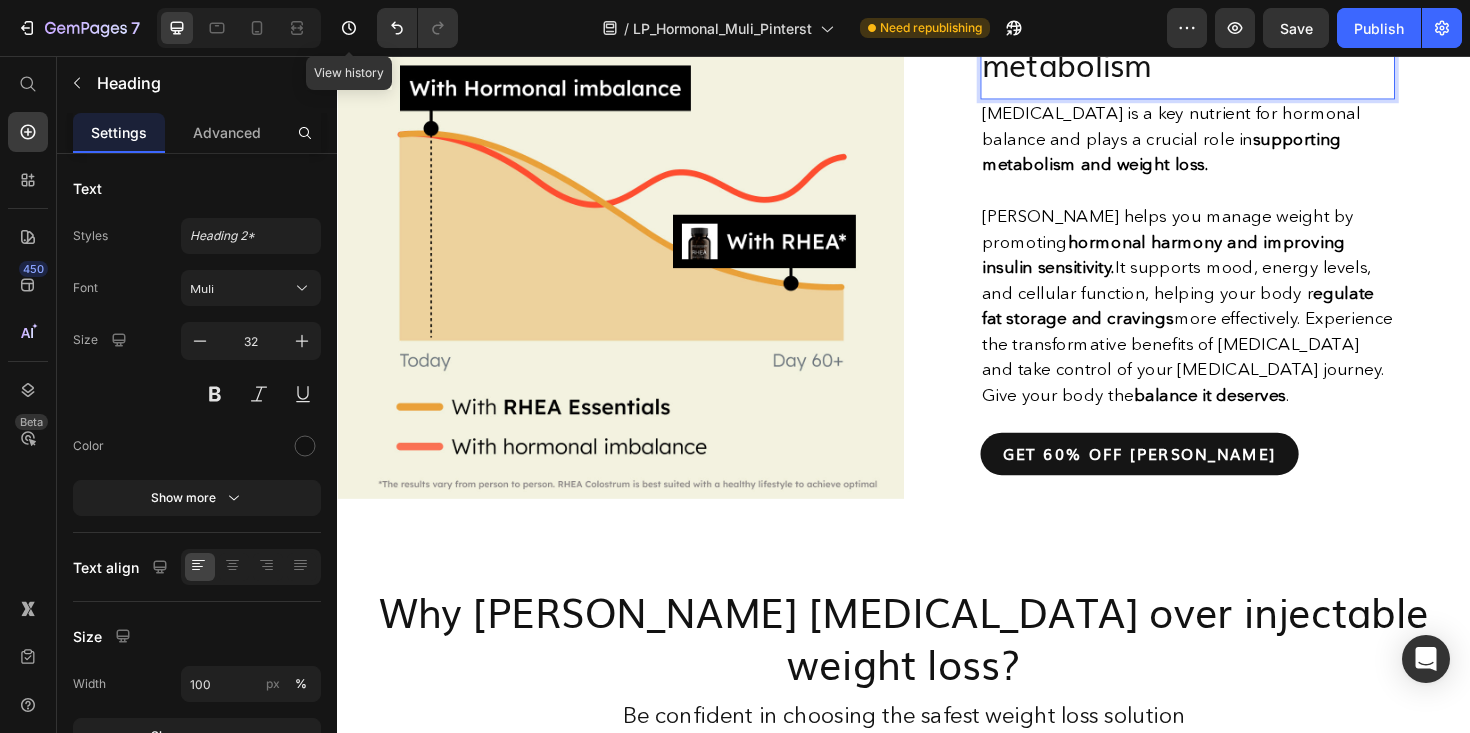 drag, startPoint x: 1104, startPoint y: 233, endPoint x: 1024, endPoint y: 234, distance: 80.00625 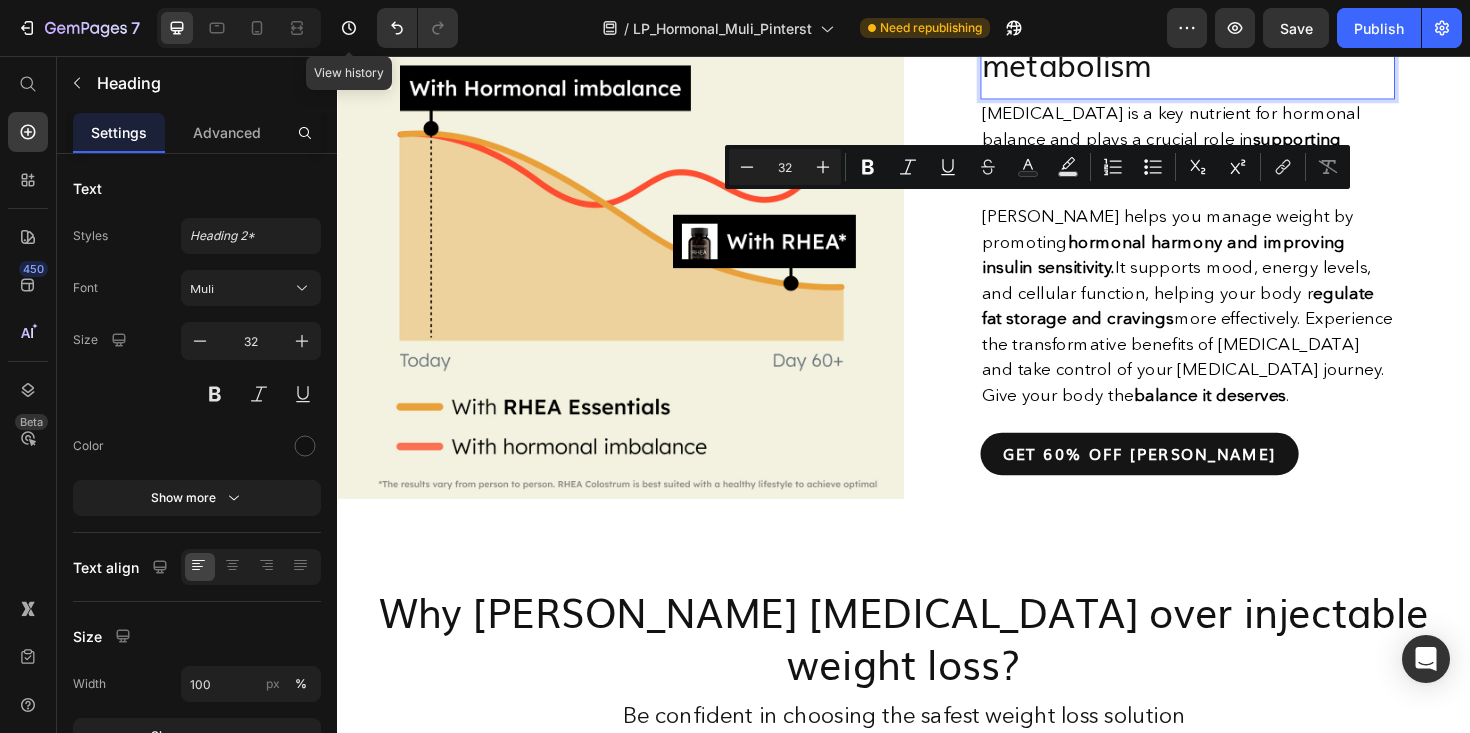 scroll, scrollTop: 0, scrollLeft: 0, axis: both 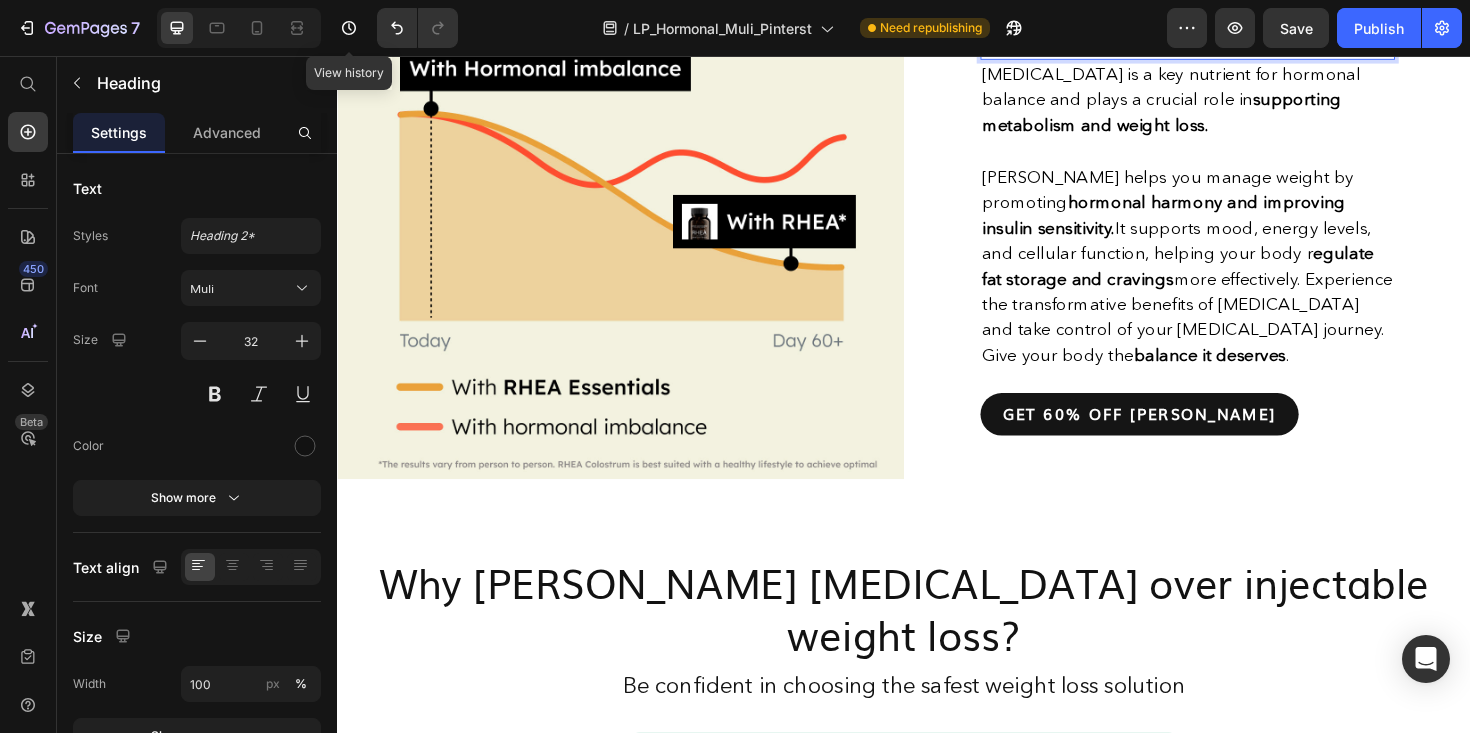 click on "Rebalance your hormones Support your metabolism" at bounding box center (1238, 0) 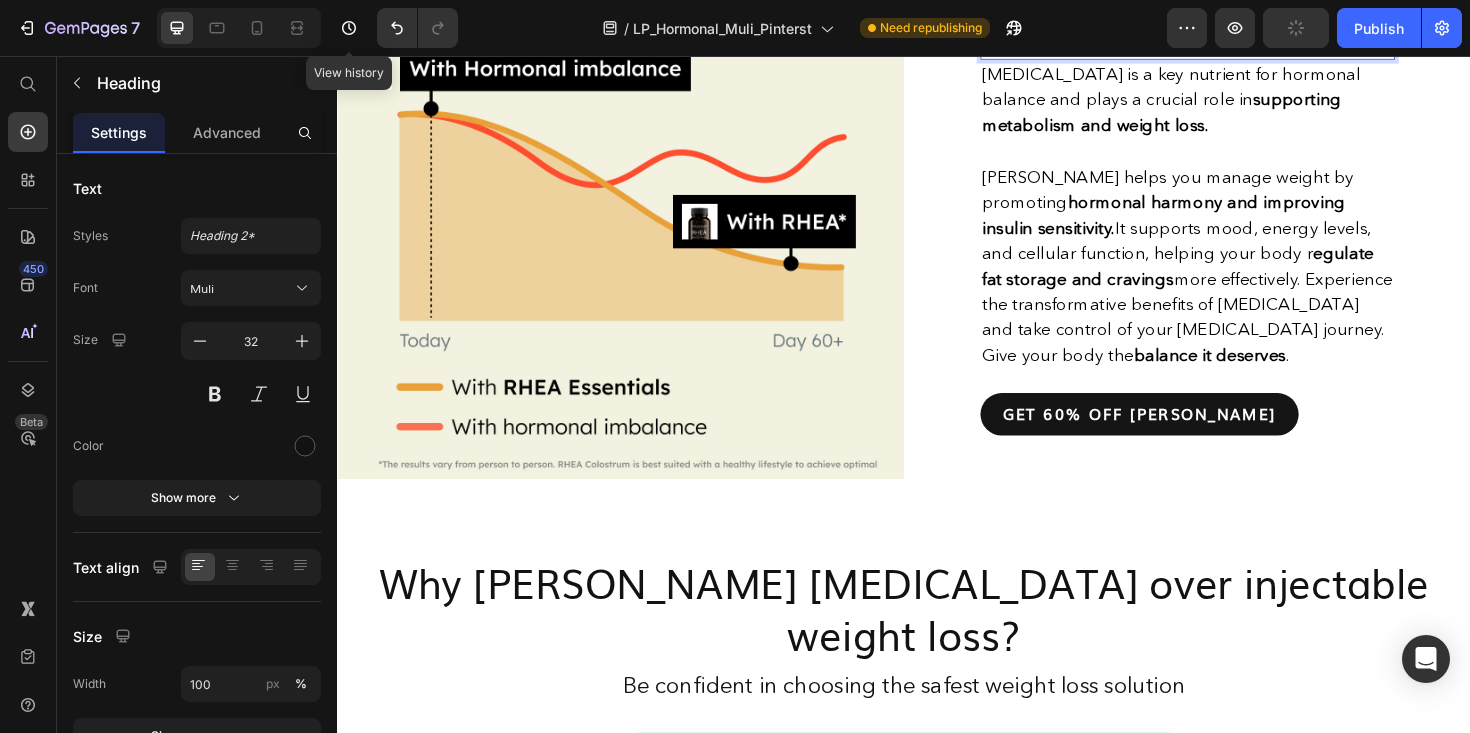 click on "Rebalance your hormones. Support your metabolism" at bounding box center [1238, 0] 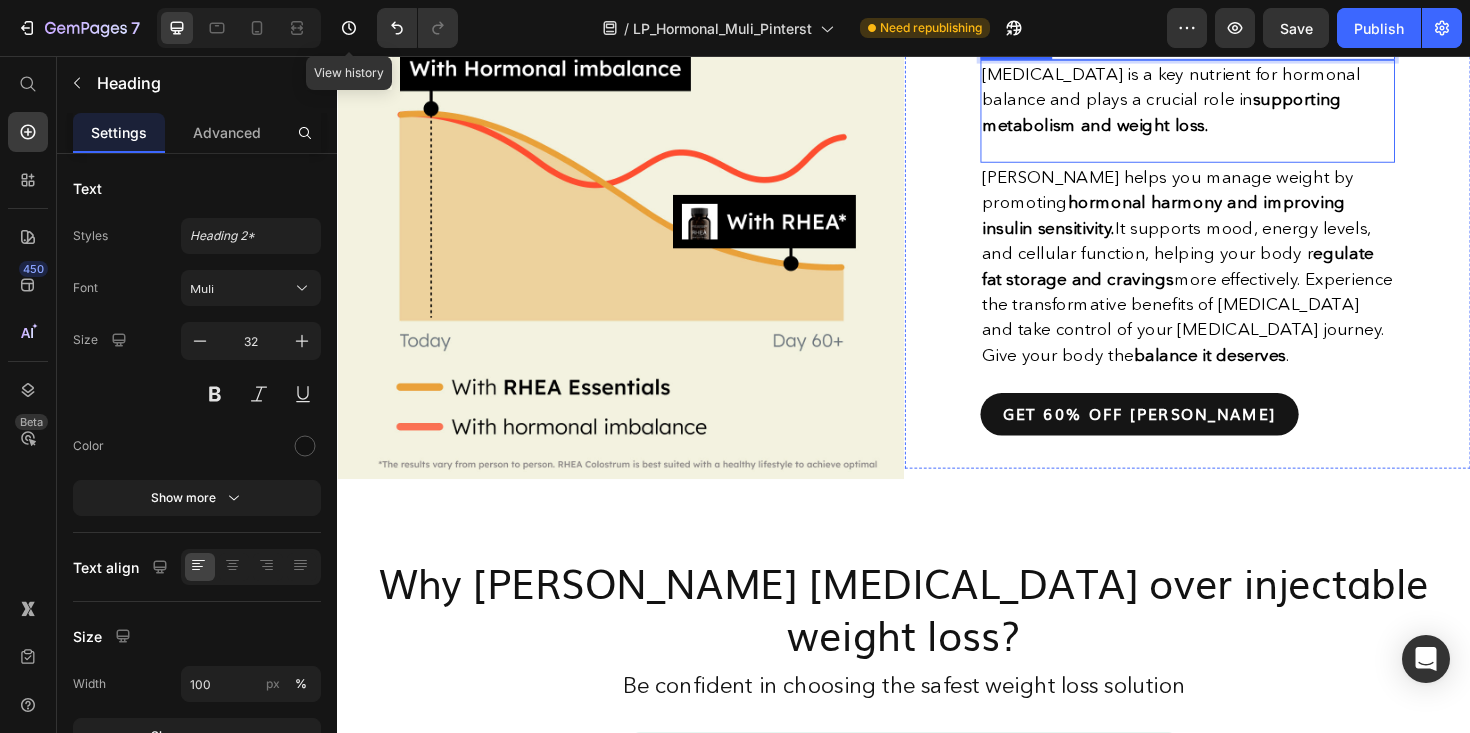 click on "[MEDICAL_DATA] is a key nutrient for hormonal balance and plays a crucial role in  supporting metabolism and weight loss." at bounding box center (1238, 102) 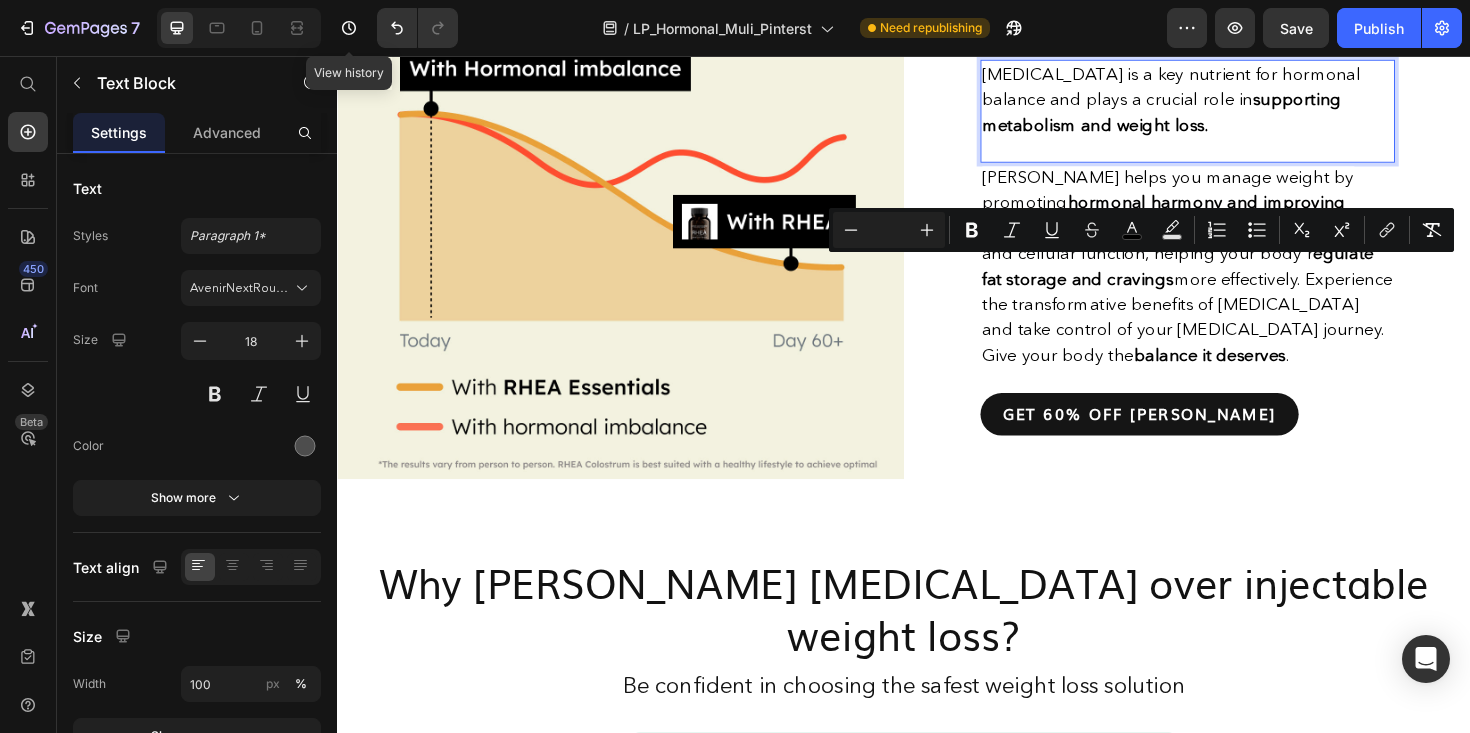 click on "Rebalance your hormones. Support your metabolism." at bounding box center [1238, 0] 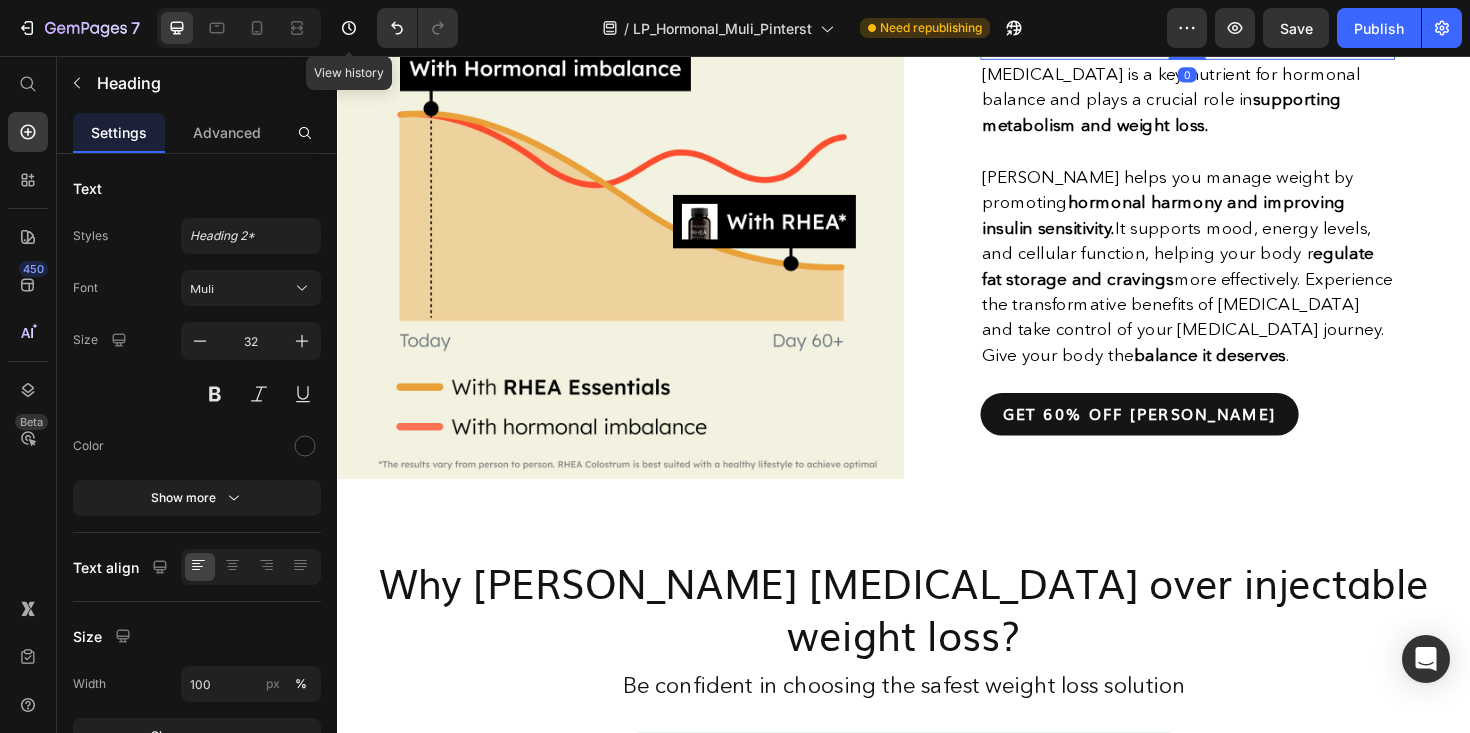 scroll, scrollTop: 0, scrollLeft: 0, axis: both 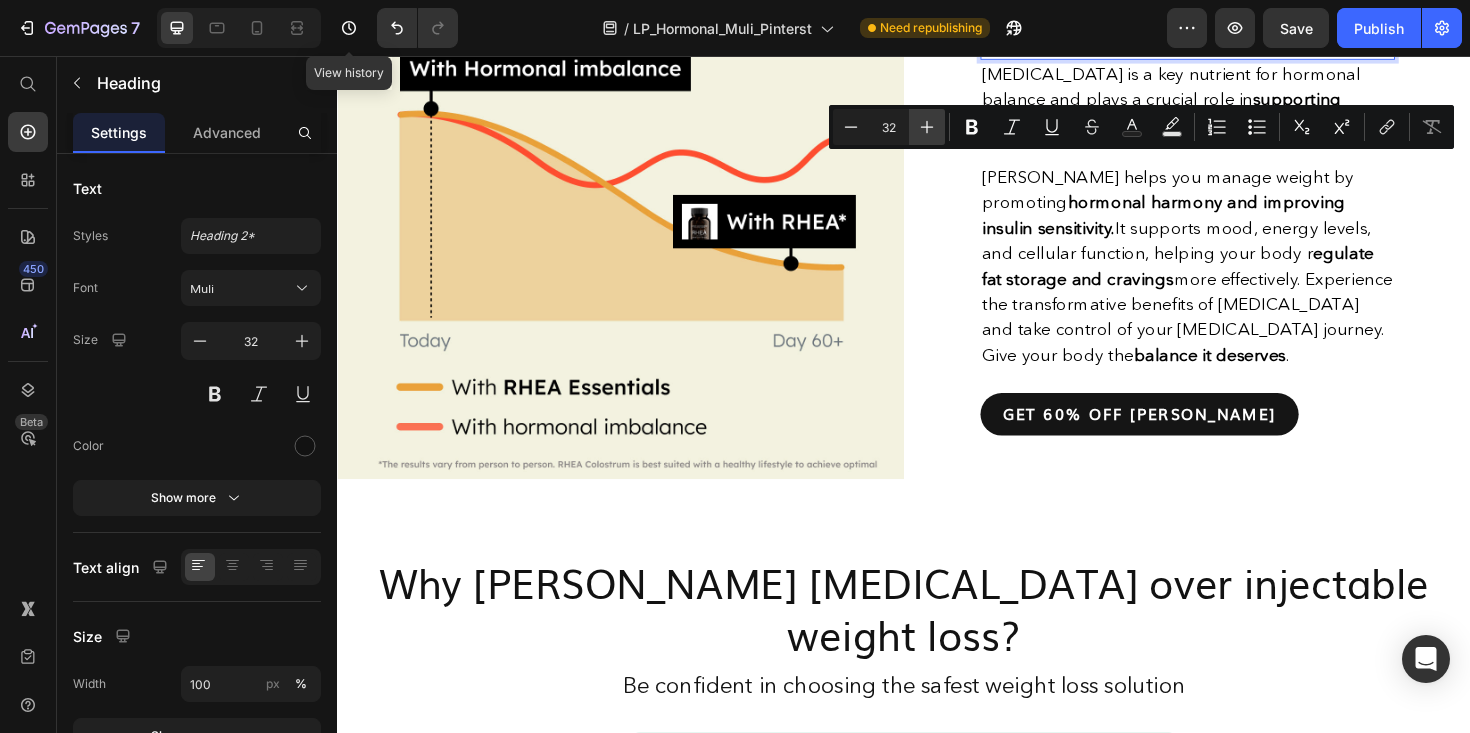copy on "Rebalance your hormones. Support your metabolism." 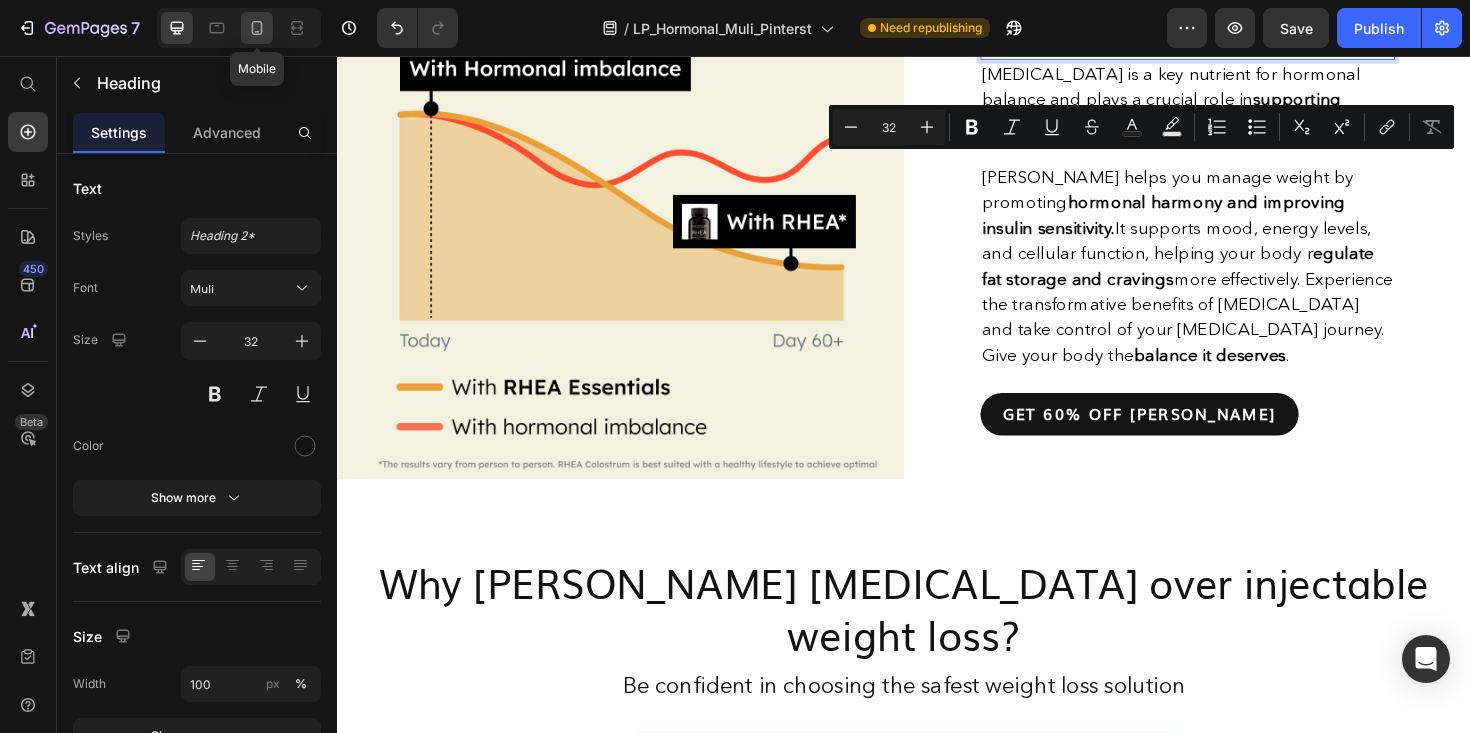click 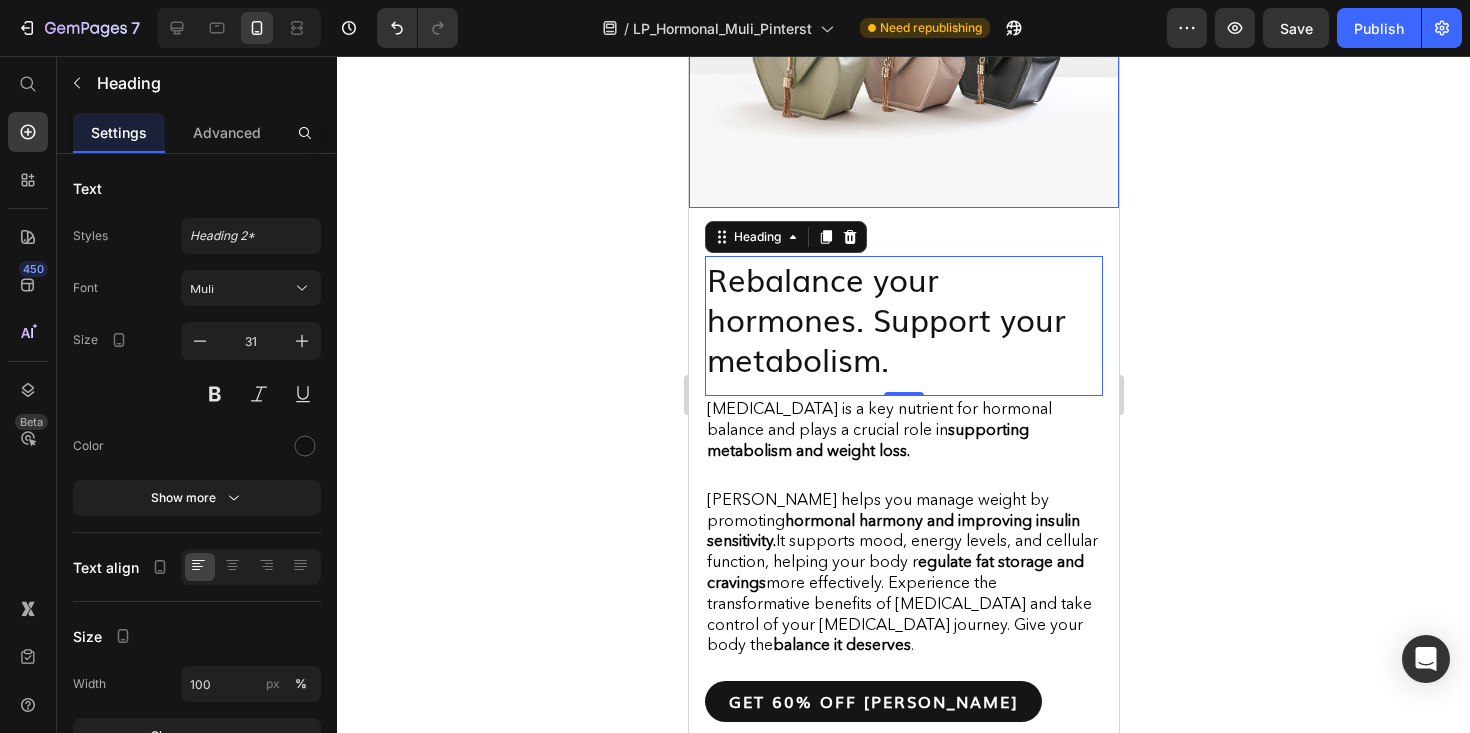 scroll, scrollTop: 1890, scrollLeft: 0, axis: vertical 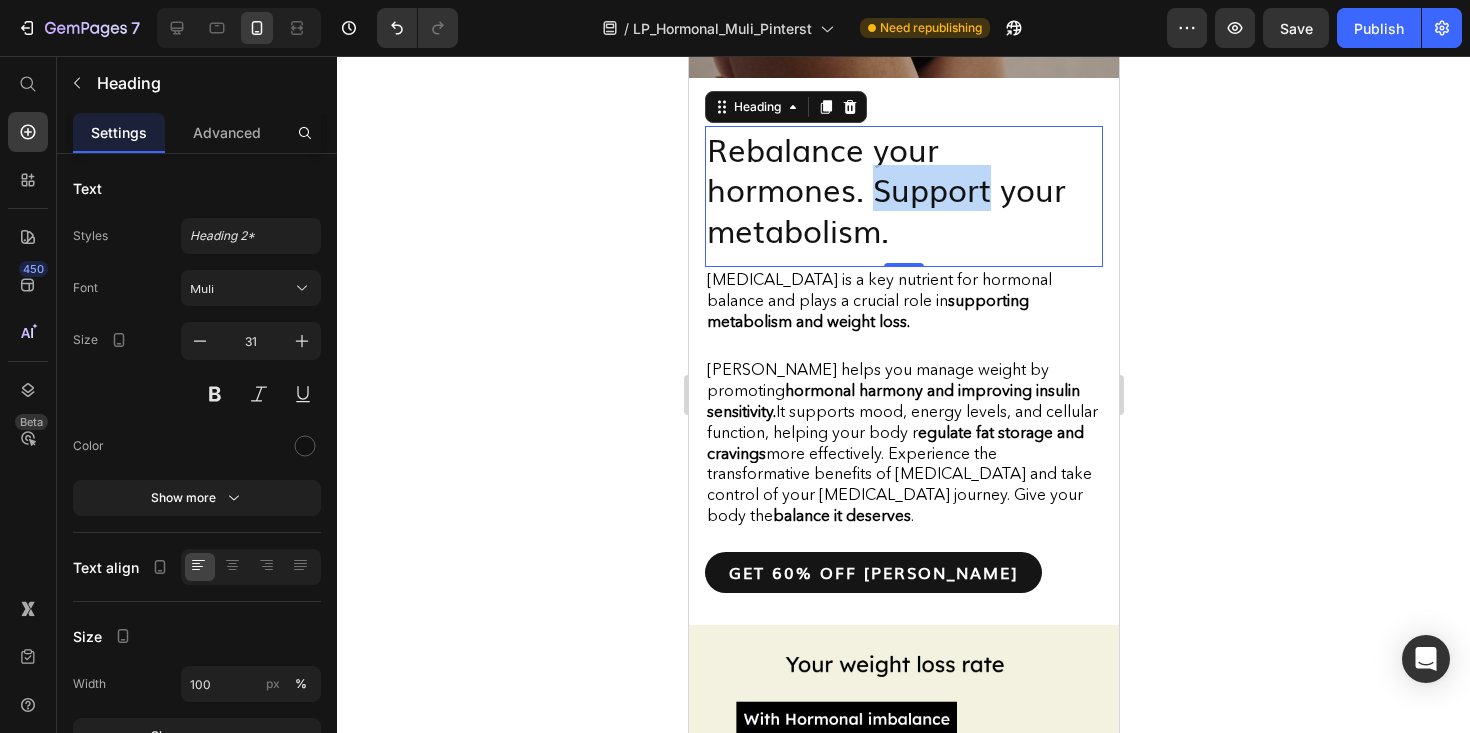 click on "Rebalance your hormones. Support your metabolism." at bounding box center [903, 188] 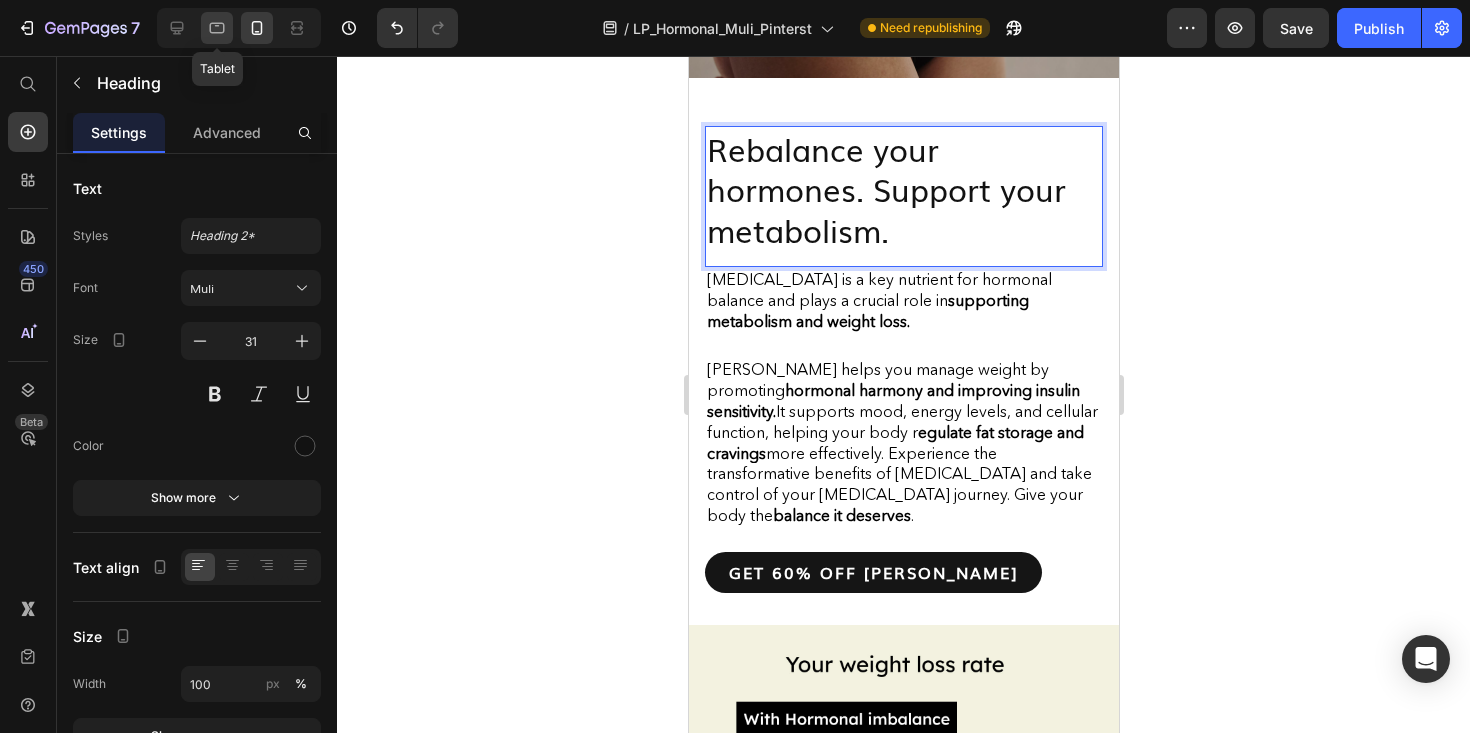 click 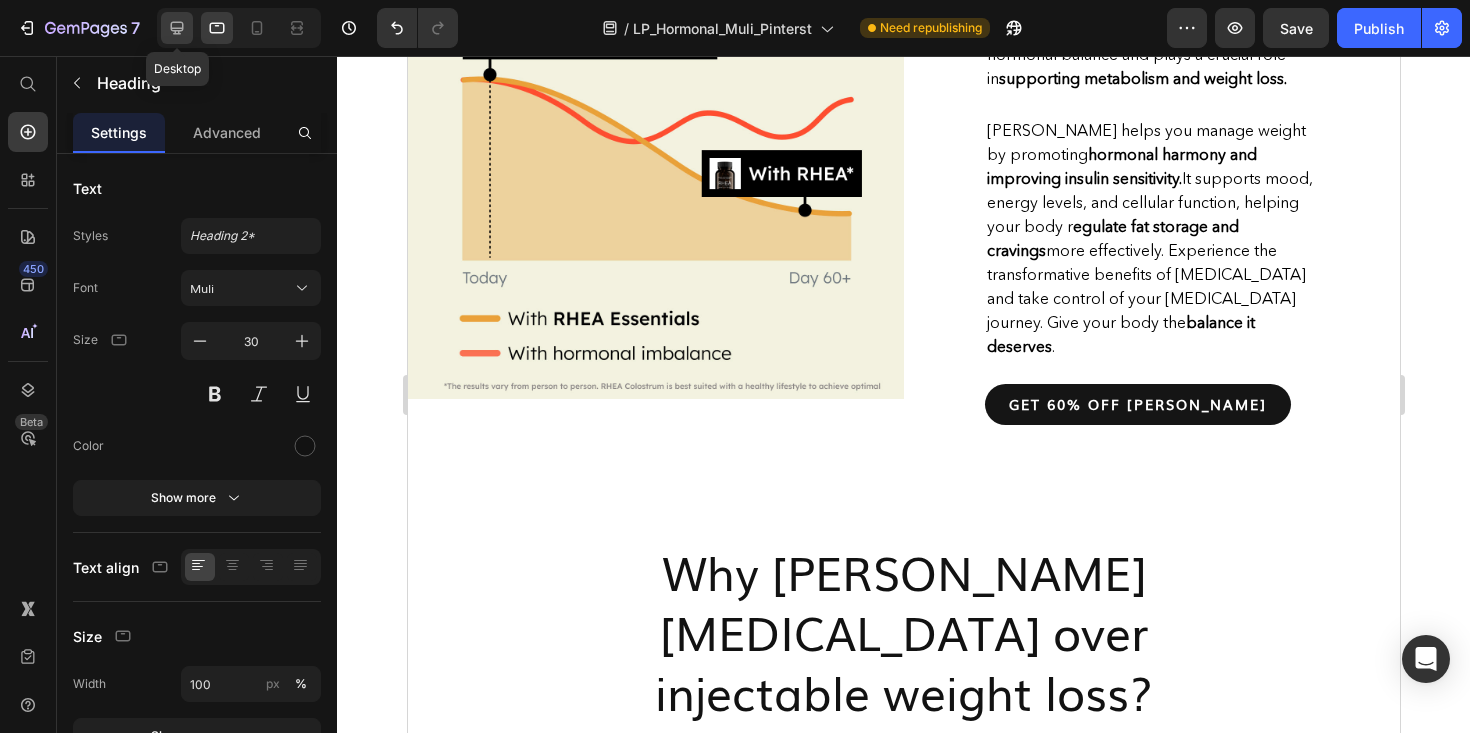 click 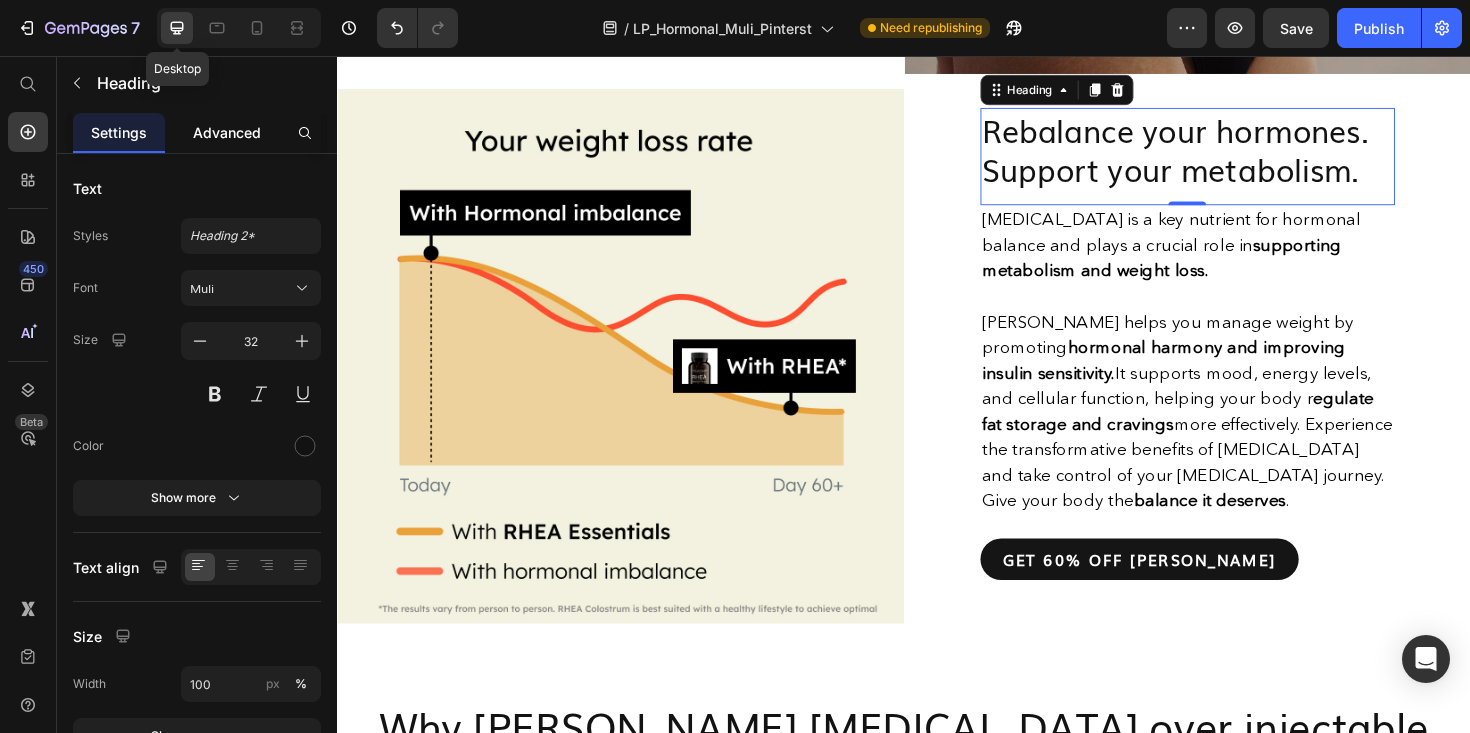 scroll, scrollTop: 1868, scrollLeft: 0, axis: vertical 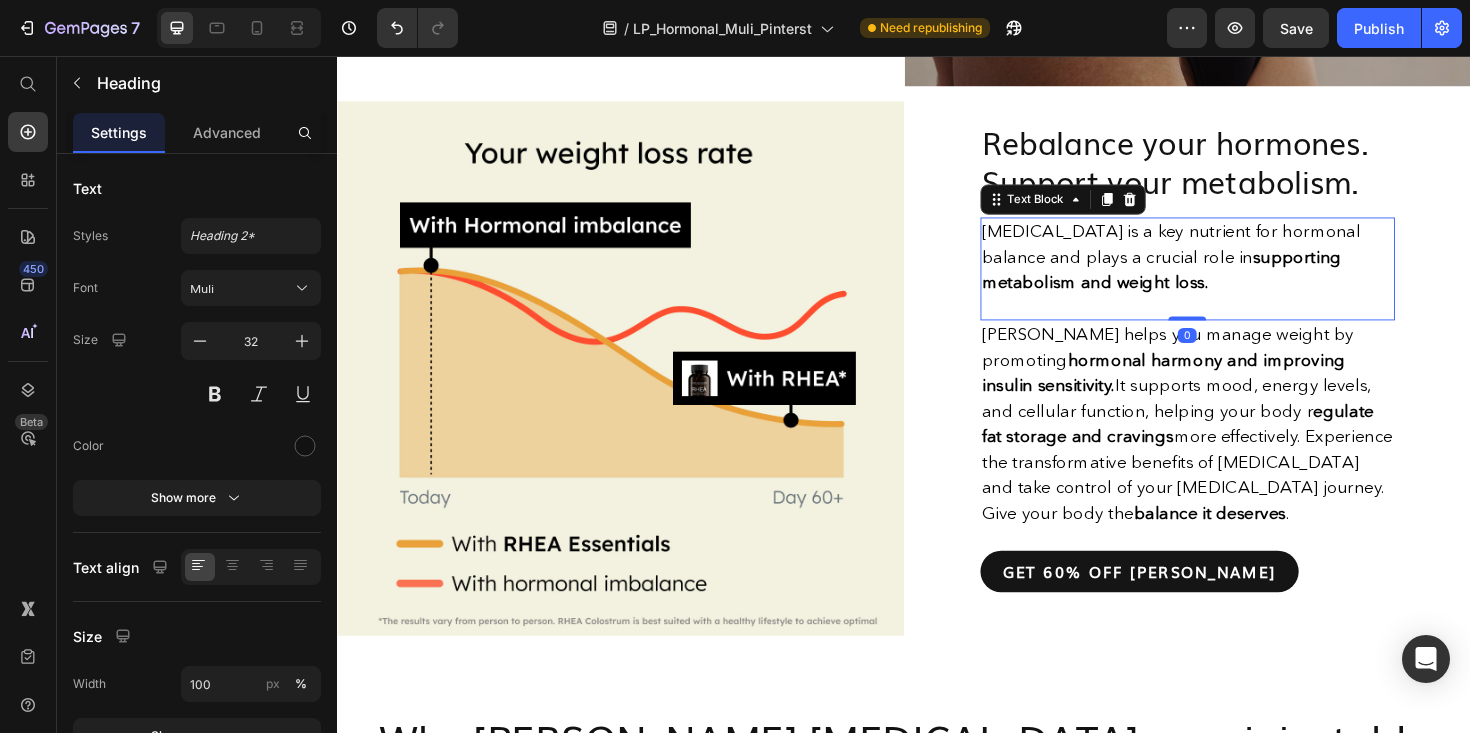 click on "[MEDICAL_DATA] is a key nutrient for hormonal balance and plays a crucial role in  supporting metabolism and weight loss." at bounding box center (1220, 269) 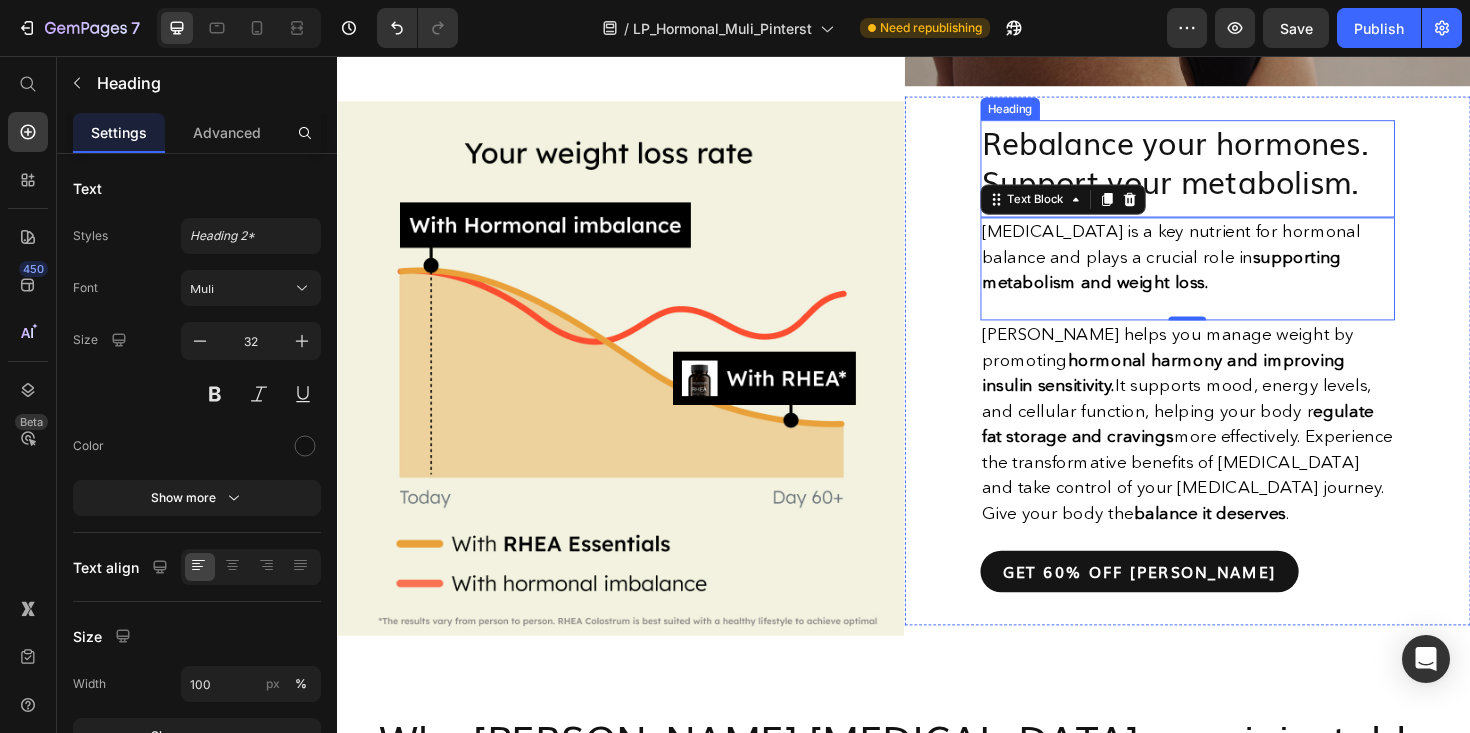 click on "Rebalance your hormones. Support your metabolism." at bounding box center [1238, 167] 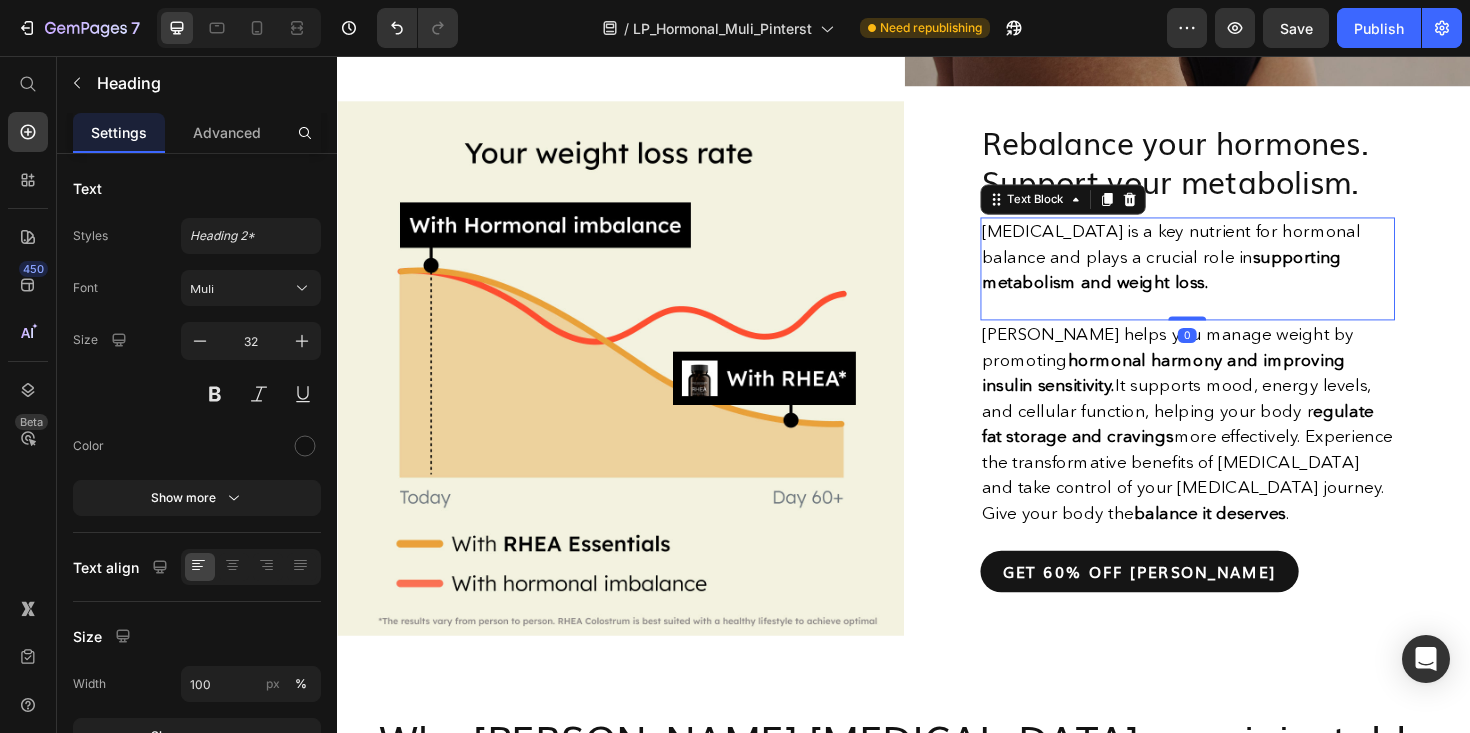 click on "[MEDICAL_DATA] is a key nutrient for hormonal balance and plays a crucial role in  supporting metabolism and weight loss." at bounding box center (1220, 269) 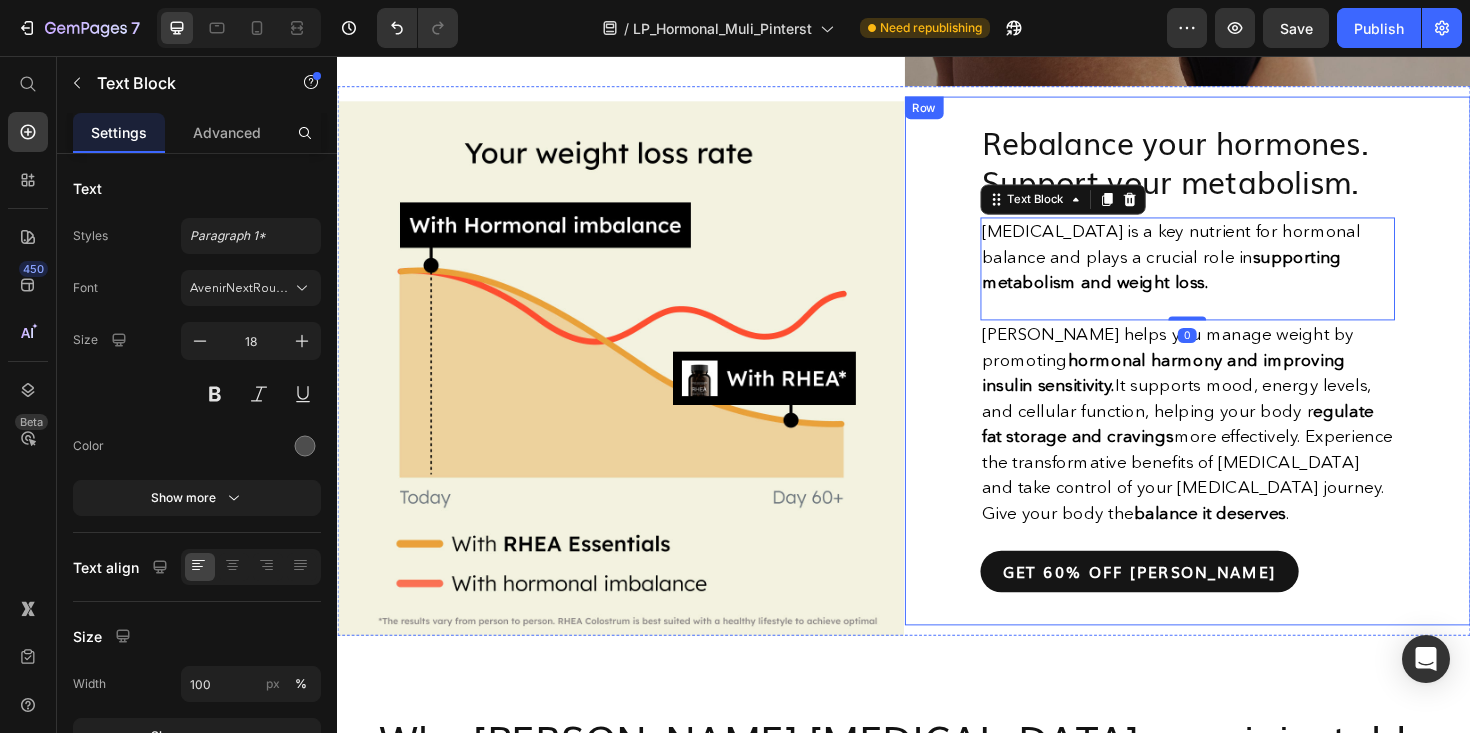 click on "Rebalance your hormones. Support your metabolism. Heading [MEDICAL_DATA] is a key nutrient for hormonal balance and plays a crucial role in  supporting metabolism and weight loss. Text Block   0 [PERSON_NAME] helps you manage weight by promoting  hormonal harmony and improving insulin sensitivity.  It supports mood, energy levels, and cellular function, helping your body r egulate fat storage and cravings  more effectively. Experience the transformative benefits of [MEDICAL_DATA] and take control of your [MEDICAL_DATA] journey. Give your body the  balance it deserves . Text Block get 60% off [PERSON_NAME] Button Row" at bounding box center (1238, 379) 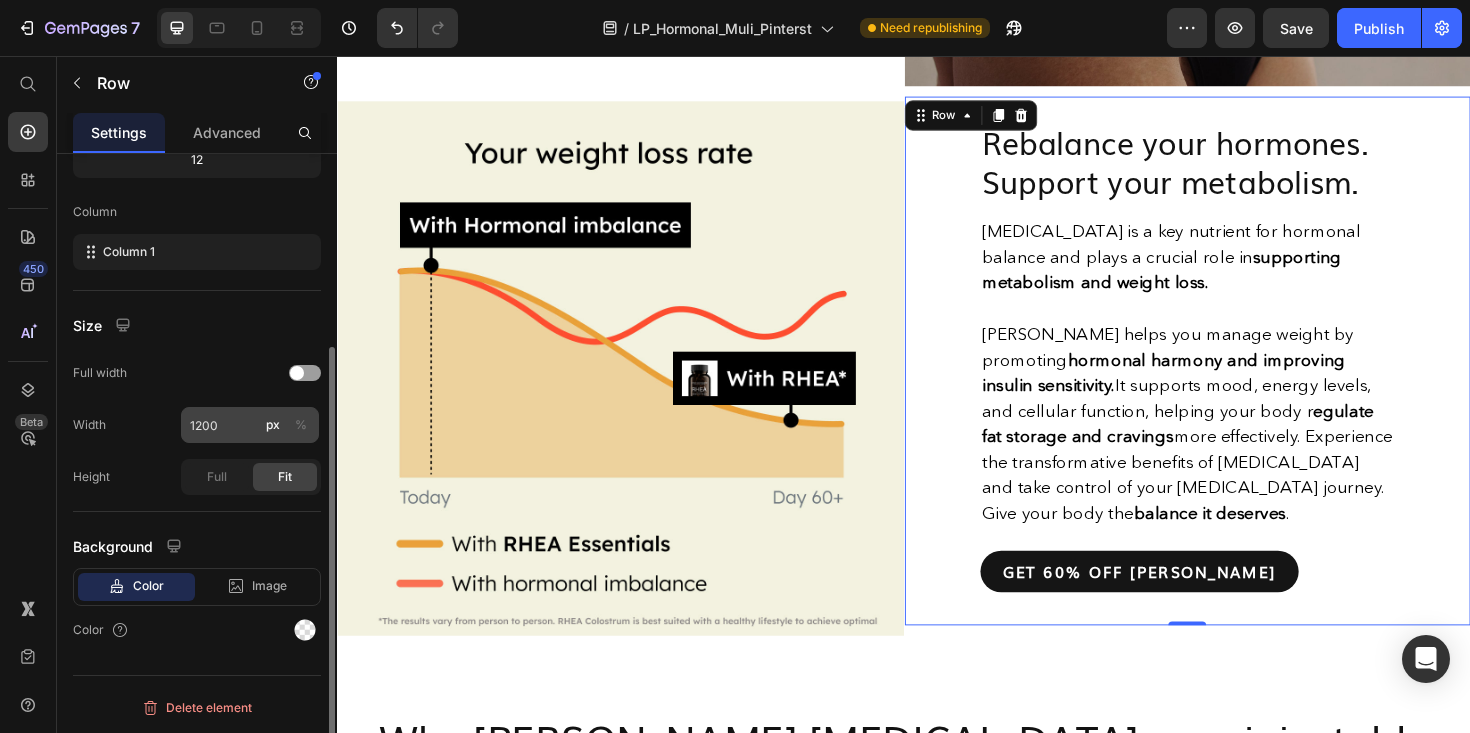 scroll, scrollTop: 0, scrollLeft: 0, axis: both 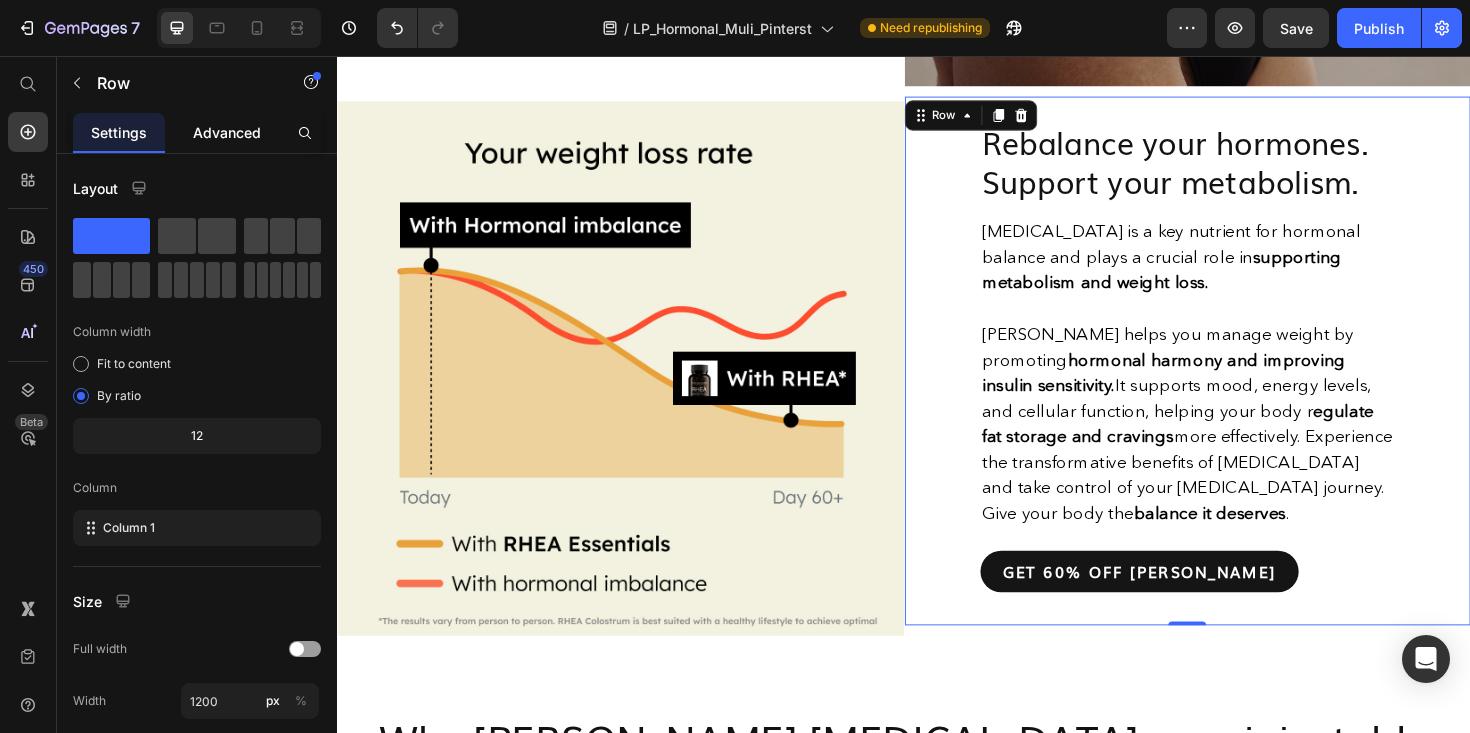 click on "Advanced" 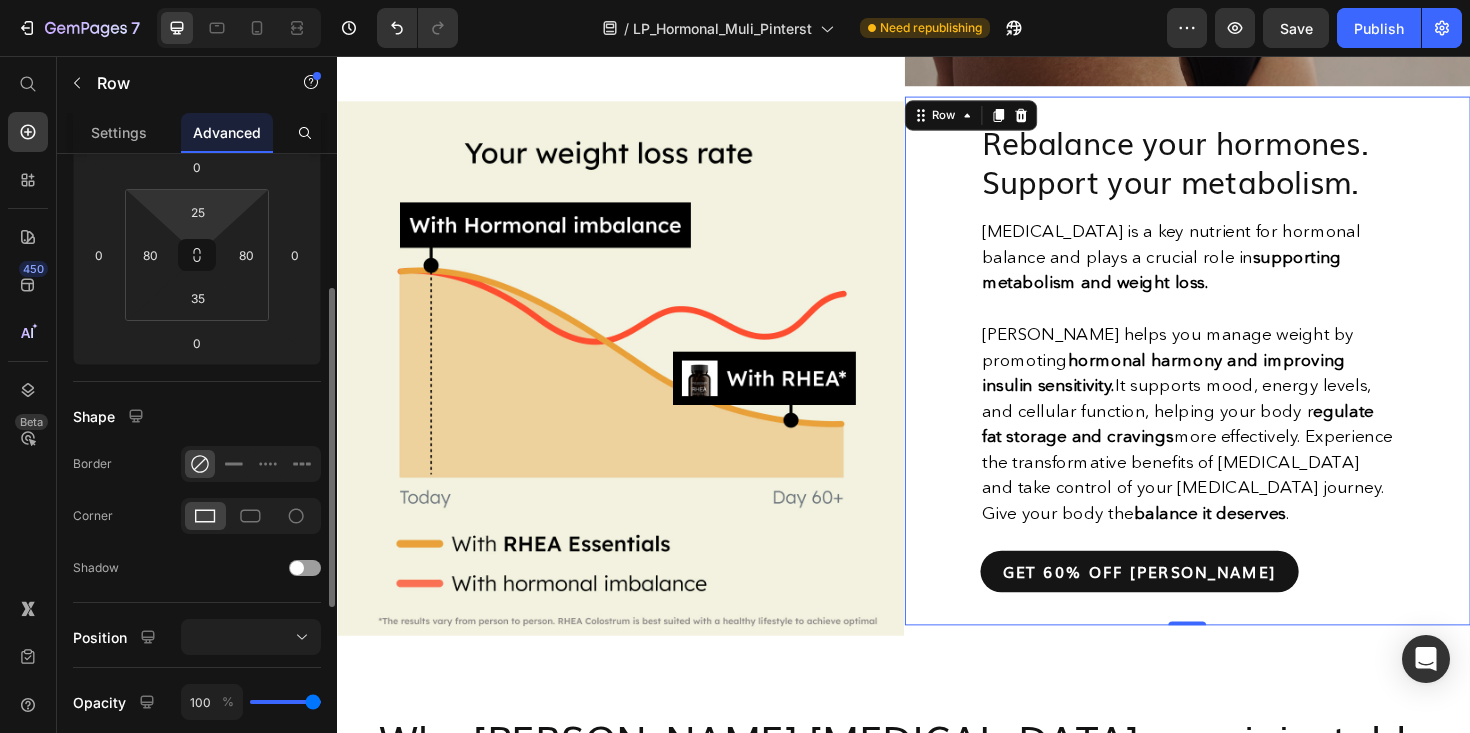 scroll, scrollTop: 0, scrollLeft: 0, axis: both 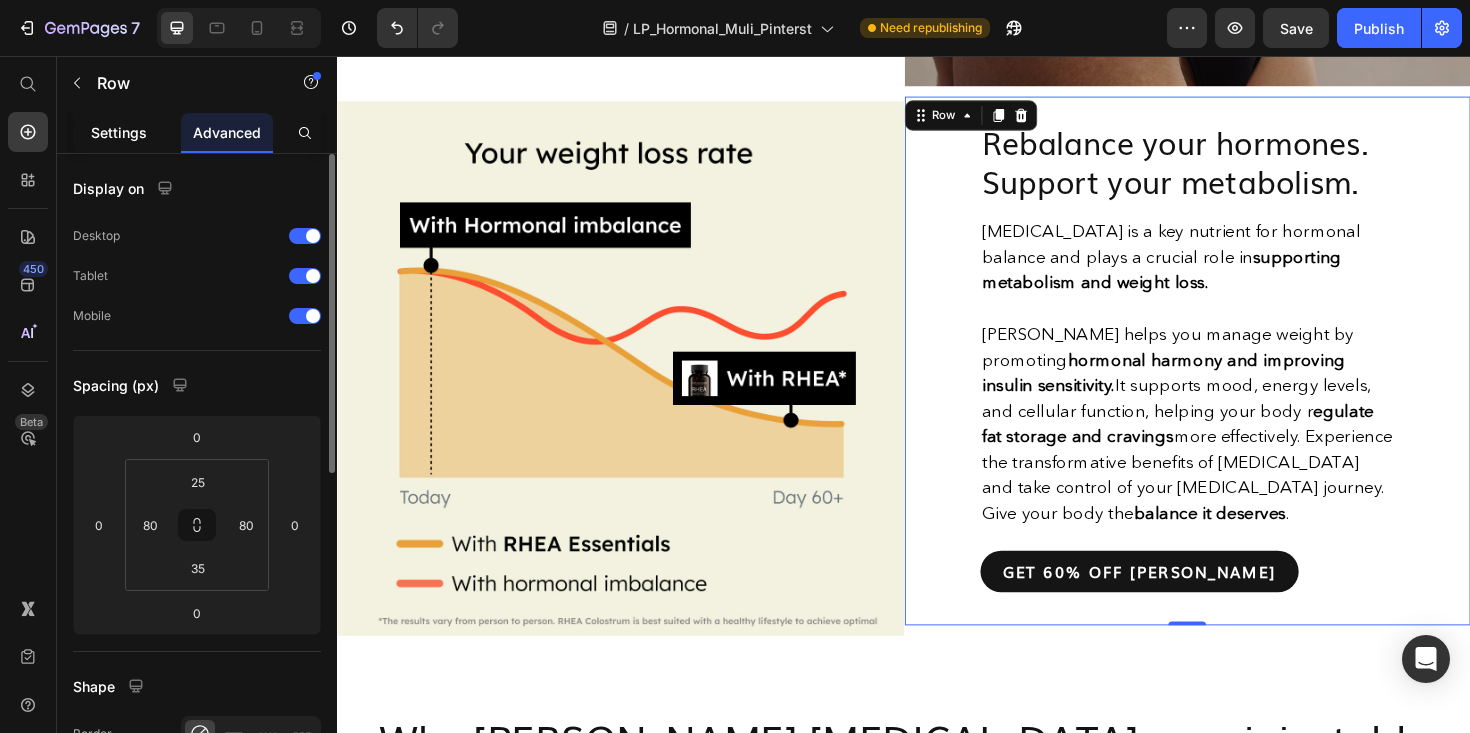 click on "Settings" at bounding box center [119, 132] 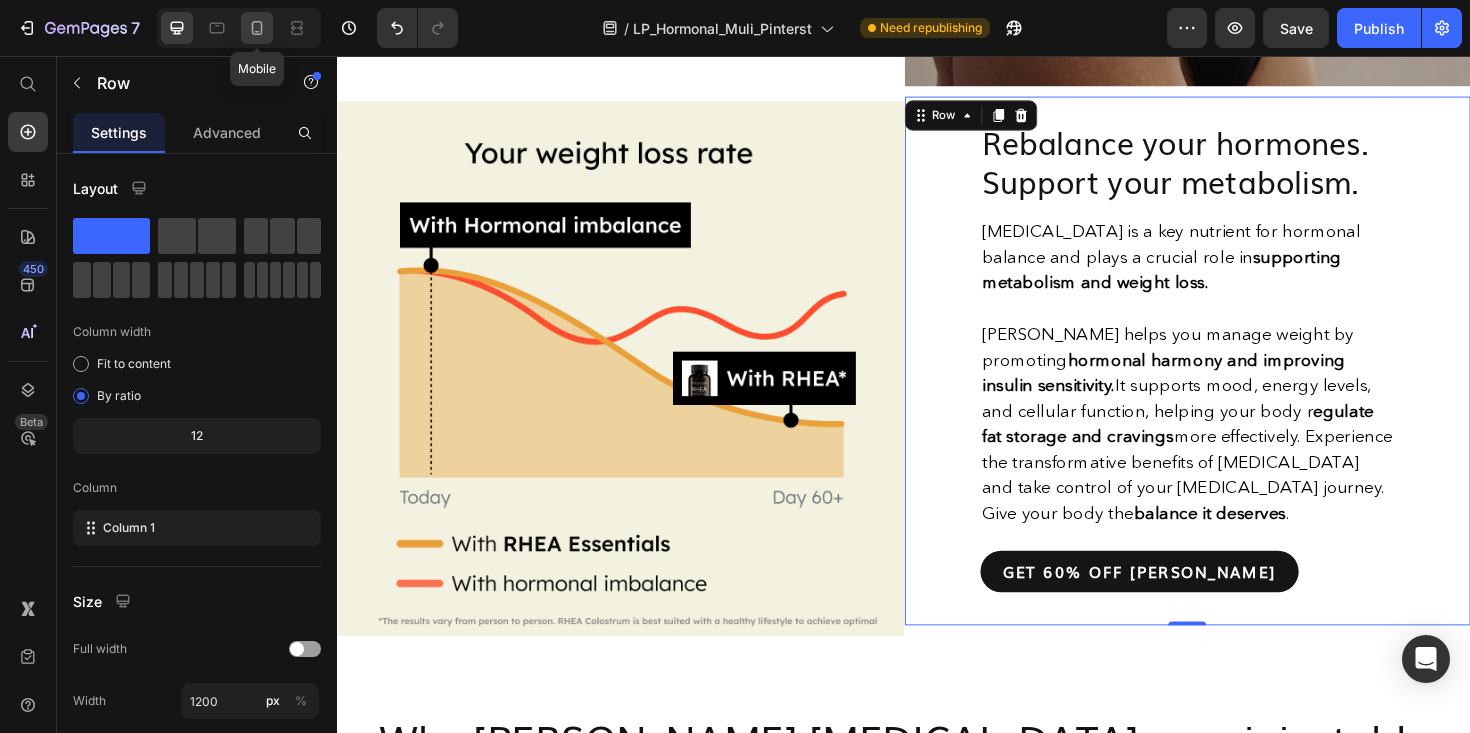 click 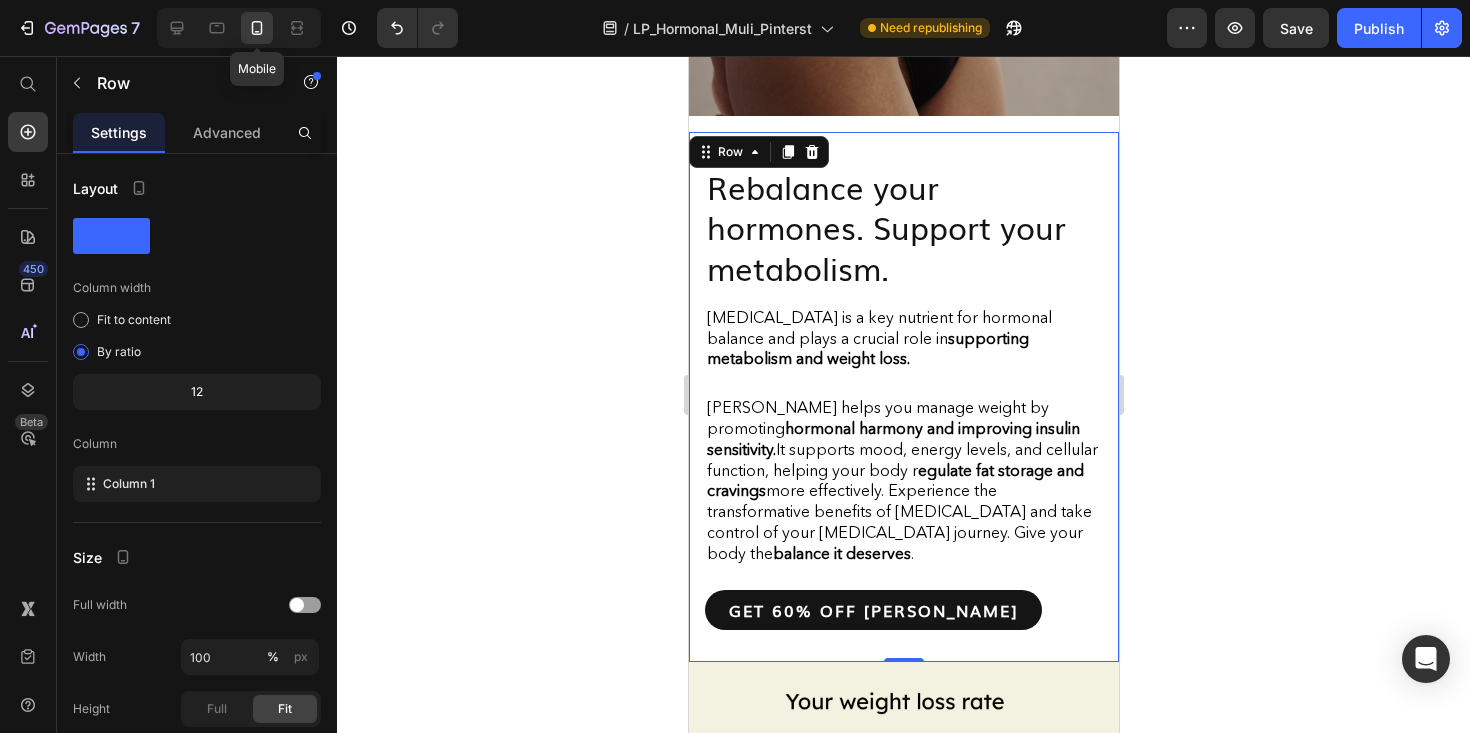 scroll, scrollTop: 2117, scrollLeft: 0, axis: vertical 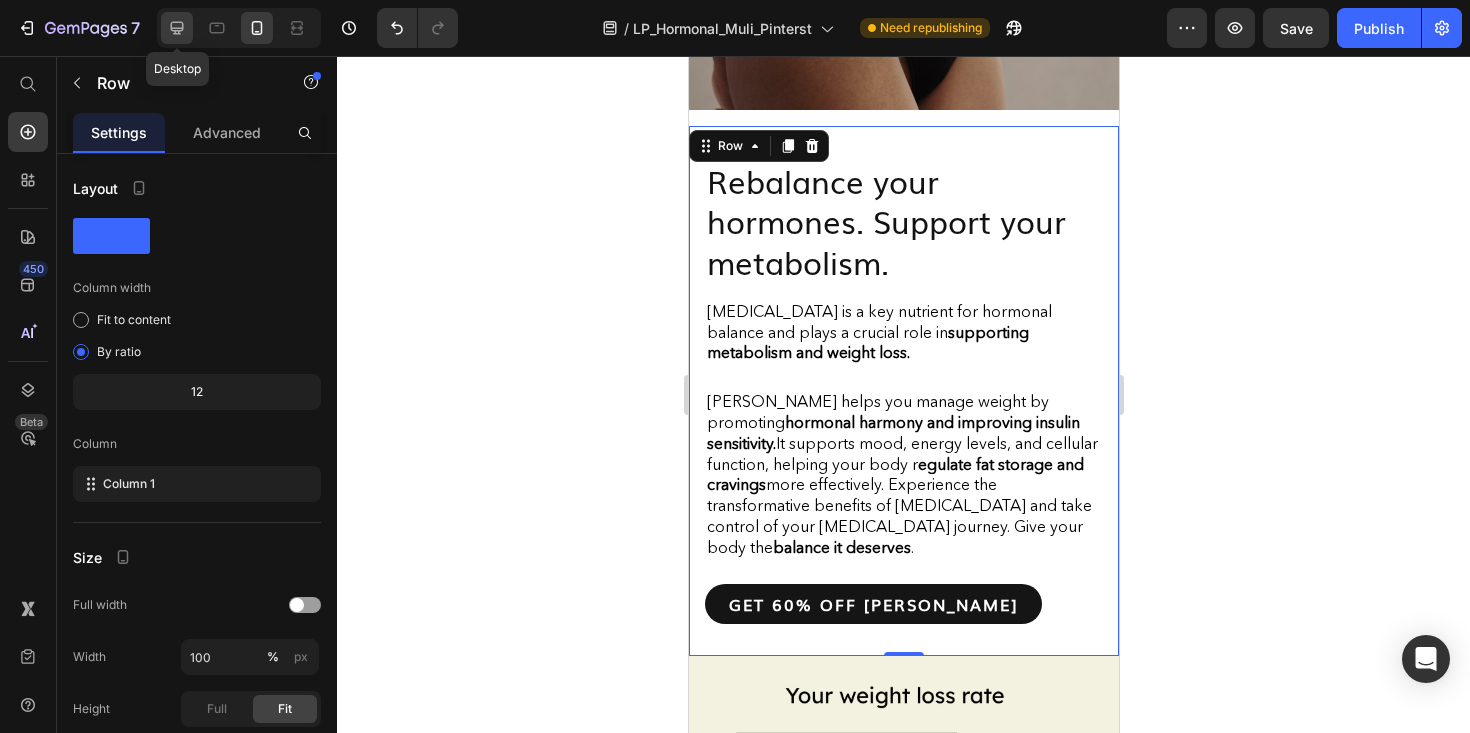 click 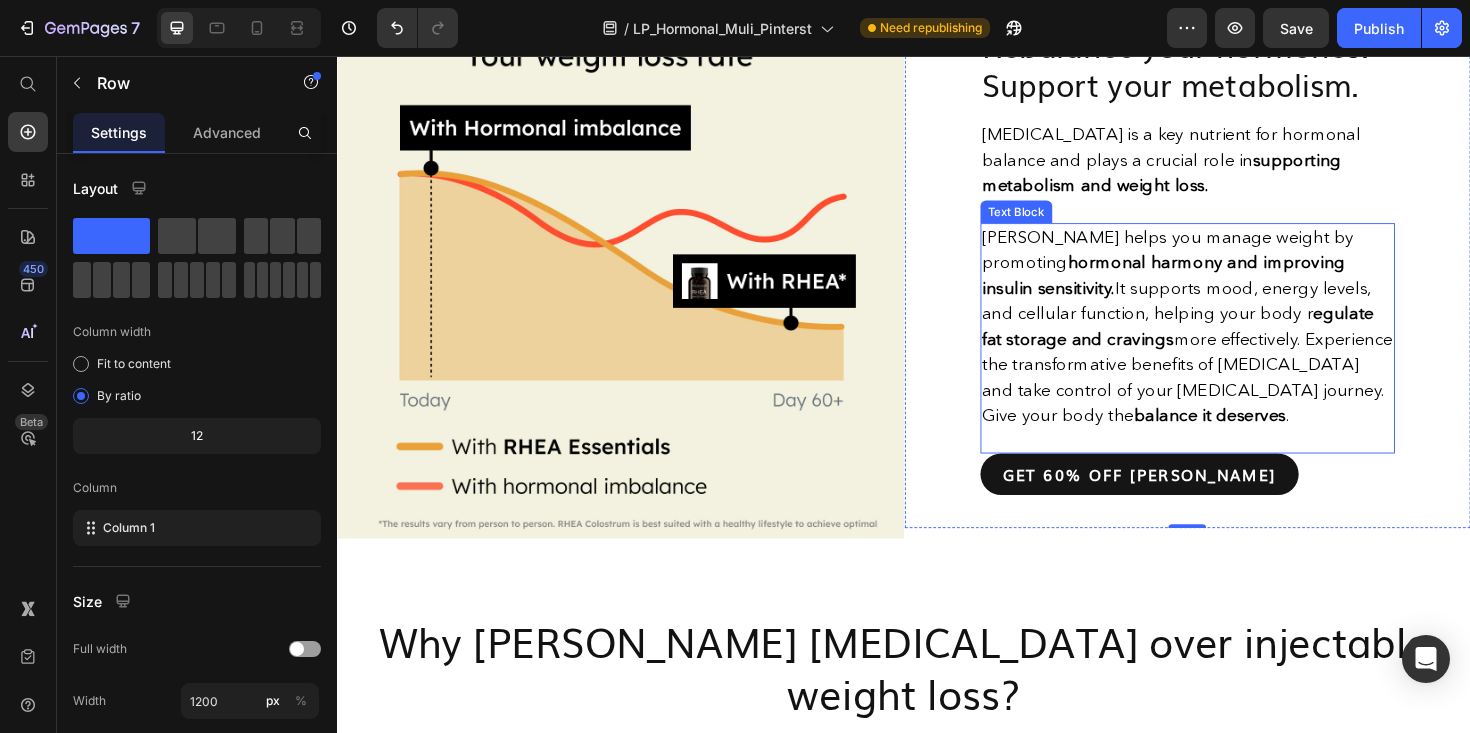 scroll, scrollTop: 1870, scrollLeft: 0, axis: vertical 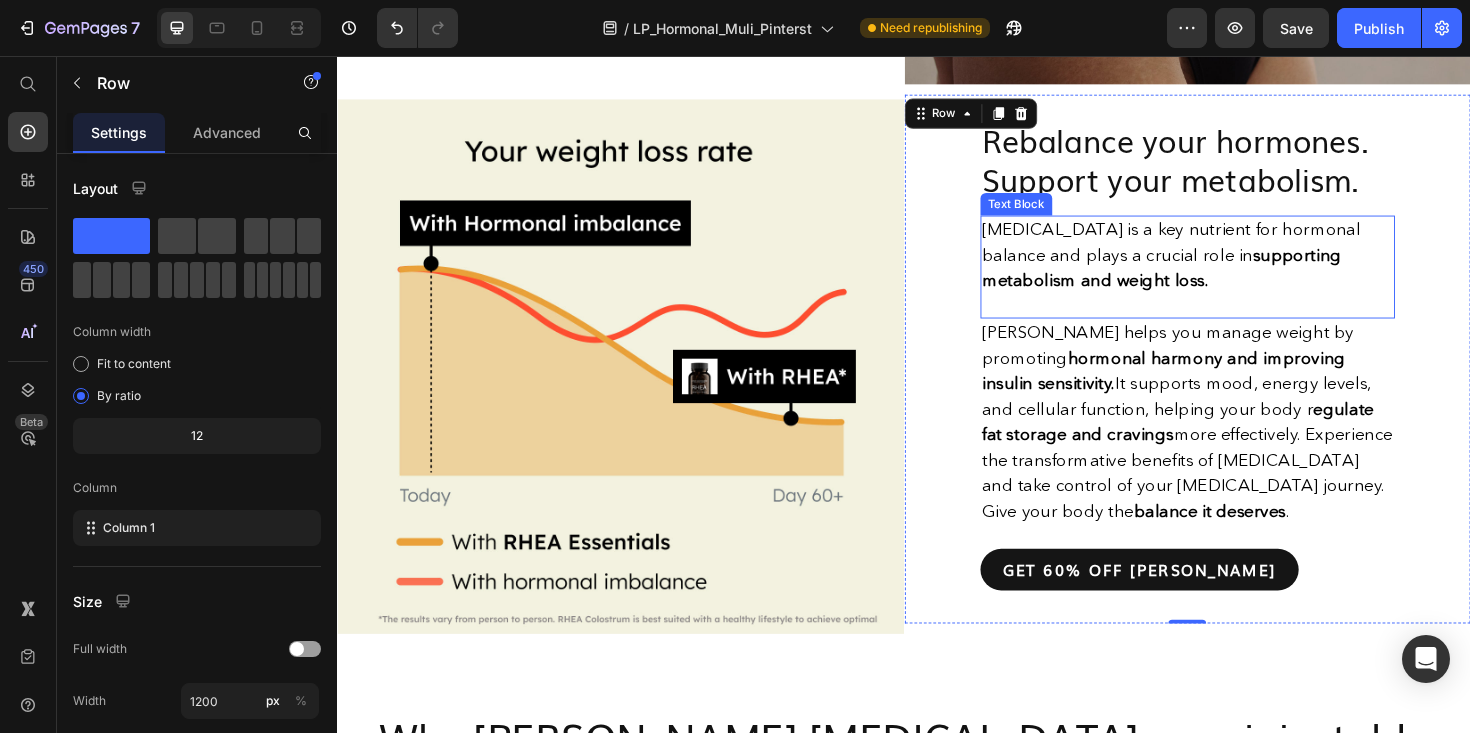 click on "[MEDICAL_DATA] is a key nutrient for hormonal balance and plays a crucial role in  supporting metabolism and weight loss." at bounding box center (1238, 267) 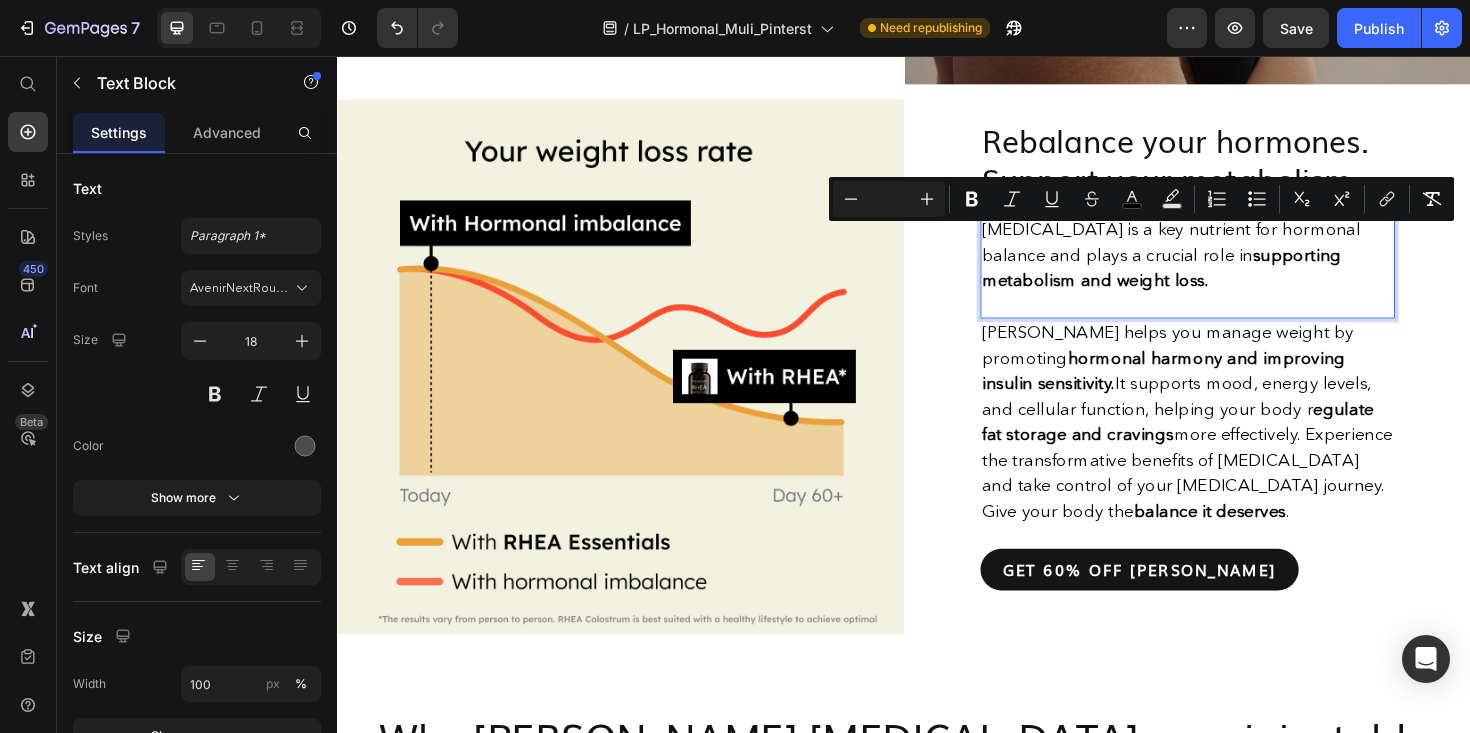 type on "18" 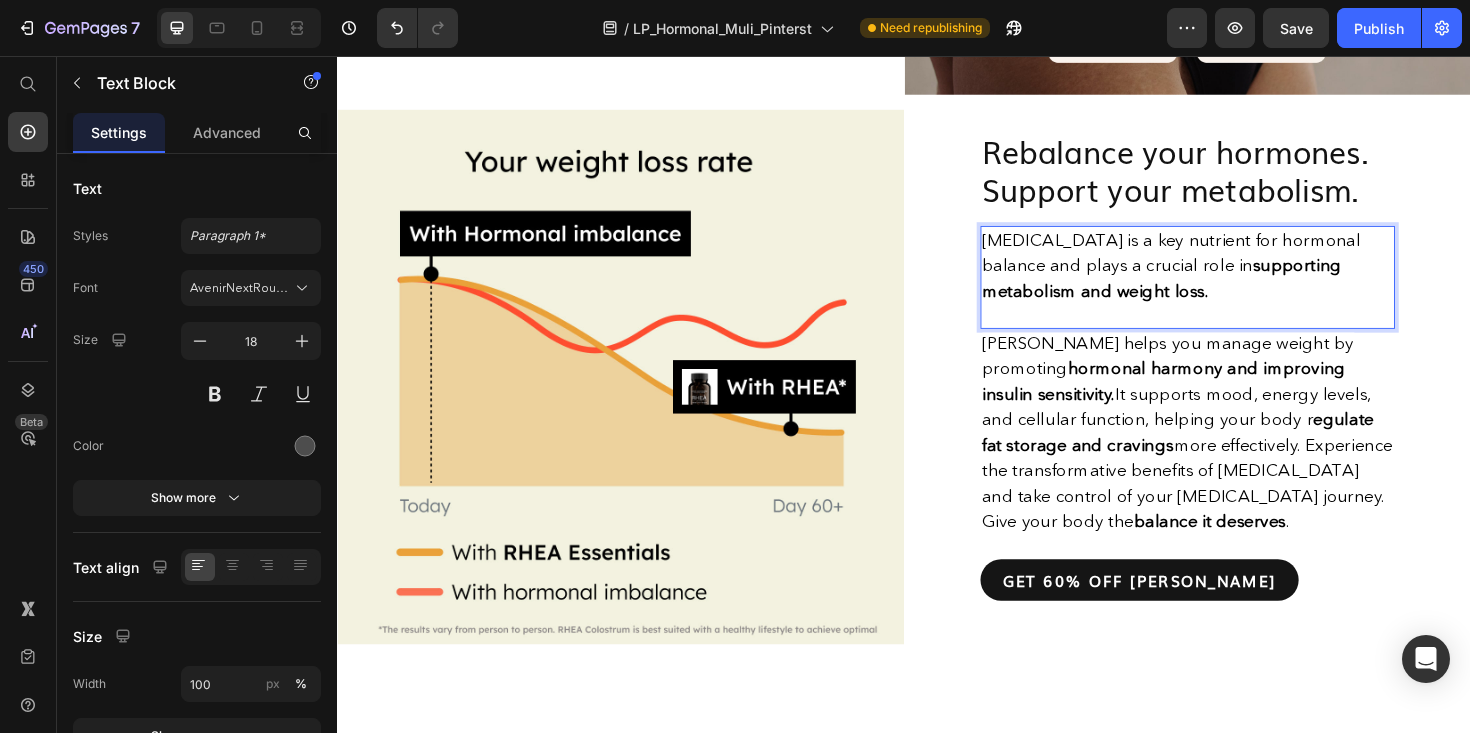 scroll, scrollTop: 1870, scrollLeft: 0, axis: vertical 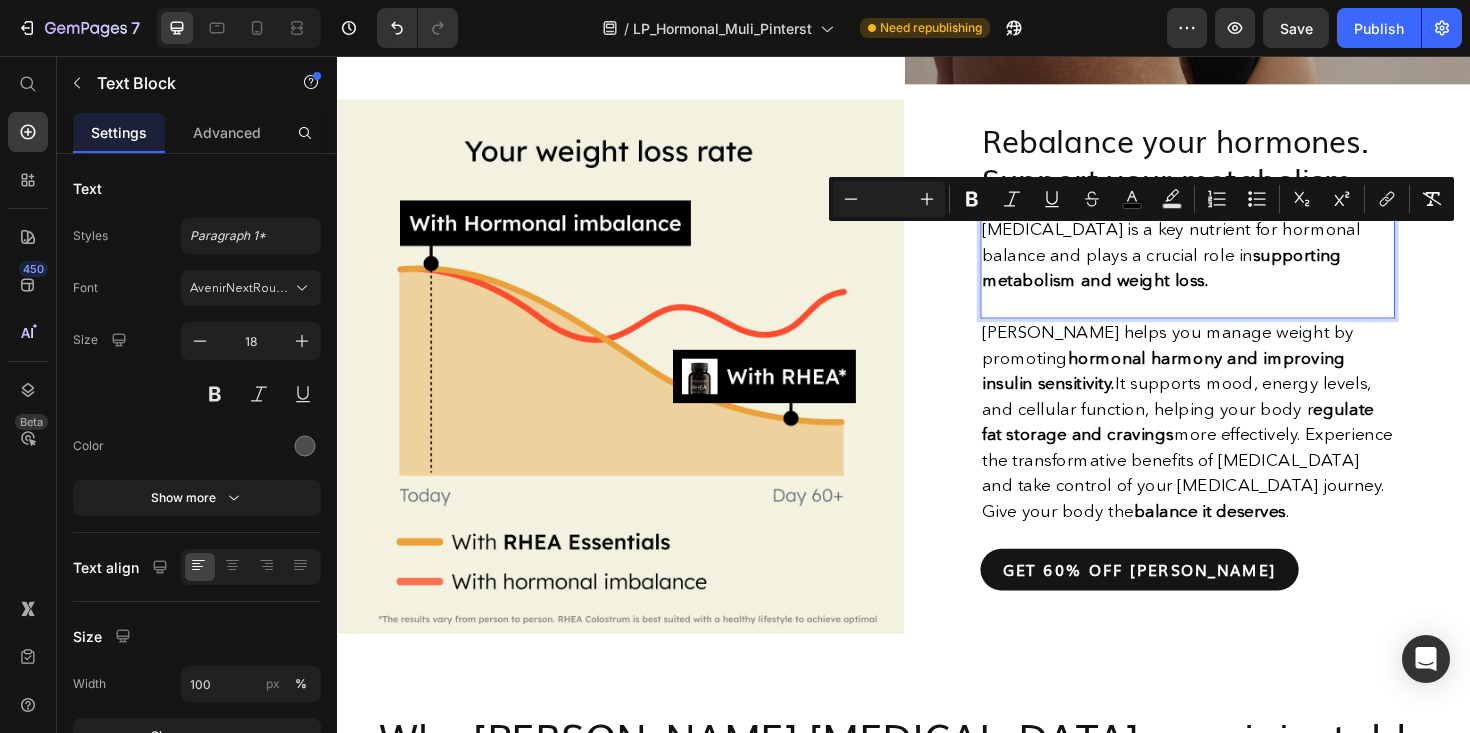 click on "[MEDICAL_DATA] is a key nutrient for hormonal balance and plays a crucial role in  supporting metabolism and weight loss." at bounding box center [1238, 267] 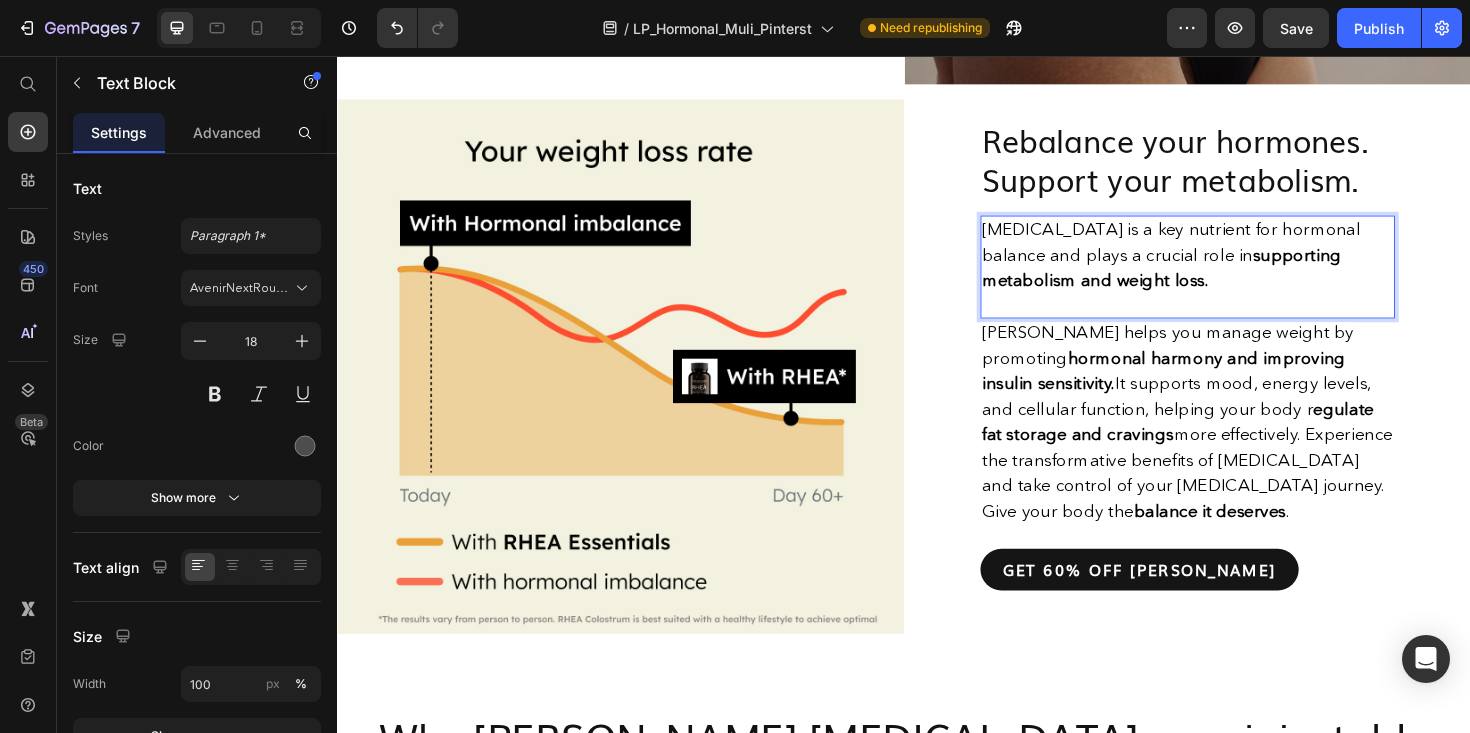 drag, startPoint x: 1173, startPoint y: 301, endPoint x: 1032, endPoint y: 253, distance: 148.9463 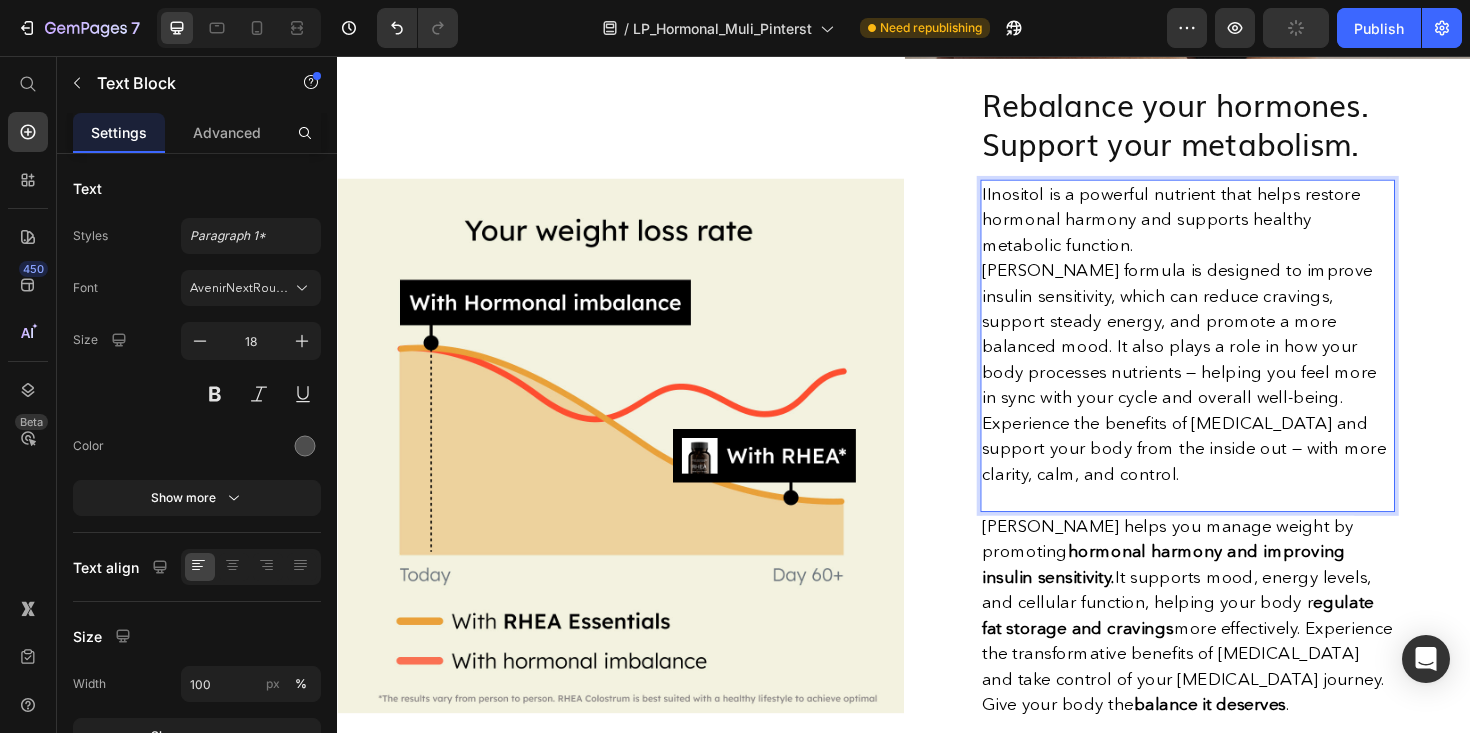 scroll, scrollTop: 1859, scrollLeft: 0, axis: vertical 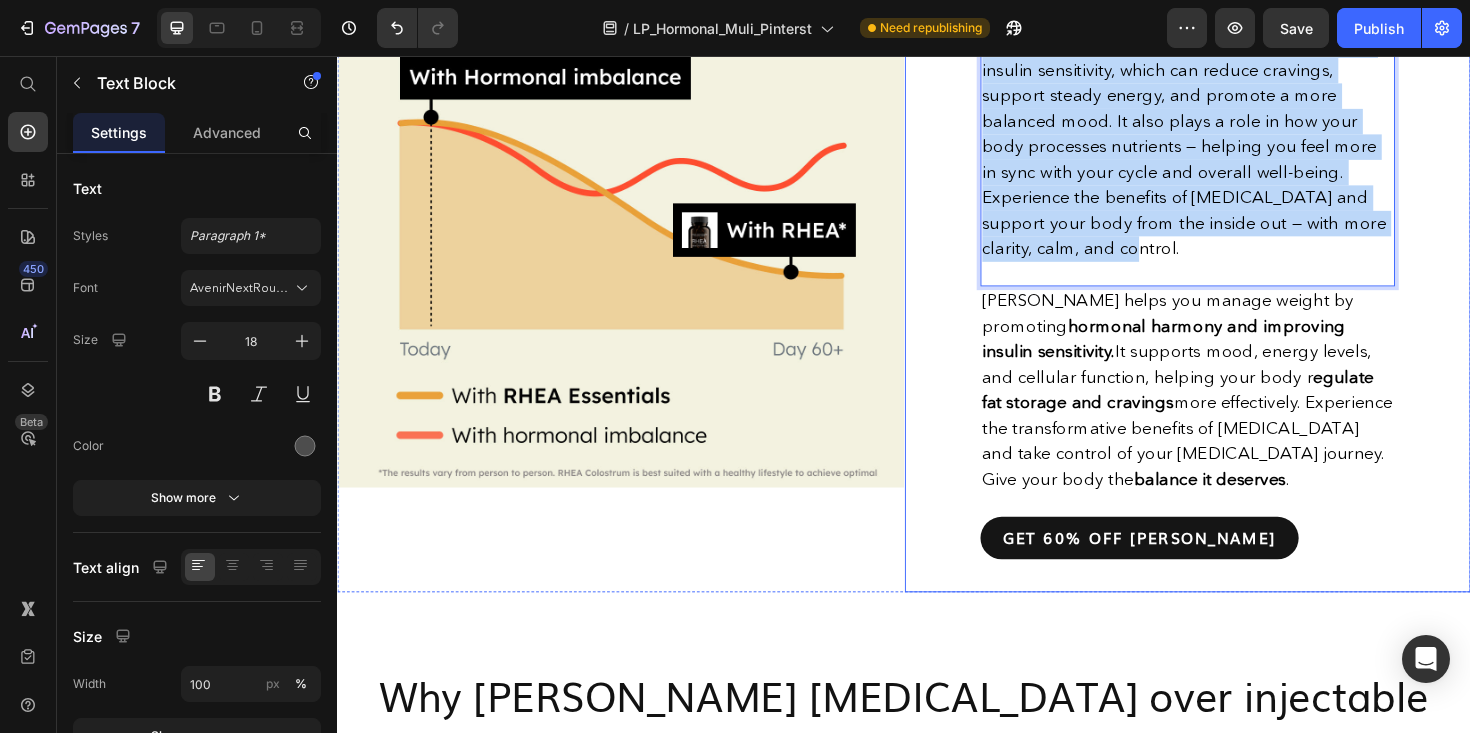 drag, startPoint x: 1159, startPoint y: 544, endPoint x: 1012, endPoint y: 340, distance: 251.44582 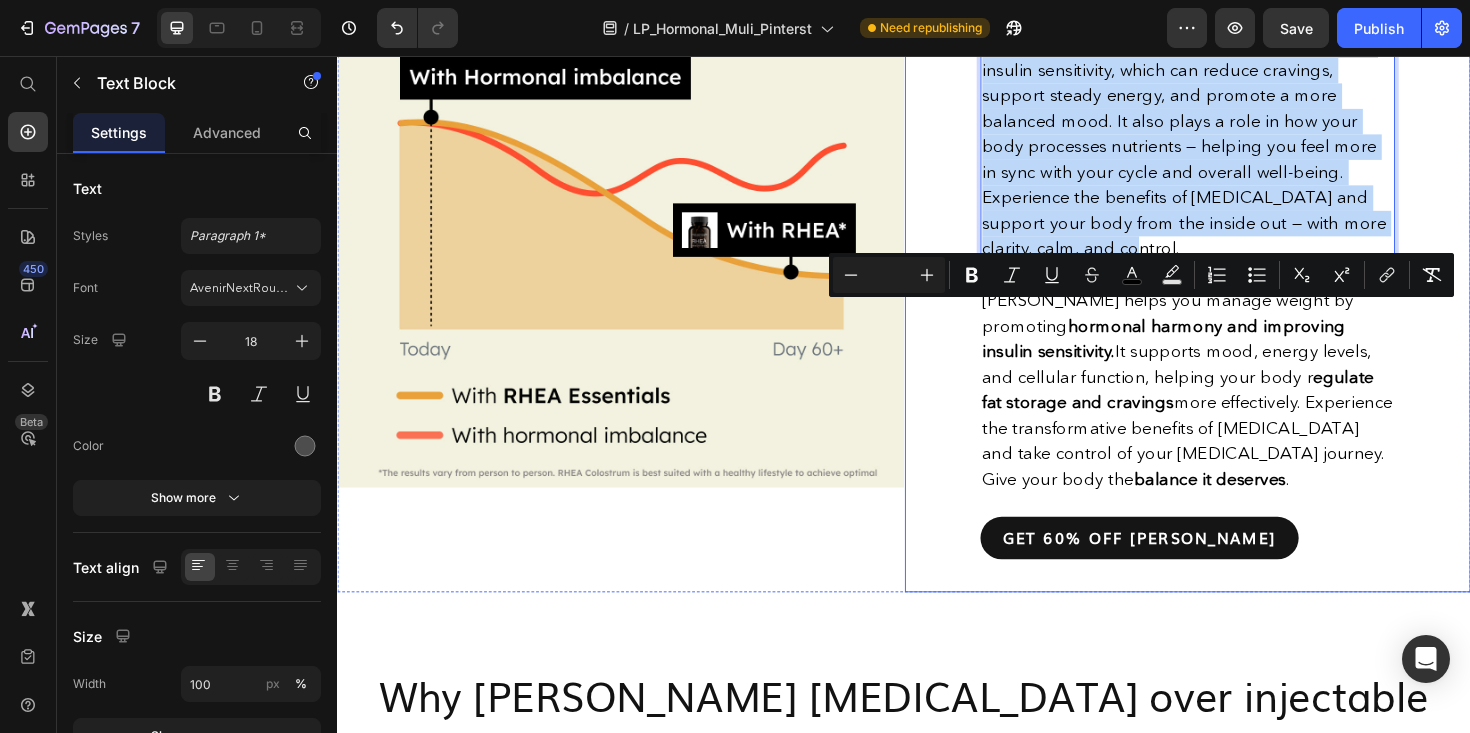 copy on "RHEA’s formula is designed to improve insulin sensitivity, which can reduce cravings, support steady energy, and promote a more balanced mood. It also plays a role in how your body processes nutrients — helping you feel more in sync with your cycle and overall well-being. Experience the benefits of inositol and support your body from the inside out — with more clarity, calm, and control." 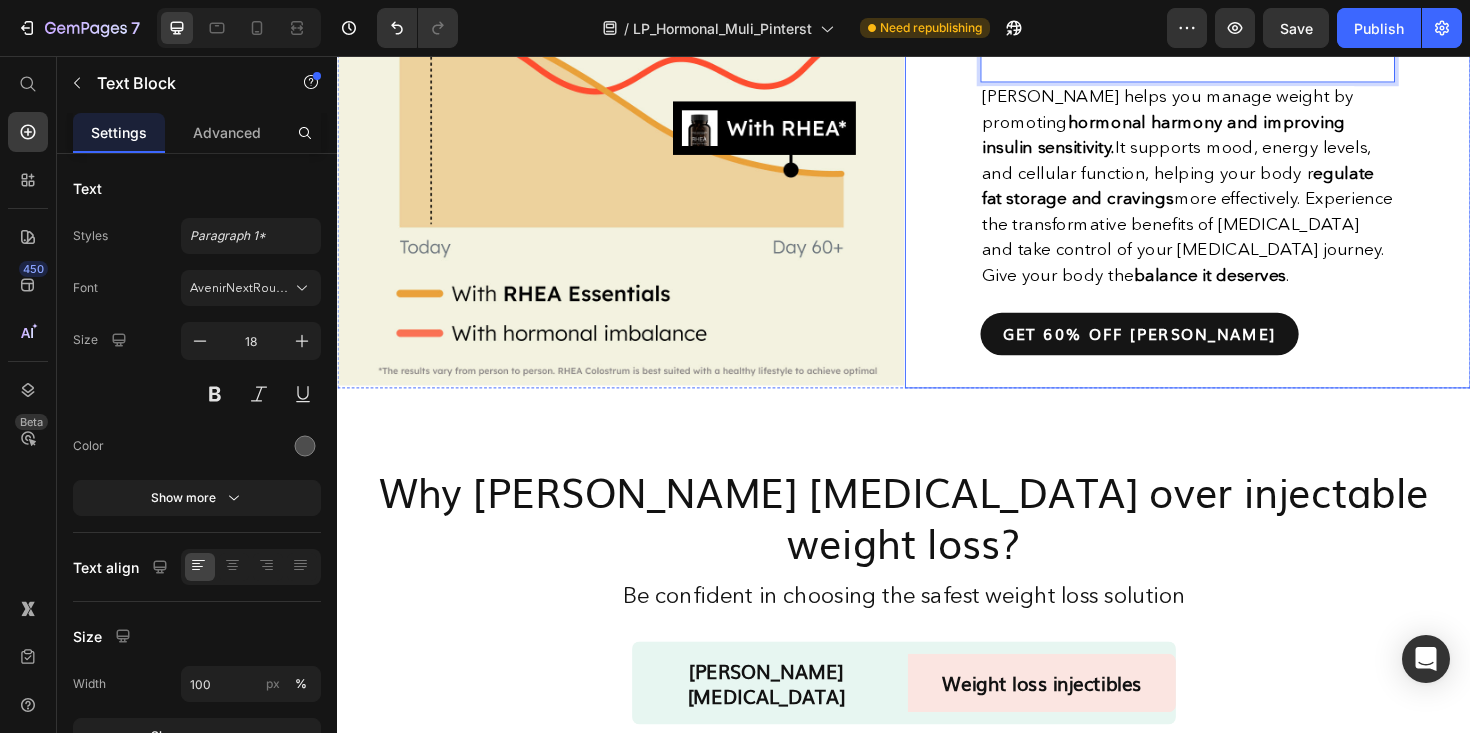 scroll, scrollTop: 1870, scrollLeft: 0, axis: vertical 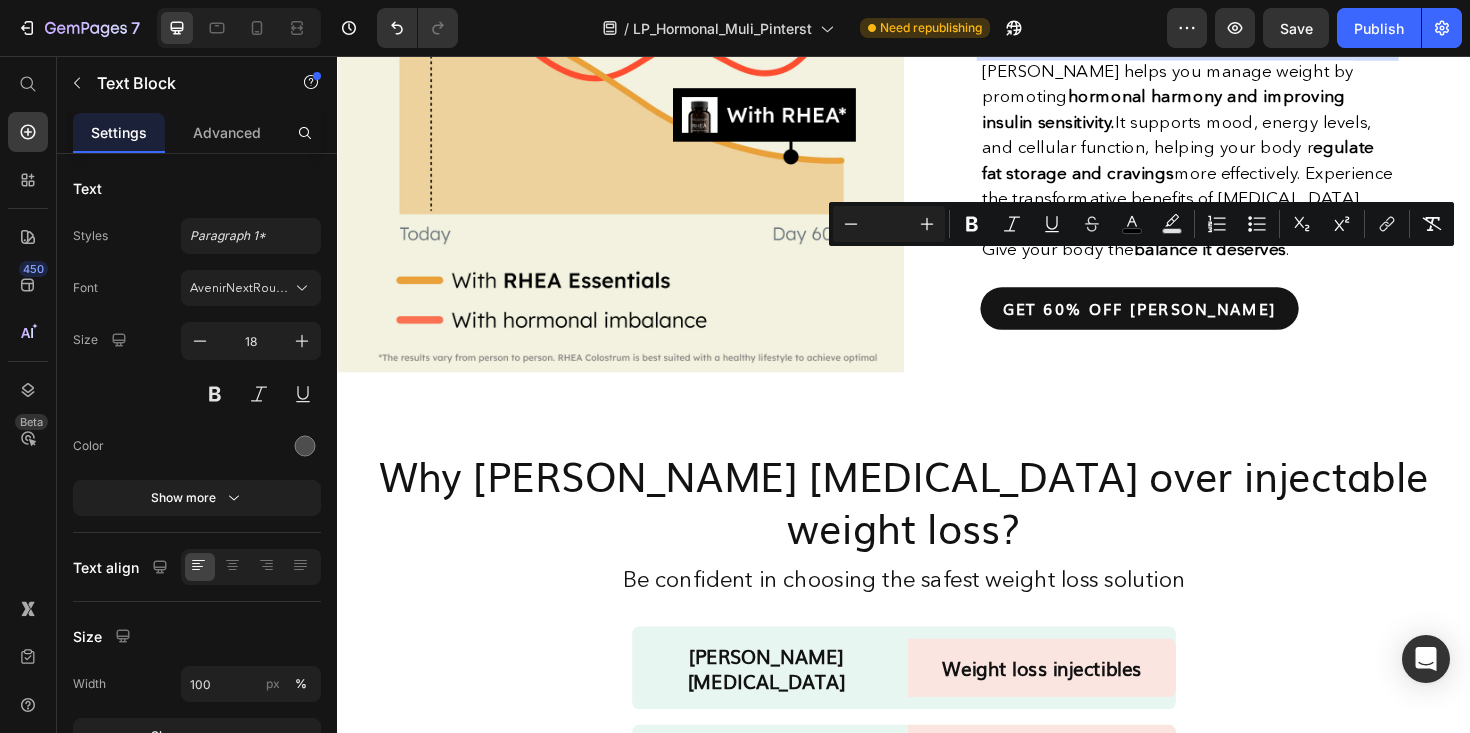 drag, startPoint x: 1086, startPoint y: 305, endPoint x: 1220, endPoint y: 284, distance: 135.63554 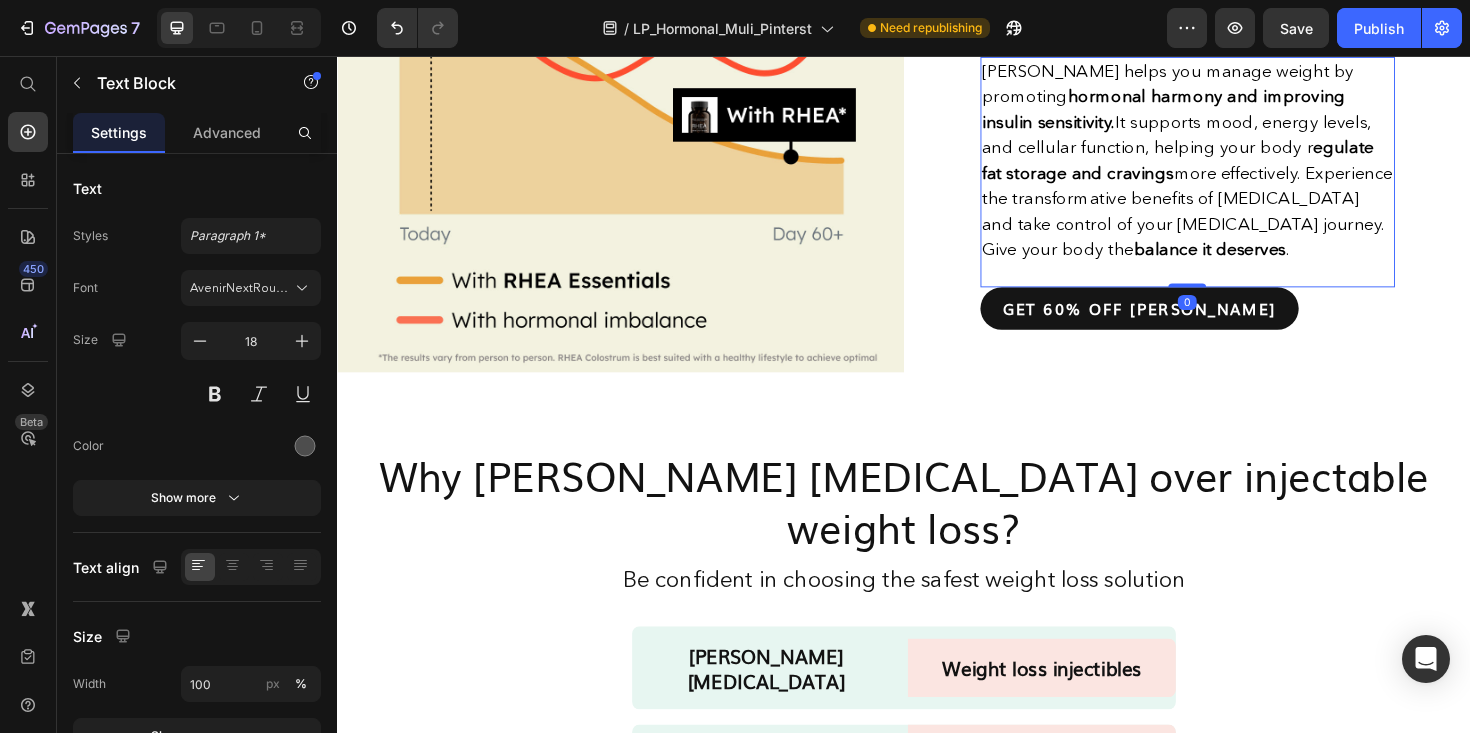 click on "[PERSON_NAME] helps you manage weight by promoting  hormonal harmony and improving insulin sensitivity.  It supports mood, energy levels, and cellular function, helping your body r egulate fat storage and cravings  more effectively. Experience the transformative benefits of [MEDICAL_DATA] and take control of your [MEDICAL_DATA] journey. Give your body the  balance it deserves ." at bounding box center [1237, 166] 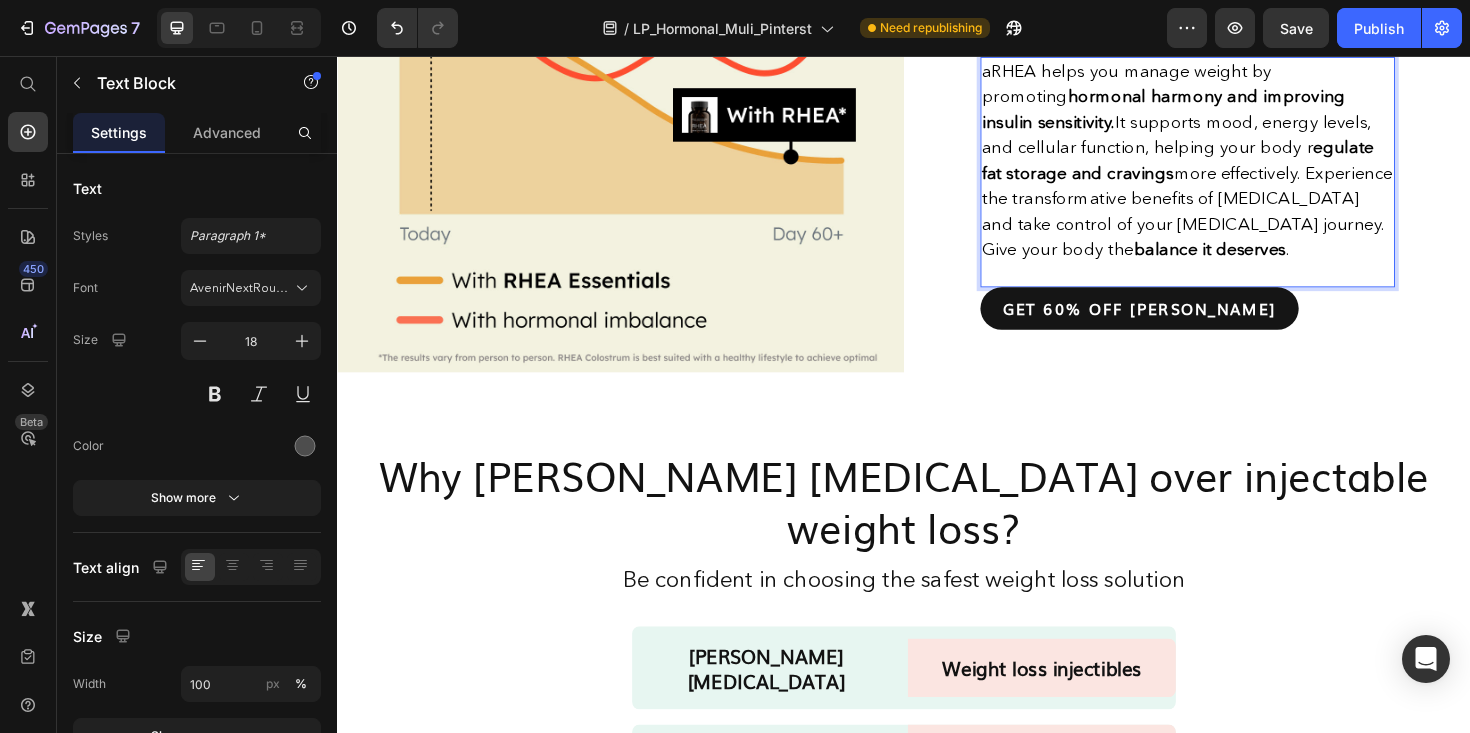 scroll, scrollTop: 1859, scrollLeft: 0, axis: vertical 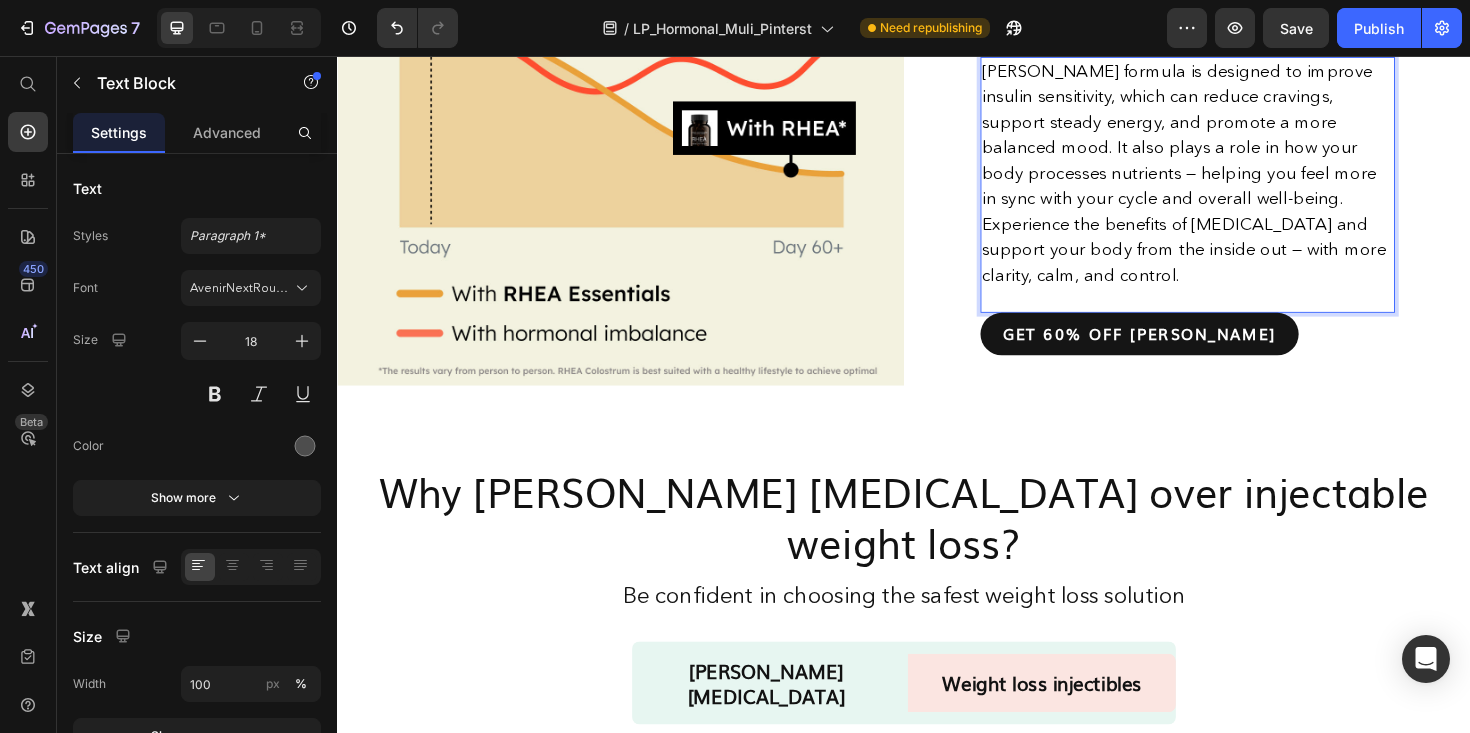 click on "[PERSON_NAME] formula is designed to improve insulin sensitivity, which can reduce cravings, support steady energy, and promote a more balanced mood. It also plays a role in how your body processes nutrients — helping you feel more in sync with your cycle and overall well-being." at bounding box center [1238, 140] 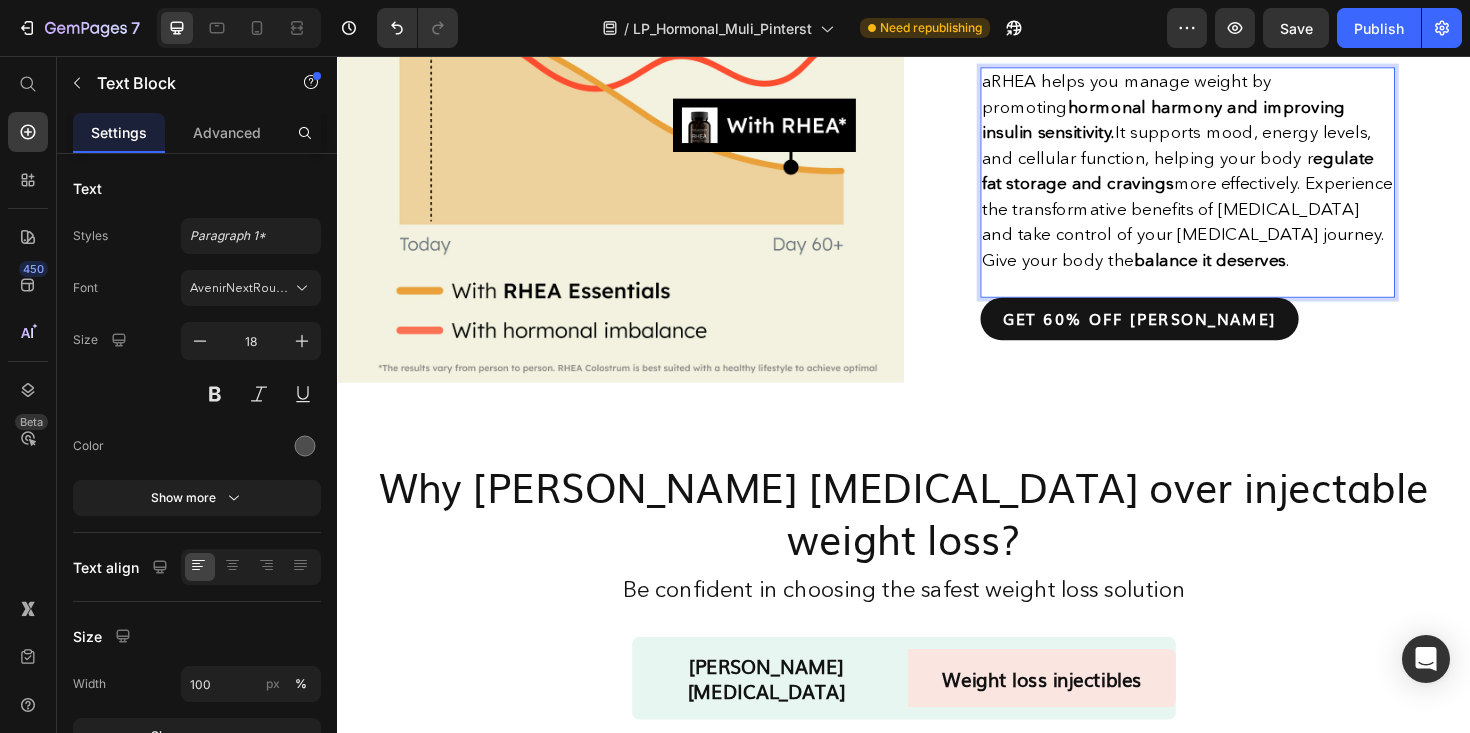 scroll, scrollTop: 1870, scrollLeft: 0, axis: vertical 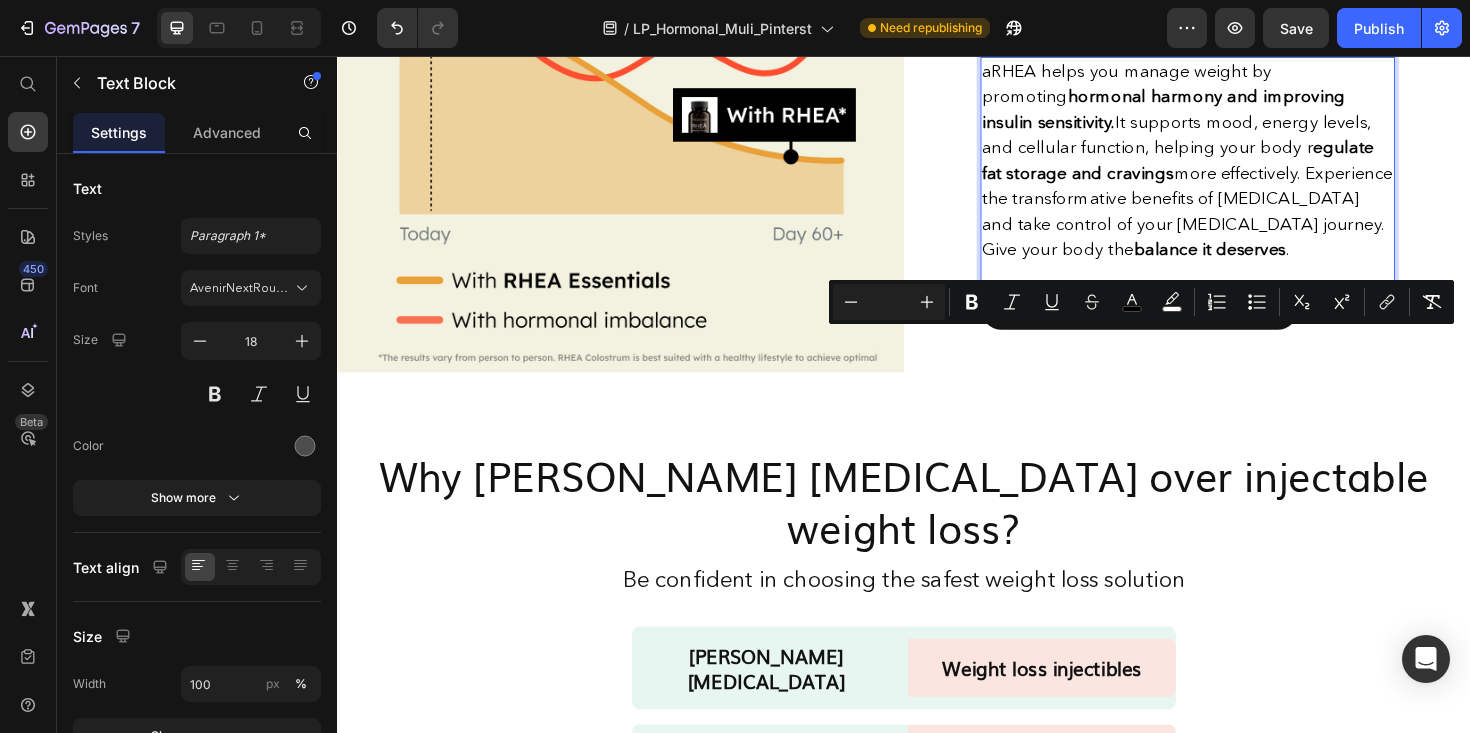 click on "aRHEA helps you manage weight by promoting  hormonal harmony and improving insulin sensitivity.  It supports mood, energy levels, and cellular function, helping your body r egulate fat storage and cravings  more effectively. Experience the transformative benefits of Inositol and take control of your weight management journey. Give your body the  balance it deserves ." at bounding box center [1237, 166] 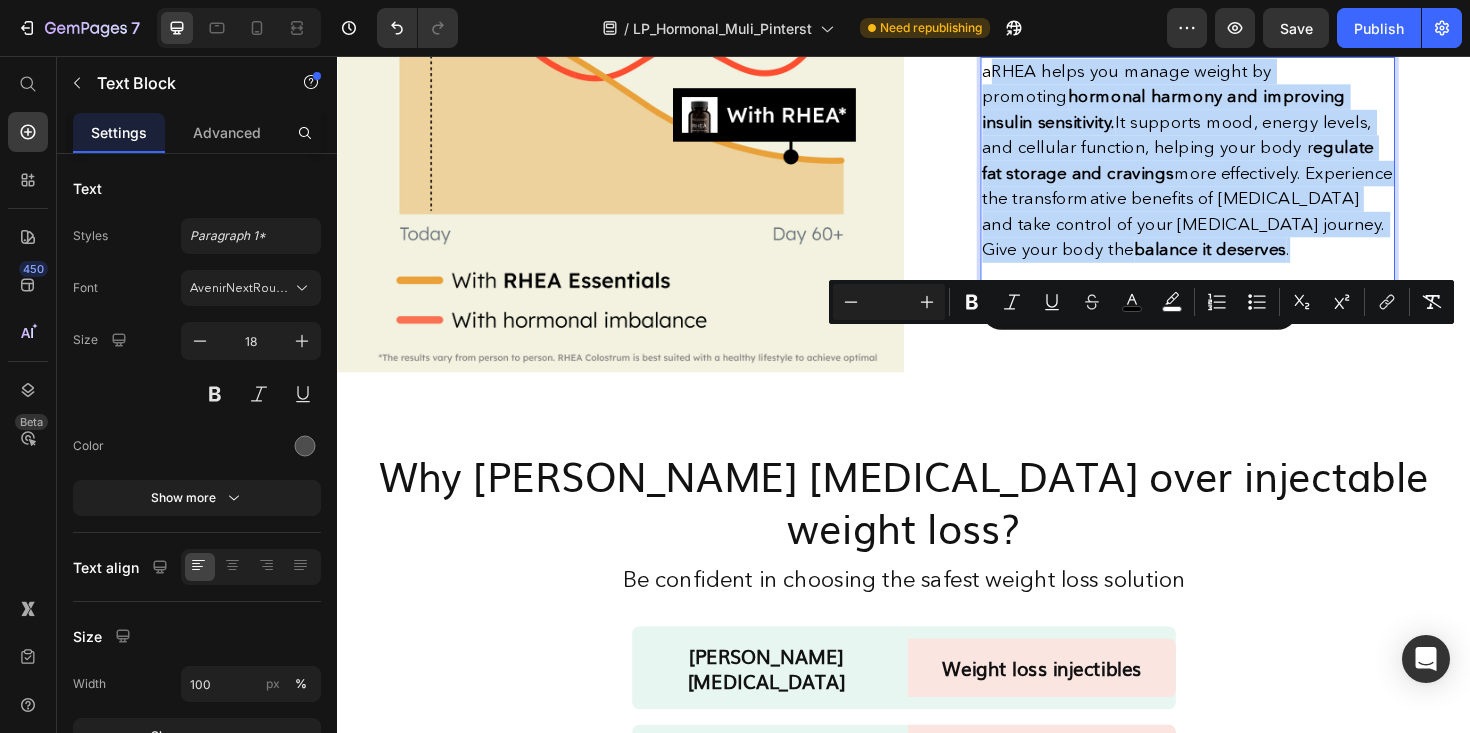 drag, startPoint x: 1243, startPoint y: 546, endPoint x: 1033, endPoint y: 365, distance: 277.23816 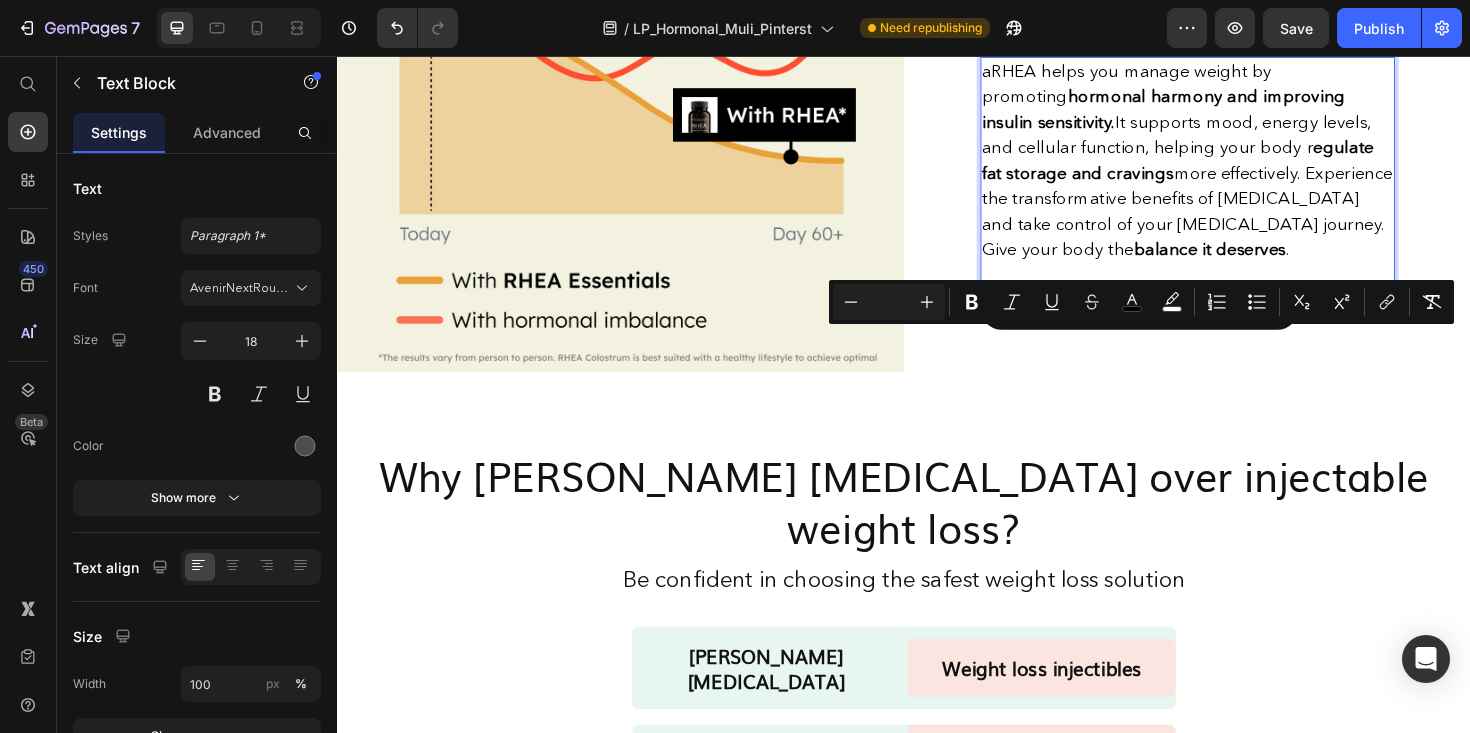 scroll, scrollTop: 1859, scrollLeft: 0, axis: vertical 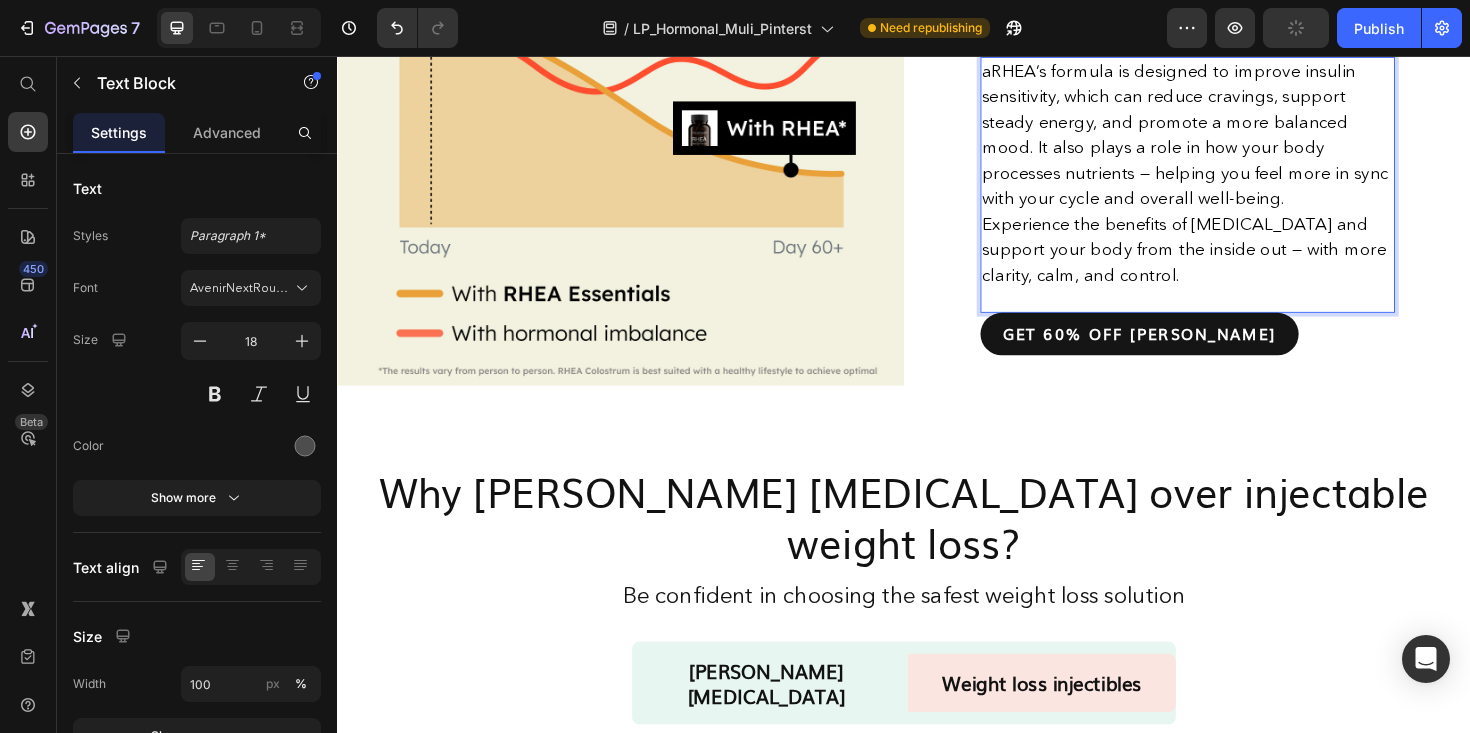 click on "aRHEA’s formula is designed to improve insulin sensitivity, which can reduce cravings, support steady energy, and promote a more balanced mood. It also plays a role in how your body processes nutrients — helping you feel more in sync with your cycle and overall well-being." at bounding box center [1235, 139] 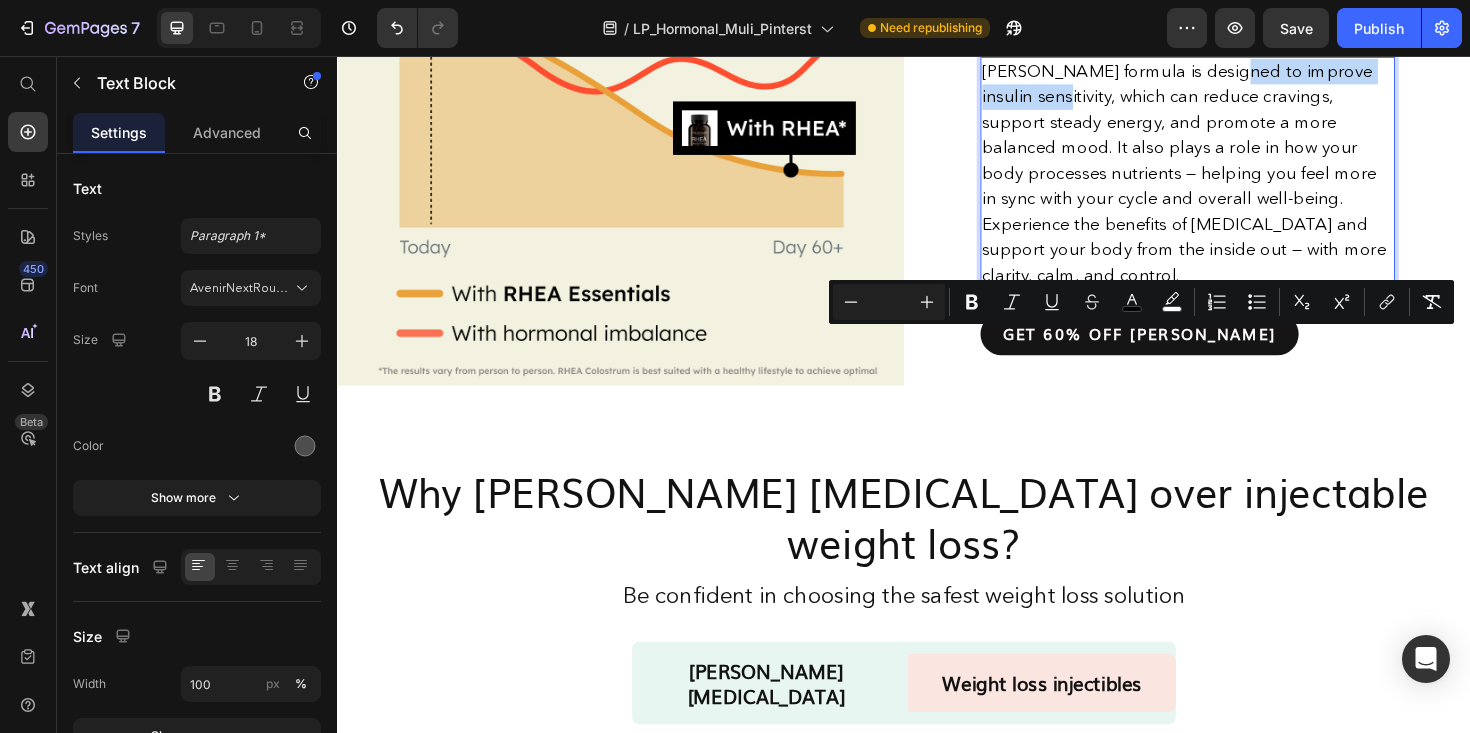 drag, startPoint x: 1270, startPoint y: 357, endPoint x: 1097, endPoint y: 395, distance: 177.12425 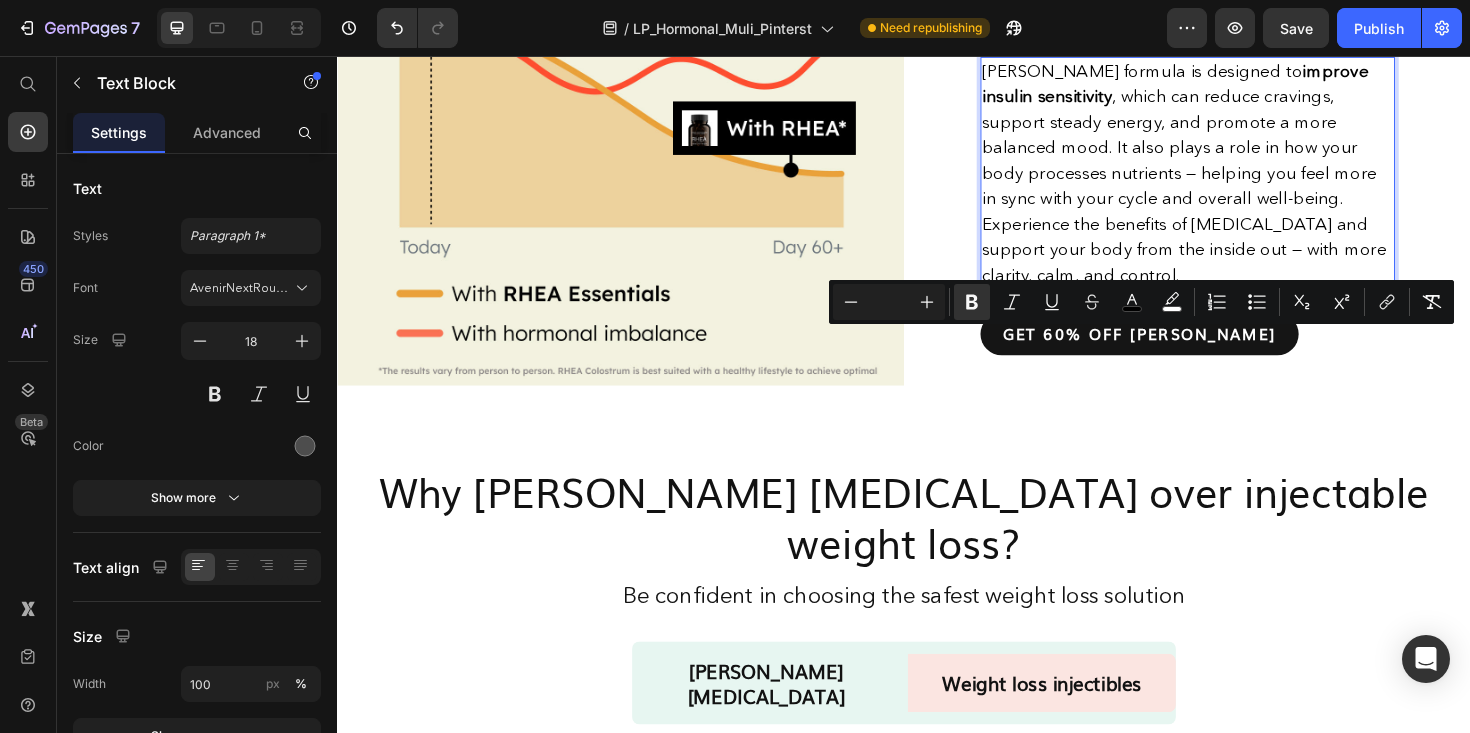 click on "RHEA’s formula is designed to  improve insulin sensitivity , which can reduce cravings, support steady energy, and promote a more balanced mood. It also plays a role in how your body processes nutrients — helping you feel more in sync with your cycle and overall well-being." at bounding box center [1229, 139] 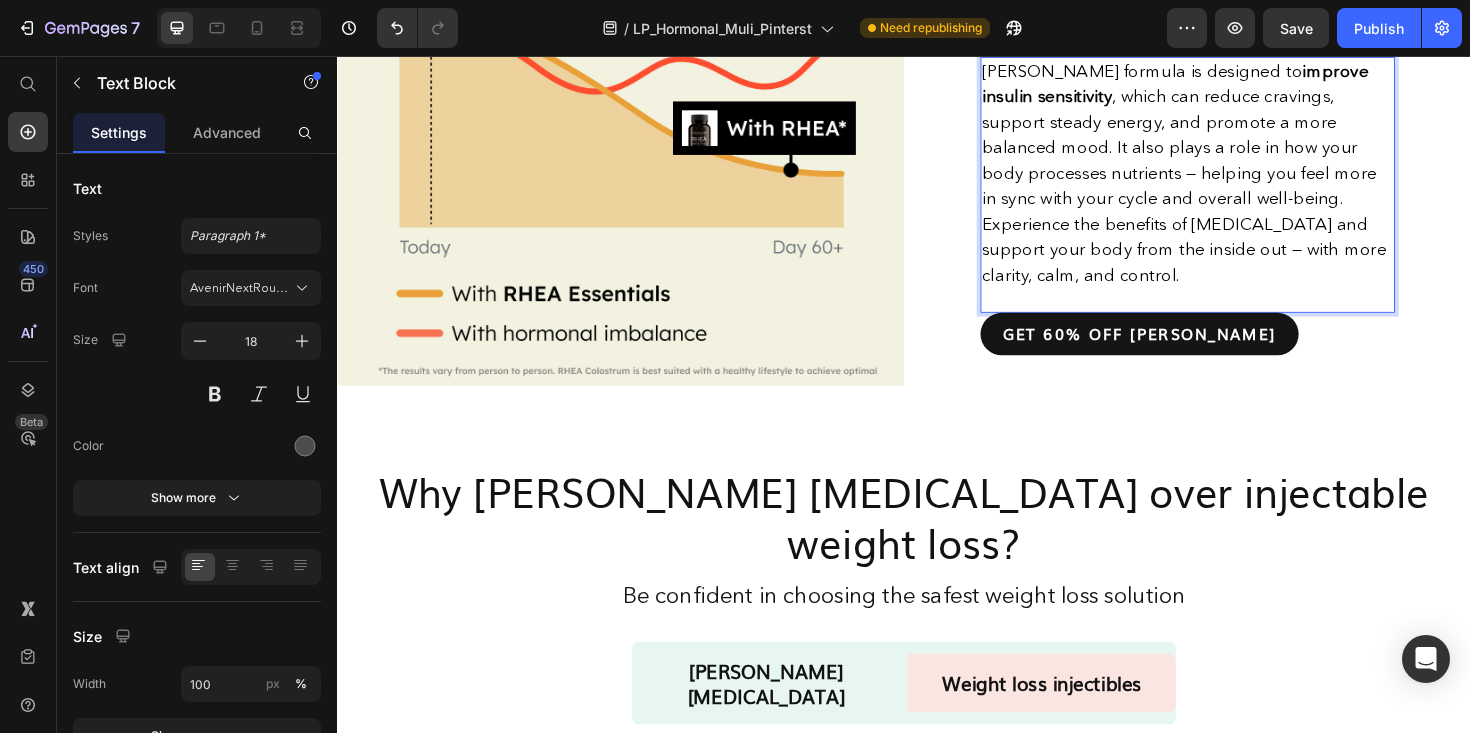 drag, startPoint x: 1191, startPoint y: 386, endPoint x: 1309, endPoint y: 389, distance: 118.03813 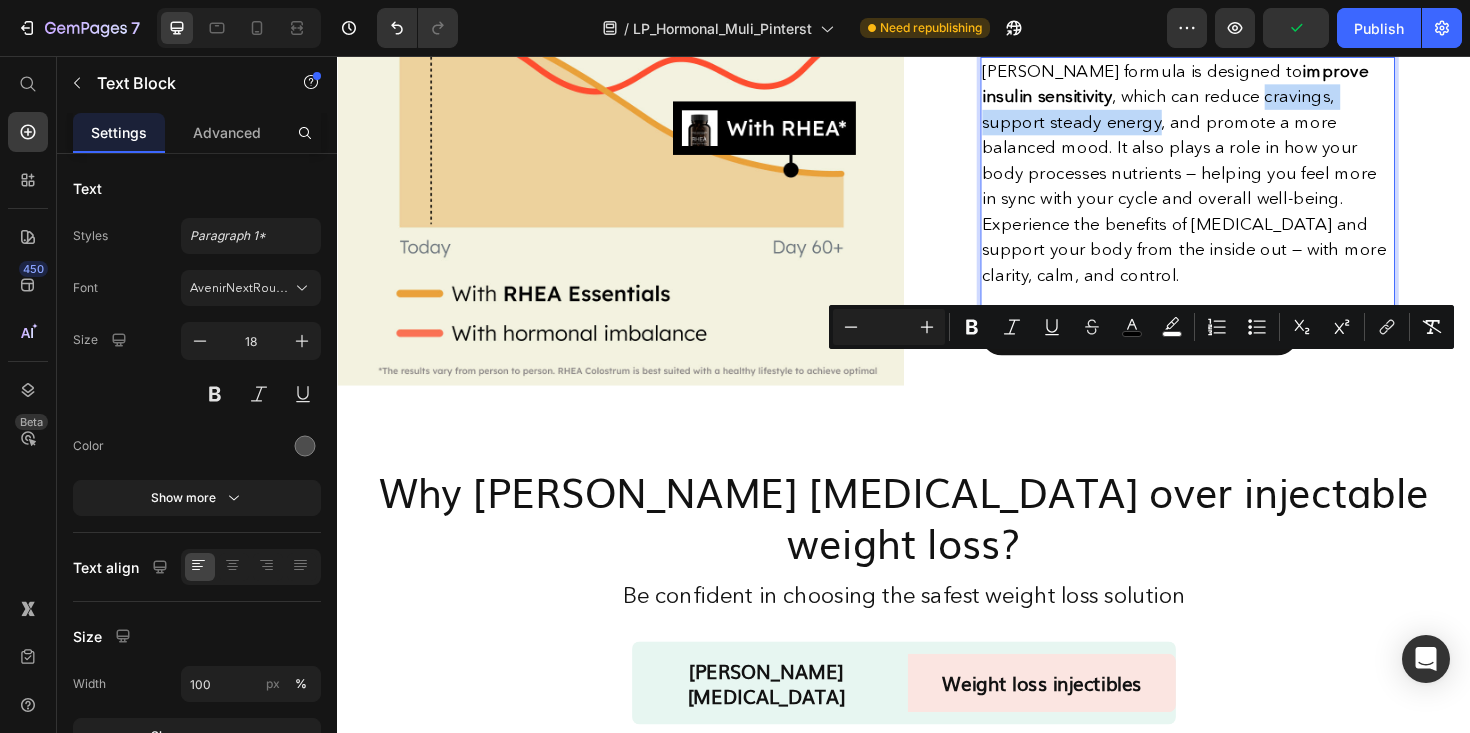 drag, startPoint x: 1258, startPoint y: 387, endPoint x: 1076, endPoint y: 418, distance: 184.62123 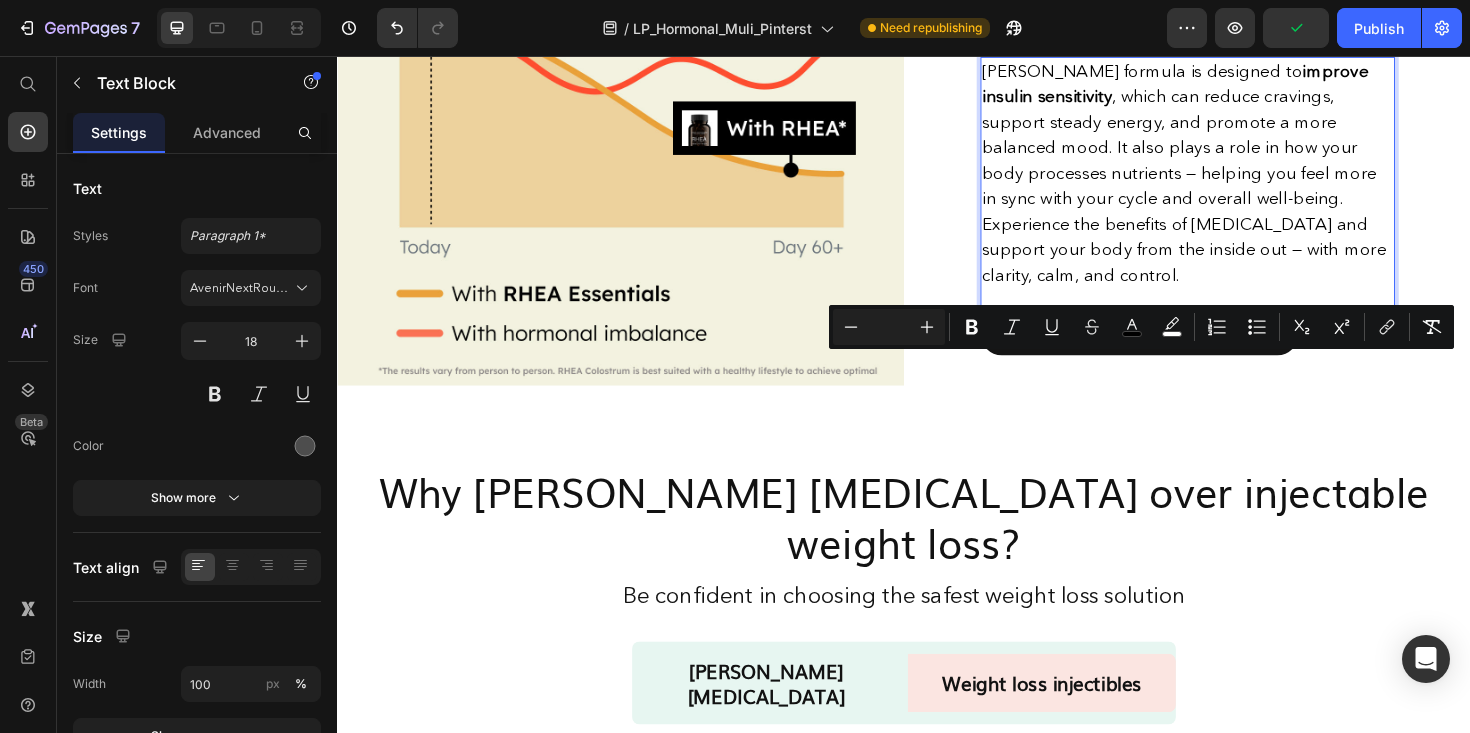 click on "RHEA’s formula is designed to  improve insulin sensitivity , which can reduce cravings, support steady energy, and promote a more balanced mood. It also plays a role in how your body processes nutrients — helping you feel more in sync with your cycle and overall well-being." at bounding box center (1238, 140) 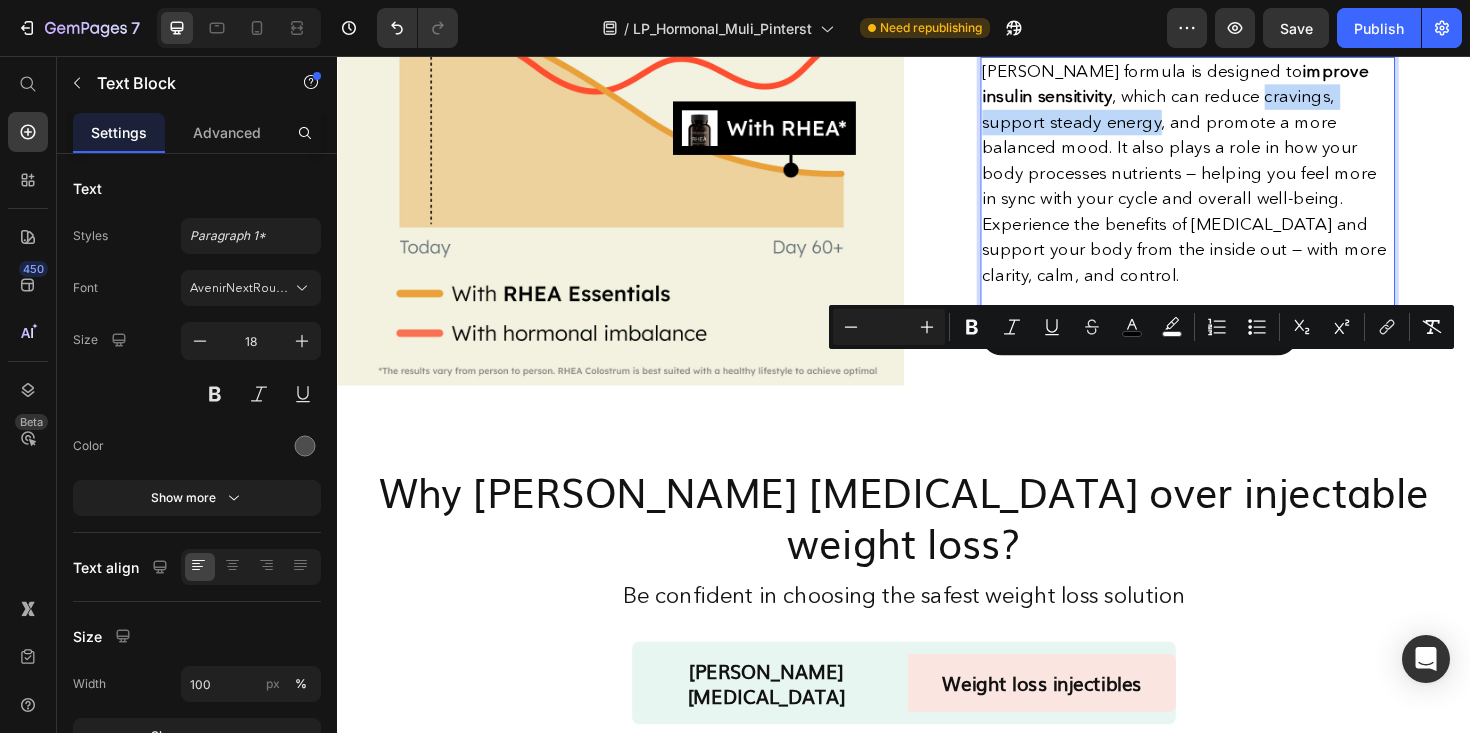 drag, startPoint x: 1257, startPoint y: 387, endPoint x: 1076, endPoint y: 420, distance: 183.98369 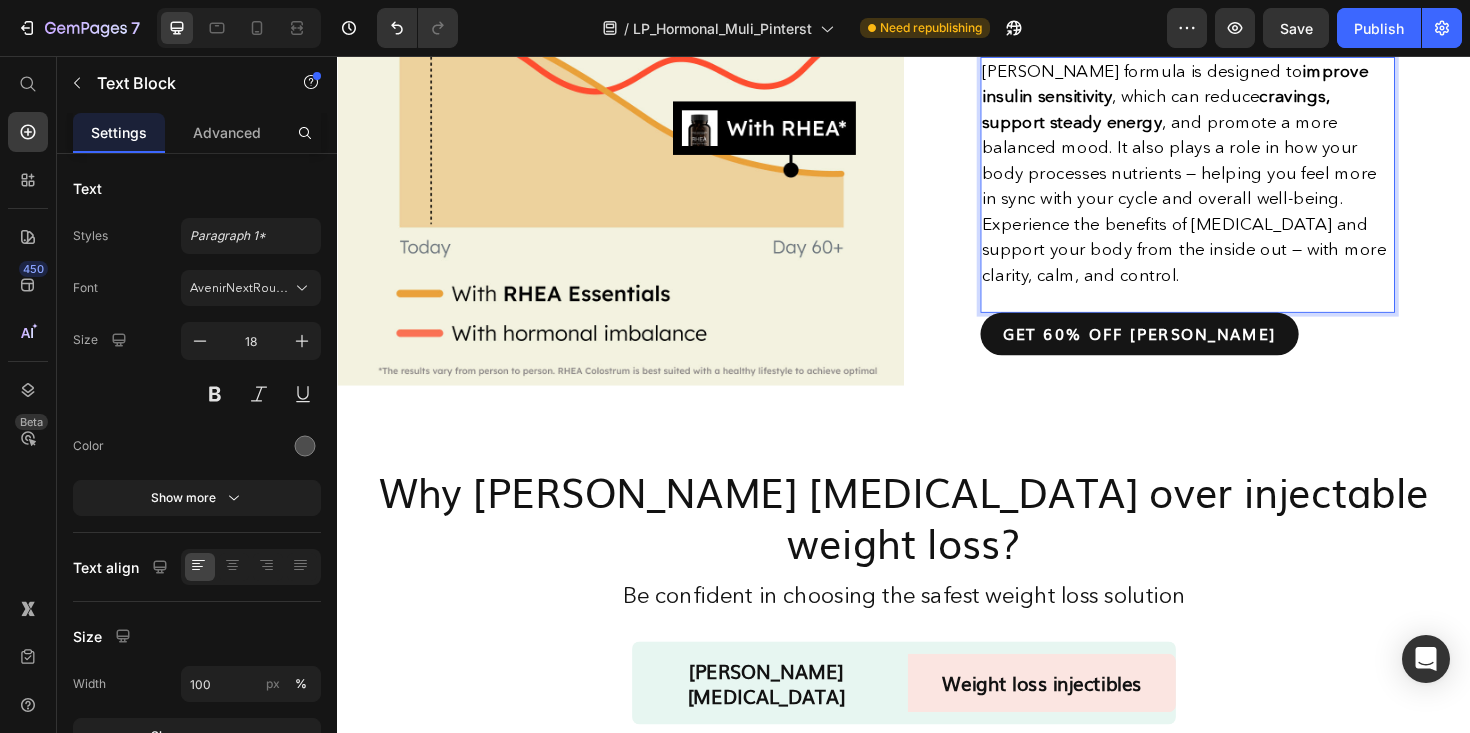 click on "RHEA’s formula is designed to  improve insulin sensitivity , which can reduce  cravings, support steady energy , and promote a more balanced mood. It also plays a role in how your body processes nutrients — helping you feel more in sync with your cycle and overall well-being." at bounding box center [1229, 139] 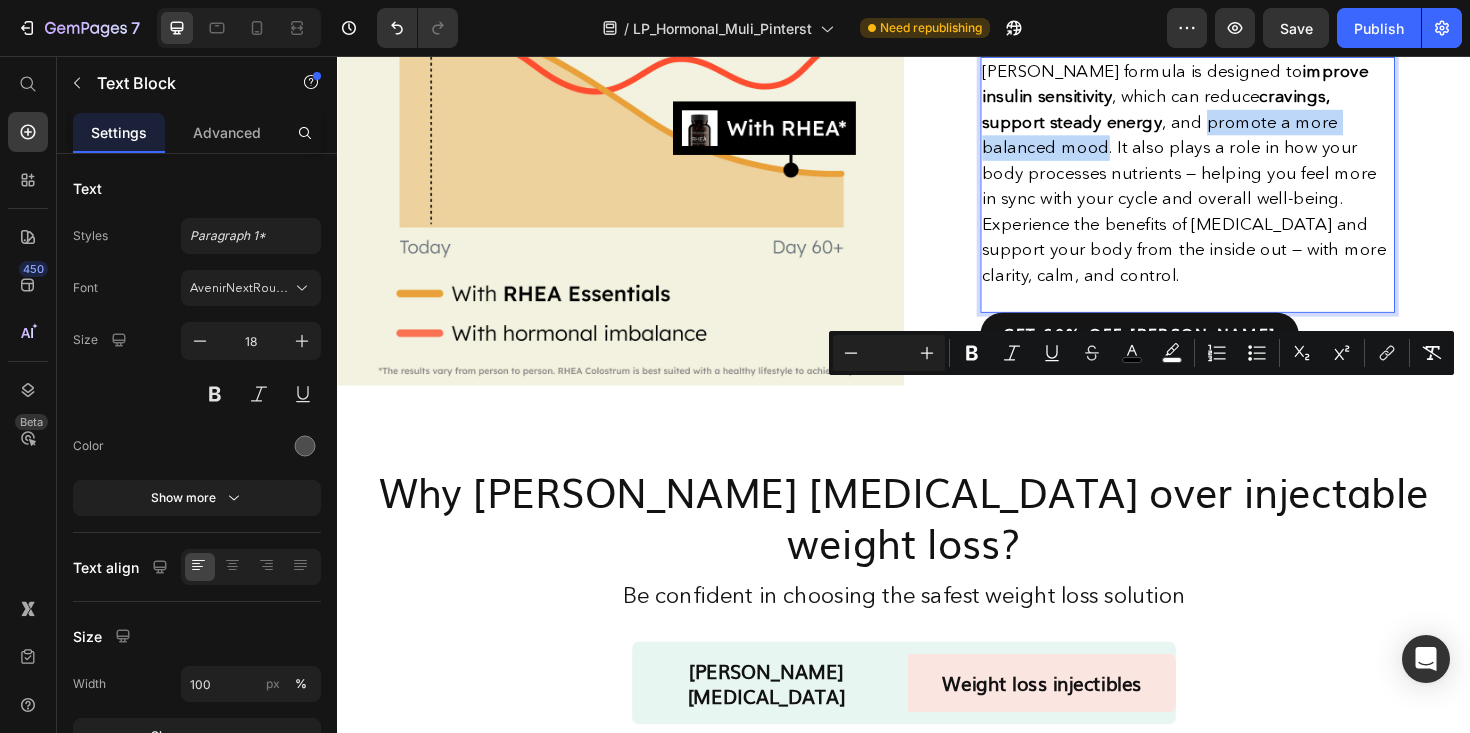 drag, startPoint x: 1120, startPoint y: 412, endPoint x: 1388, endPoint y: 417, distance: 268.04663 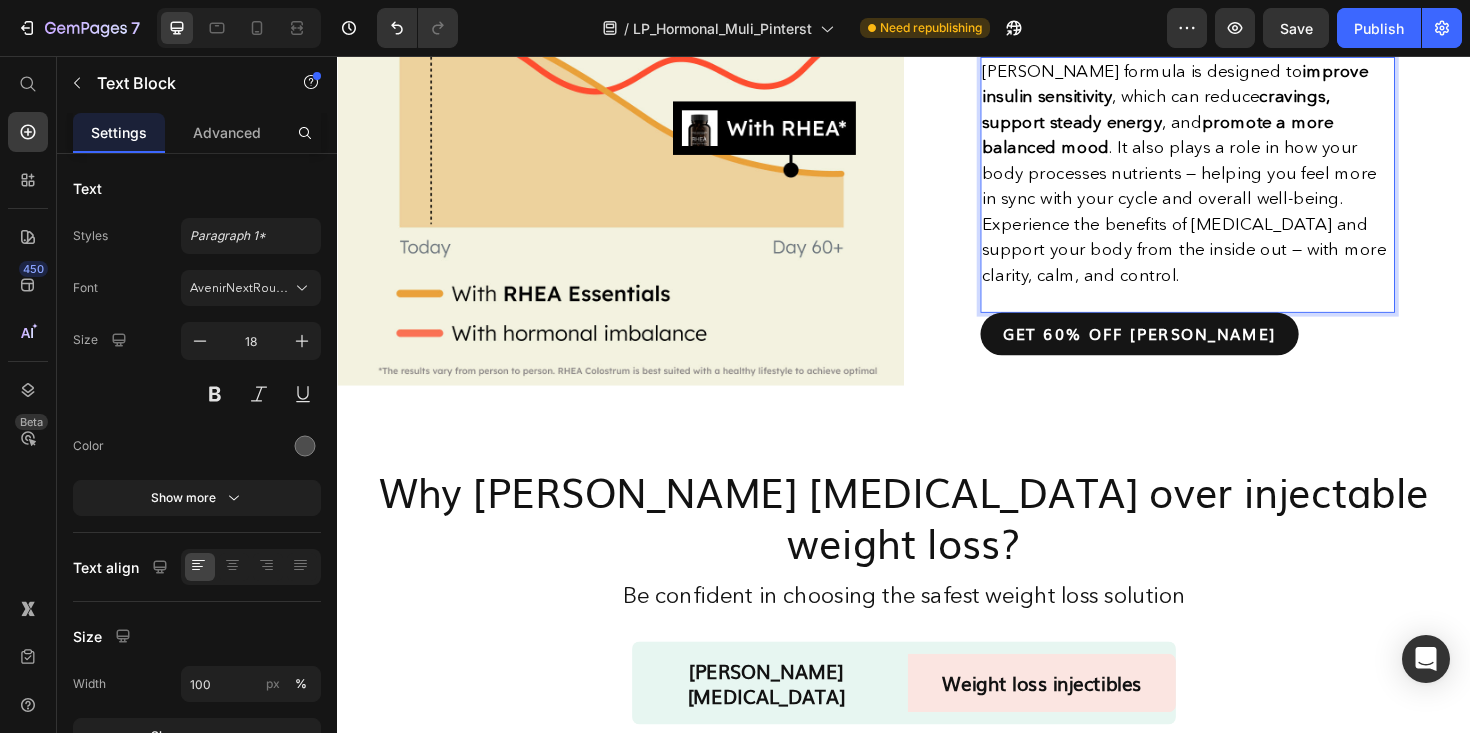 click on "RHEA’s formula is designed to  improve insulin sensitivity , which can reduce  cravings, support steady energy , and  promote a more balanced mood . It also plays a role in how your body processes nutrients — helping you feel more in sync with your cycle and overall well-being." at bounding box center (1238, 140) 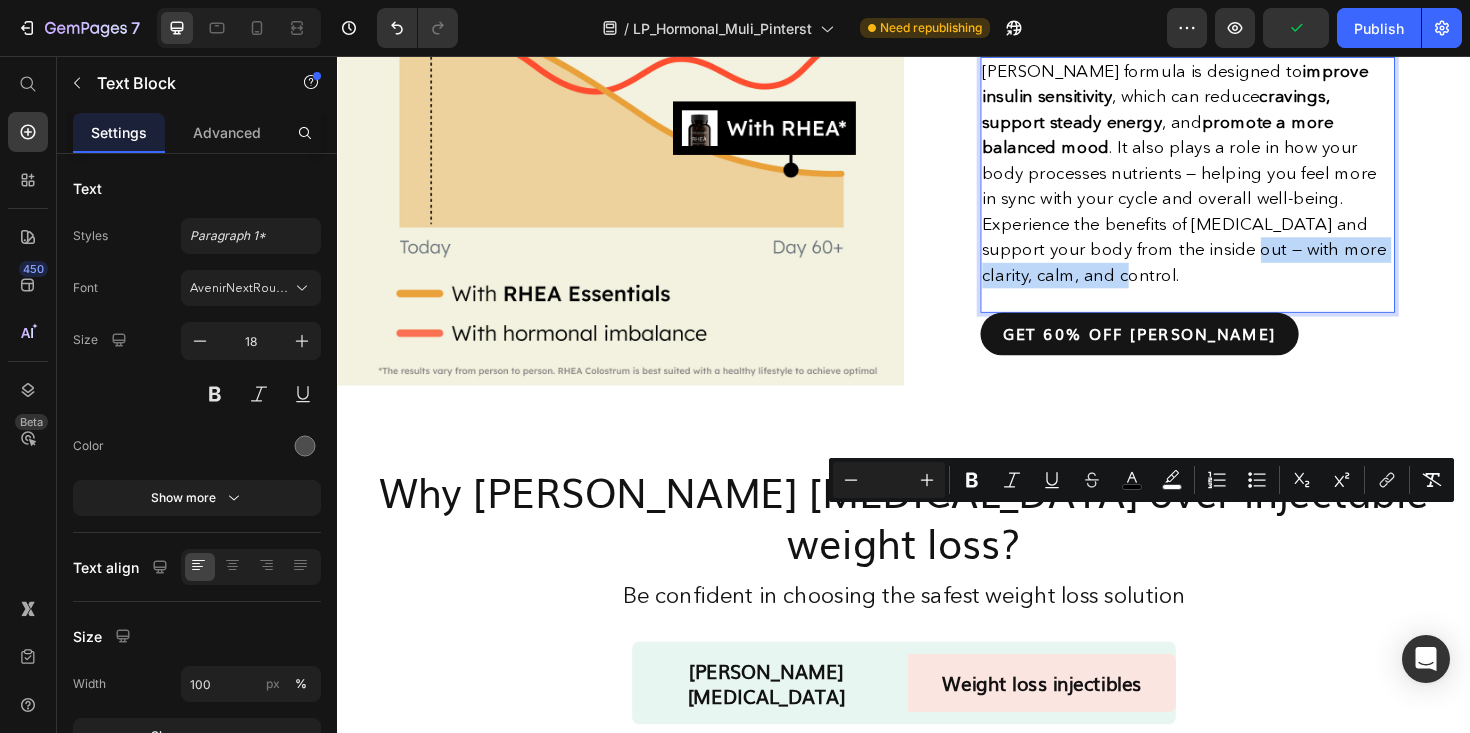 drag, startPoint x: 1241, startPoint y: 548, endPoint x: 1114, endPoint y: 583, distance: 131.73459 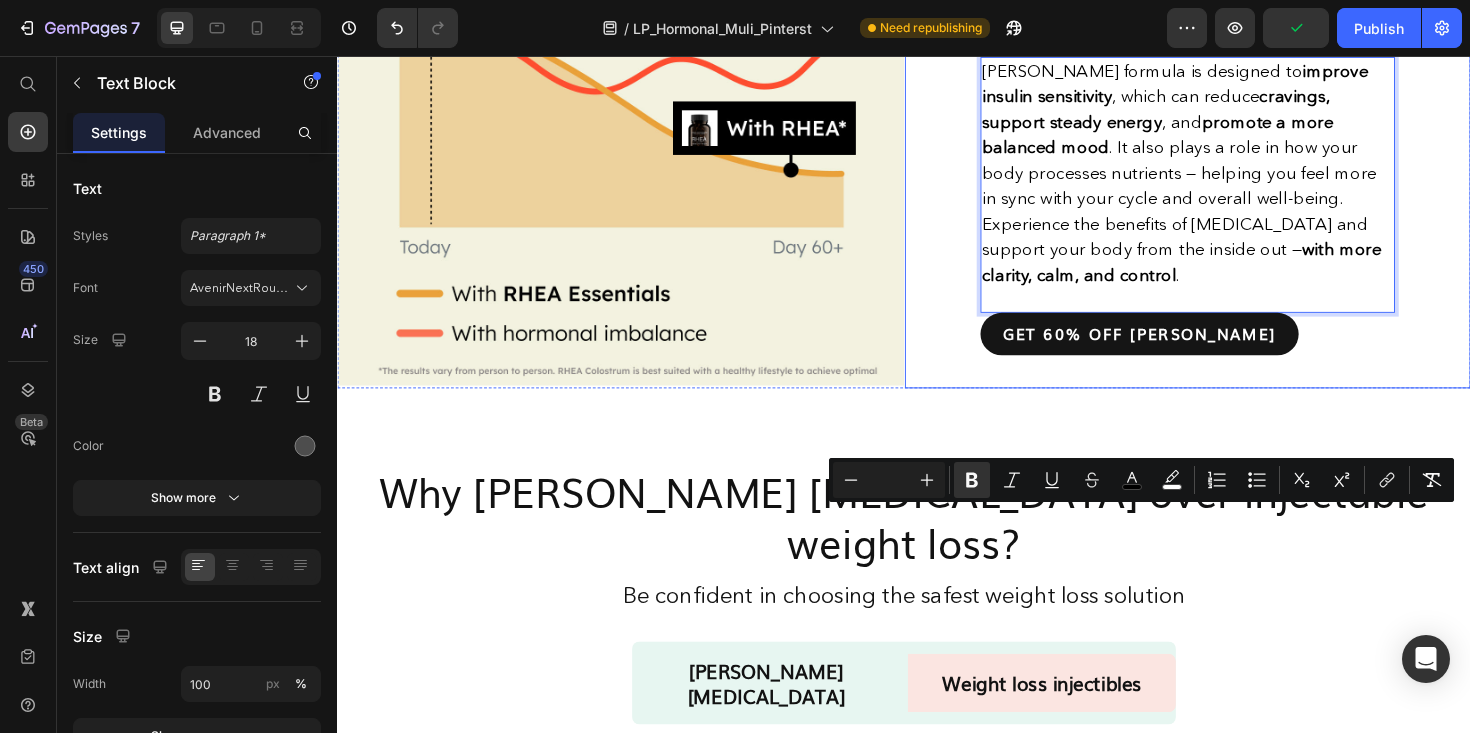 click on "Rebalance your hormones. Support your metabolism. Heading Inositol is a powerful nutrient that helps restore hormonal harmony and  supports healthy metabolic function . Text Block RHEA’s formula is designed to  improve insulin sensitivity , which can reduce  cravings, support steady energy , and  promote a more balanced mood . It also plays a role in how your body processes nutrients — helping you feel more in sync with your cycle and overall well-being. Experience the benefits of inositol and support your body from the inside out —  with more clarity, calm, and control . Text Block   0 get 60% off rhea Button Row" at bounding box center (1238, 114) 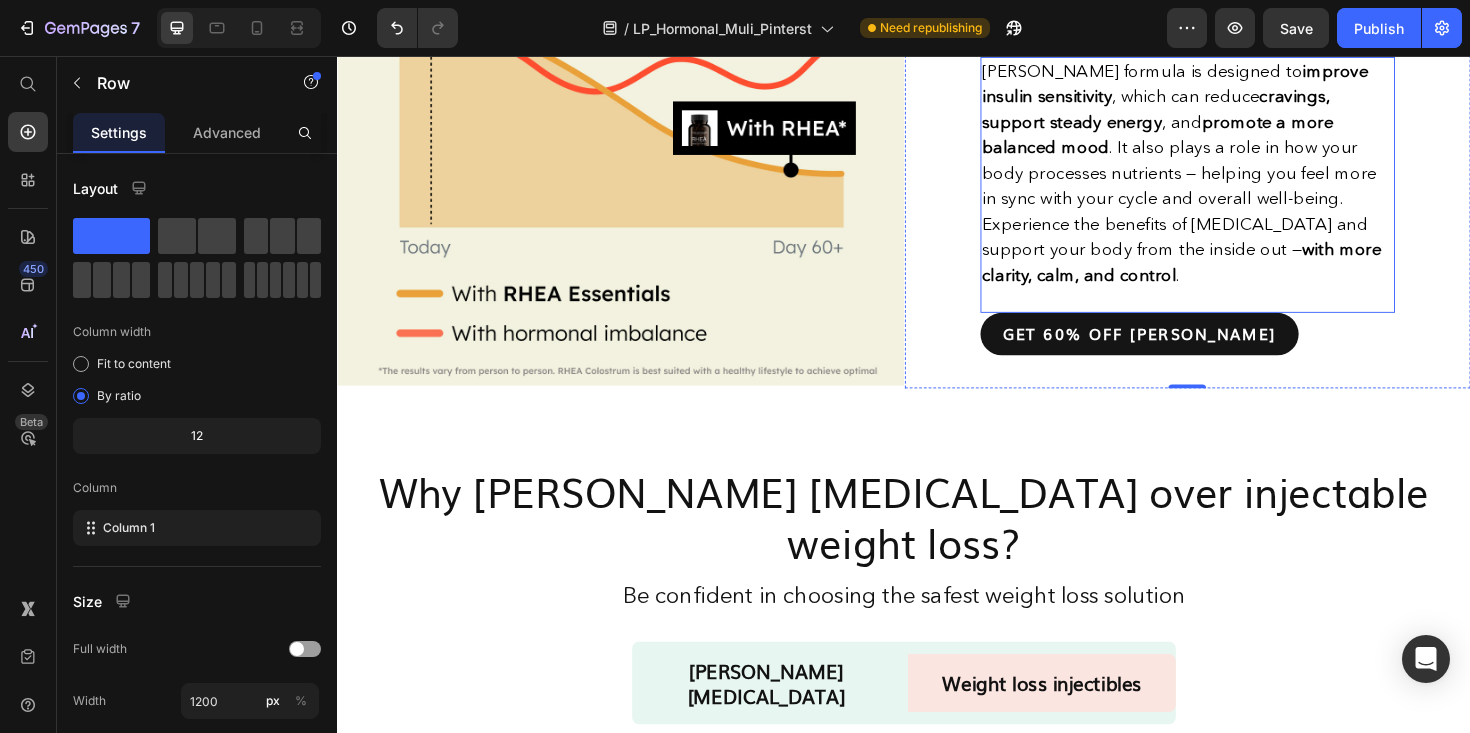click on "Experience the benefits of inositol and support your body from the inside out —  with more clarity, calm, and control ." at bounding box center [1231, 261] 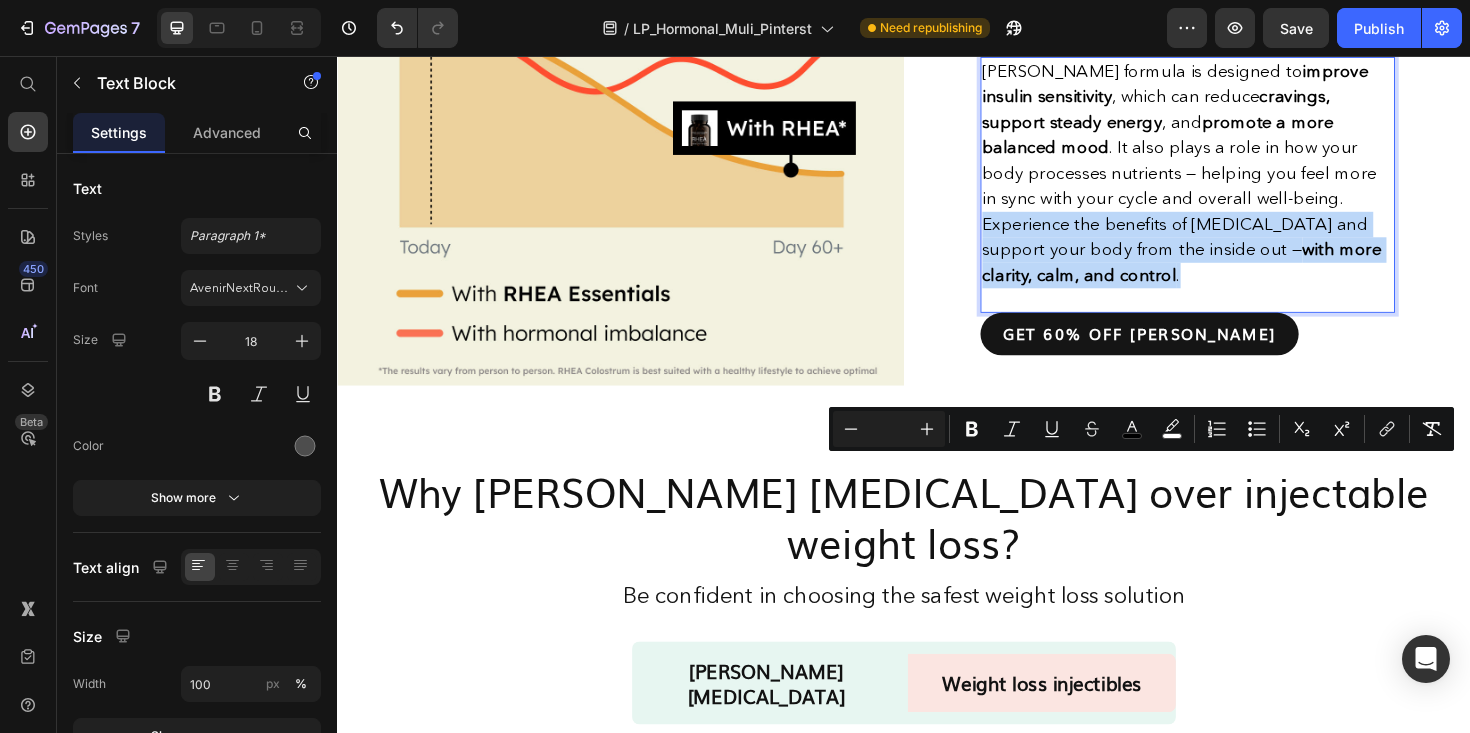 drag, startPoint x: 1205, startPoint y: 579, endPoint x: 1206, endPoint y: 496, distance: 83.00603 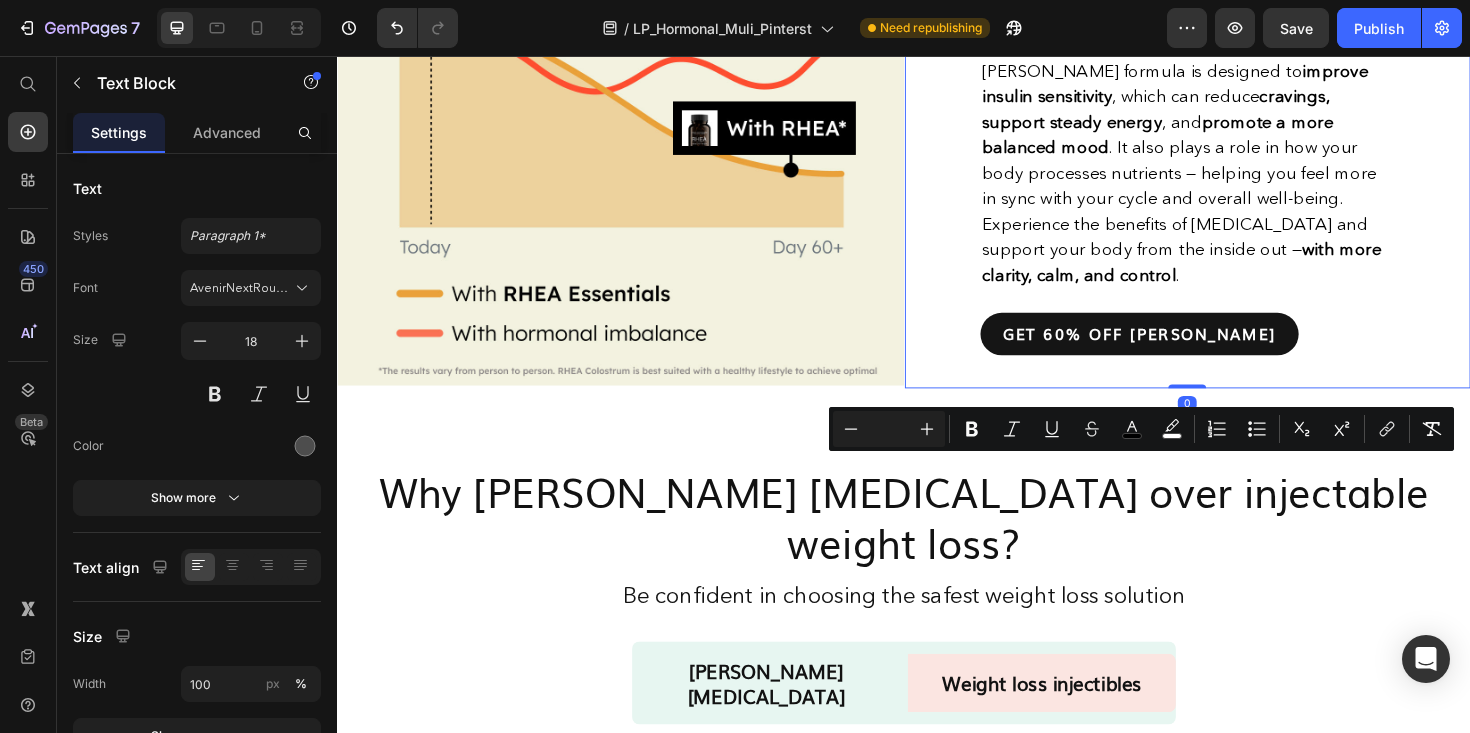 click on "Rebalance your hormones. Support your metabolism. Heading Inositol is a powerful nutrient that helps restore hormonal harmony and  supports healthy metabolic function . Text Block RHEA’s formula is designed to  improve insulin sensitivity , which can reduce  cravings, support steady energy , and  promote a more balanced mood . It also plays a role in how your body processes nutrients — helping you feel more in sync with your cycle and overall well-being. Experience the benefits of inositol and support your body from the inside out —  with more clarity, calm, and control . Text Block get 60% off rhea Button Row   0" at bounding box center (1238, 114) 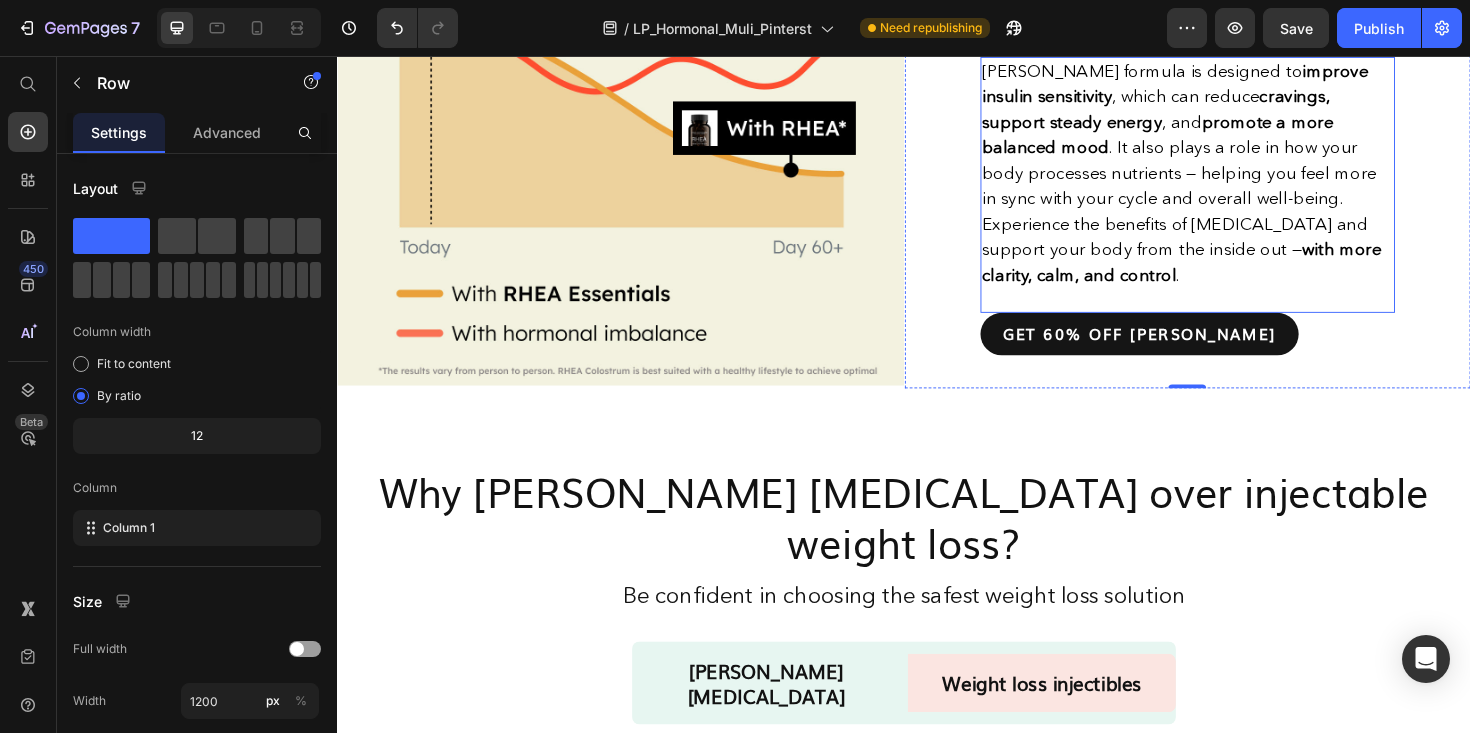 click on "RHEA’s formula is designed to  improve insulin sensitivity , which can reduce  cravings, support steady energy , and  promote a more balanced mood . It also plays a role in how your body processes nutrients — helping you feel more in sync with your cycle and overall well-being." at bounding box center [1238, 140] 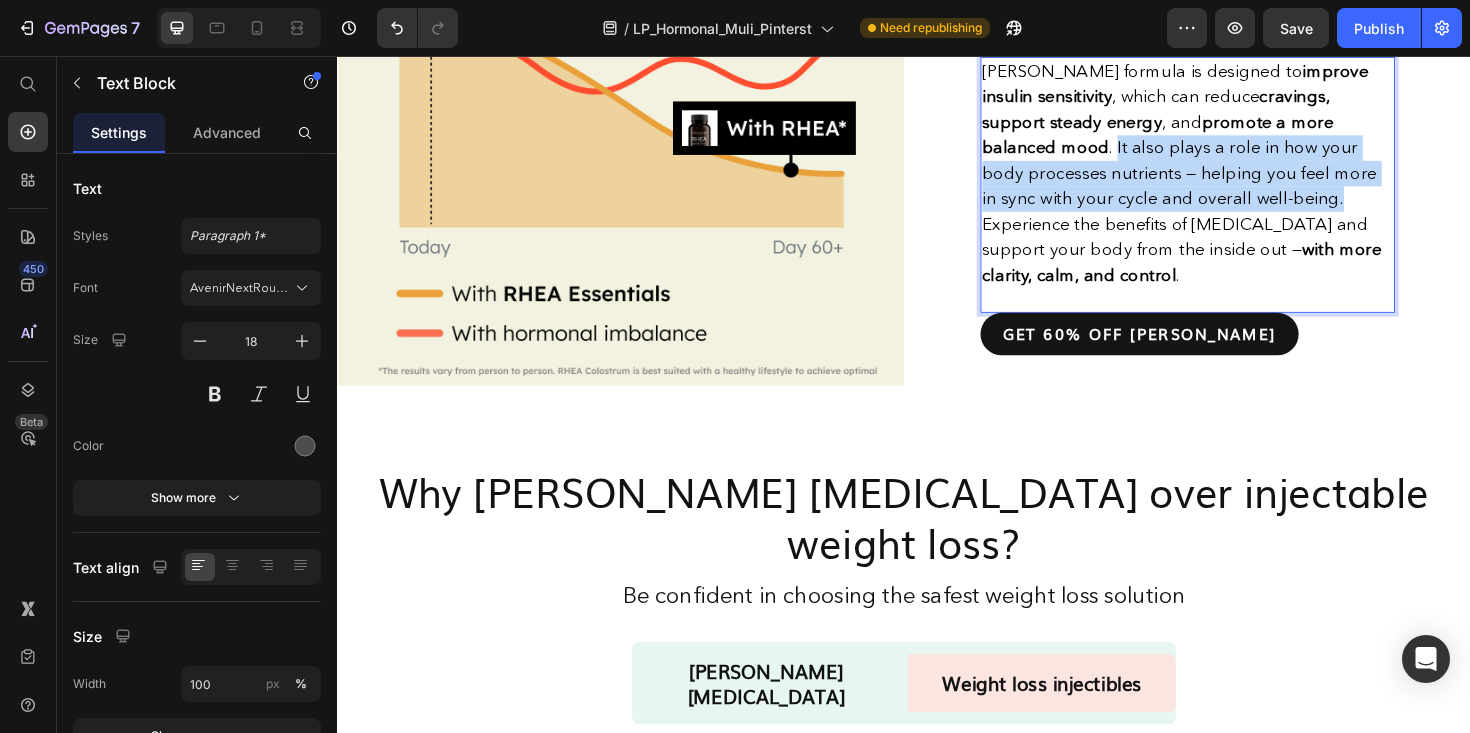 drag, startPoint x: 1353, startPoint y: 483, endPoint x: 1398, endPoint y: 416, distance: 80.70936 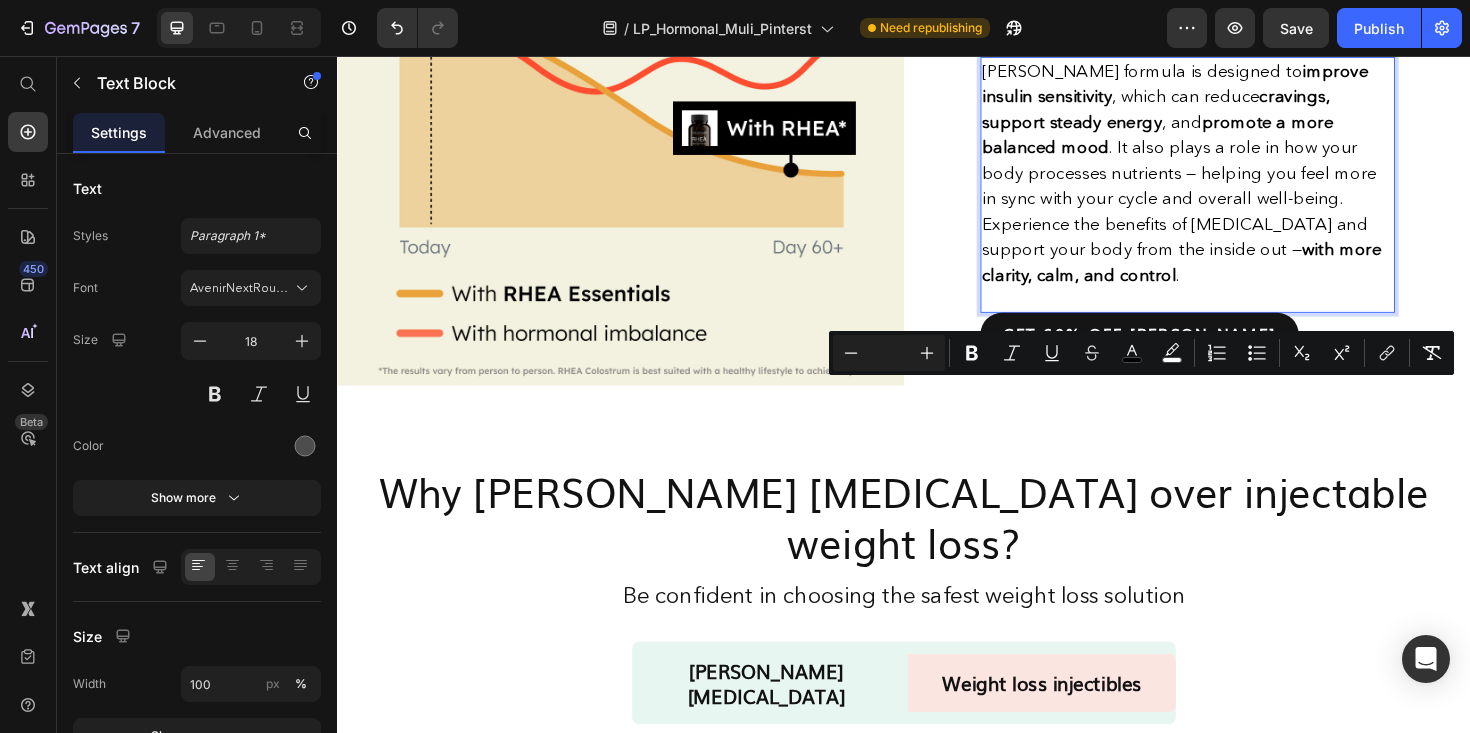 scroll, scrollTop: 1897, scrollLeft: 0, axis: vertical 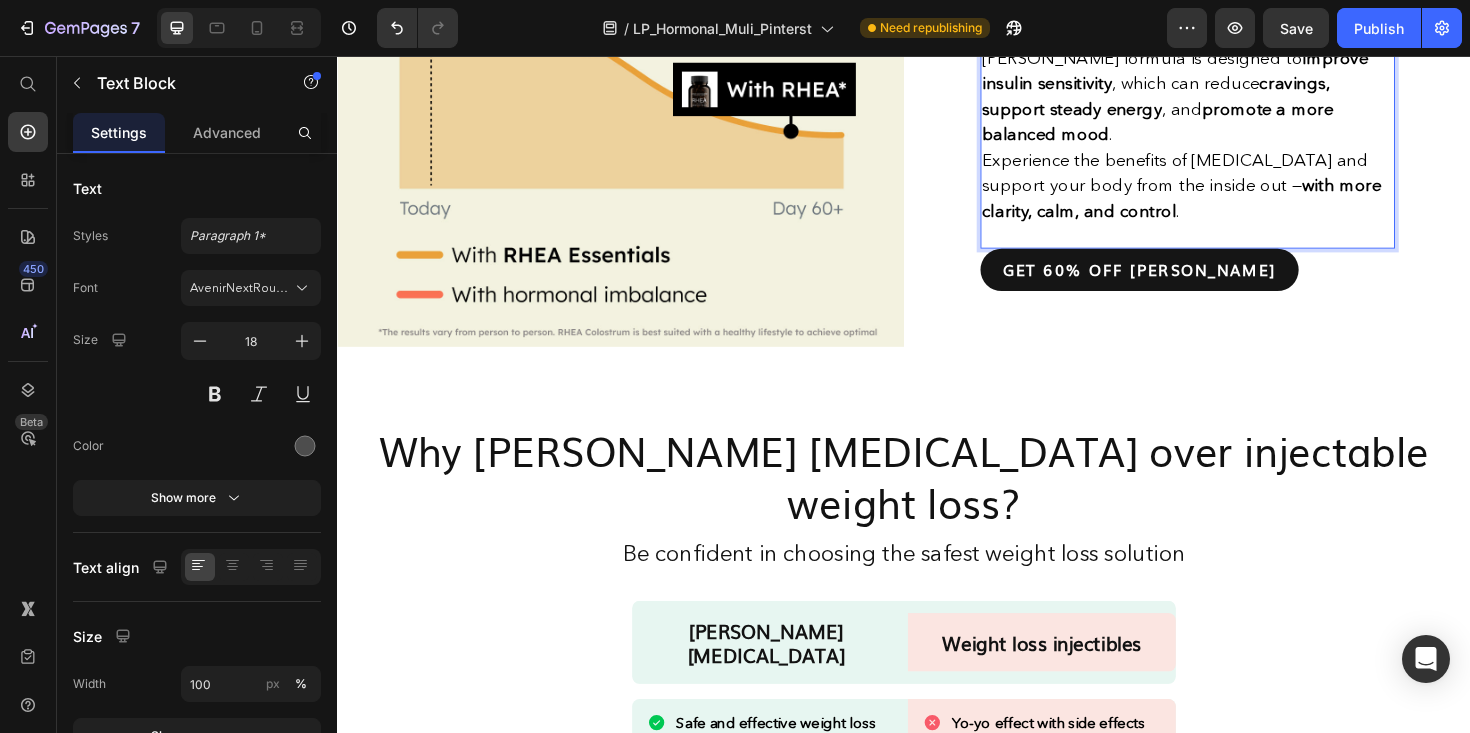 click on "Experience the benefits of inositol and support your body from the inside out —  with more clarity, calm, and control ." at bounding box center [1231, 193] 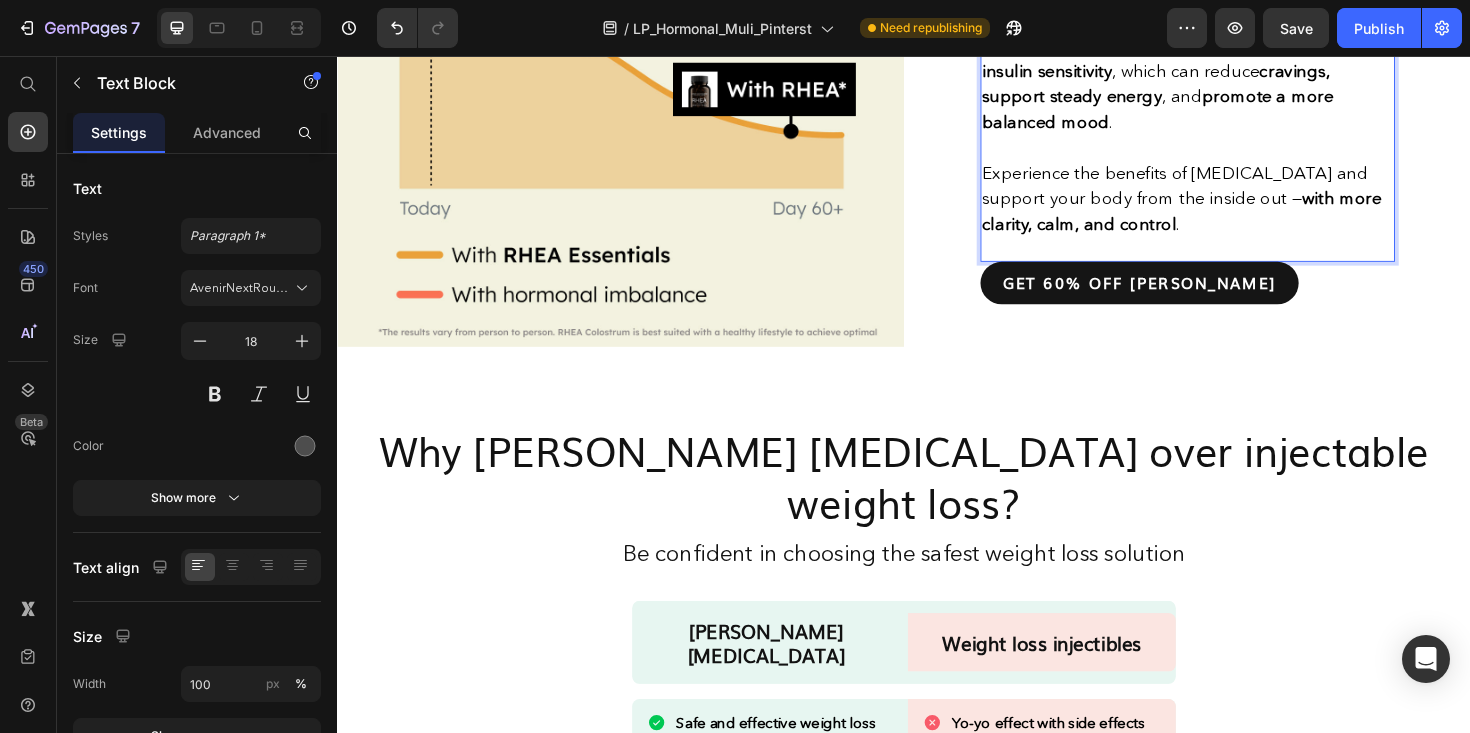 scroll, scrollTop: 1883, scrollLeft: 0, axis: vertical 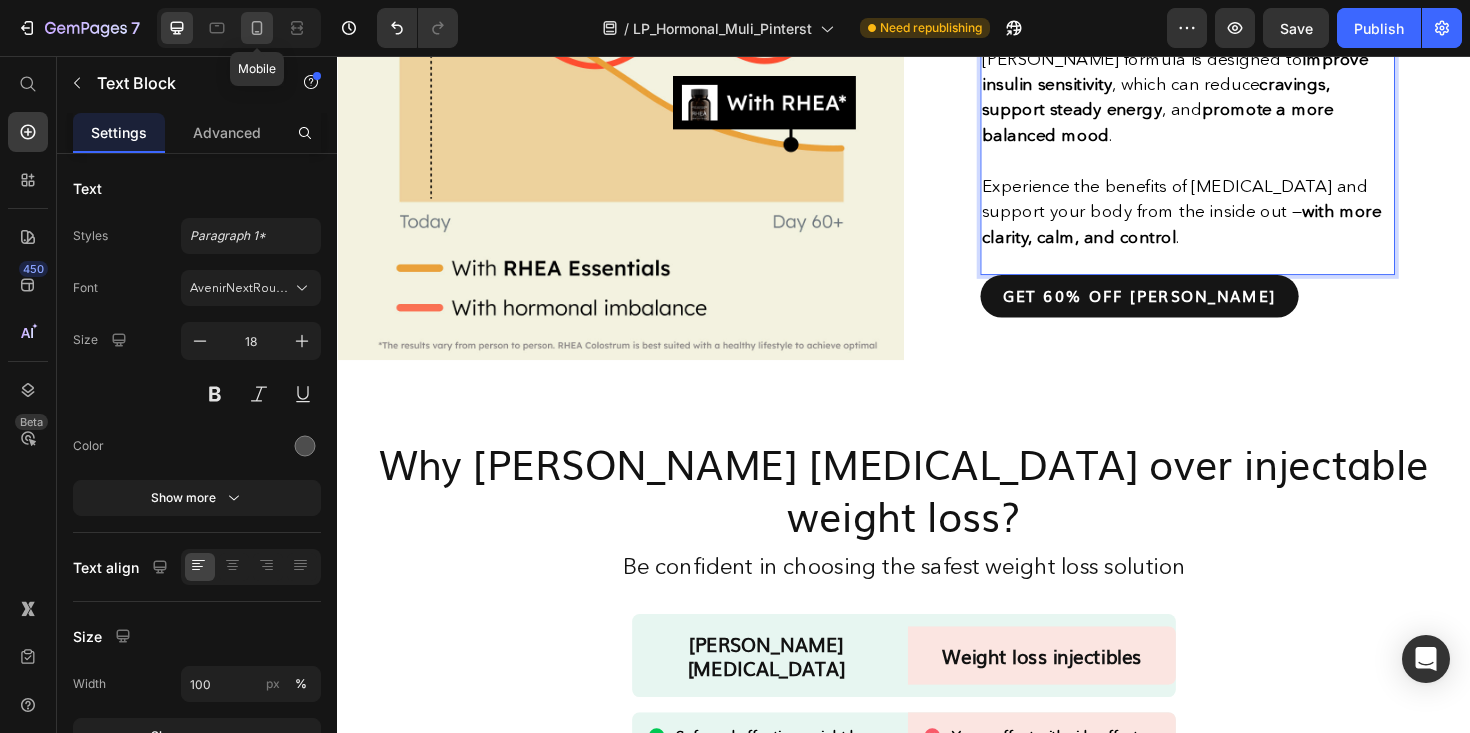 click 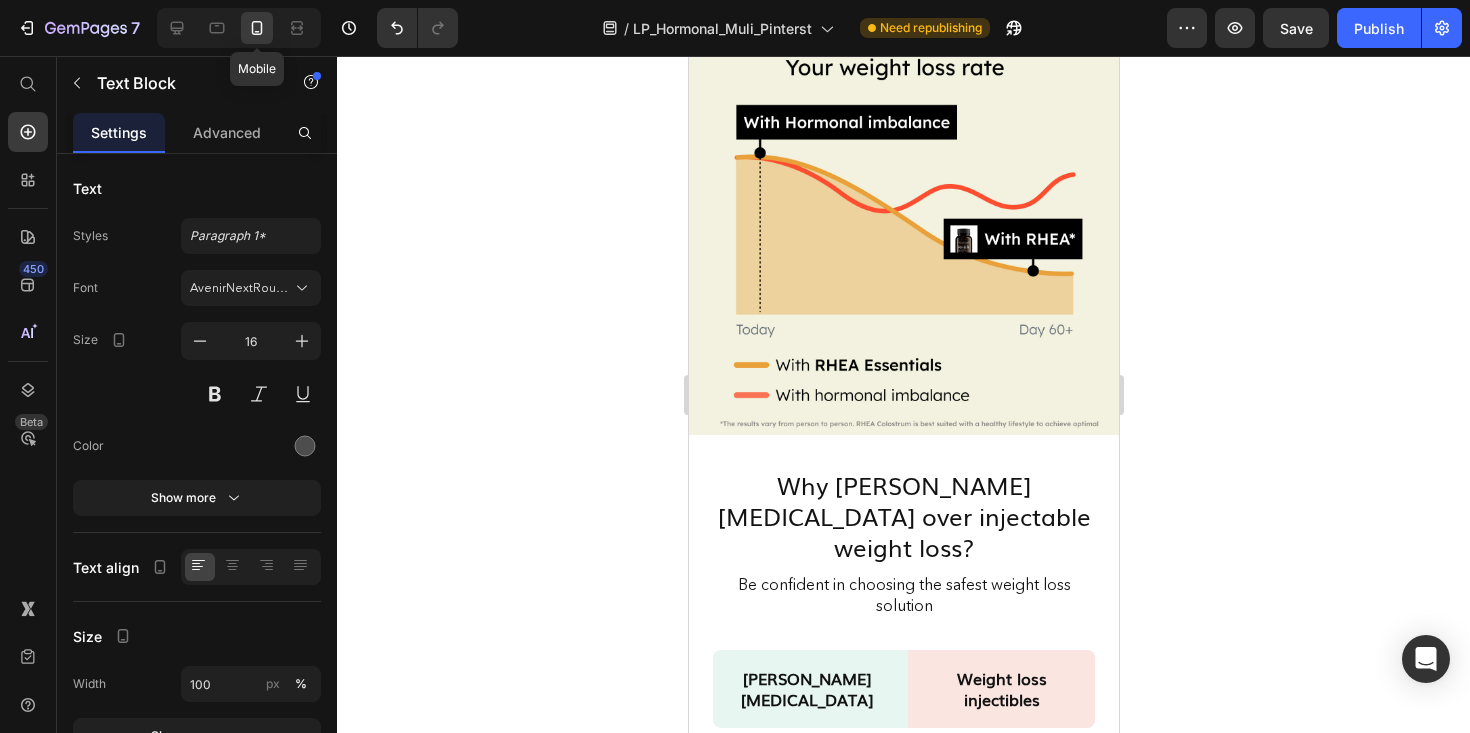 scroll, scrollTop: 2380, scrollLeft: 0, axis: vertical 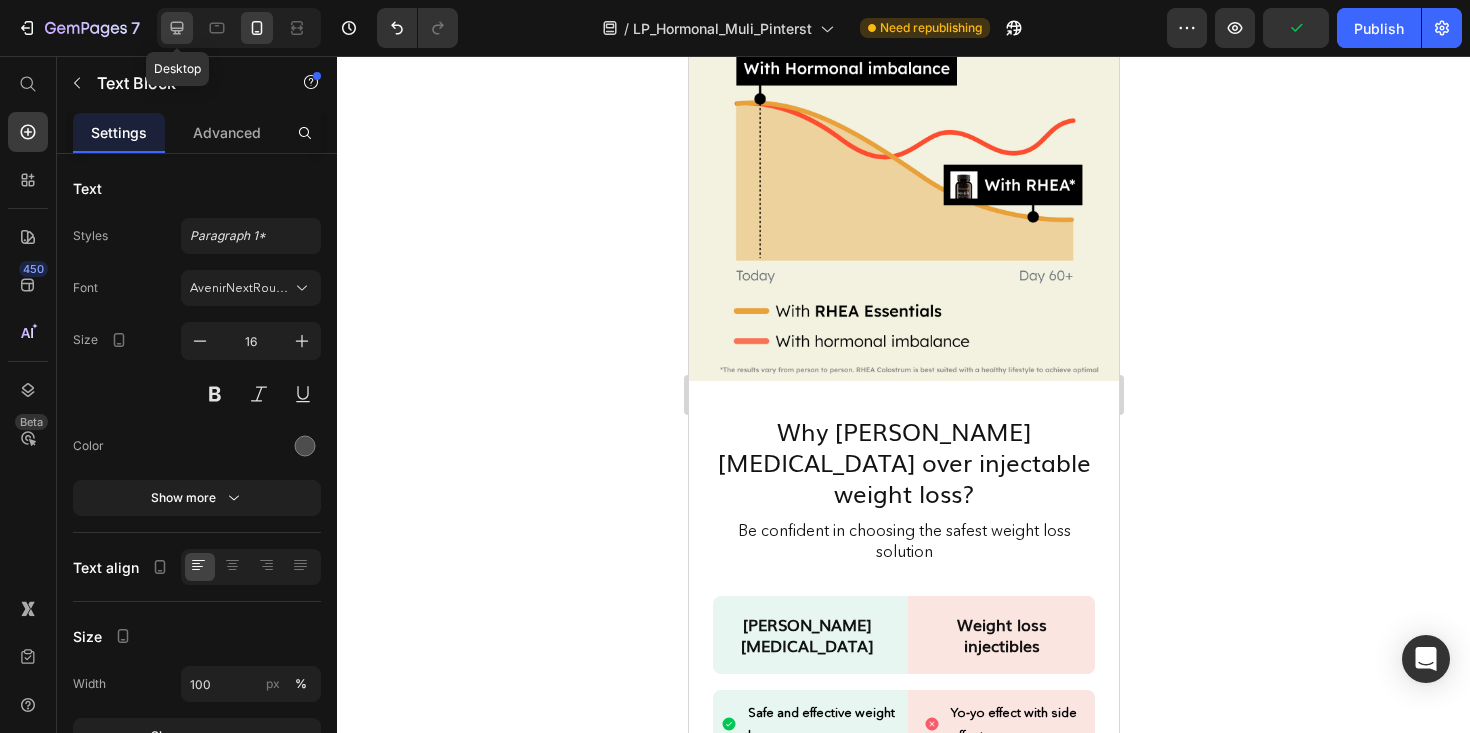 click 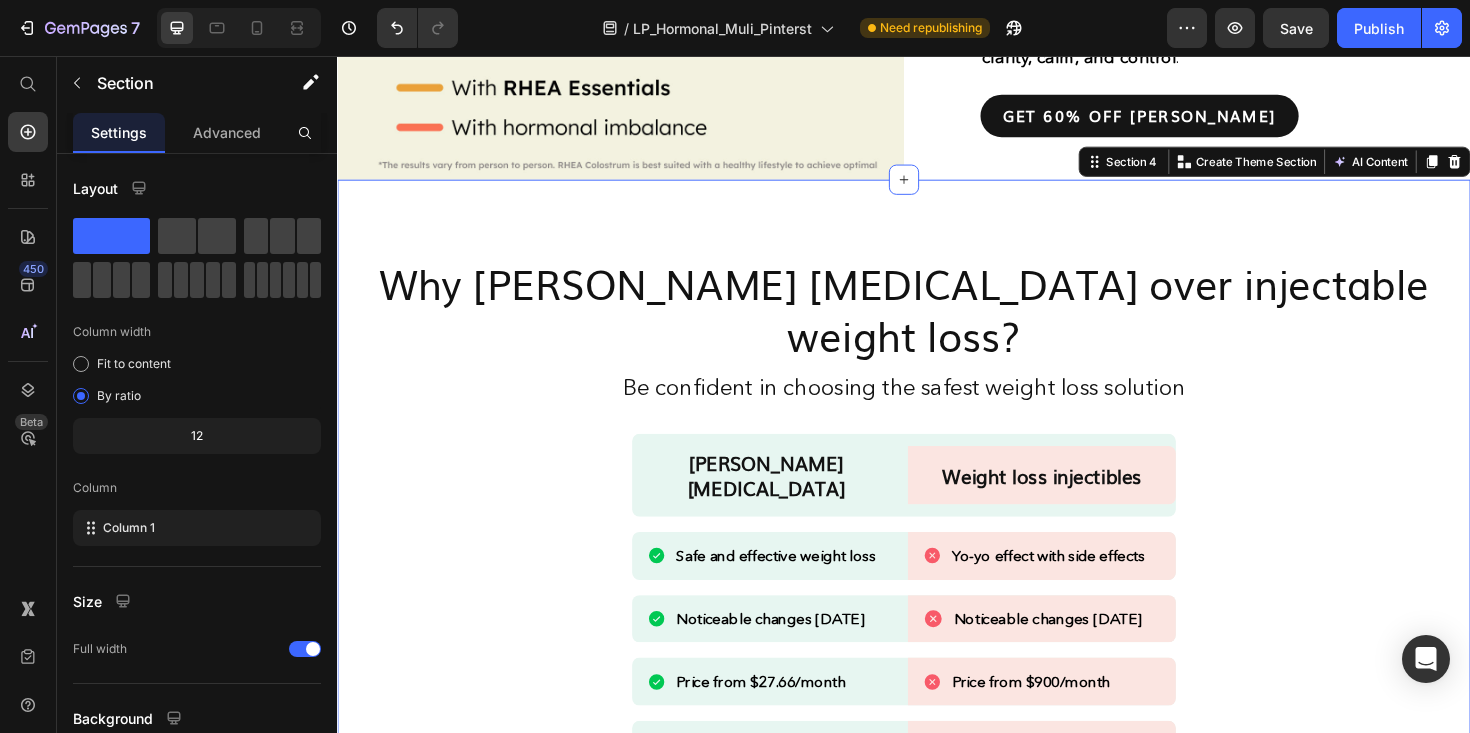 click on "Why RHEA Inositol over injectable weight loss? Heading Be confident in choosing the safest weight loss solution Heading RHEA Inositol Heading Weight loss injectibles Heading Row Row Safe and effective weight loss Item List
Yo-yo effect with side effects Item List Row Row Noticeable changes in 1 month Item List
Noticeable changes in 3 months Item List Row Row Price from $27.66/month Item List
Price from $900/month Item List Row Row Oral capsules, easy to swallow, no after taste Item List
Pain or discomfort, allergic reactions Item List Row Row Improves hormonal regulation and insulin sensitivity Item List
Causes nausea, bloating, constipation Item List Row Row Uplifted energy and mood Item List
May cause fatigue, depression Item List Row Row SHOP now Button Row Section 4   Create Theme Section AI Content Write with GemAI What would you like to describe here? Tone and Voice Persuasive Product Getting products..." at bounding box center [937, 693] 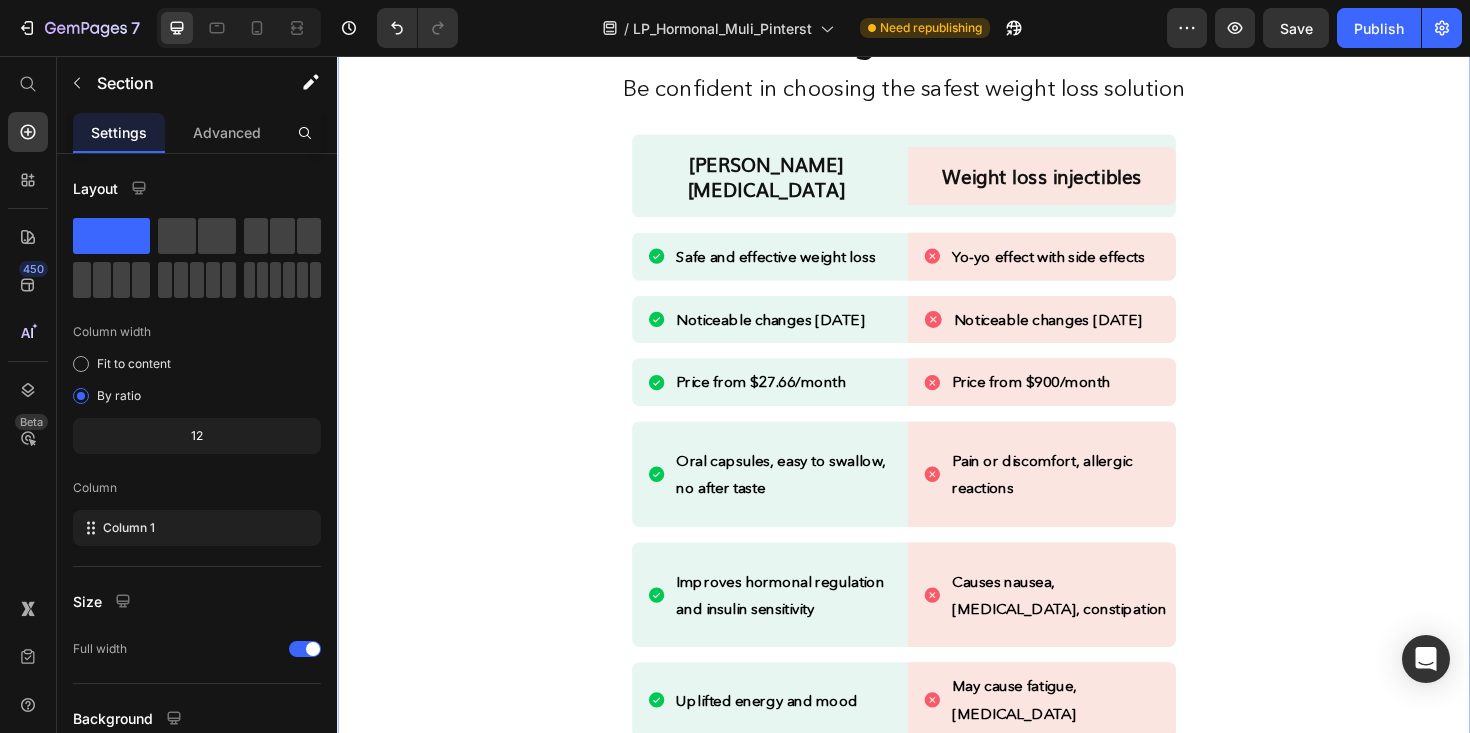 scroll, scrollTop: 2311, scrollLeft: 0, axis: vertical 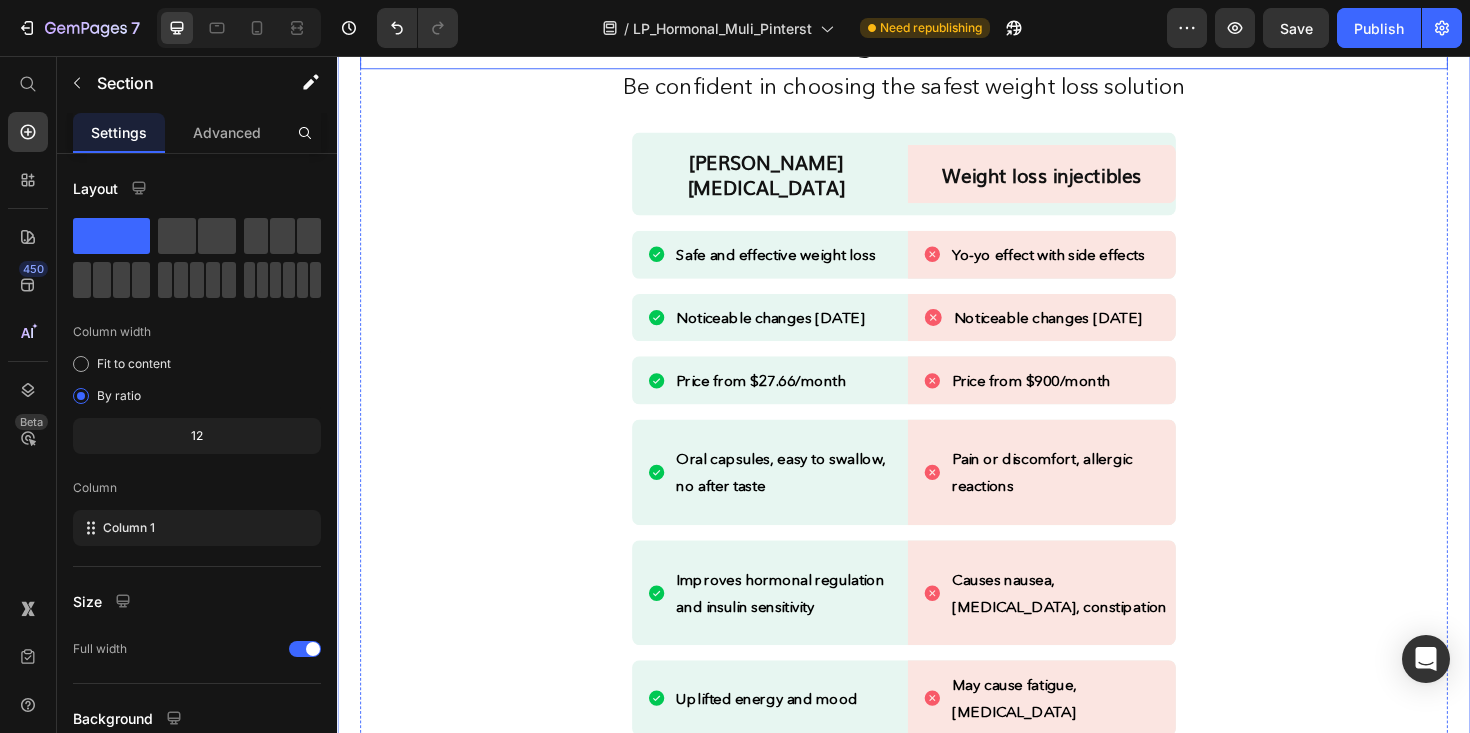 click on "Why [PERSON_NAME] [MEDICAL_DATA] over injectable weight loss?" at bounding box center (937, 4) 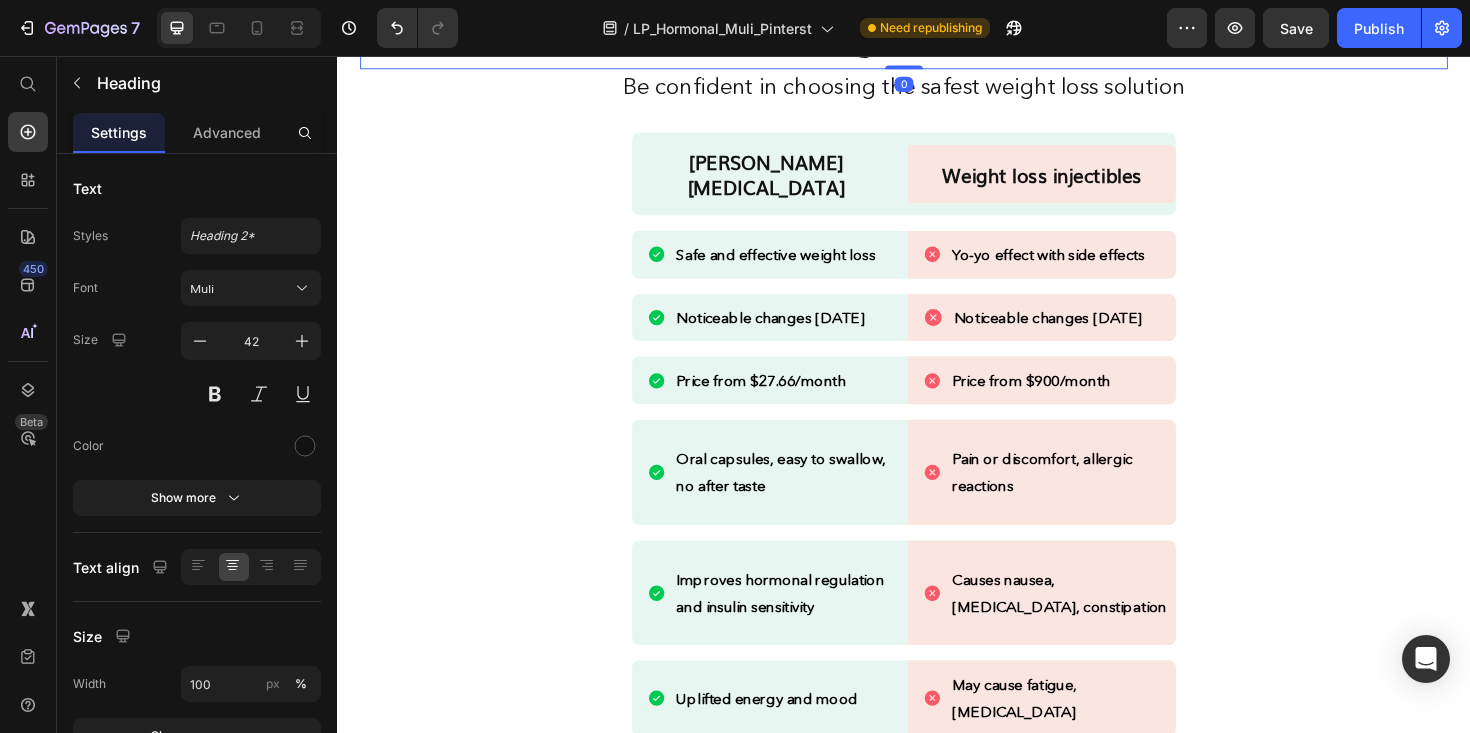 click on "Why [PERSON_NAME] [MEDICAL_DATA] over injectable weight loss?" at bounding box center (937, 4) 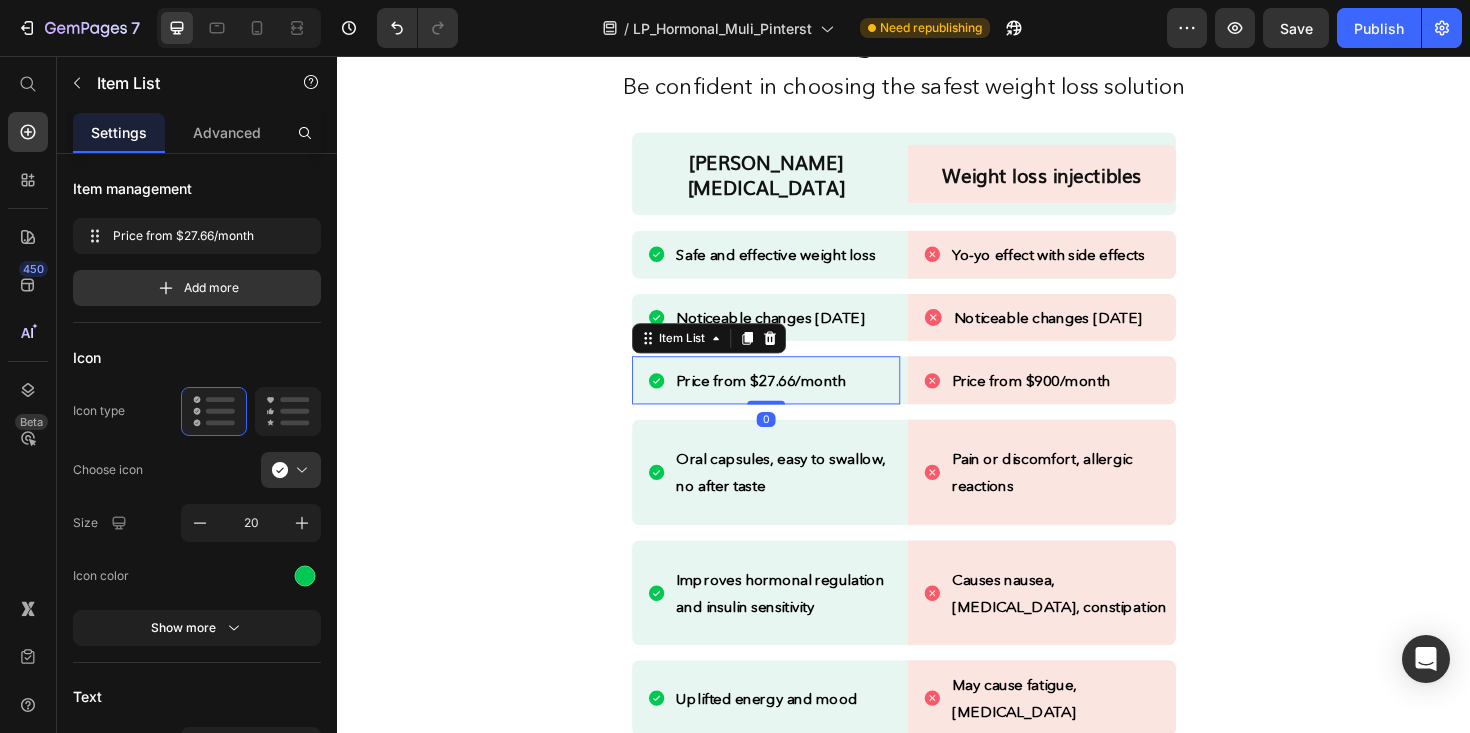 click on "Price from $27.66/month" at bounding box center (785, 399) 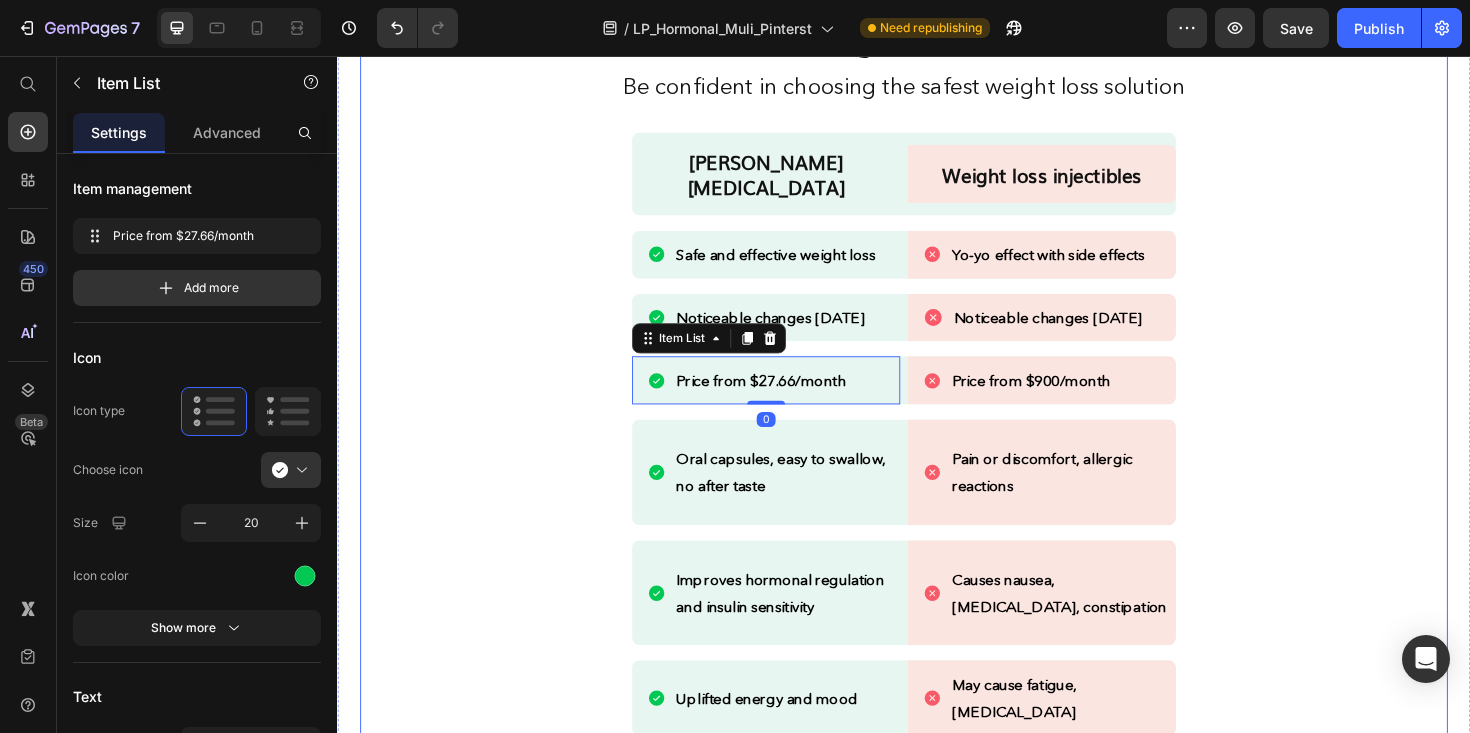 click on "Why RHEA Inositol over injectable weight loss? Heading Be confident in choosing the safest weight loss solution Heading RHEA Inositol Heading Weight loss injectibles Heading Row Row Safe and effective weight loss Item List
Yo-yo effect with side effects Item List Row Row Noticeable changes in 1 month Item List
Noticeable changes in 3 months Item List Row Row Price from $27.66/month Item List   0
Price from $900/month Item List Row Row Oral capsules, easy to swallow, no after taste Item List
Pain or discomfort, allergic reactions Item List Row Row Improves hormonal regulation and insulin sensitivity Item List
Causes nausea, bloating, constipation Item List Row Row Uplifted energy and mood Item List
May cause fatigue, depression Item List Row Row SHOP now Button" at bounding box center [937, 400] 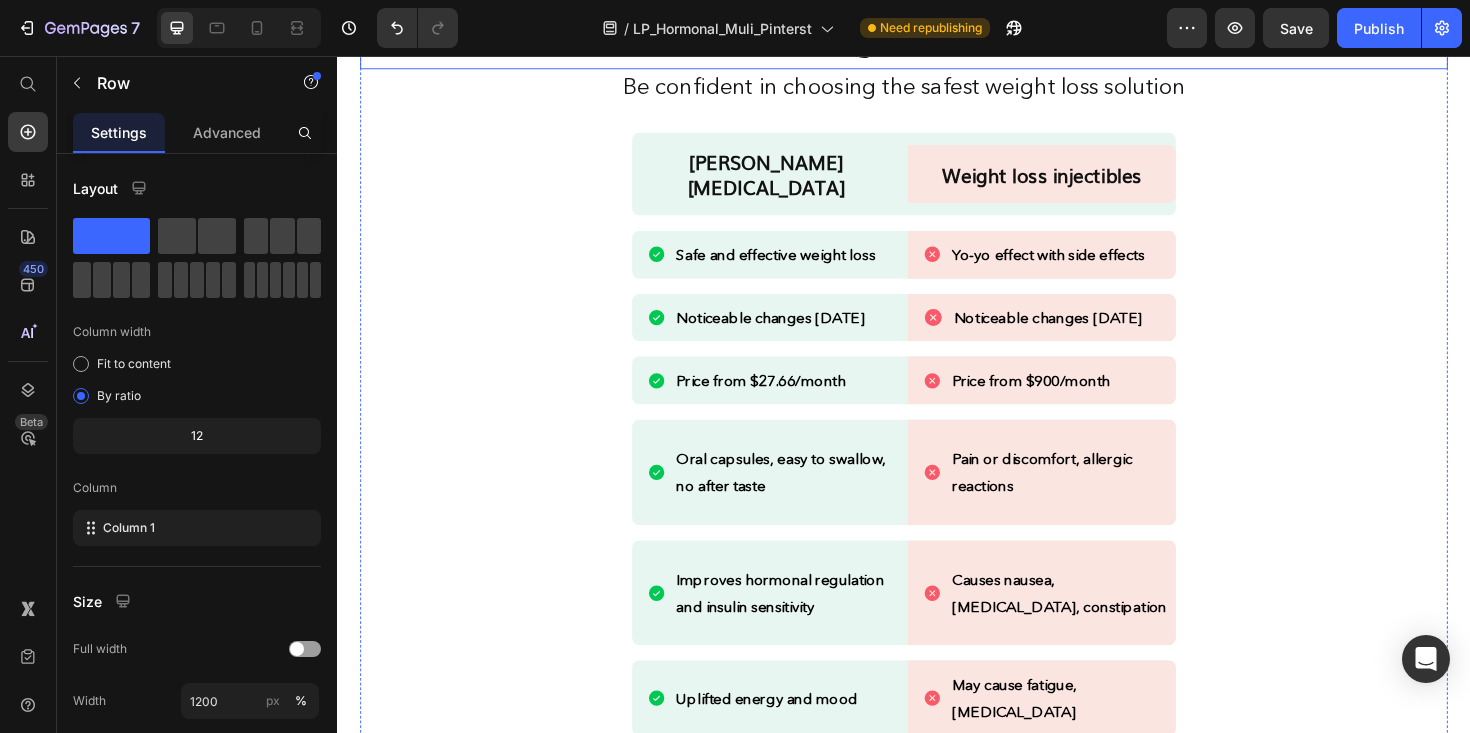 click on "Why [PERSON_NAME] [MEDICAL_DATA] over injectable weight loss?" at bounding box center (937, 4) 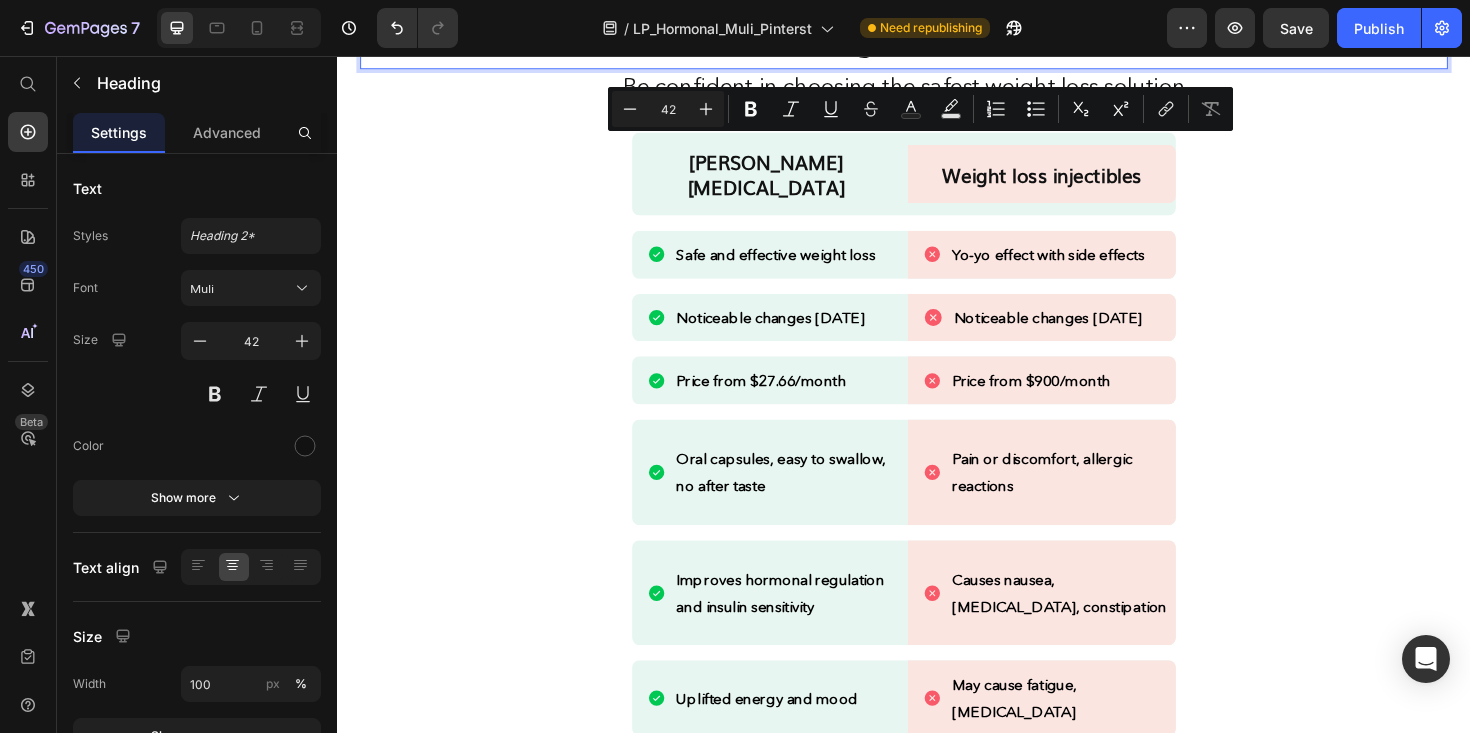 copy on "Why [PERSON_NAME] [MEDICAL_DATA] over injectable weight loss?" 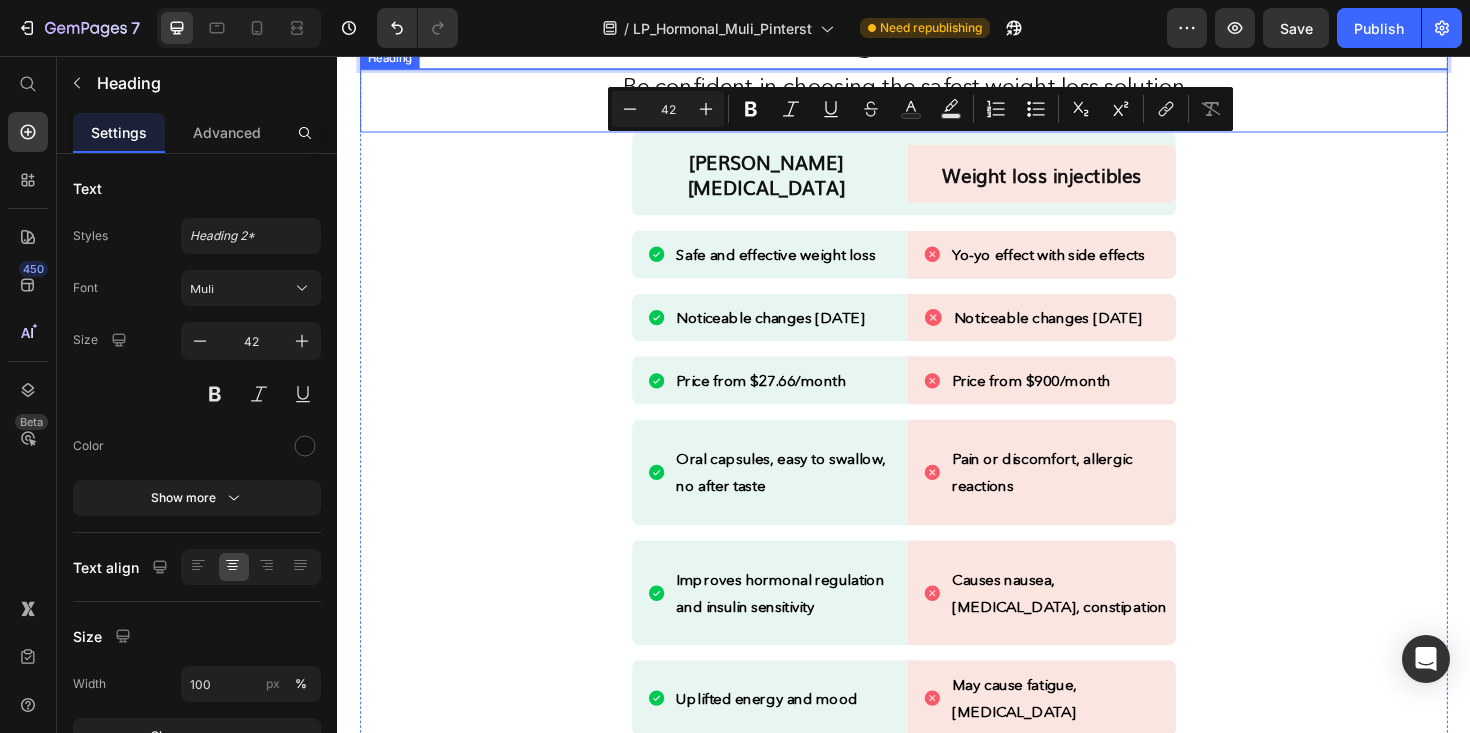 click on "Be confident in choosing the safest weight loss solution" at bounding box center [937, 87] 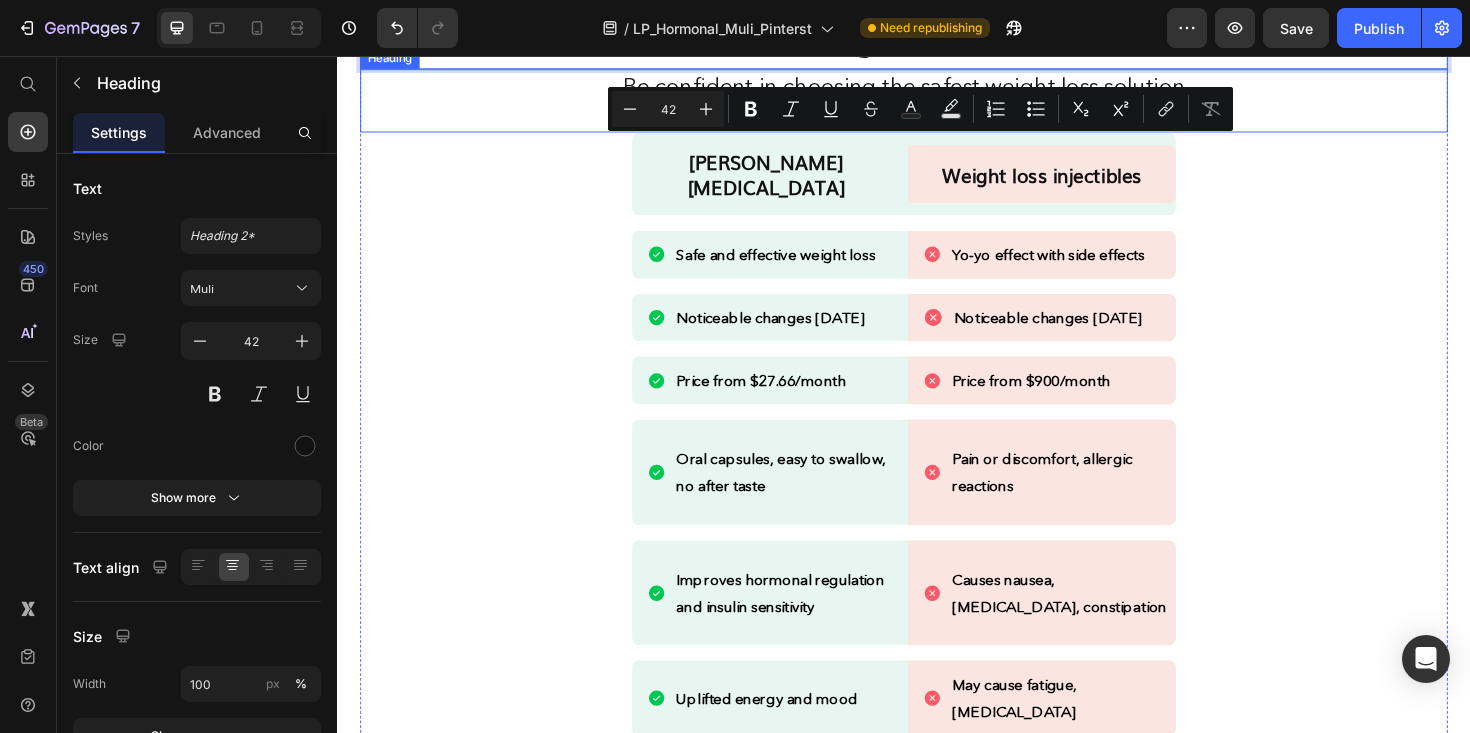 click on "Be confident in choosing the safest weight loss solution" at bounding box center [937, 87] 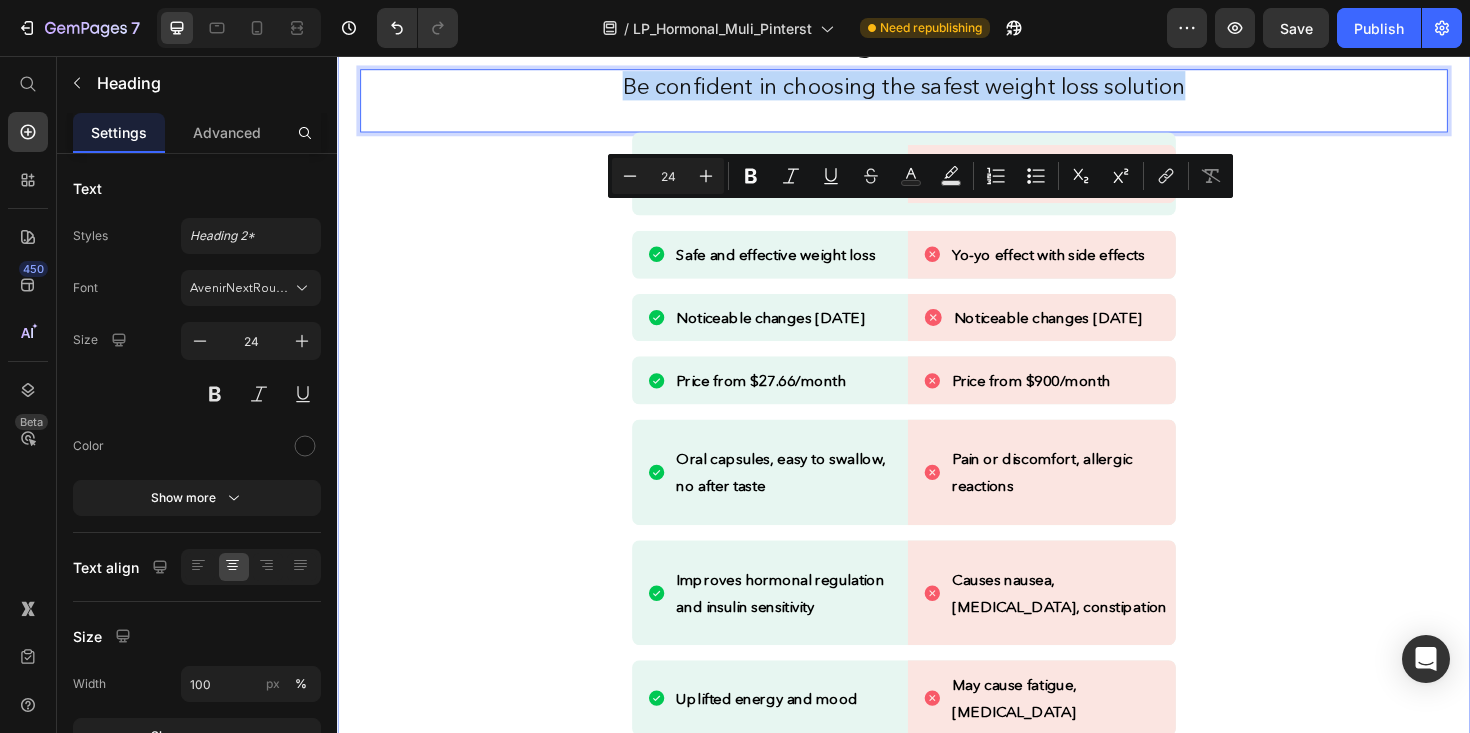 copy on "Be confident in choosing the safest weight loss solution" 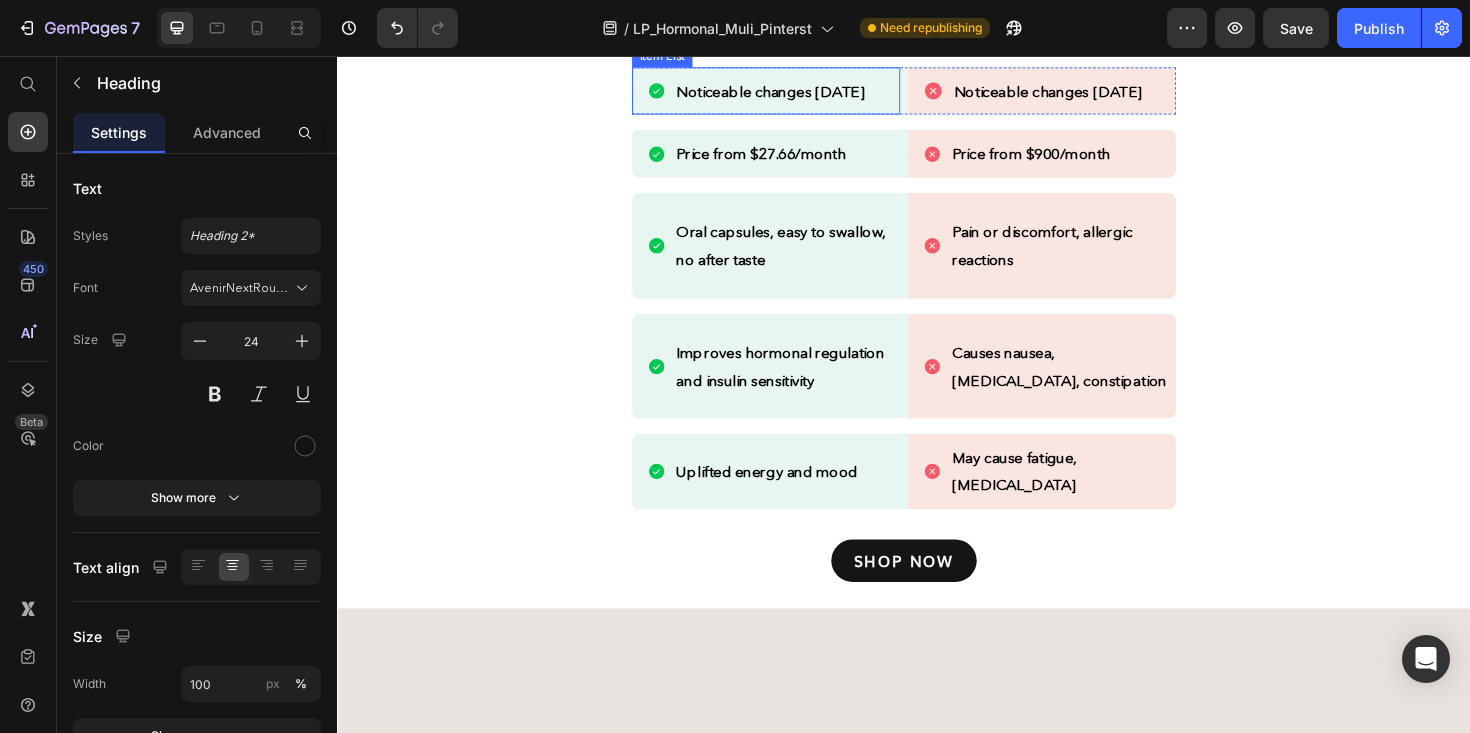 scroll, scrollTop: 2547, scrollLeft: 0, axis: vertical 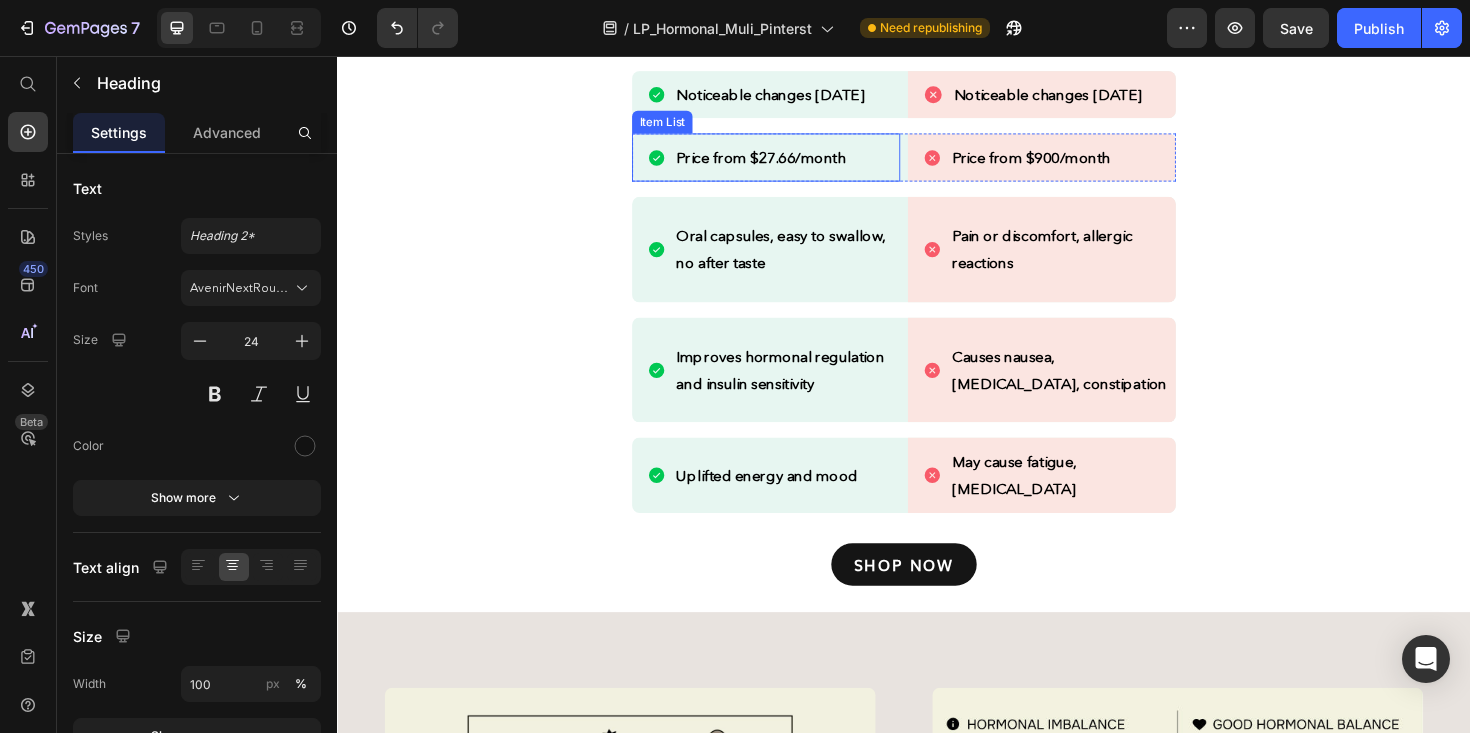 copy on "Be confident in choosing the safest weight loss solution" 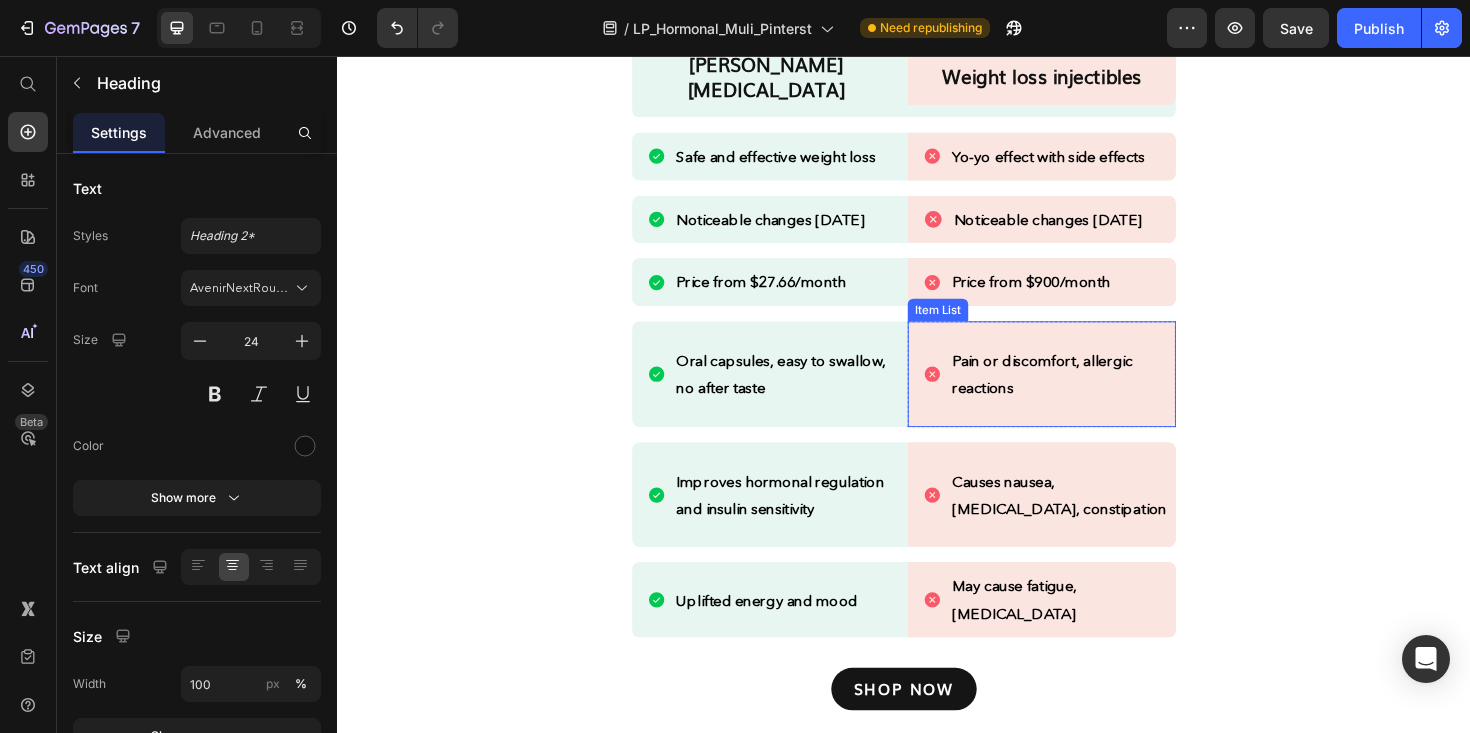 scroll, scrollTop: 2478, scrollLeft: 0, axis: vertical 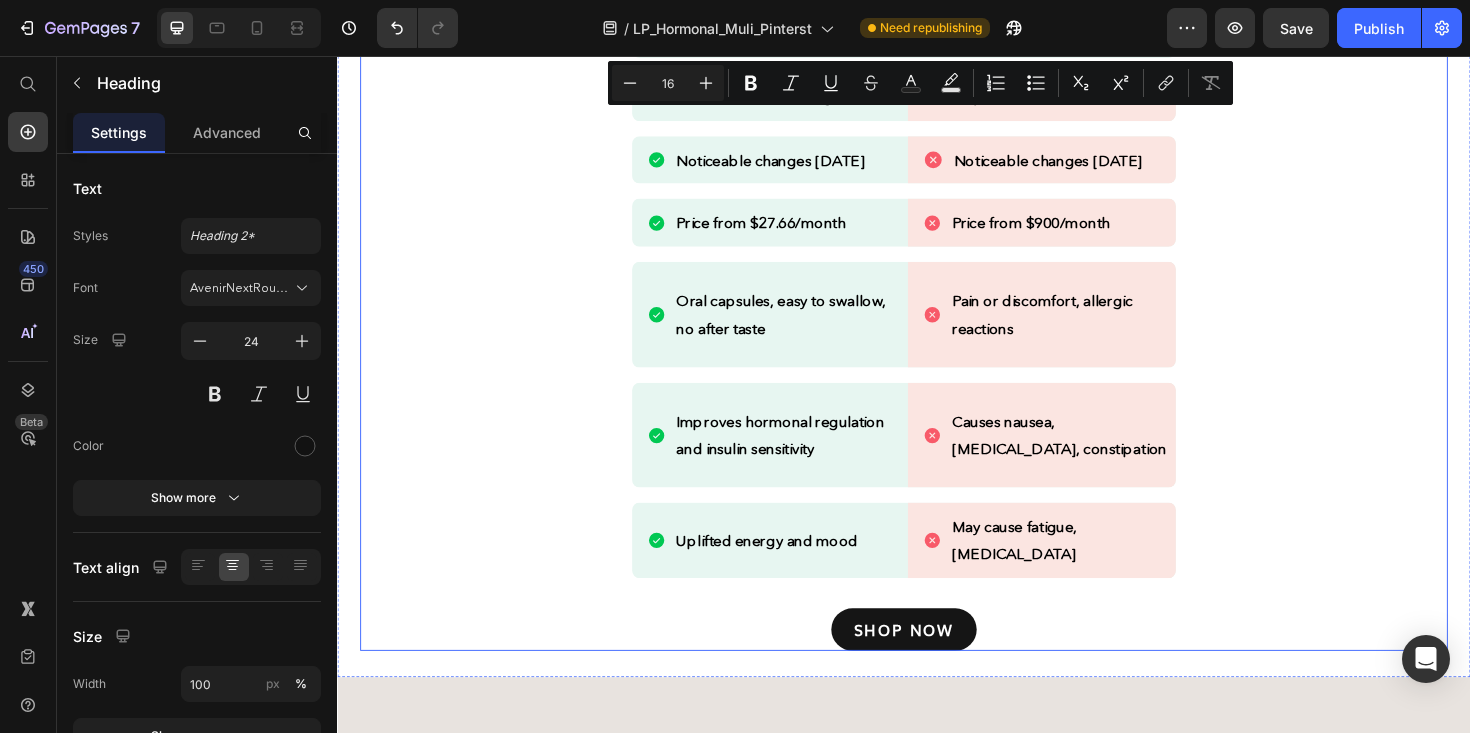 click on "Why RHEA Inositol over injectable weight loss? Heading Be confident in choosing the safest weight loss solution Heading   0 RHEA Inositol Heading Weight loss injectibles Heading Row Row Safe and effective weight loss Item List
Yo-yo effect with side effects Item List Row Row Noticeable changes in 1 month Item List
Noticeable changes in 3 months Item List Row Row Price from $27.66/month Item List
Price from $900/month Item List Row Row Oral capsules, easy to swallow, no after taste Item List
Pain or discomfort, allergic reactions Item List Row Row Improves hormonal regulation and insulin sensitivity Item List
Causes nausea, bloating, constipation Item List Row Row Uplifted energy and mood Item List
May cause fatigue, depression Item List Row Row SHOP now Button" at bounding box center [937, 233] 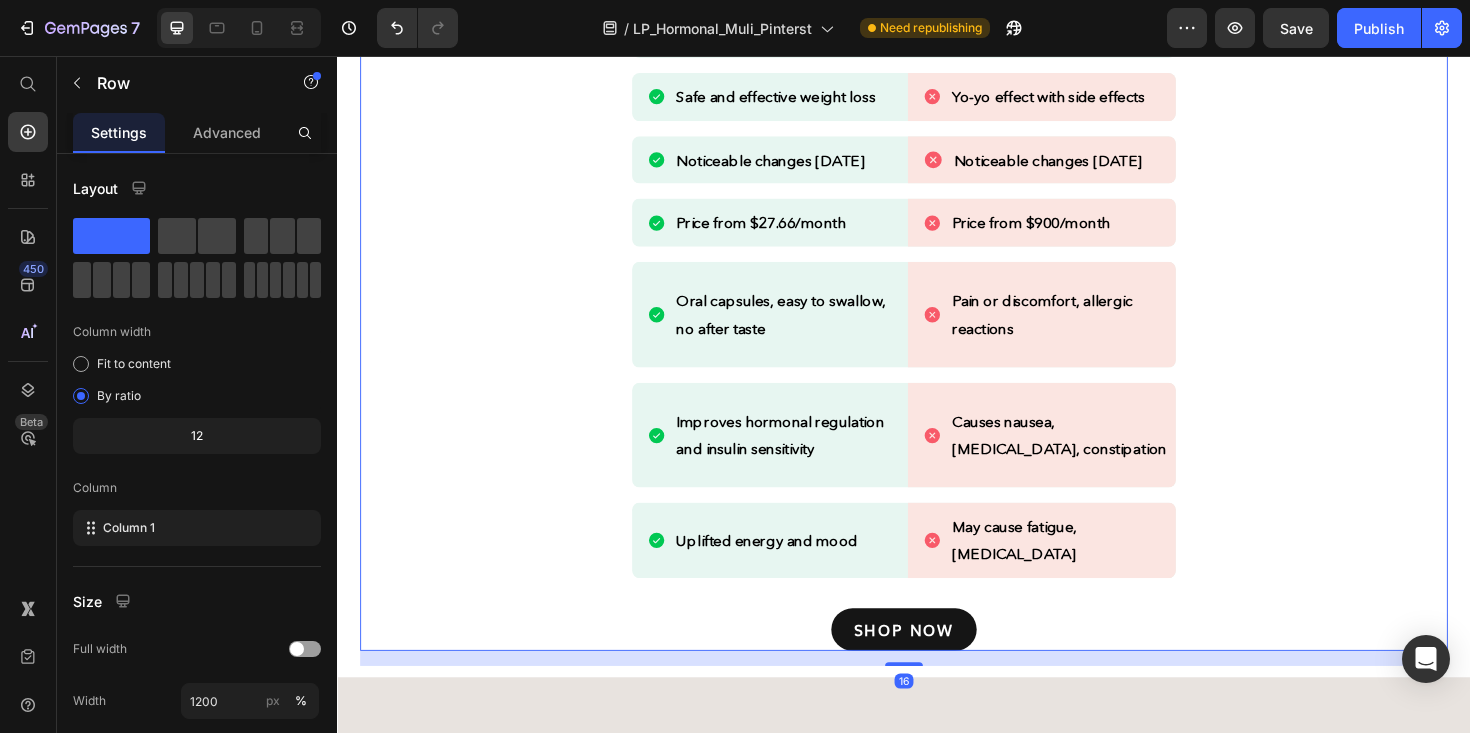 click on "Why RHEA Inositol over injectable weight loss? Heading Be confident in choosing the safest weight loss solution Heading RHEA Inositol Heading Weight loss injectibles Heading Row Row Safe and effective weight loss Item List
Yo-yo effect with side effects Item List Row Row Noticeable changes in 1 month Item List
Noticeable changes in 3 months Item List Row Row Price from $27.66/month Item List
Price from $900/month Item List Row Row Oral capsules, easy to swallow, no after taste Item List
Pain or discomfort, allergic reactions Item List Row Row Improves hormonal regulation and insulin sensitivity Item List
Causes nausea, bloating, constipation Item List Row Row Uplifted energy and mood Item List
May cause fatigue, depression Item List Row Row SHOP now Button" at bounding box center [937, 233] 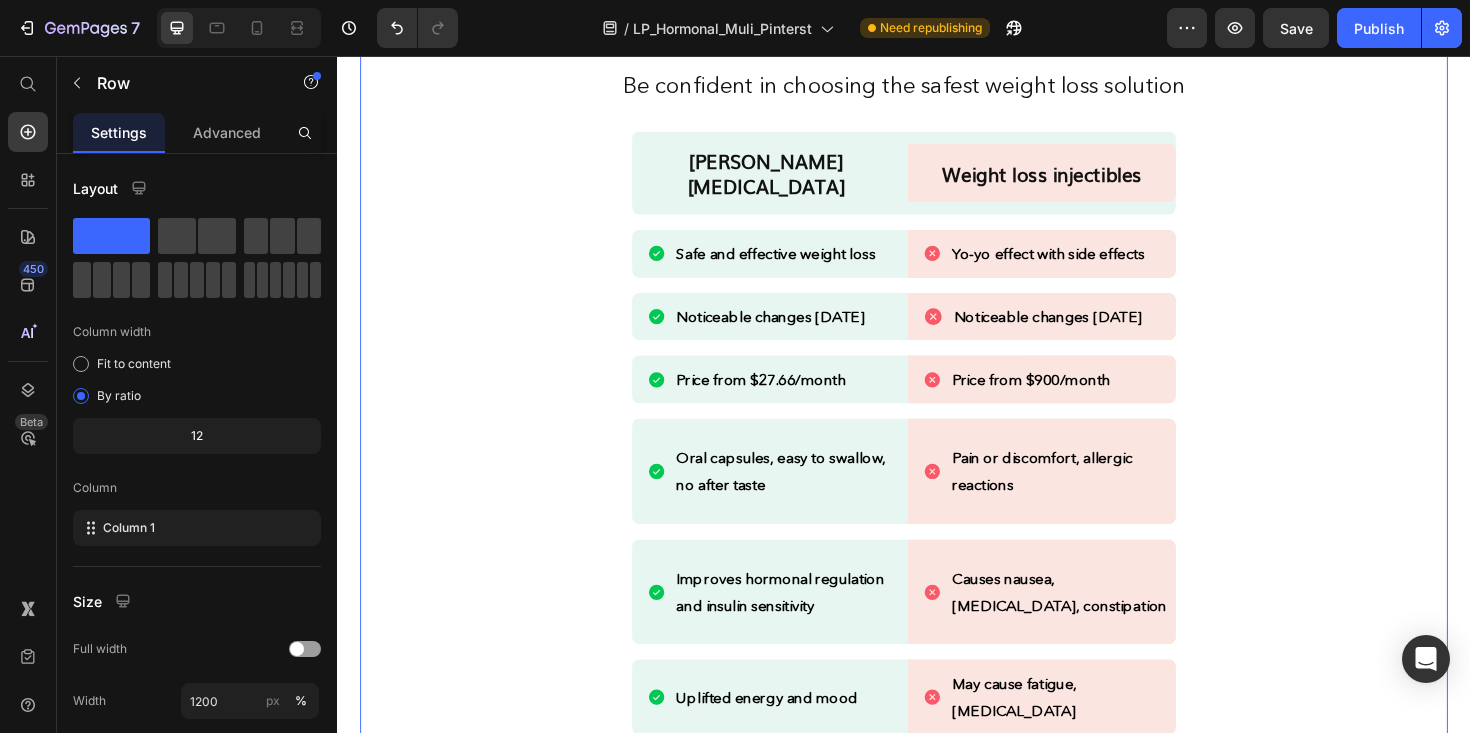 scroll, scrollTop: 2315, scrollLeft: 0, axis: vertical 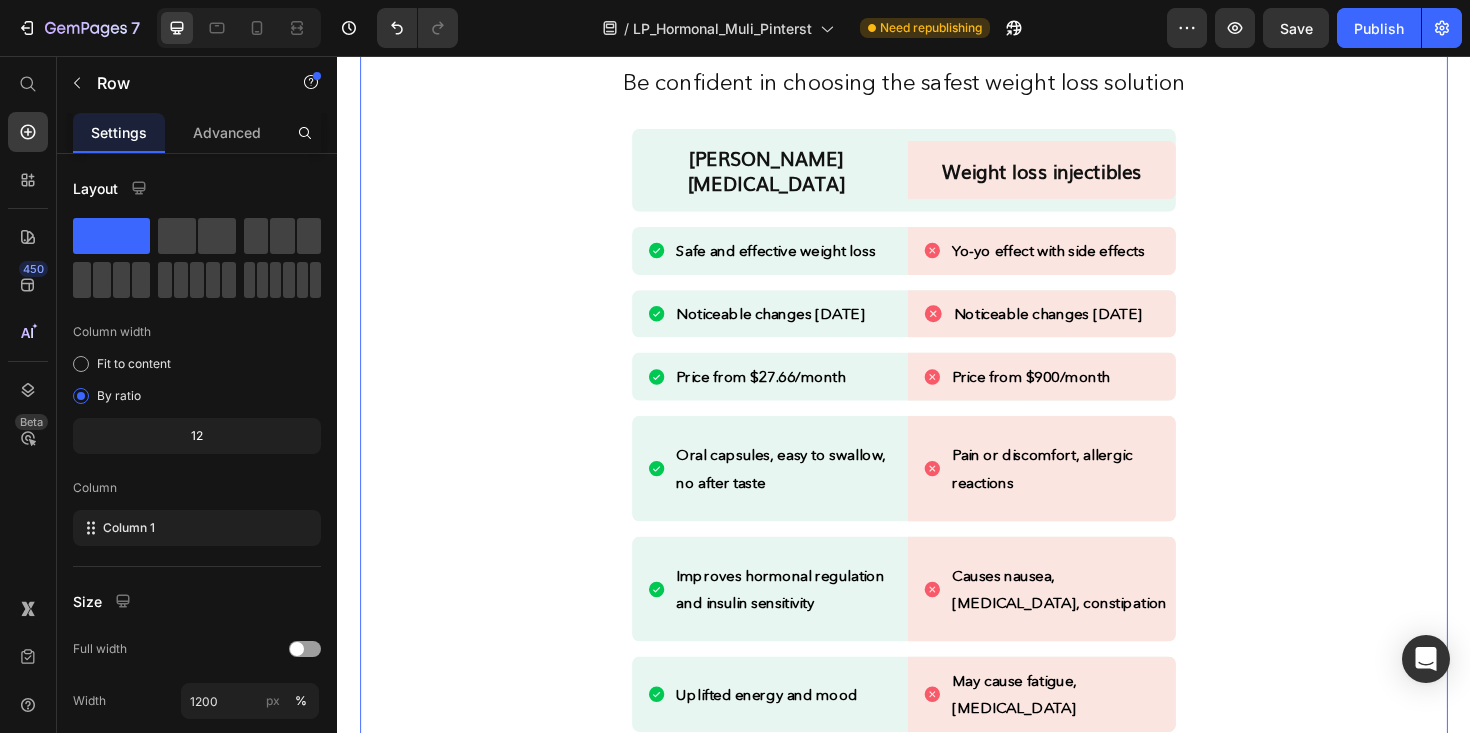 copy on "Be confident in choosing the safest weight loss solution" 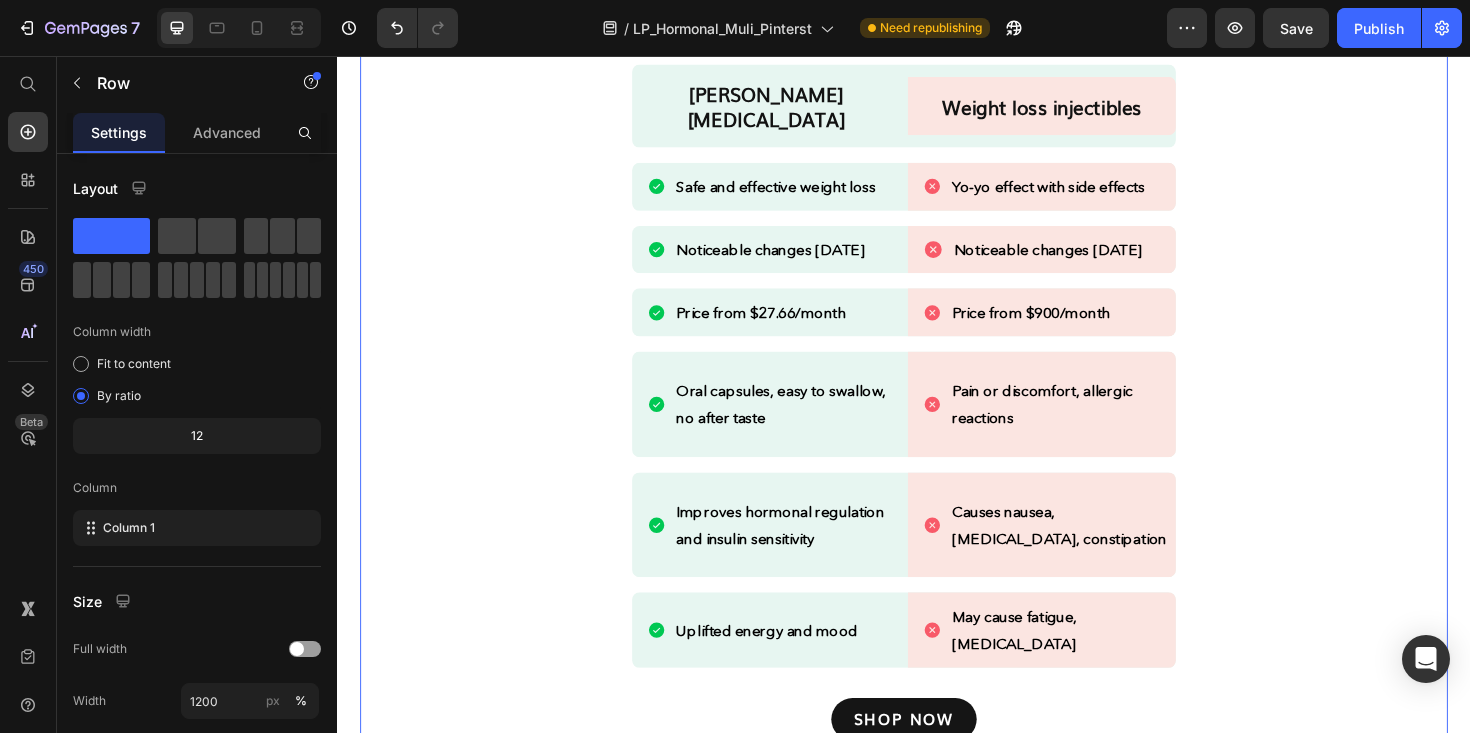 scroll, scrollTop: 2384, scrollLeft: 0, axis: vertical 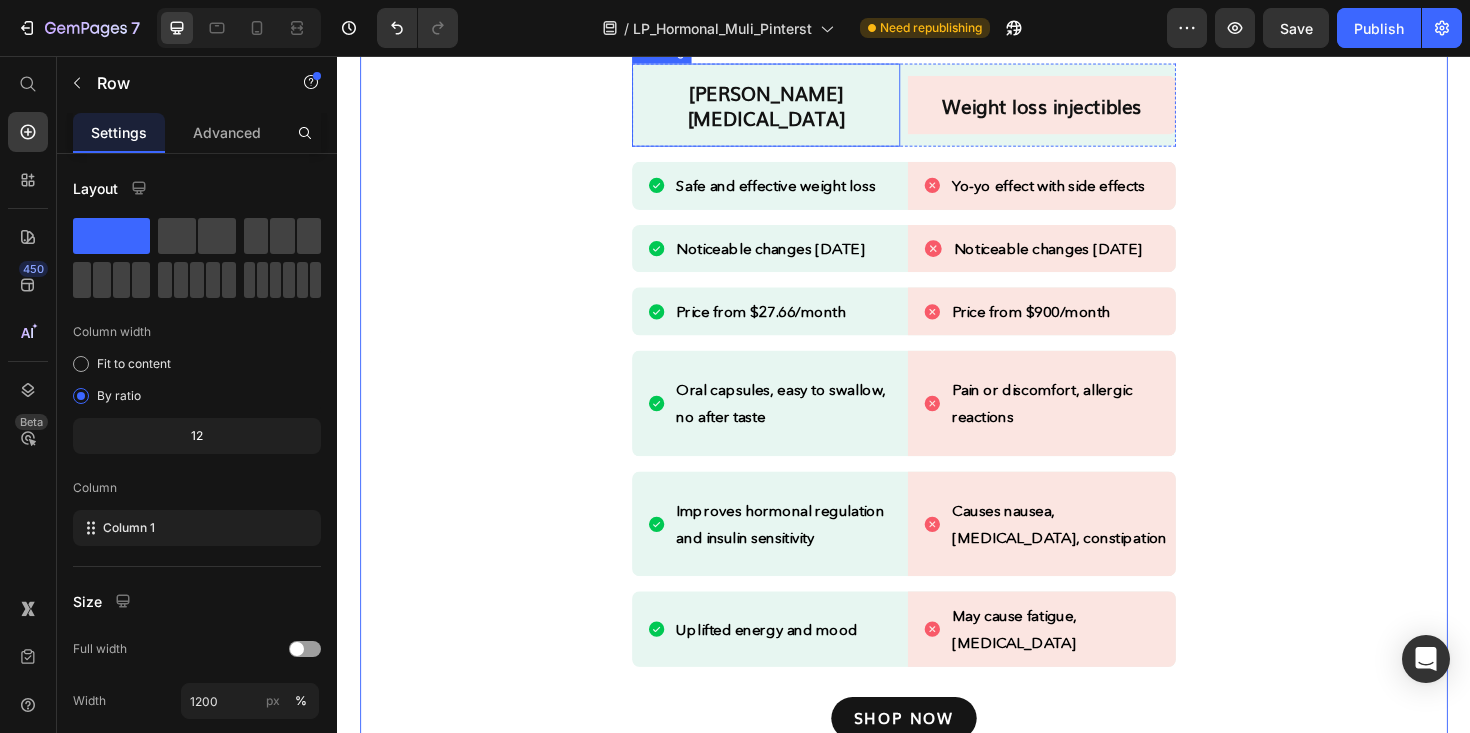 click on "[PERSON_NAME] [MEDICAL_DATA]" at bounding box center (791, 108) 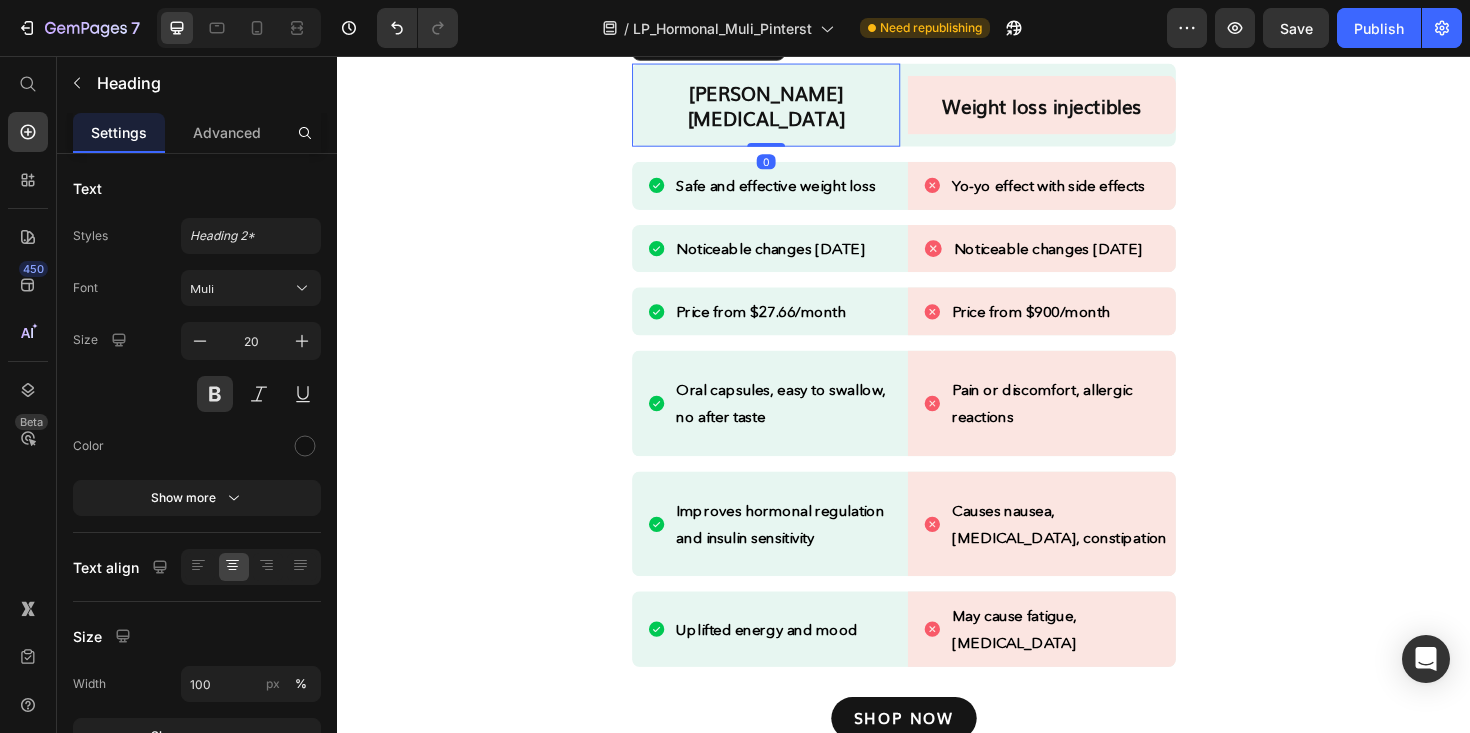 click on "[PERSON_NAME] [MEDICAL_DATA]" at bounding box center (791, 108) 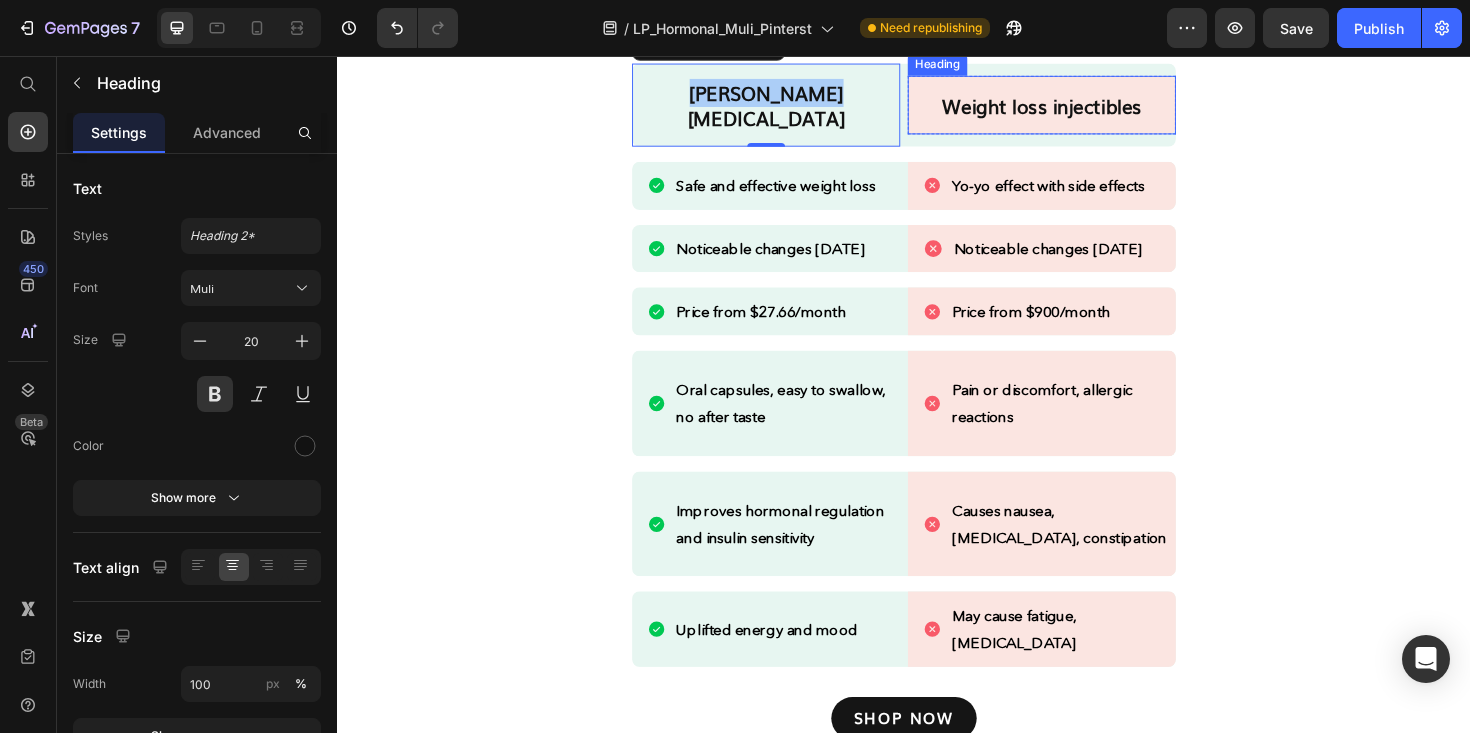click on "Weight loss injectibles" at bounding box center (1083, 108) 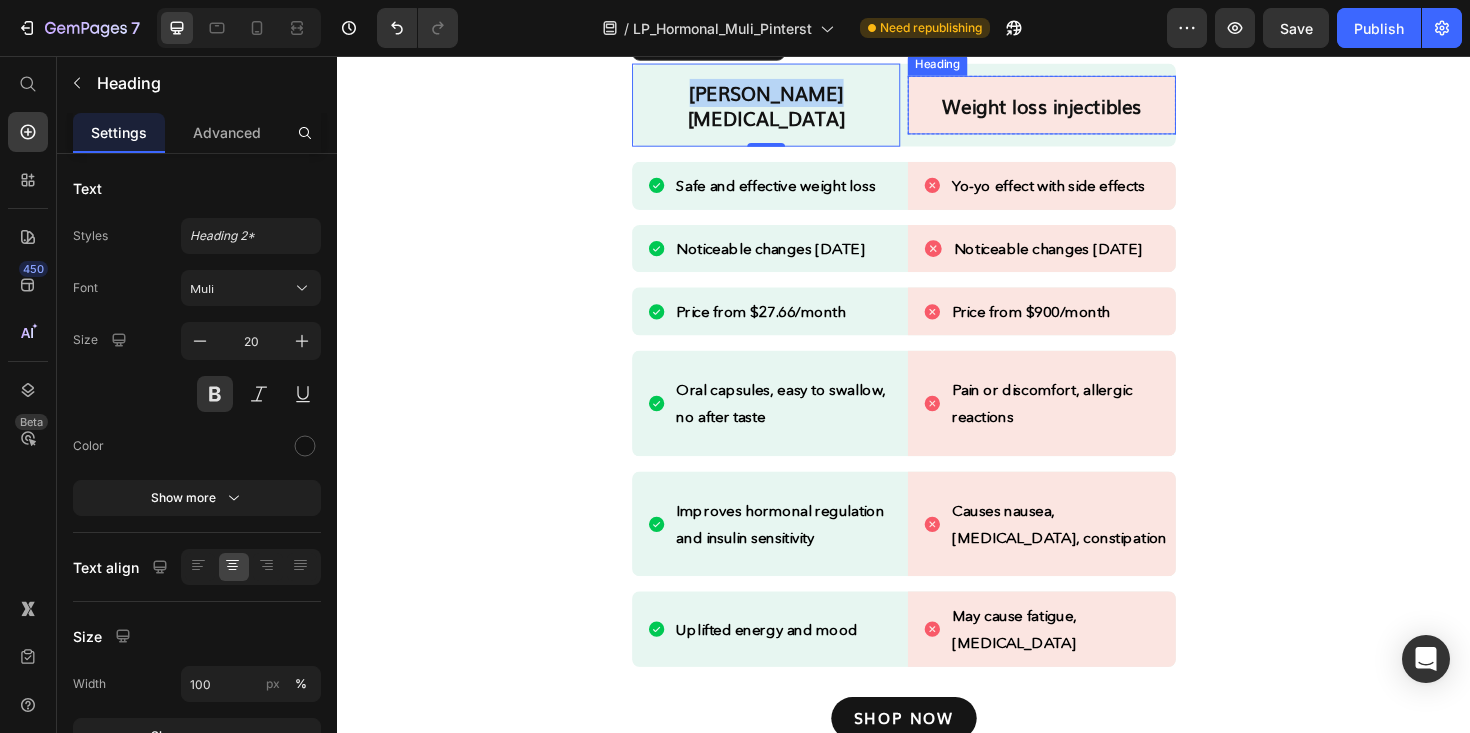 click on "Weight loss injectibles" at bounding box center [1083, 108] 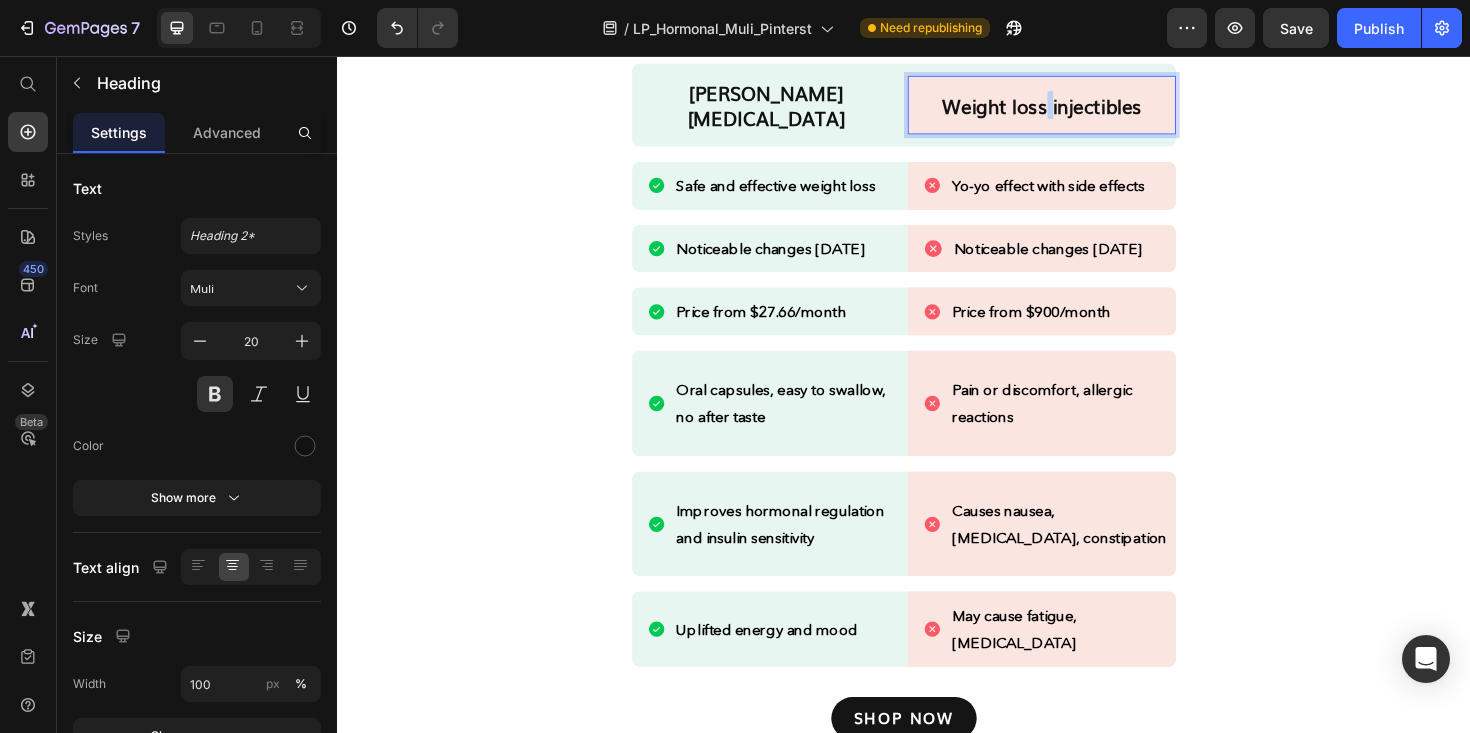 click on "Weight loss injectibles" at bounding box center [1083, 108] 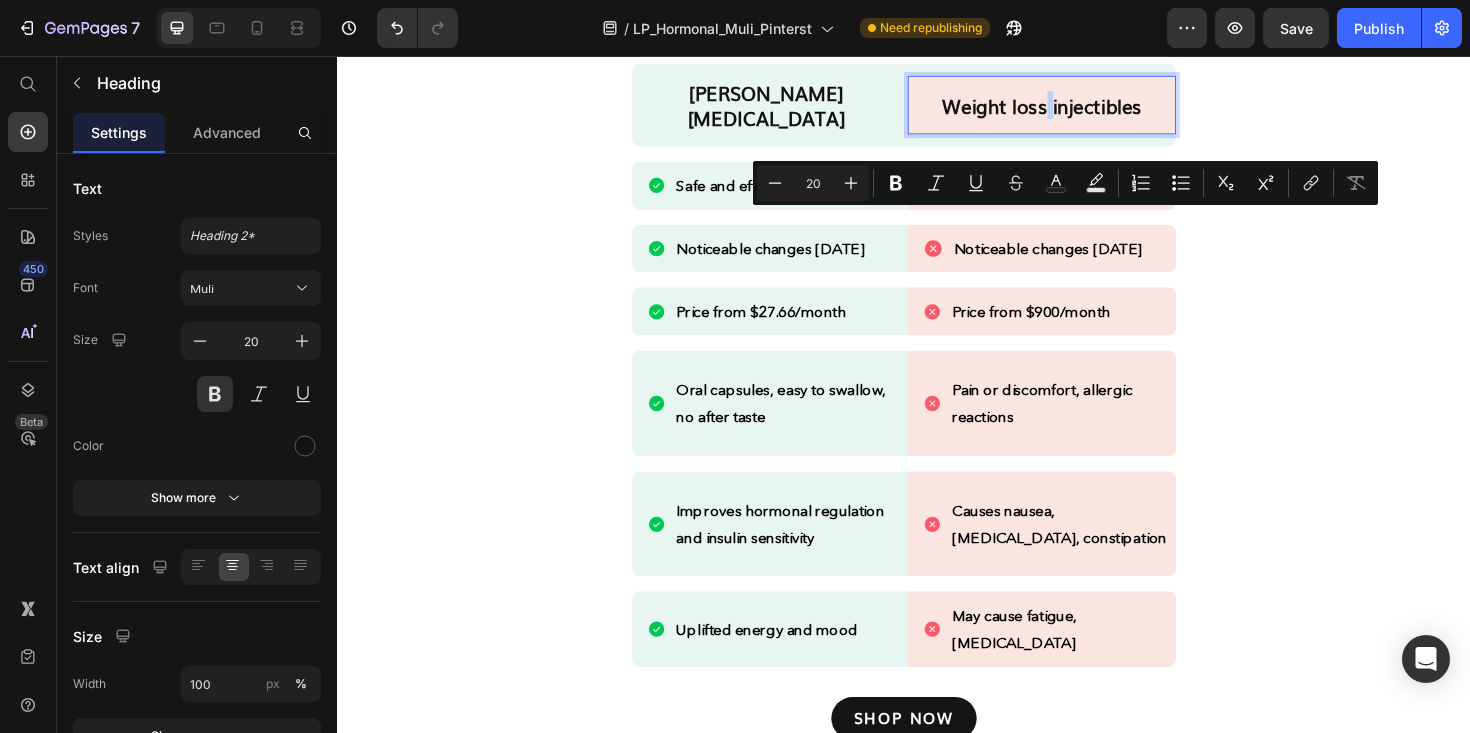 click on "Weight loss injectibles" at bounding box center (1083, 108) 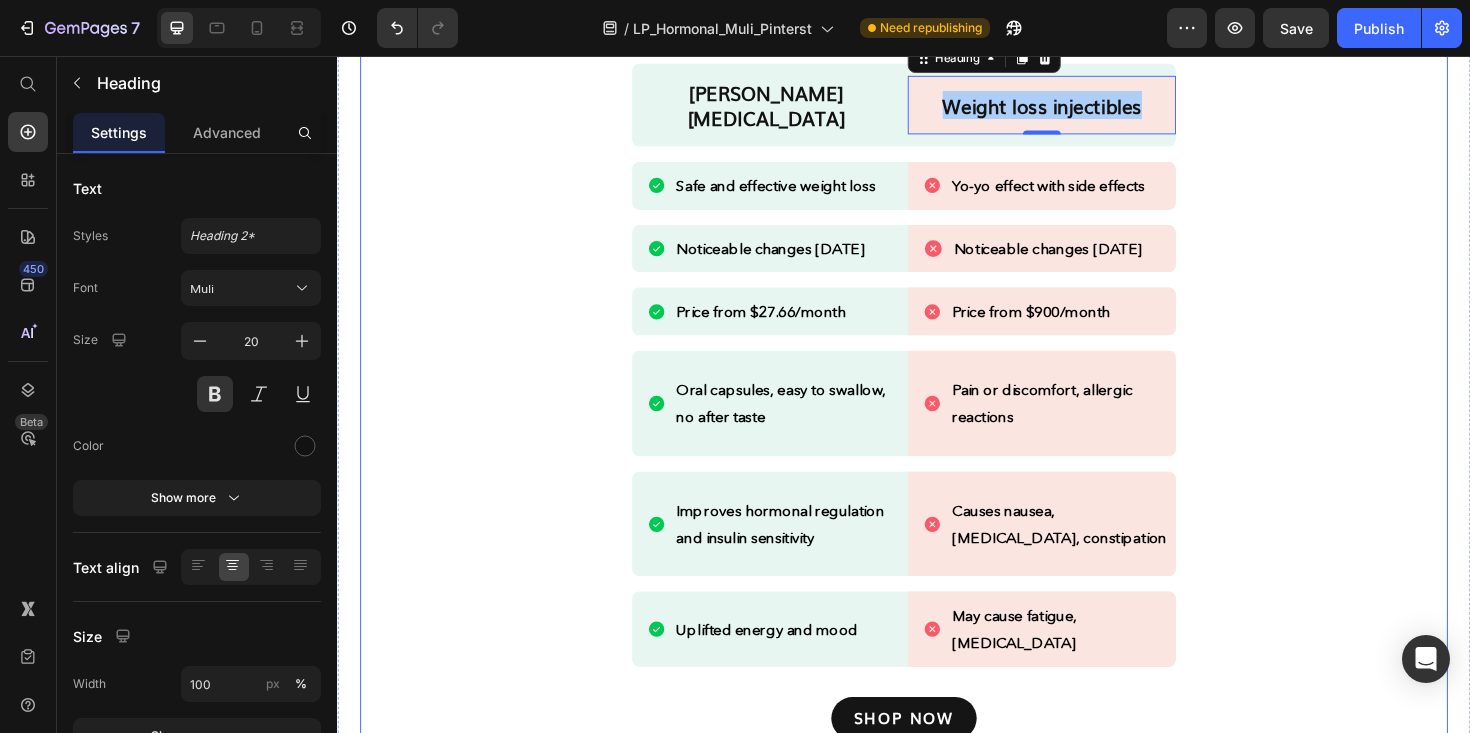 scroll, scrollTop: 2343, scrollLeft: 0, axis: vertical 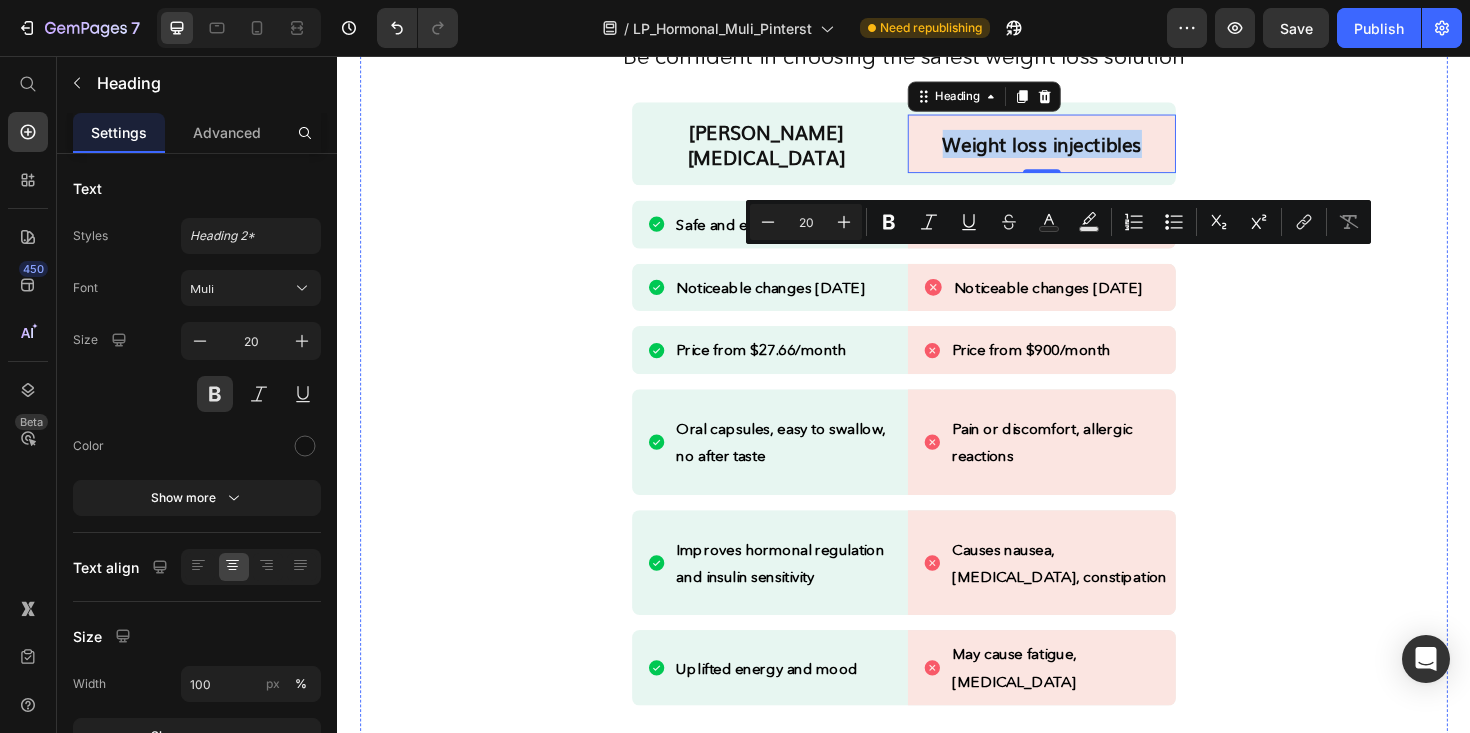 click on "Why [PERSON_NAME] [MEDICAL_DATA] over injectable weight loss?" at bounding box center [937, -28] 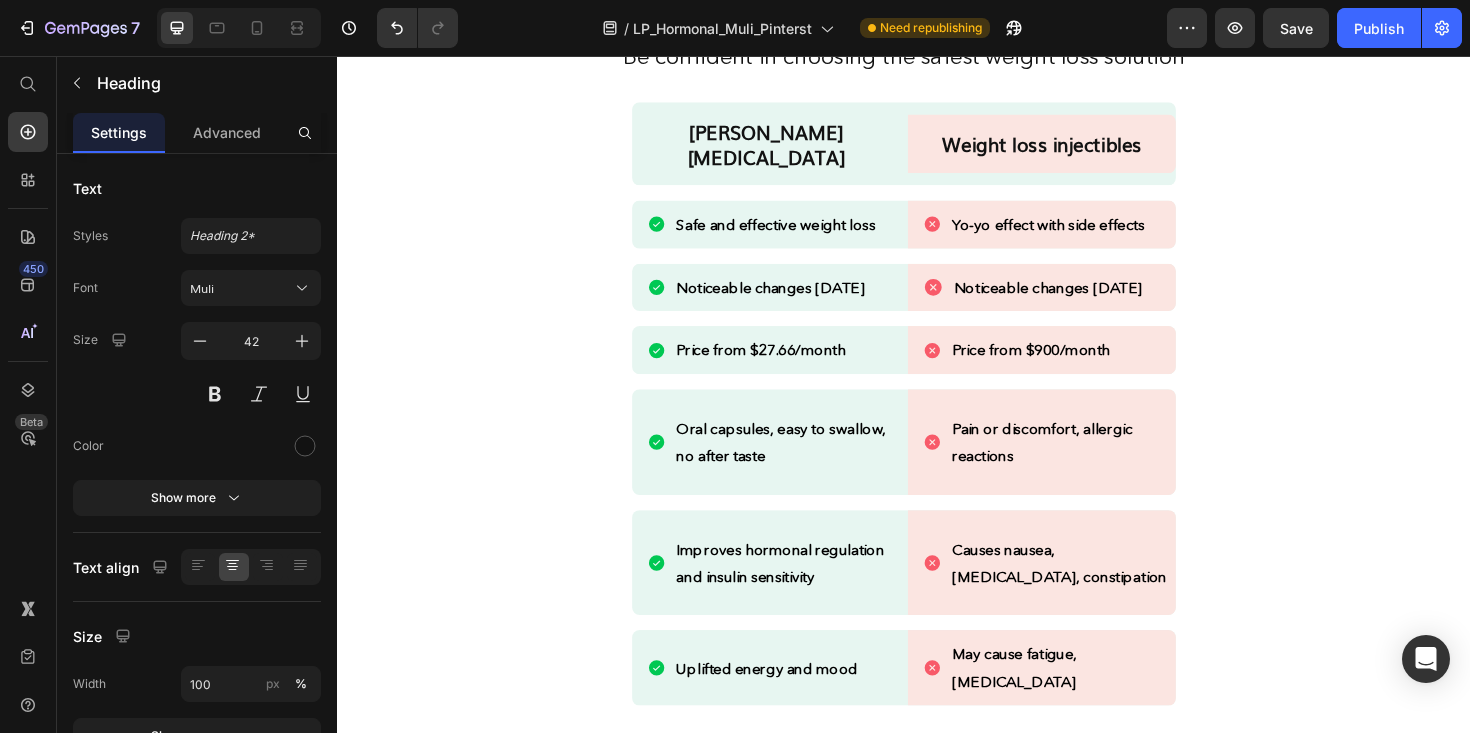 click on "Why [PERSON_NAME] [MEDICAL_DATA] over injectable weight loss?" at bounding box center [937, -28] 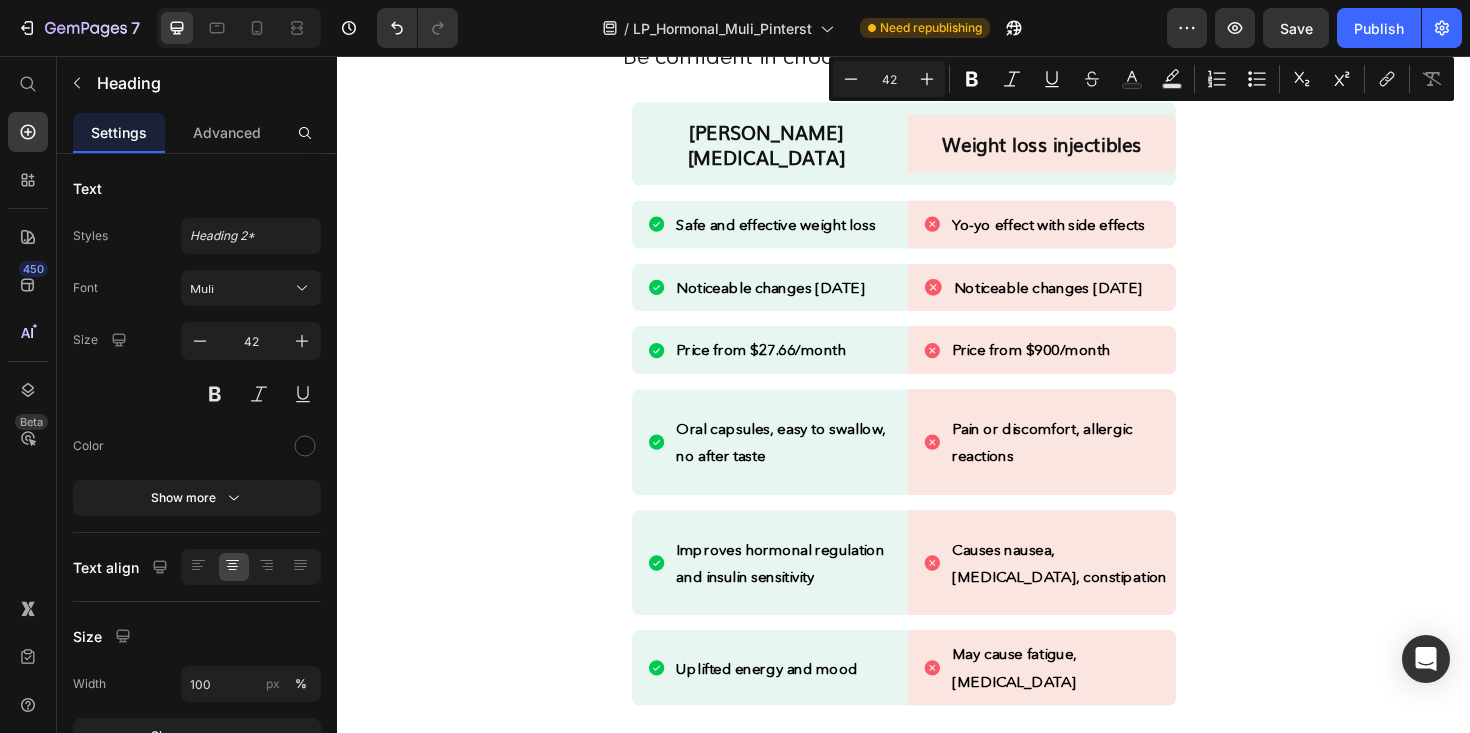 drag, startPoint x: 1320, startPoint y: 147, endPoint x: 954, endPoint y: 157, distance: 366.1366 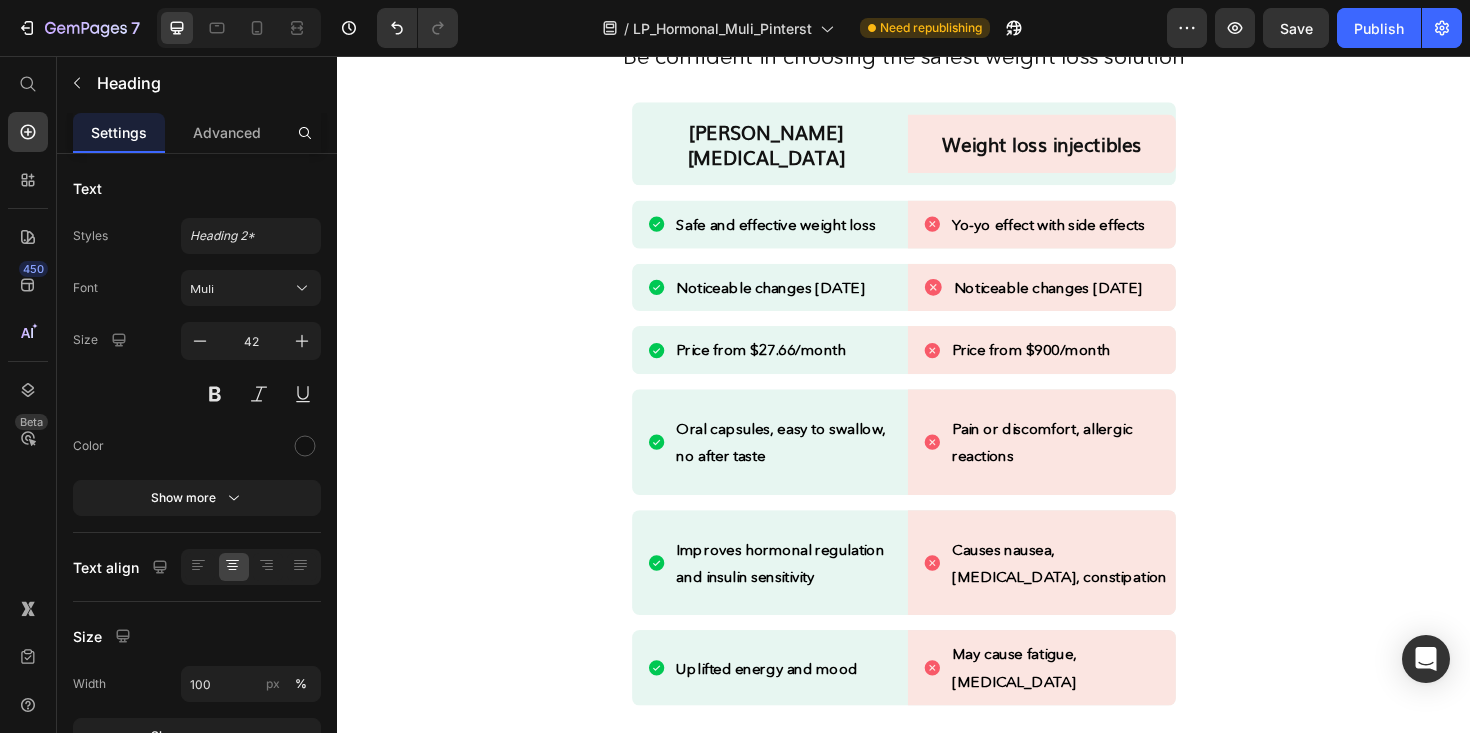 click on "Why RHEA Inositol over Weight Loss Injections" at bounding box center [937, -28] 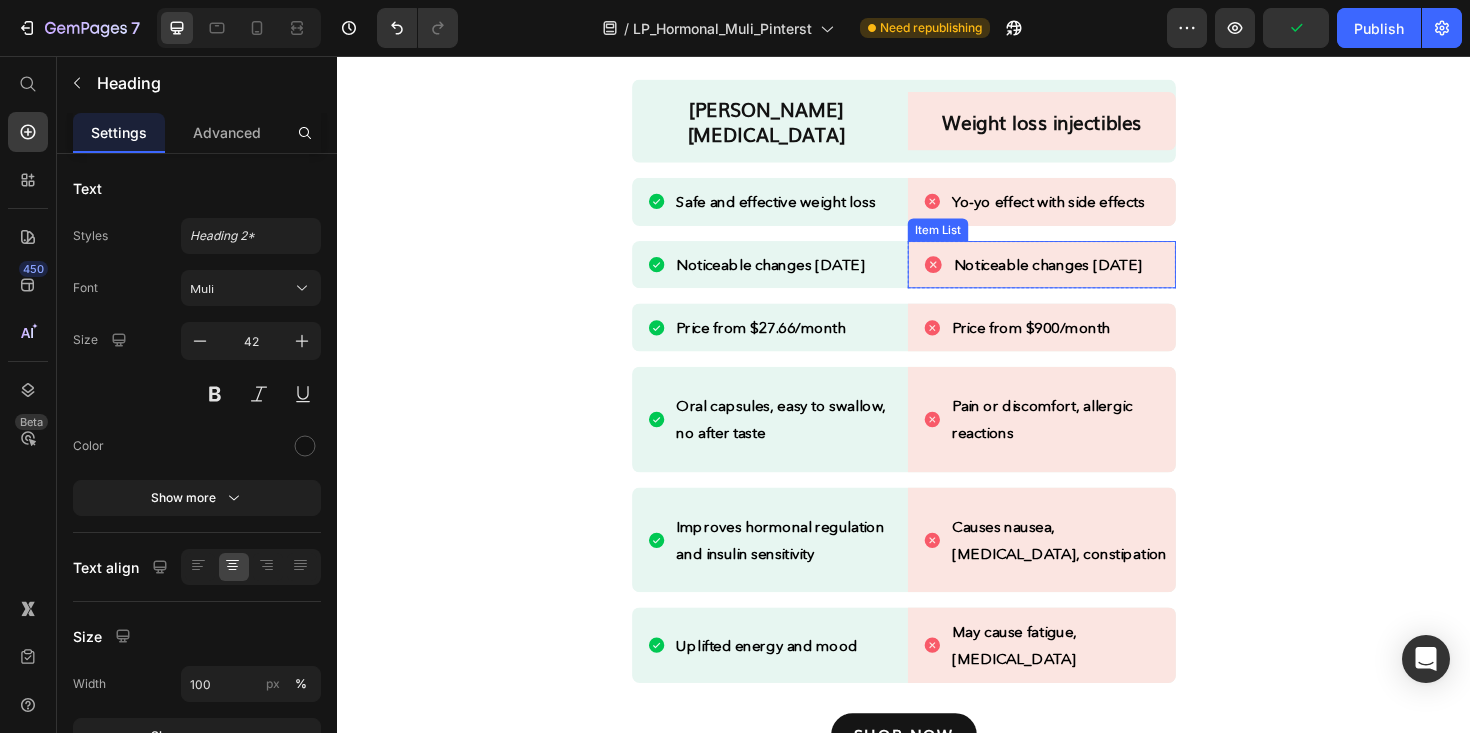 scroll, scrollTop: 2375, scrollLeft: 0, axis: vertical 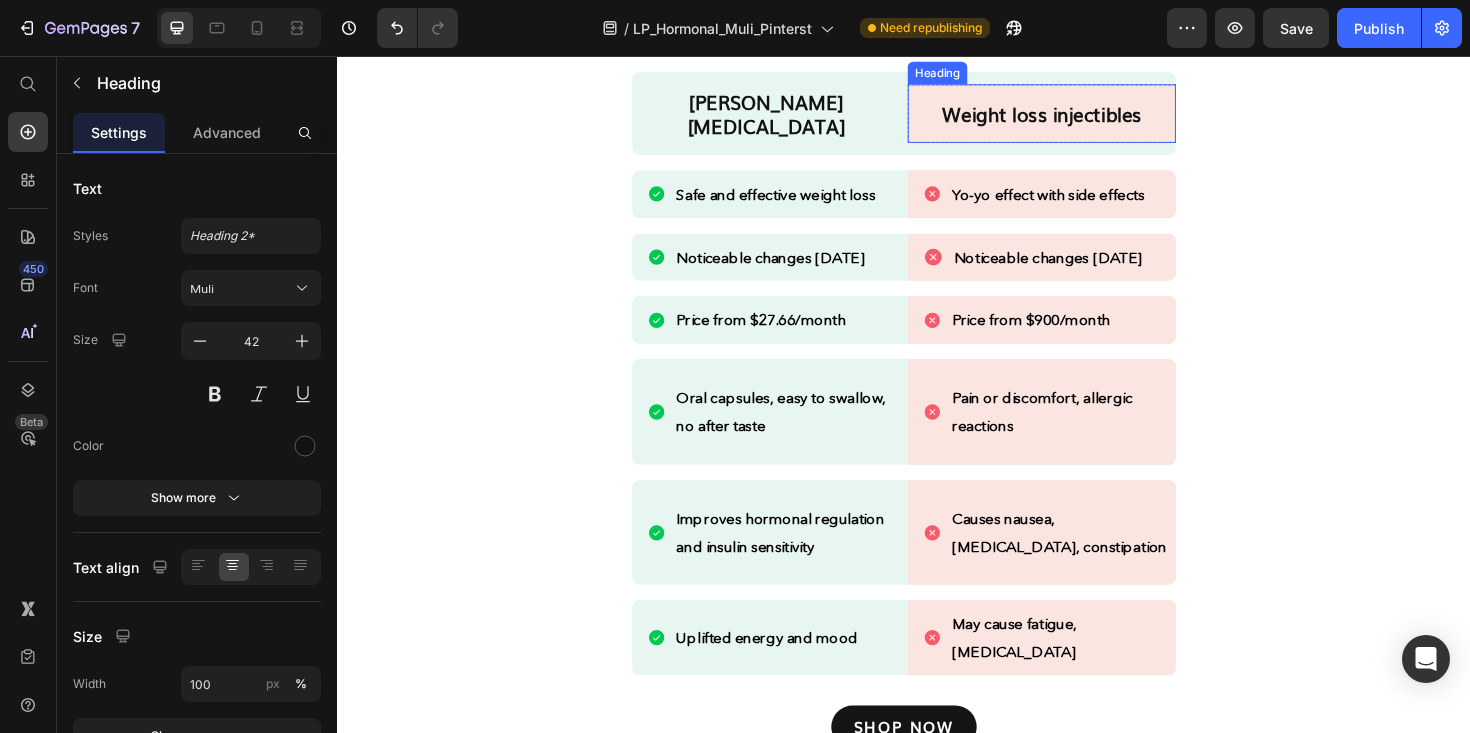 click on "Weight loss injectibles" at bounding box center [1083, 117] 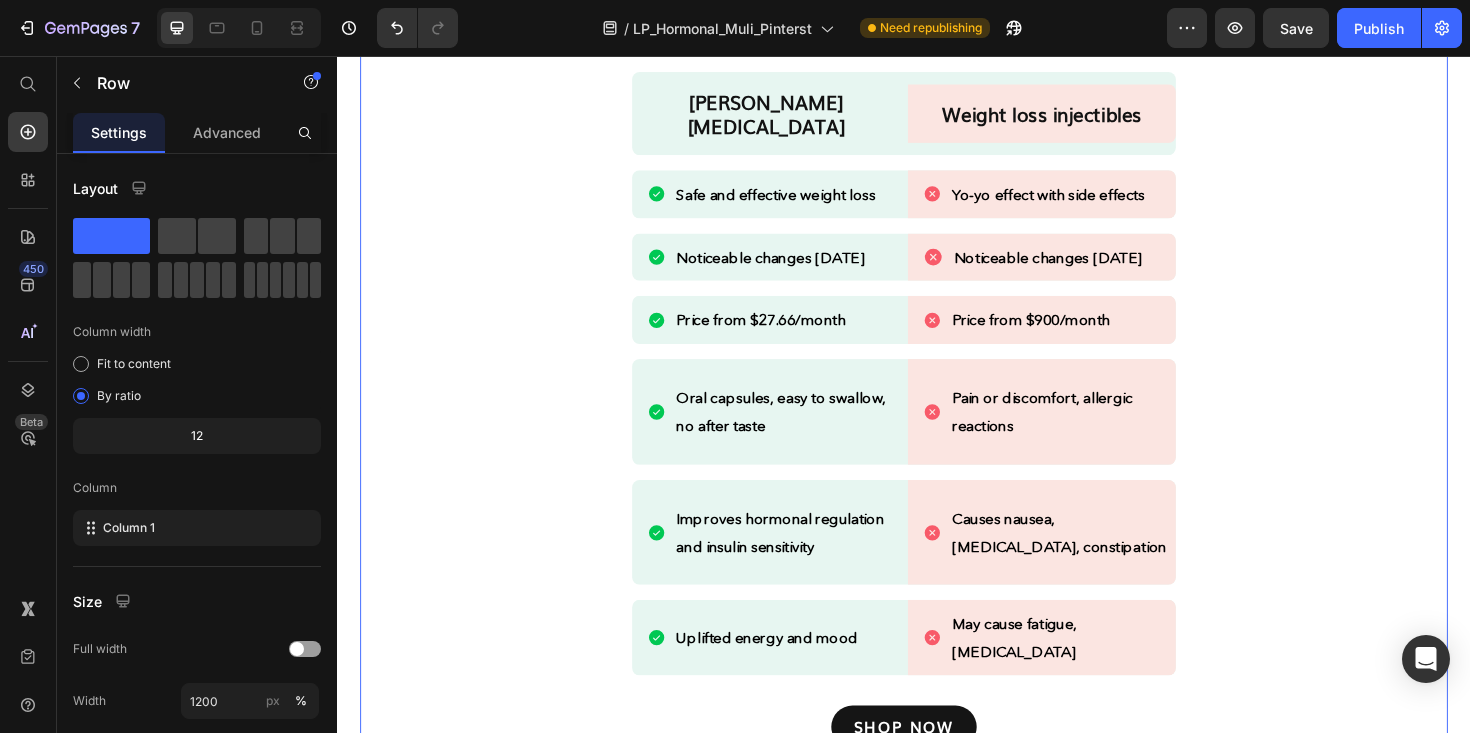 click on "Why RHEA Inositol over weight loss injections Heading Be confident in choosing the safest weight loss solution Heading RHEA Inositol Heading Weight loss injectibles Heading Row Row Safe and effective weight loss Item List
Yo-yo effect with side effects Item List Row Row Noticeable changes in 1 month Item List
Noticeable changes in 3 months Item List Row Row Price from $27.66/month Item List
Price from $900/month Item List Row Row Oral capsules, easy to swallow, no after taste Item List
Pain or discomfort, allergic reactions Item List Row Row Improves hormonal regulation and insulin sensitivity Item List
Causes nausea, bloating, constipation Item List Row Row Uplifted energy and mood Item List
May cause fatigue, depression Item List Row Row SHOP now Button" at bounding box center (937, 336) 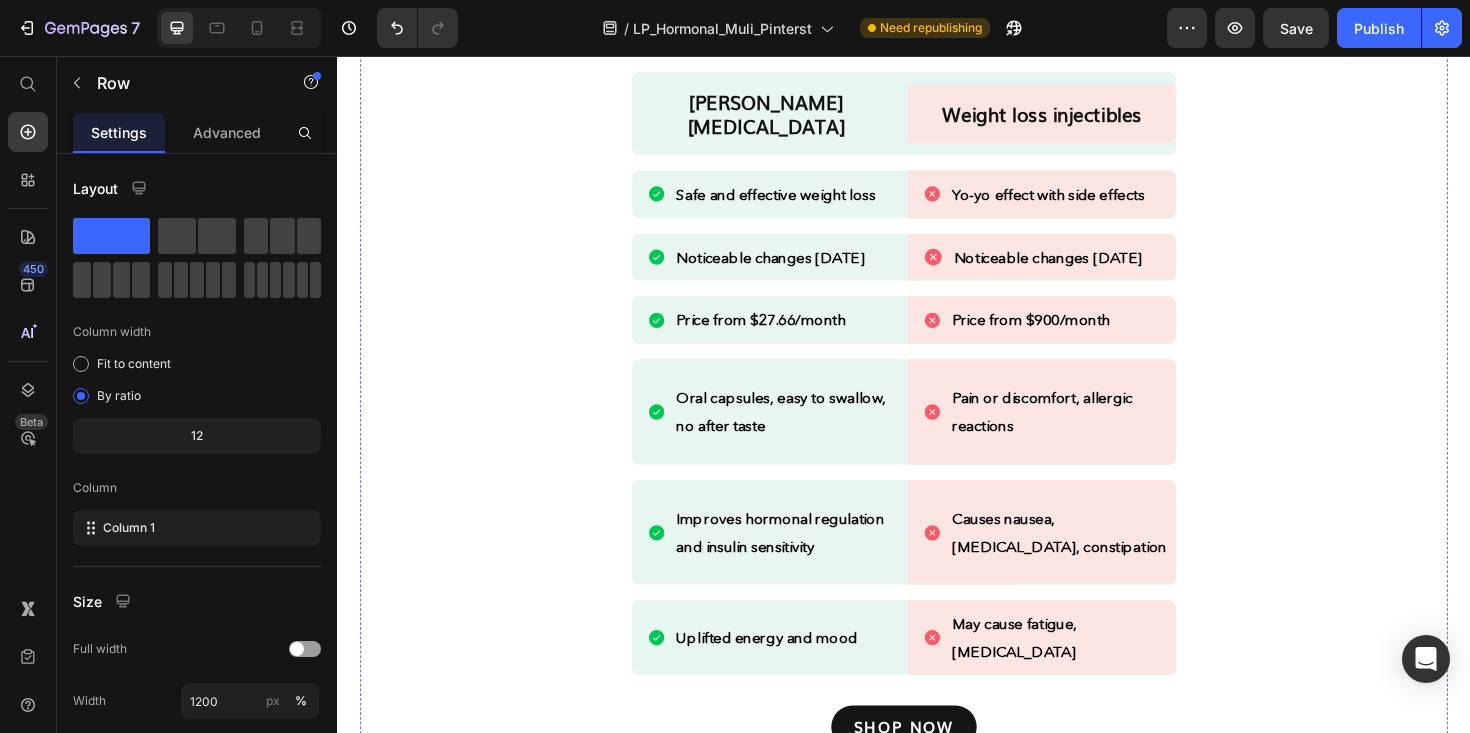 click on "Why RHEA Inositol over weight loss injections" at bounding box center [937, -60] 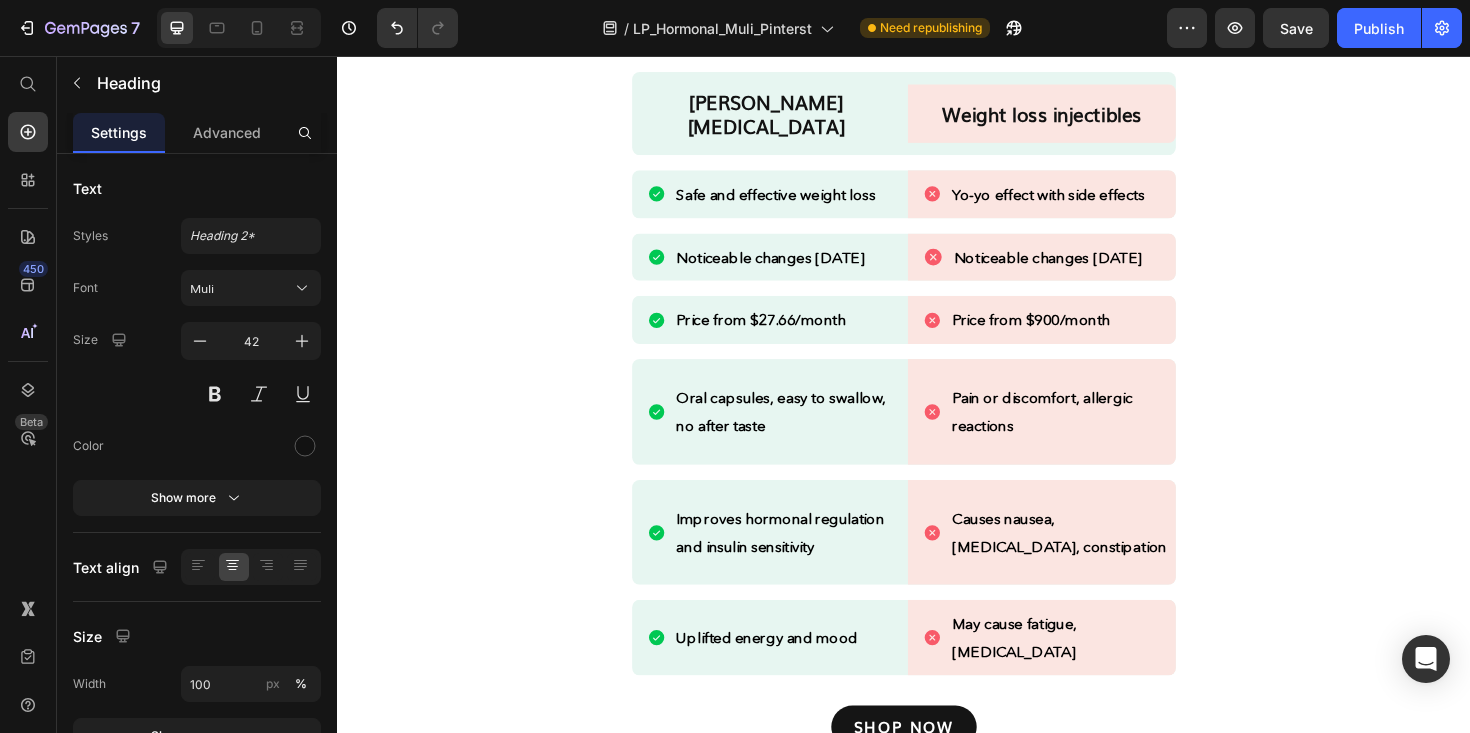 click on "Why RHEA Inositol over weight loss injections" at bounding box center [937, -60] 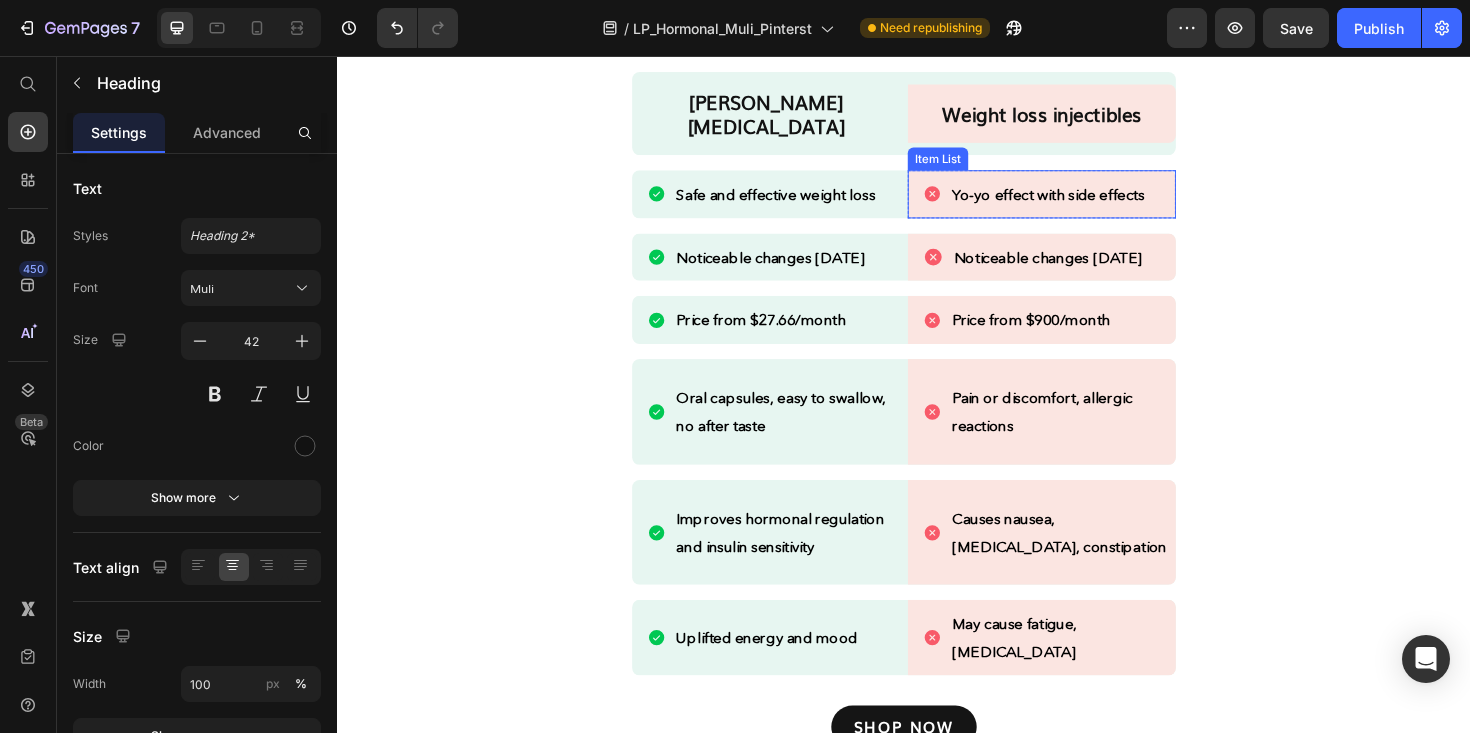 scroll, scrollTop: 2359, scrollLeft: 0, axis: vertical 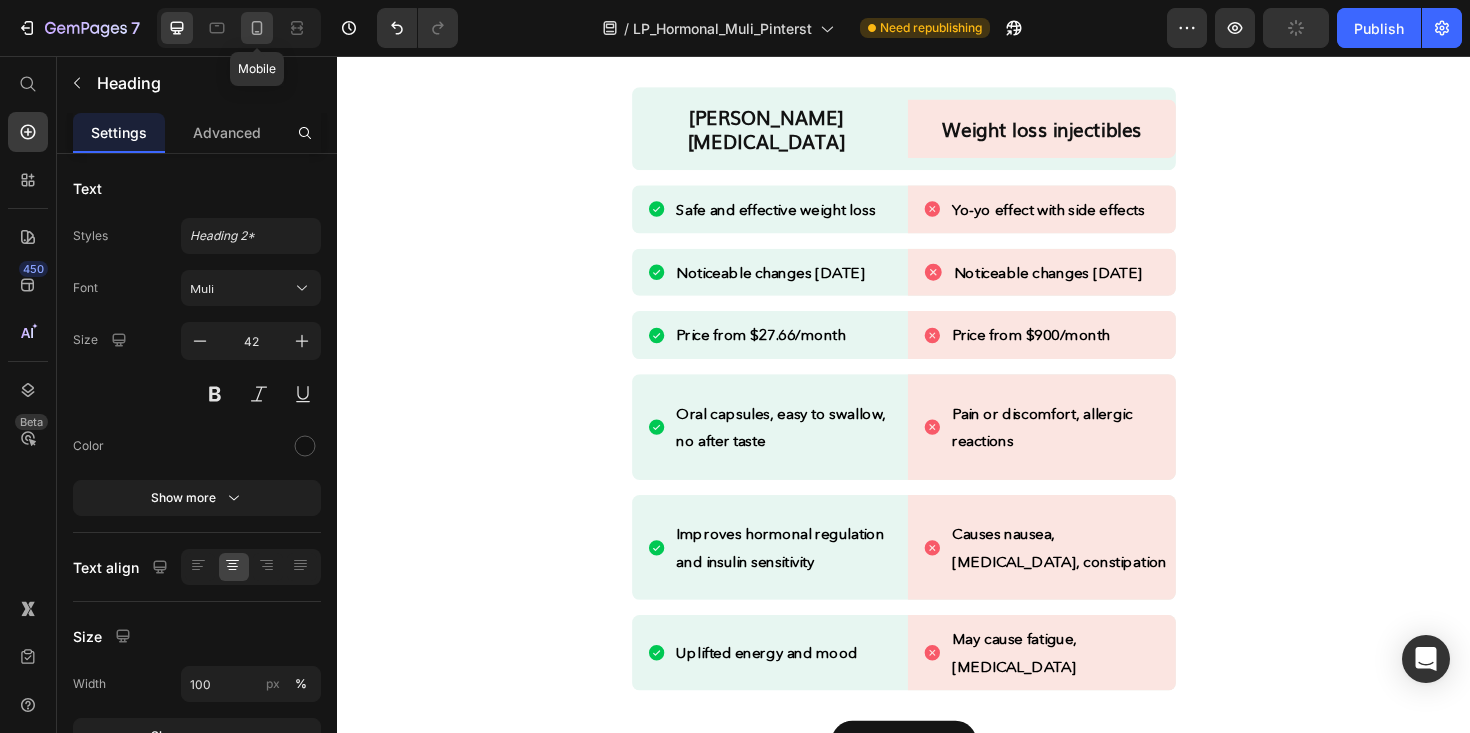 click 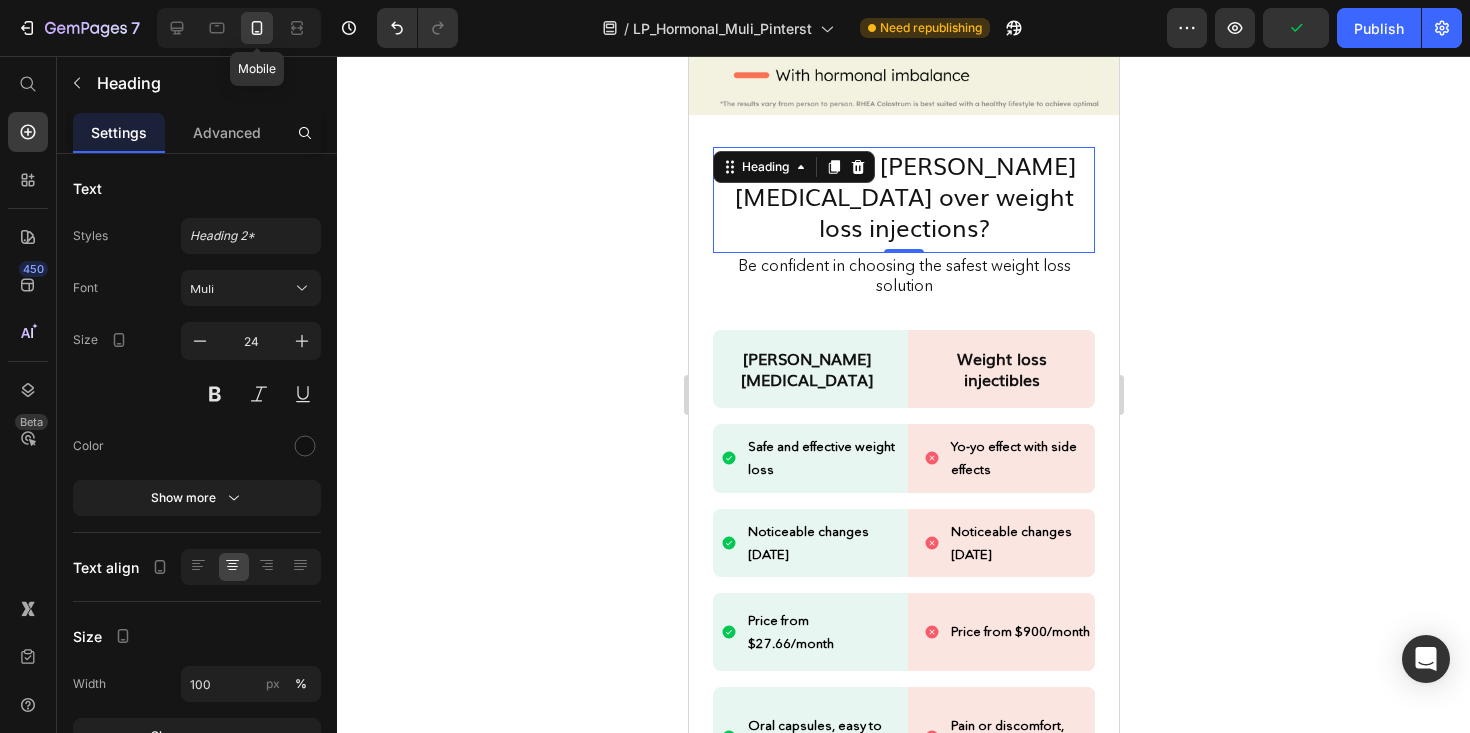 scroll, scrollTop: 2594, scrollLeft: 0, axis: vertical 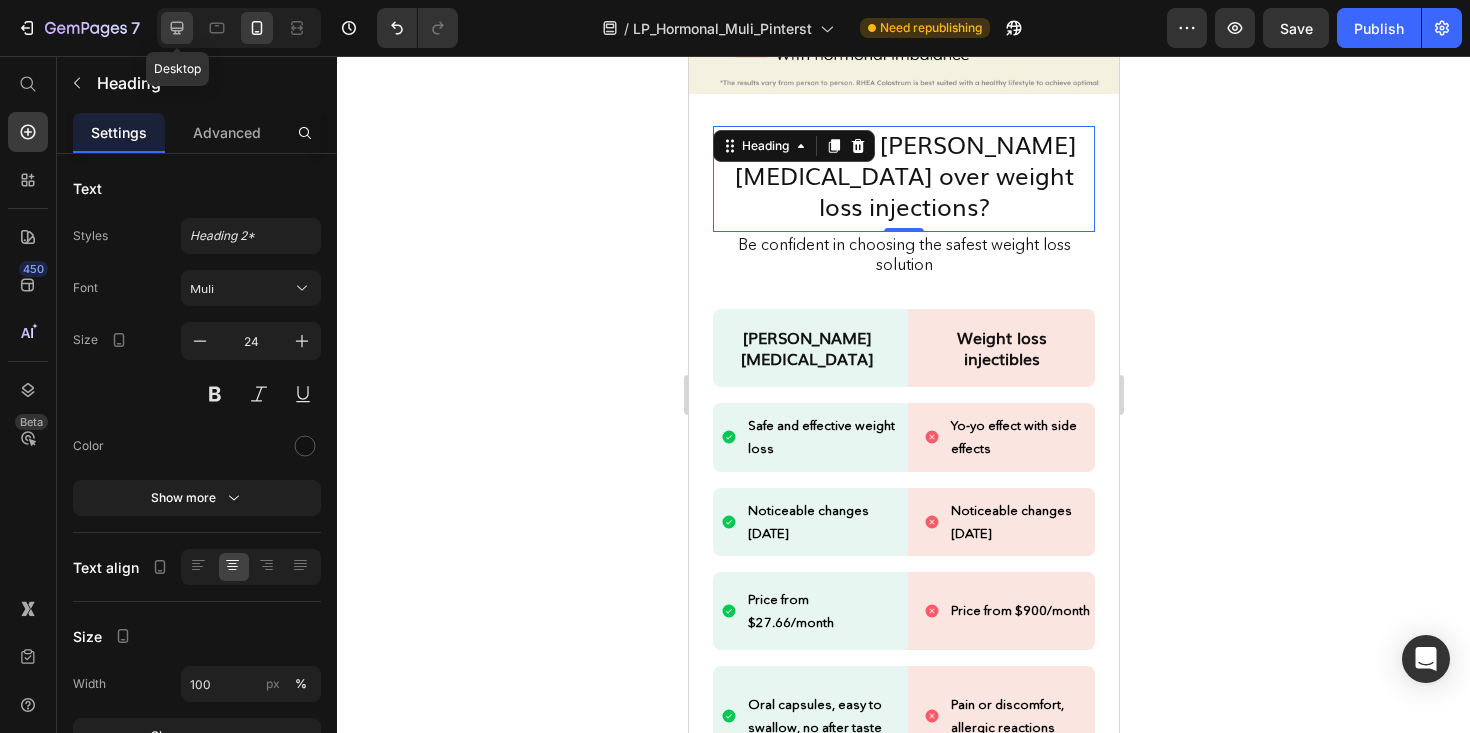 click 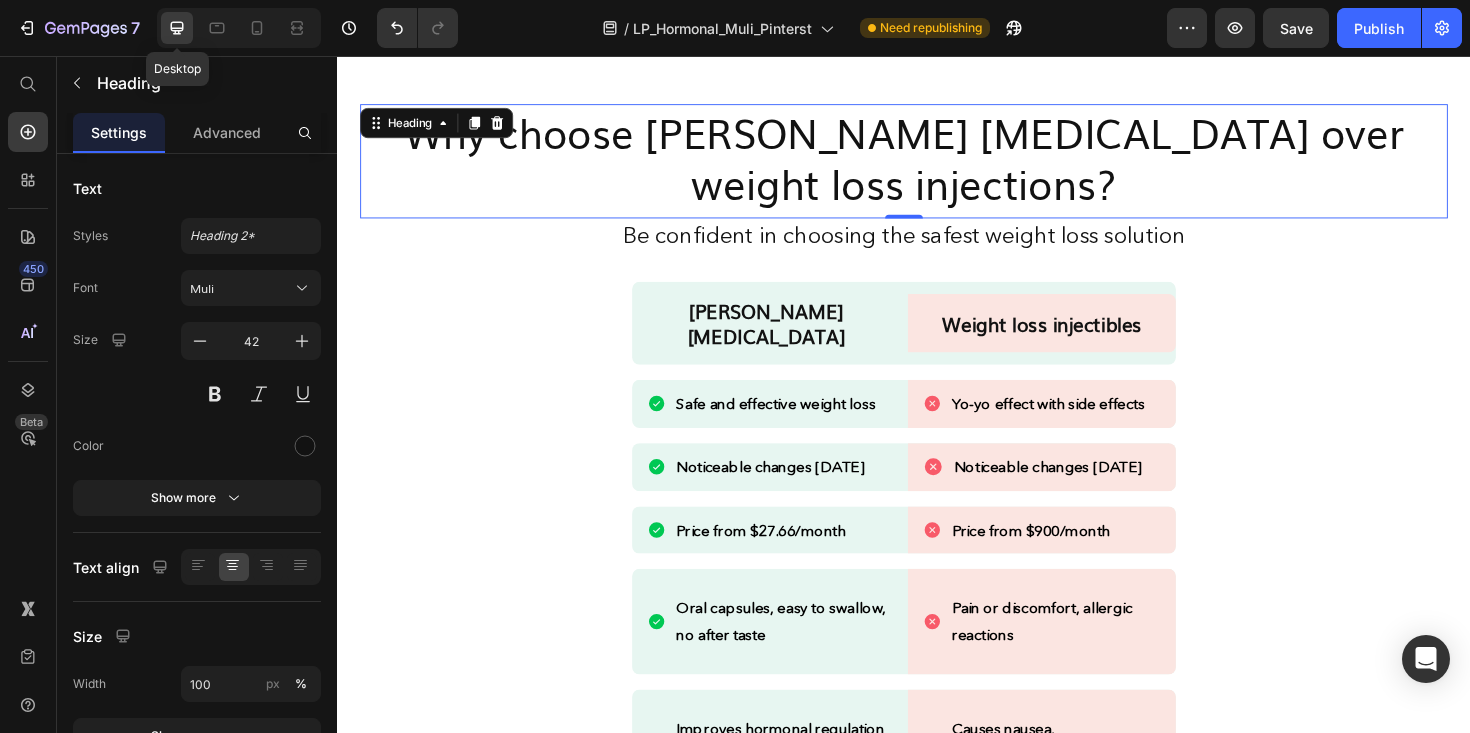 scroll, scrollTop: 2330, scrollLeft: 0, axis: vertical 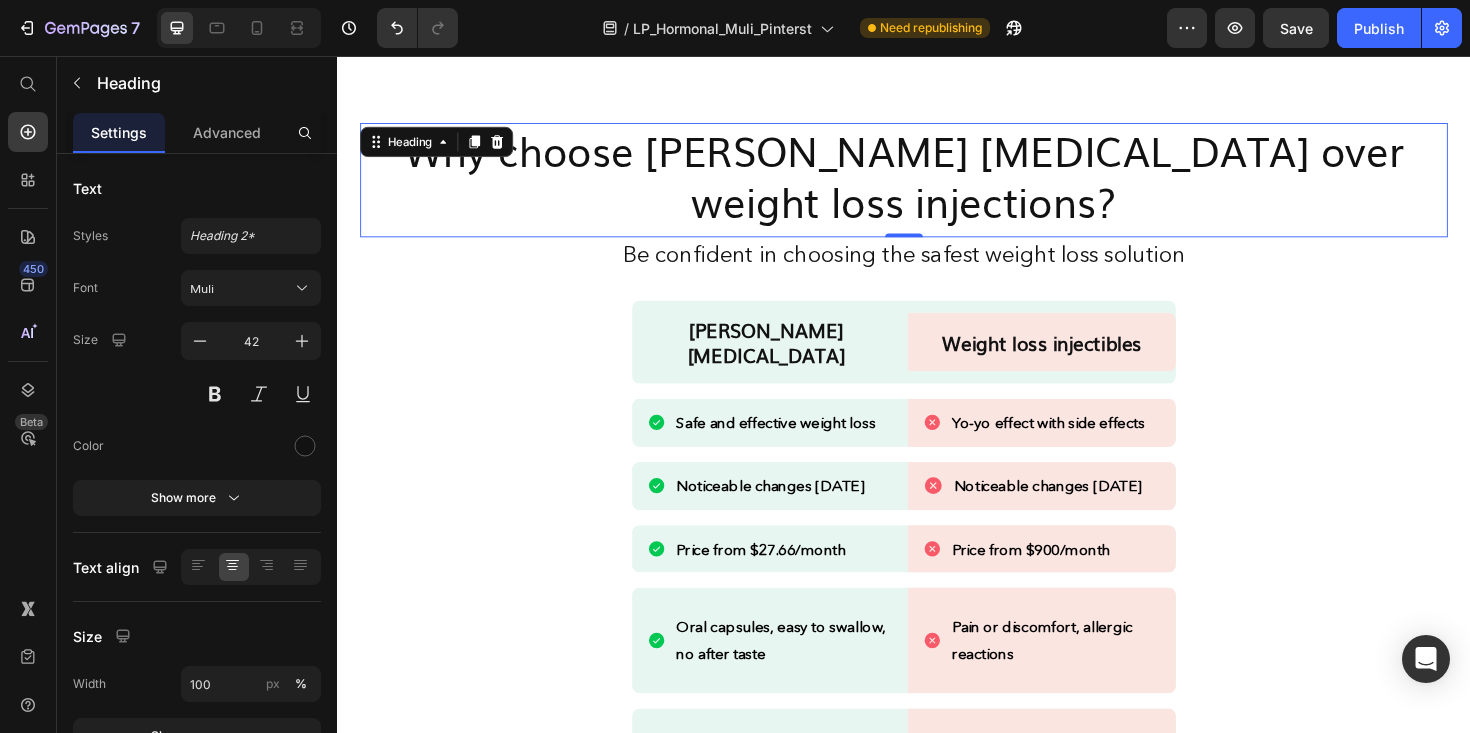 click on "0" at bounding box center (937, 264) 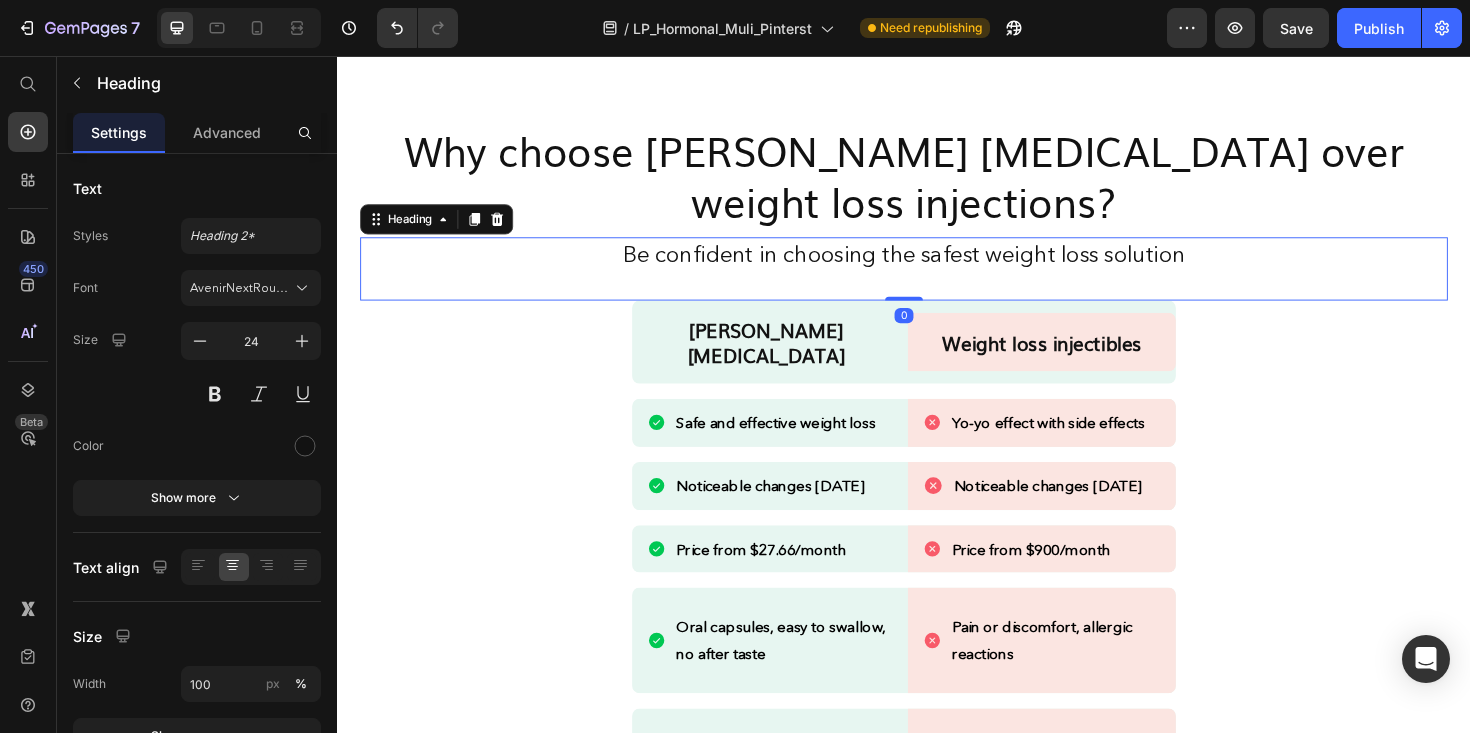 click on "Be confident in choosing the safest weight loss solution" at bounding box center (937, 265) 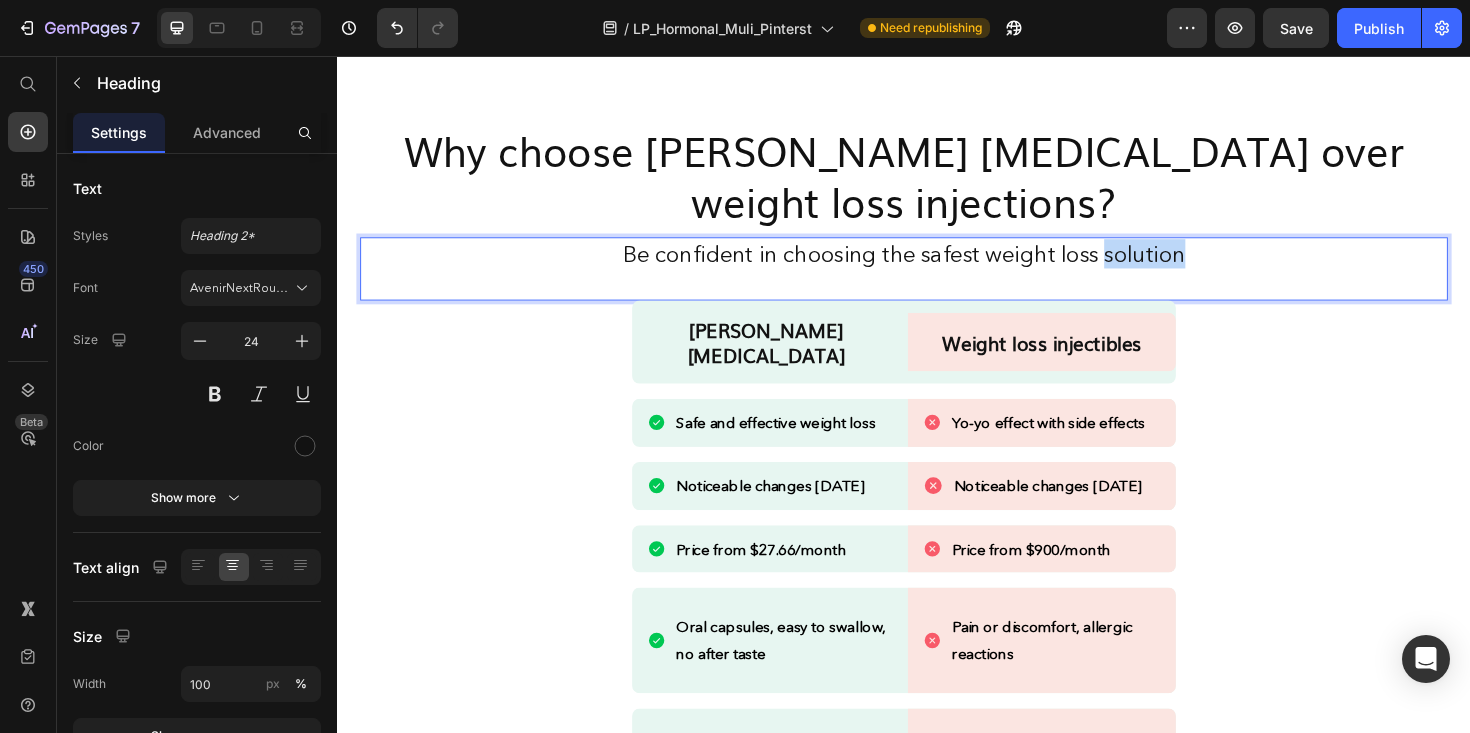 click on "Be confident in choosing the safest weight loss solution" at bounding box center (937, 265) 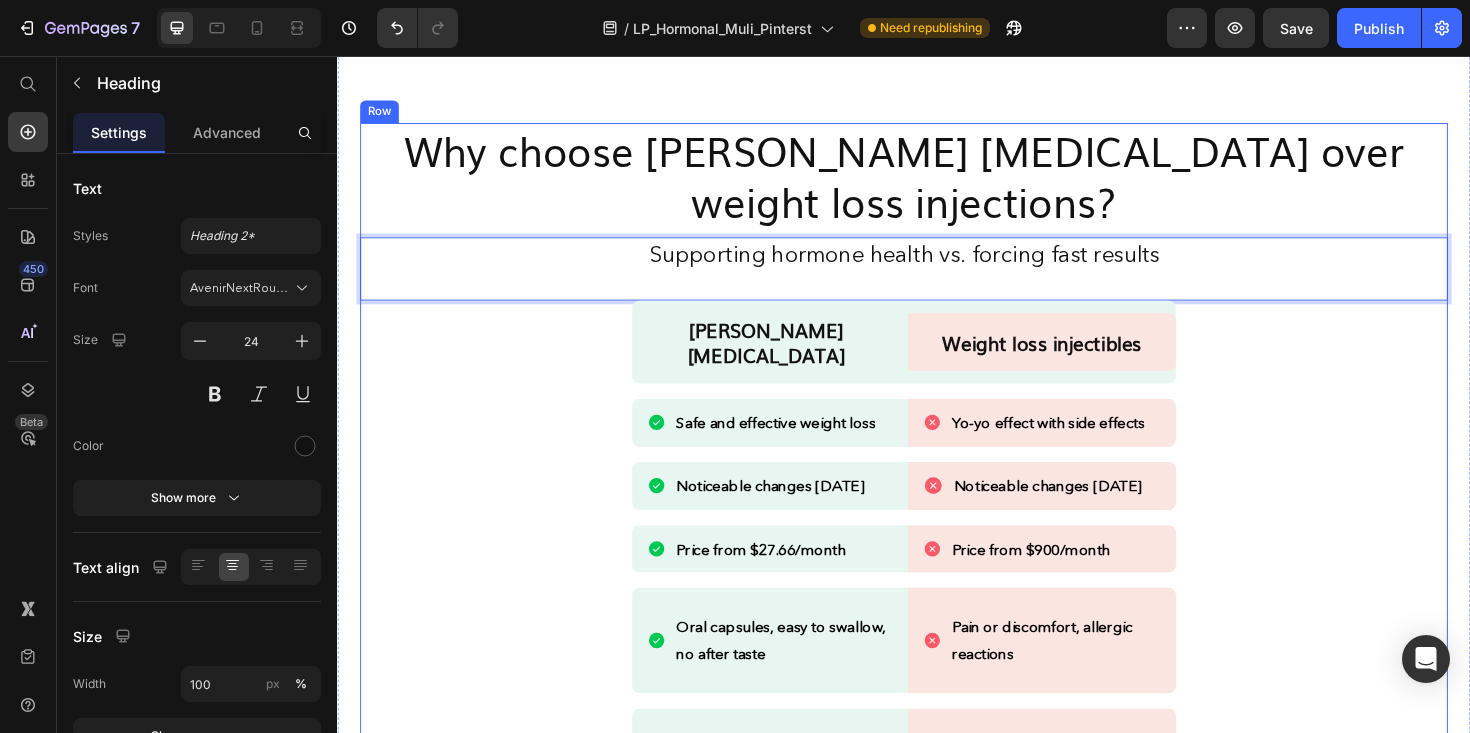 click on "Why choose RHEA Inositol over weight loss injections? Heading Supporting hormone health vs. forcing fast results Heading   0 RHEA Inositol Heading Weight loss injectibles Heading Row Row Safe and effective weight loss Item List
Yo-yo effect with side effects Item List Row Row Noticeable changes in 1 month Item List
Noticeable changes in 3 months Item List Row Row Price from $27.66/month Item List
Price from $900/month Item List Row Row Oral capsules, easy to swallow, no after taste Item List
Pain or discomfort, allergic reactions Item List Row Row Improves hormonal regulation and insulin sensitivity Item List
Causes nausea, bloating, constipation Item List Row Row Uplifted energy and mood Item List
May cause fatigue, depression Item List Row Row SHOP now Button" at bounding box center (937, 579) 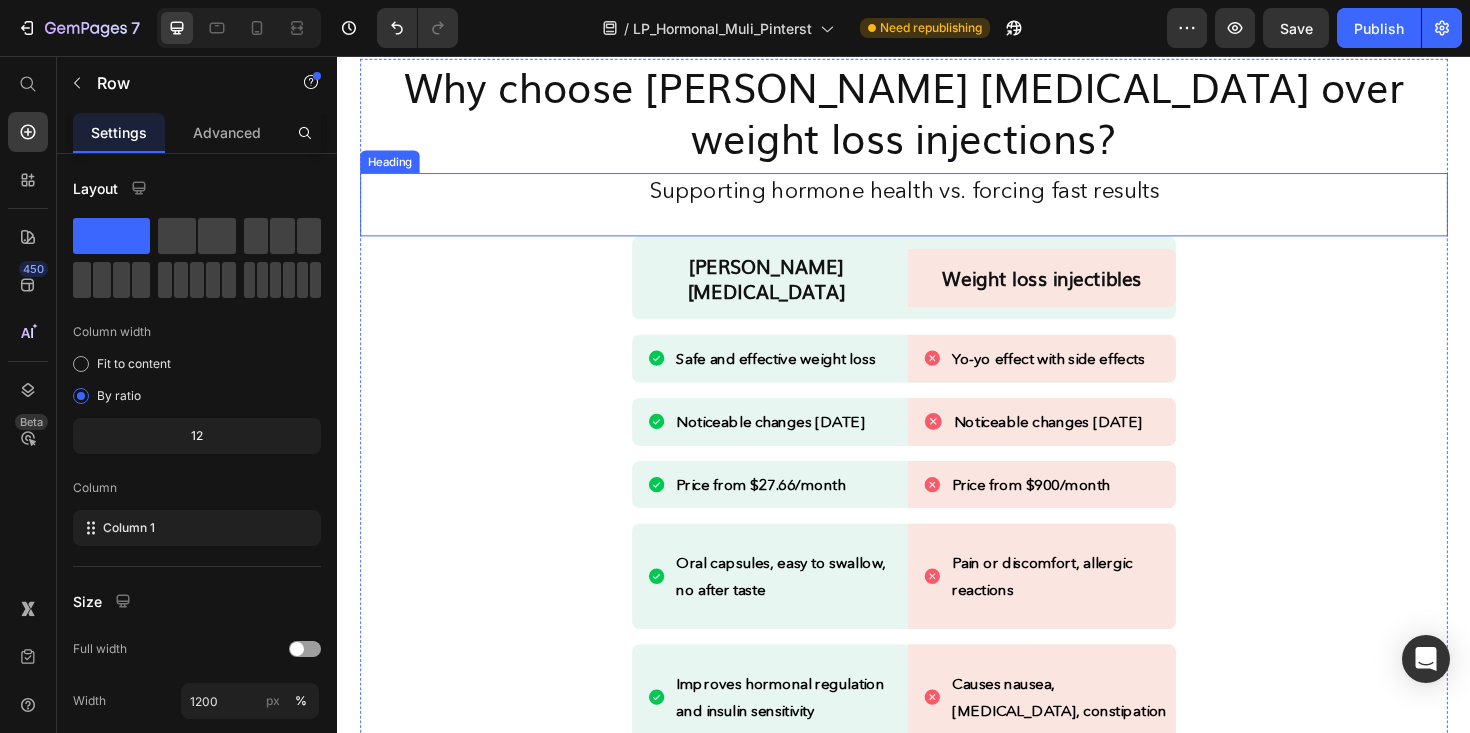 scroll, scrollTop: 2429, scrollLeft: 0, axis: vertical 